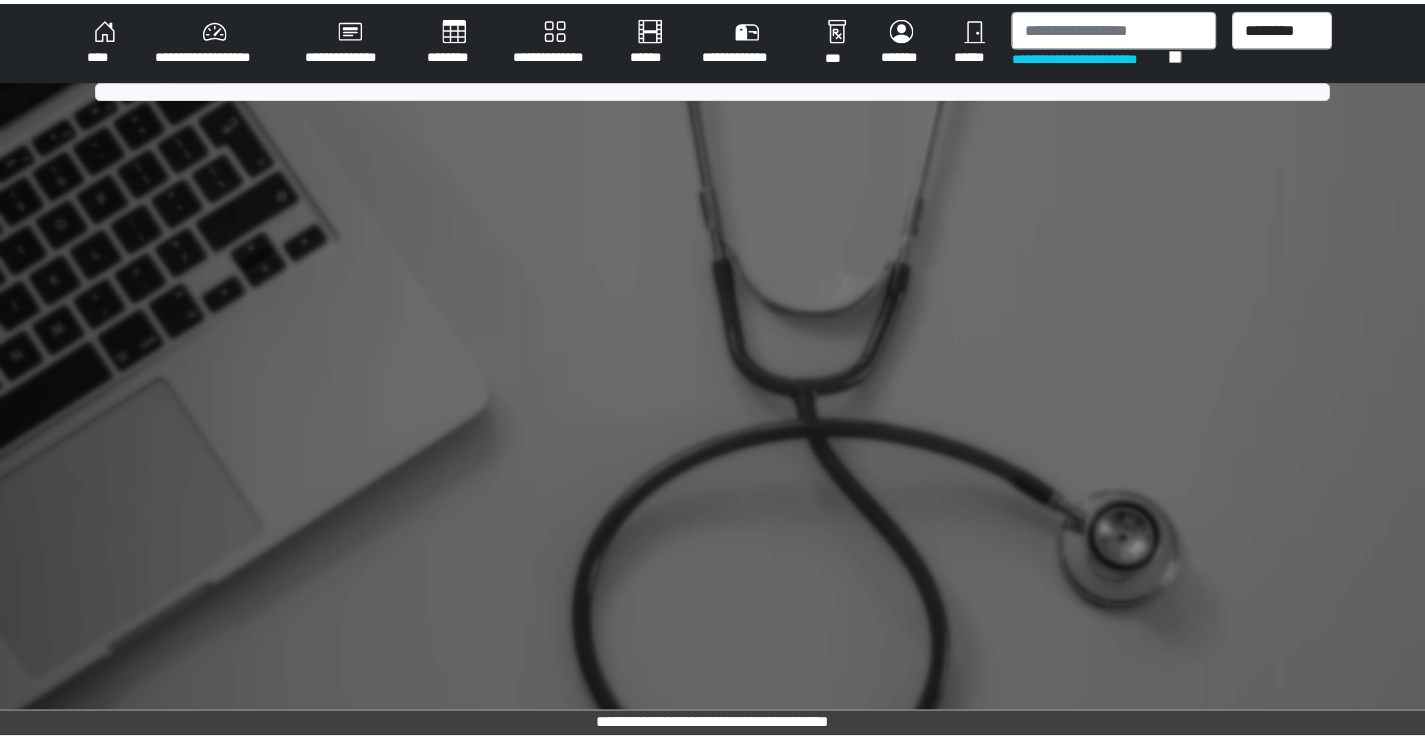 scroll, scrollTop: 0, scrollLeft: 0, axis: both 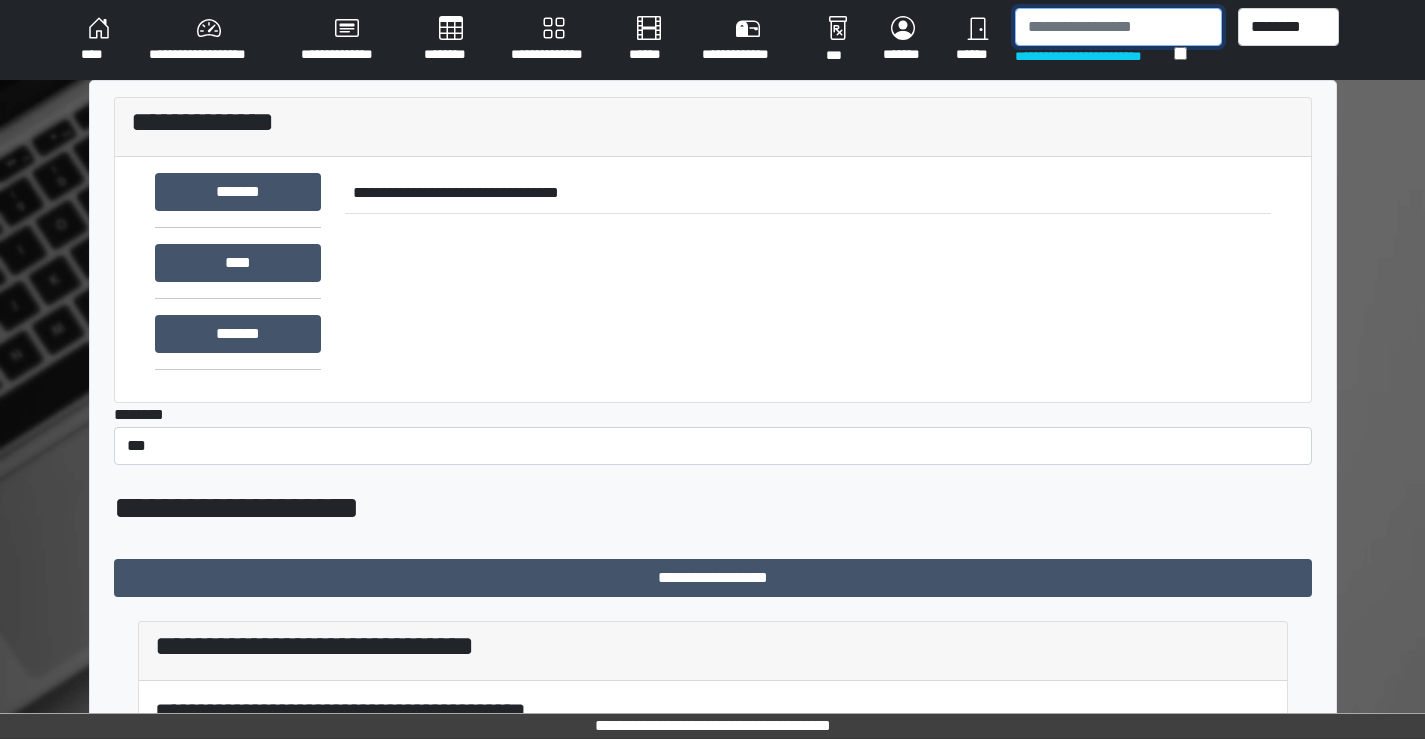 click at bounding box center [1118, 27] 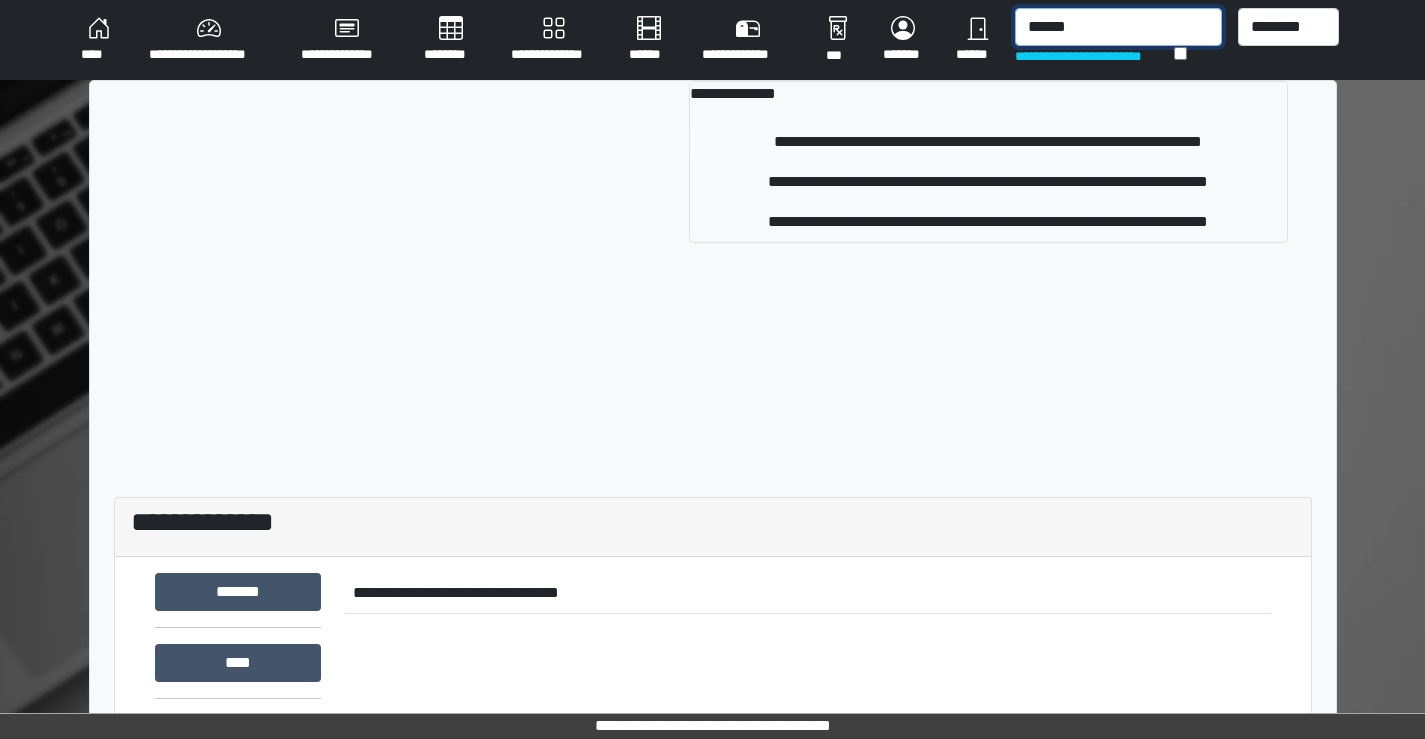 type on "******" 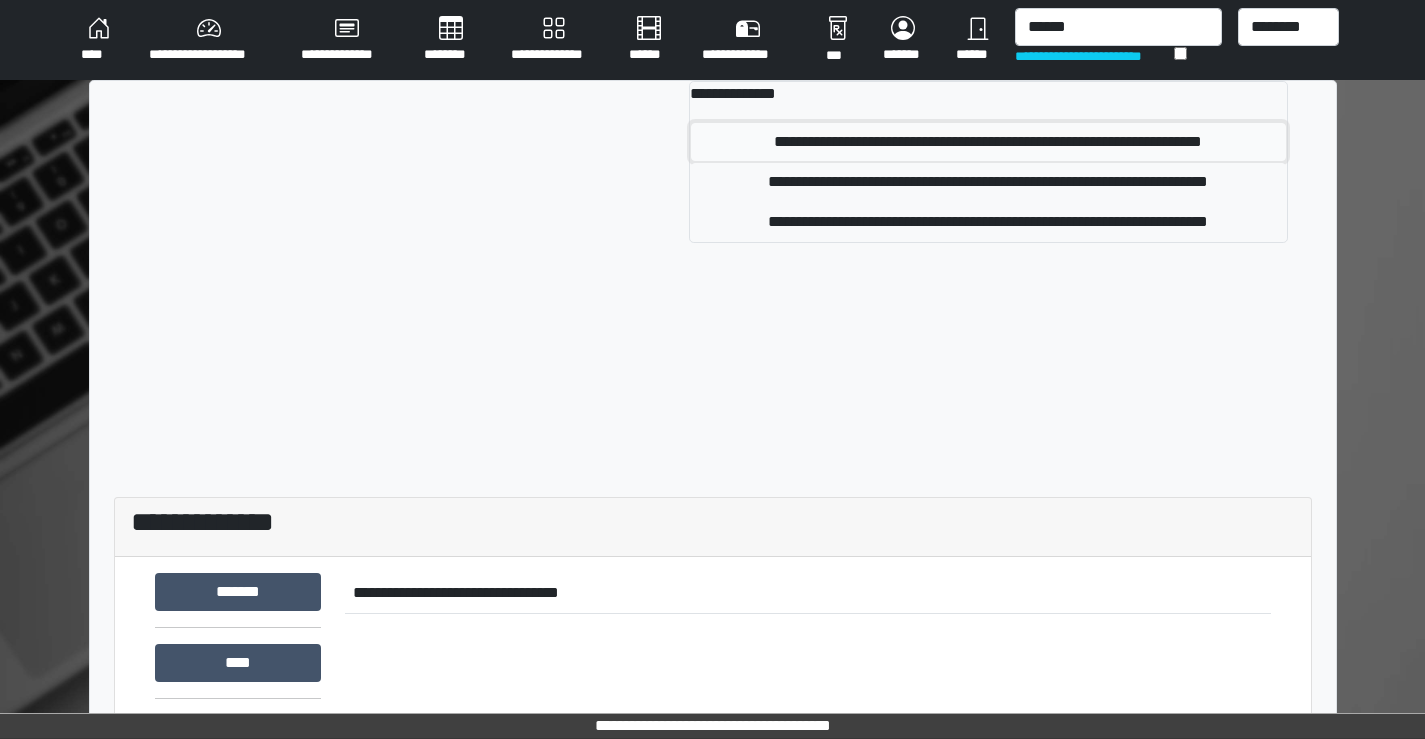 click on "**********" at bounding box center (988, 142) 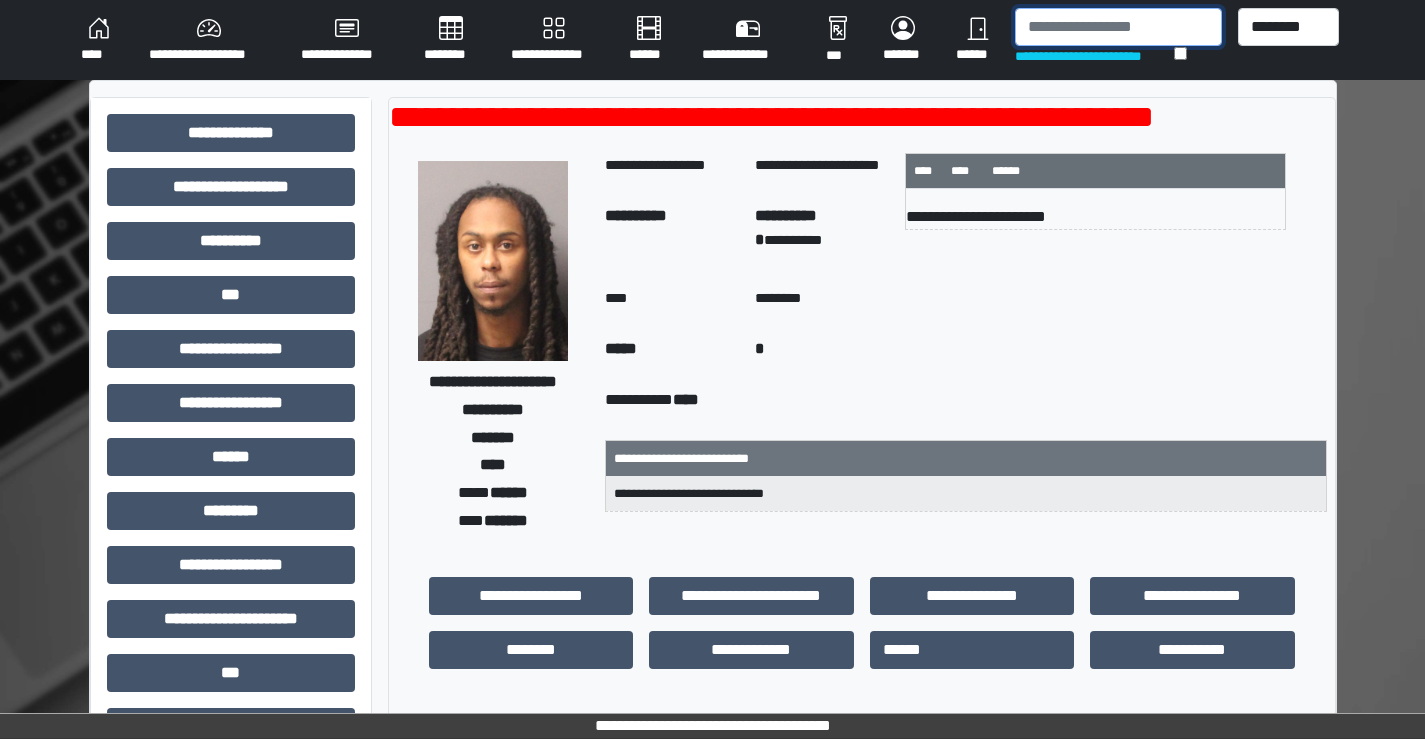 click at bounding box center [1118, 27] 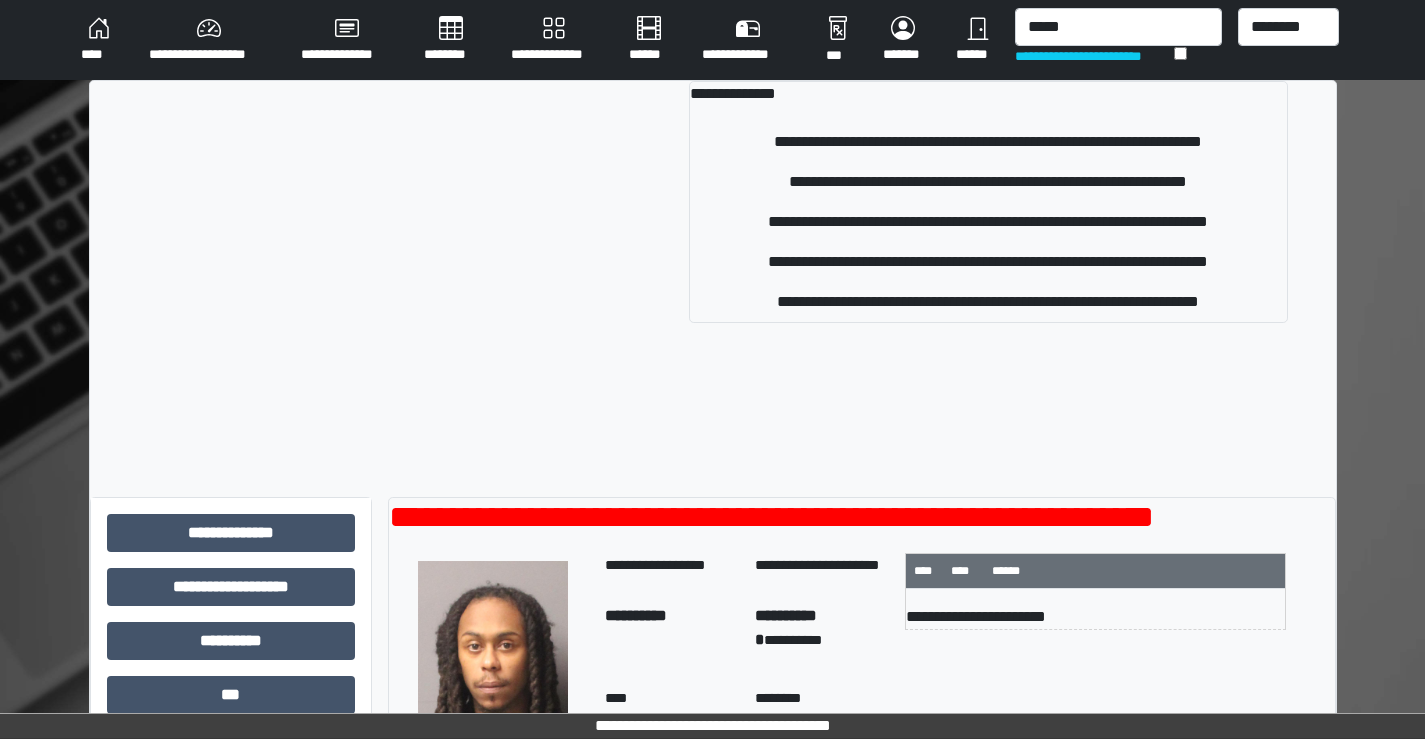 drag, startPoint x: 1087, startPoint y: 6, endPoint x: 1071, endPoint y: 19, distance: 20.615528 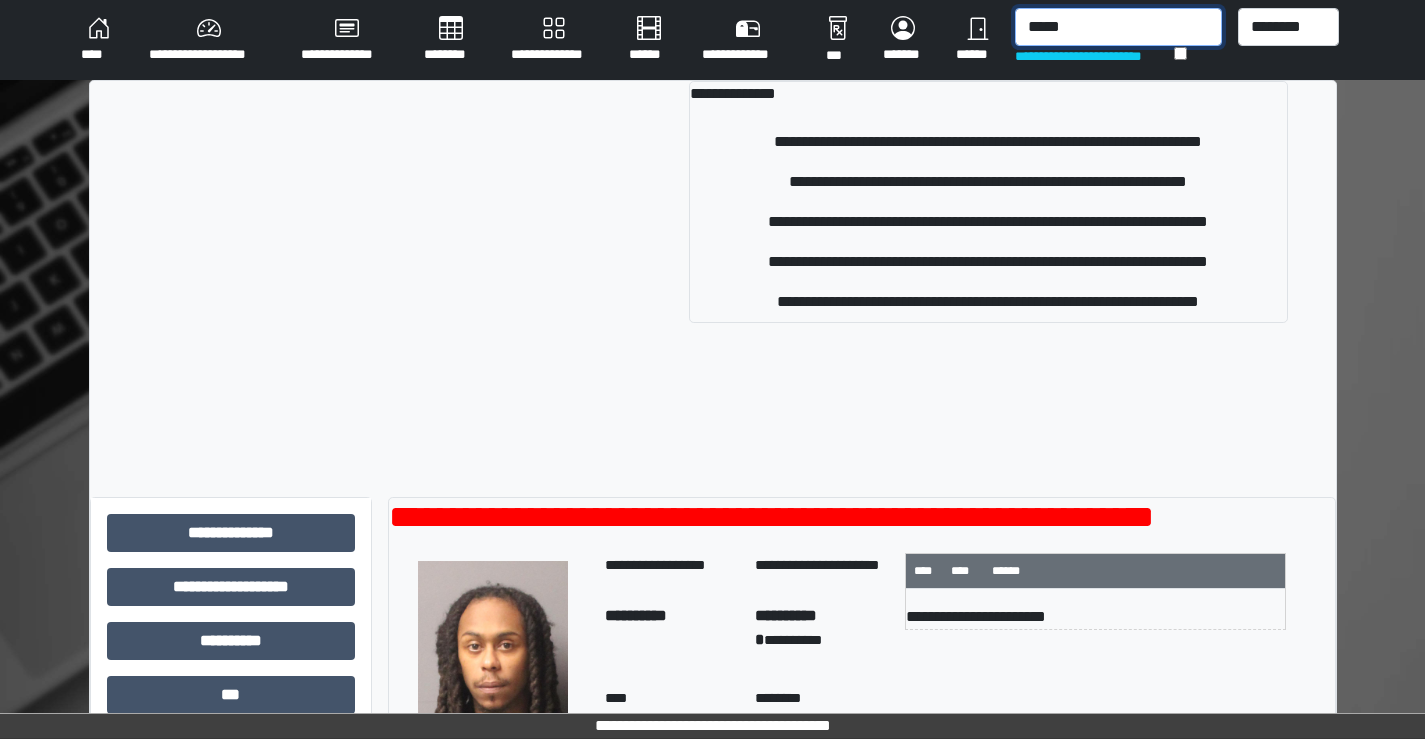 drag, startPoint x: 1082, startPoint y: 28, endPoint x: 701, endPoint y: 28, distance: 381 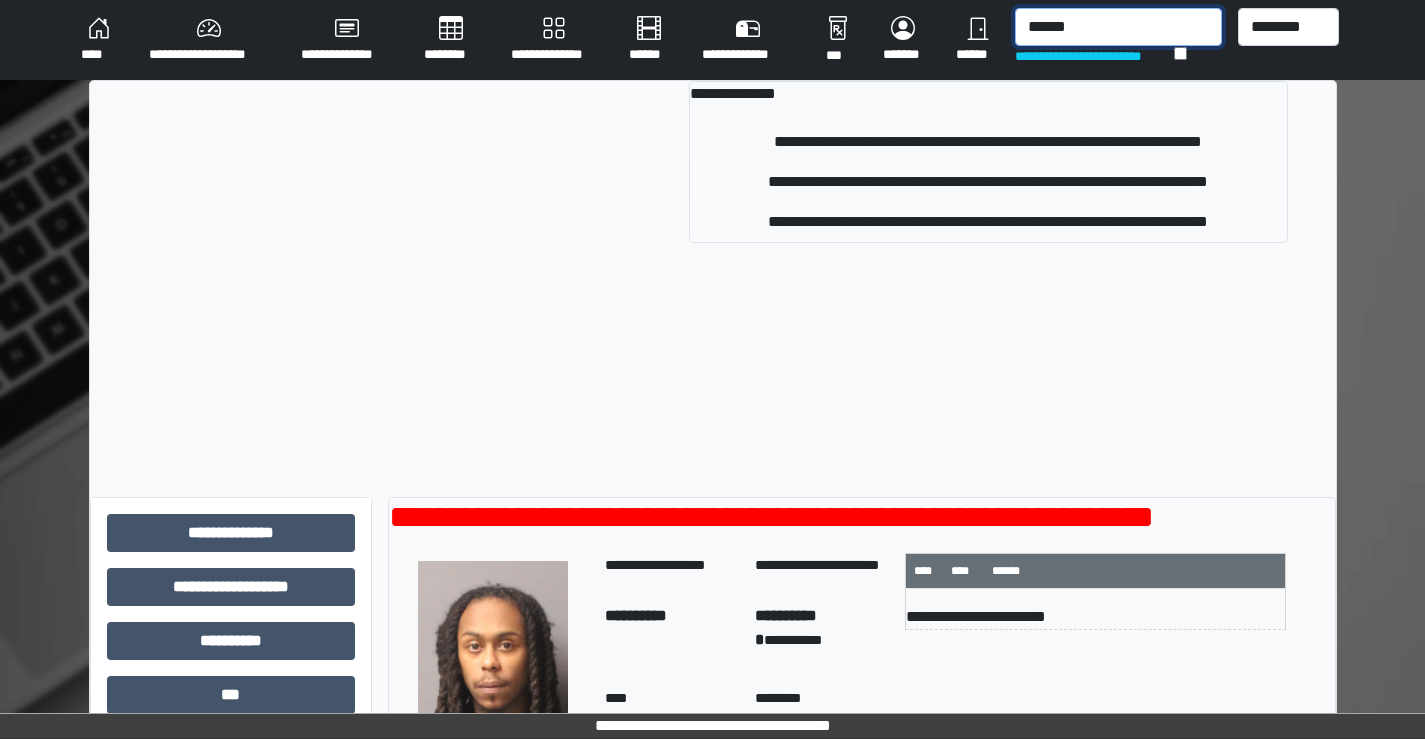 type on "******" 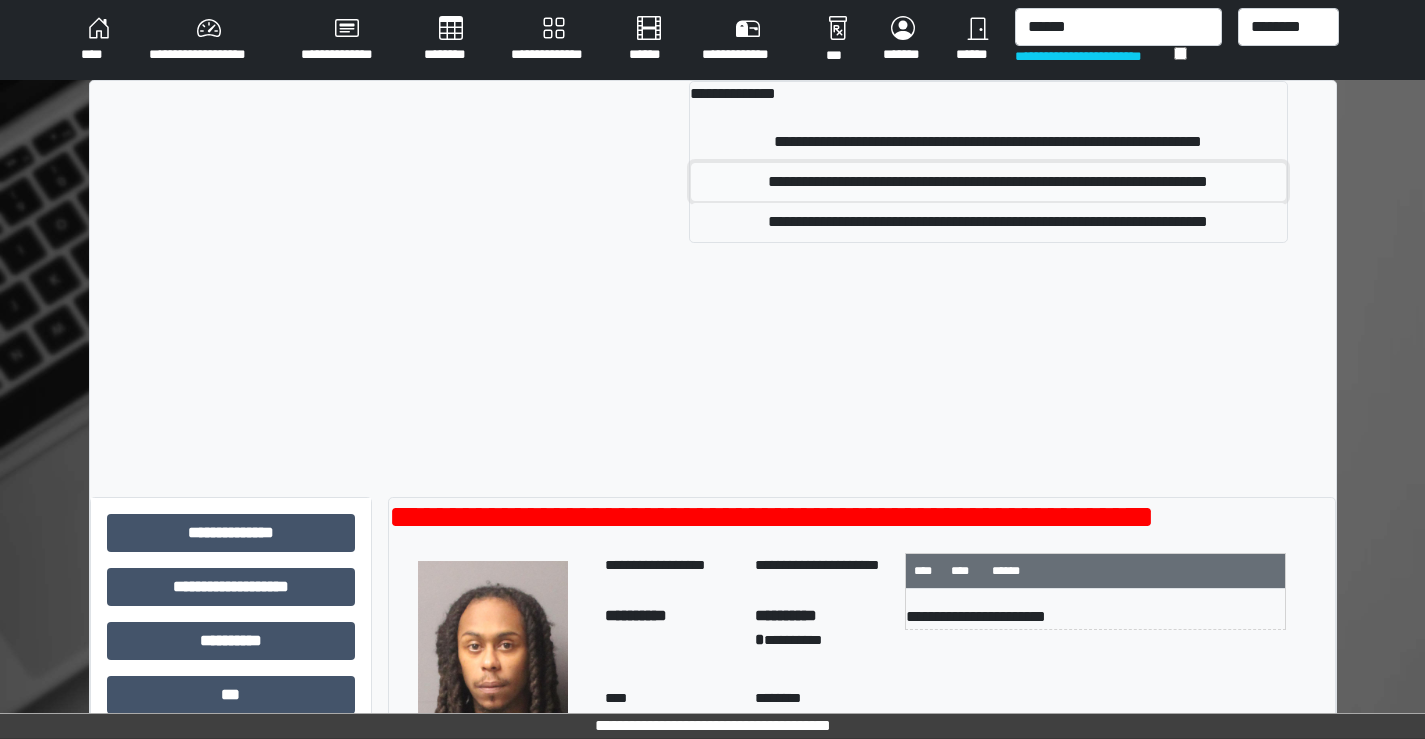 click on "**********" at bounding box center [988, 182] 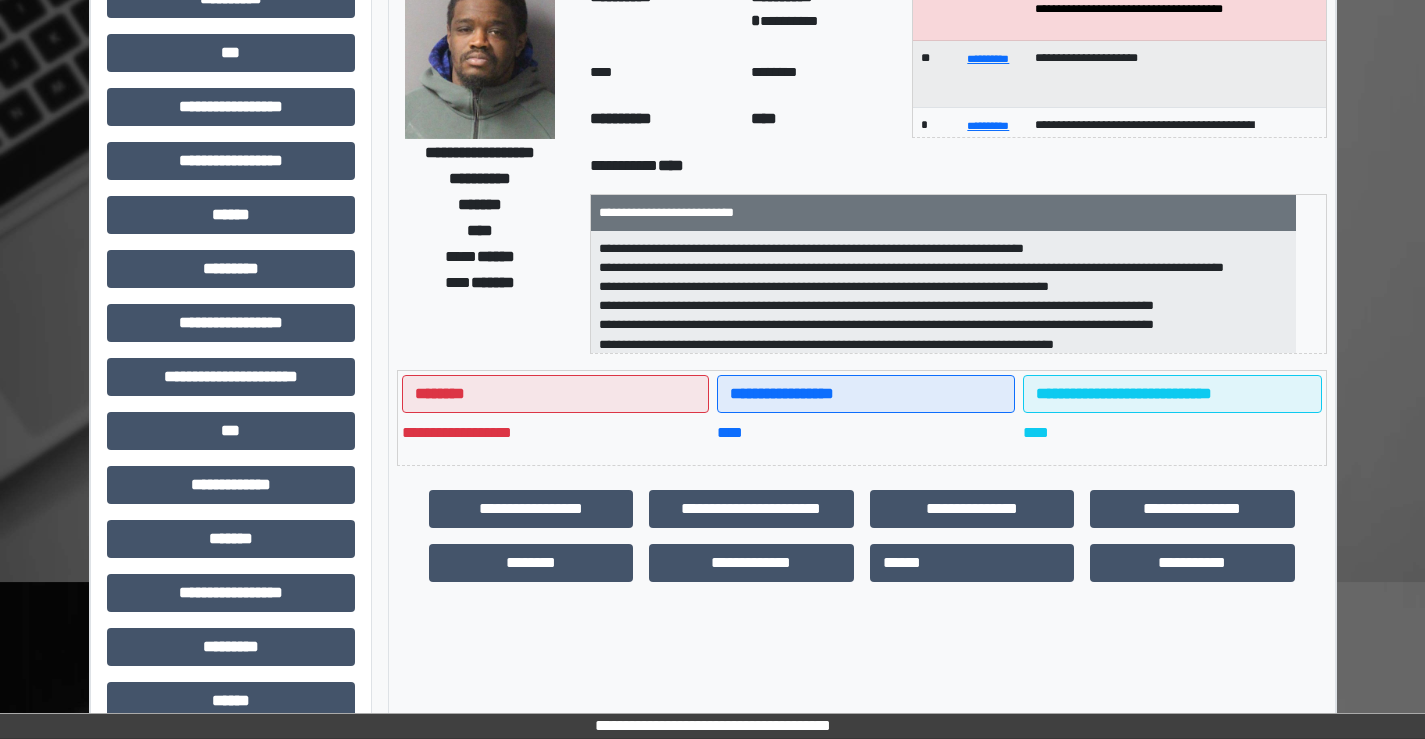 scroll, scrollTop: 0, scrollLeft: 0, axis: both 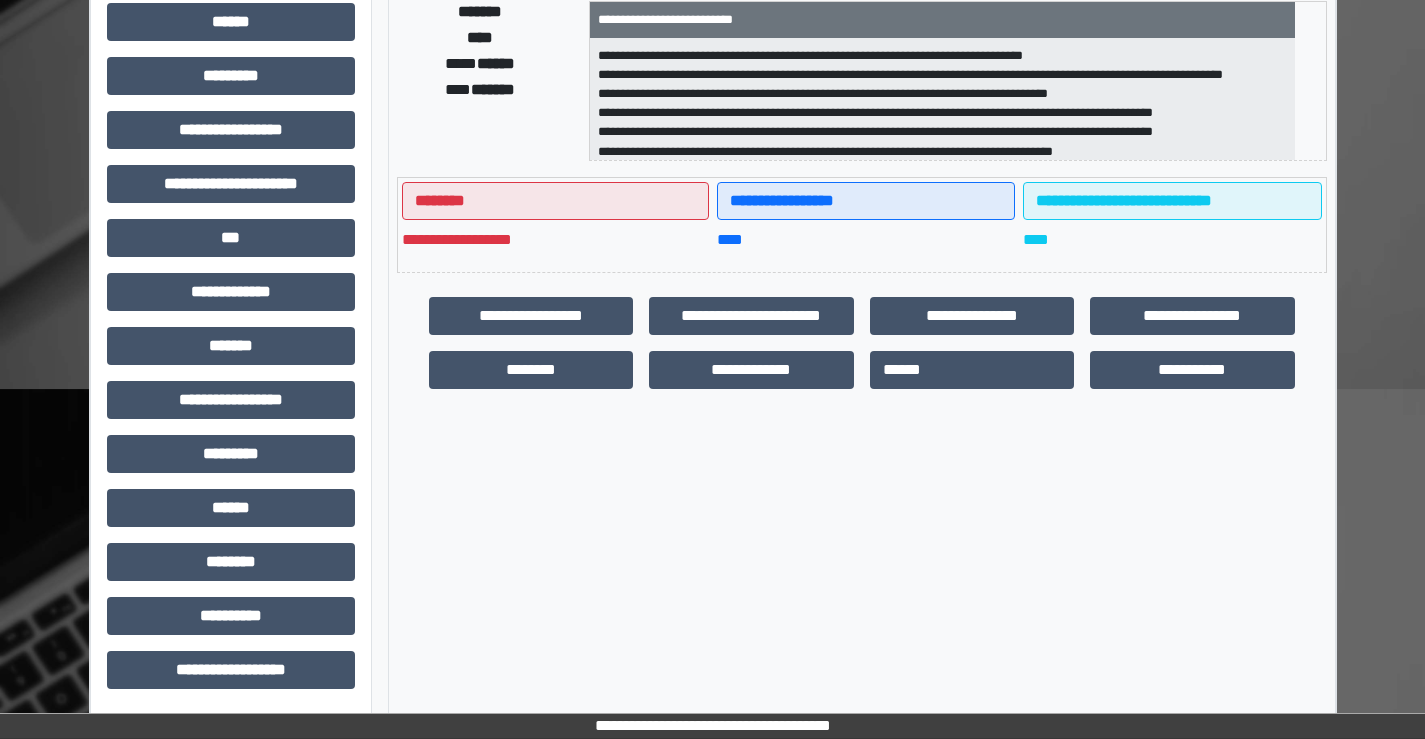 click on "**********" at bounding box center (231, 192) 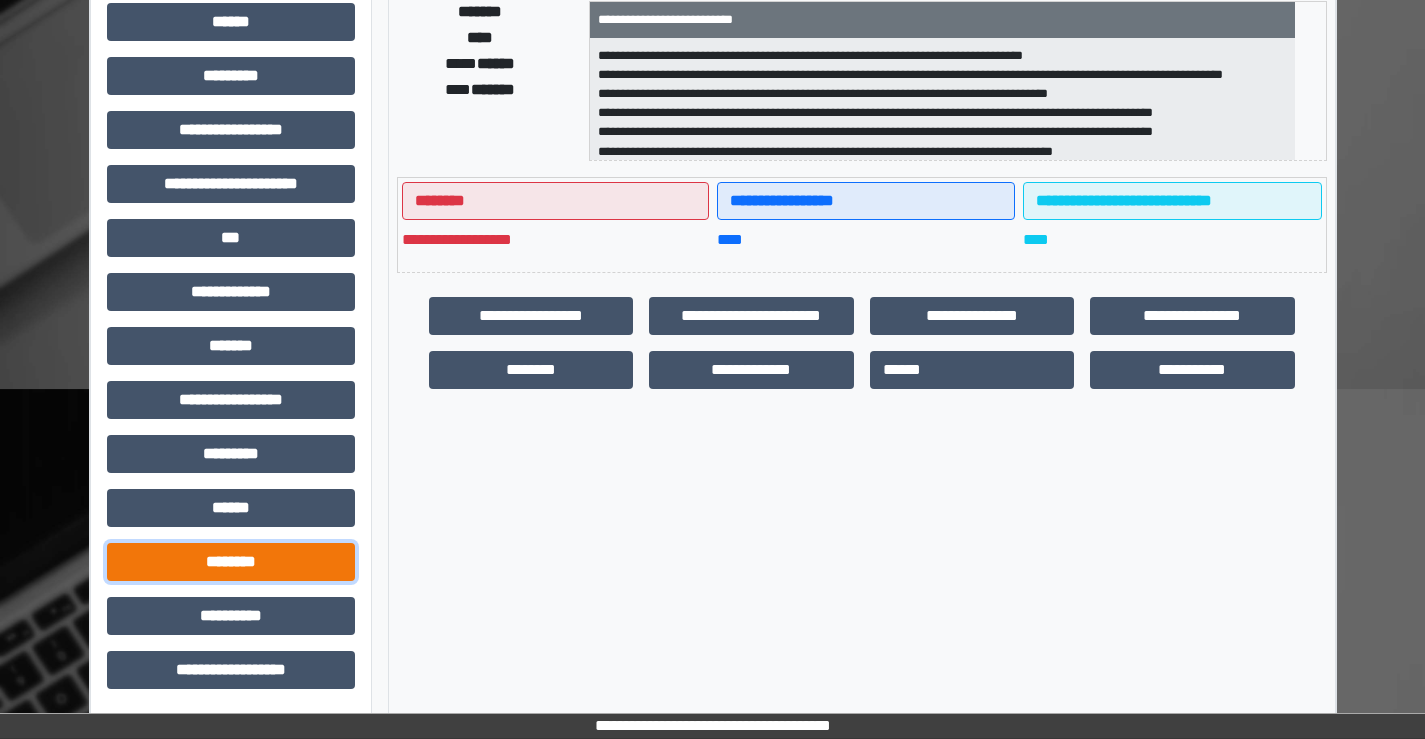 click on "********" at bounding box center (231, 562) 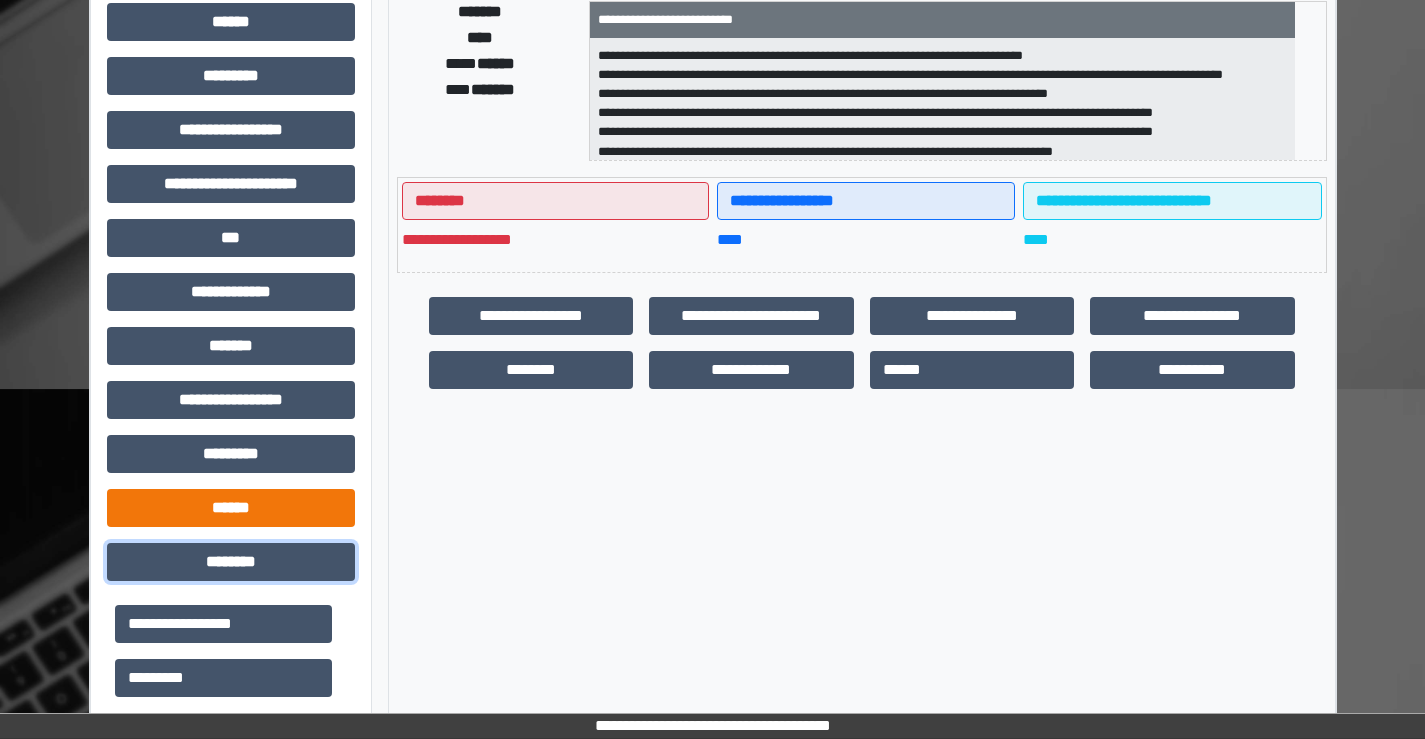 scroll, scrollTop: 835, scrollLeft: 0, axis: vertical 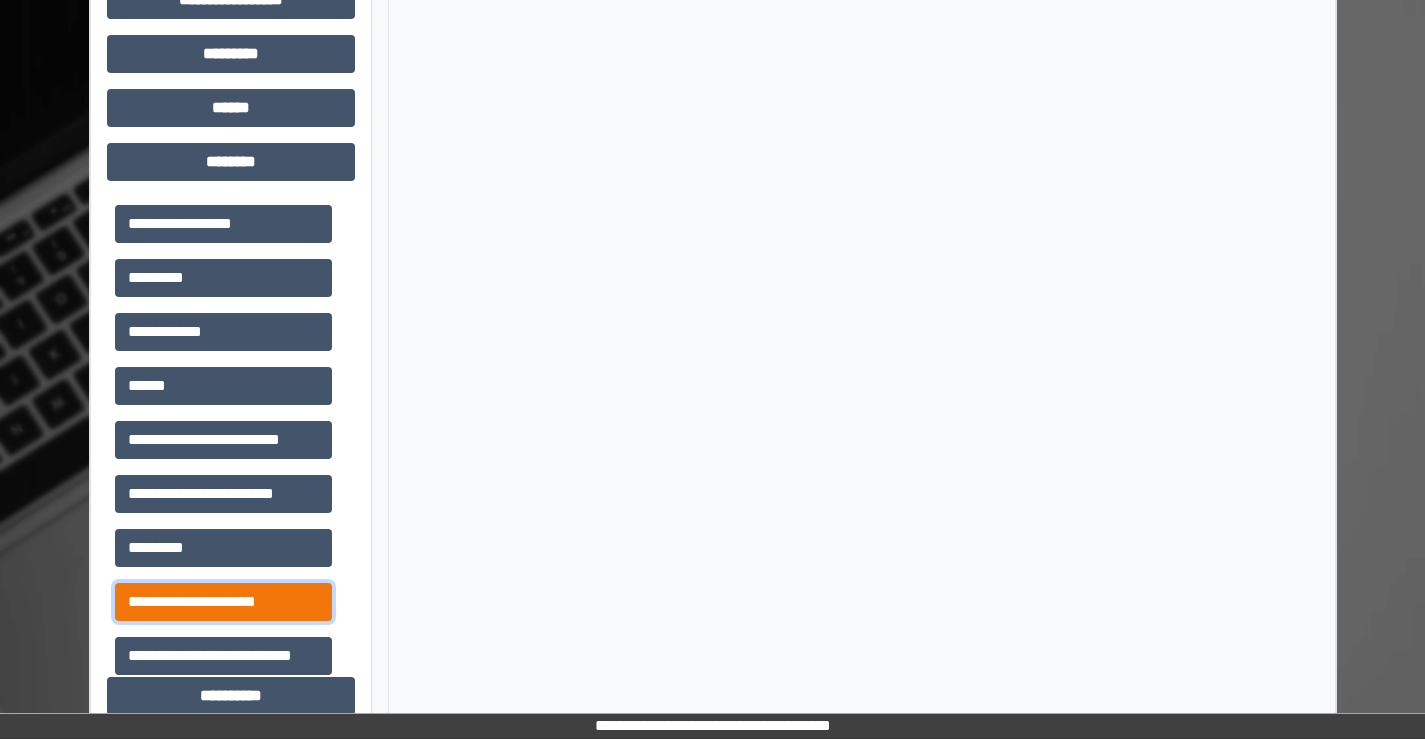 click on "**********" at bounding box center (223, 602) 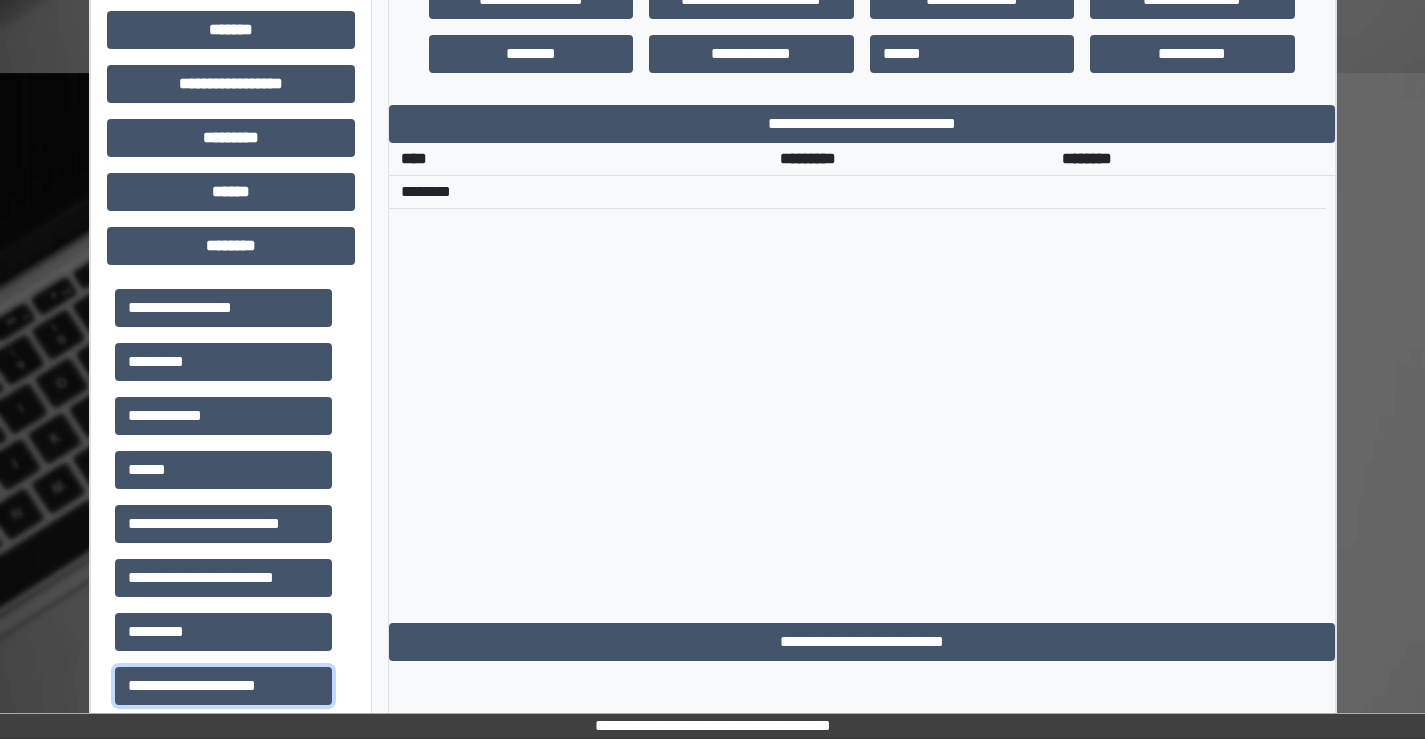 scroll, scrollTop: 915, scrollLeft: 0, axis: vertical 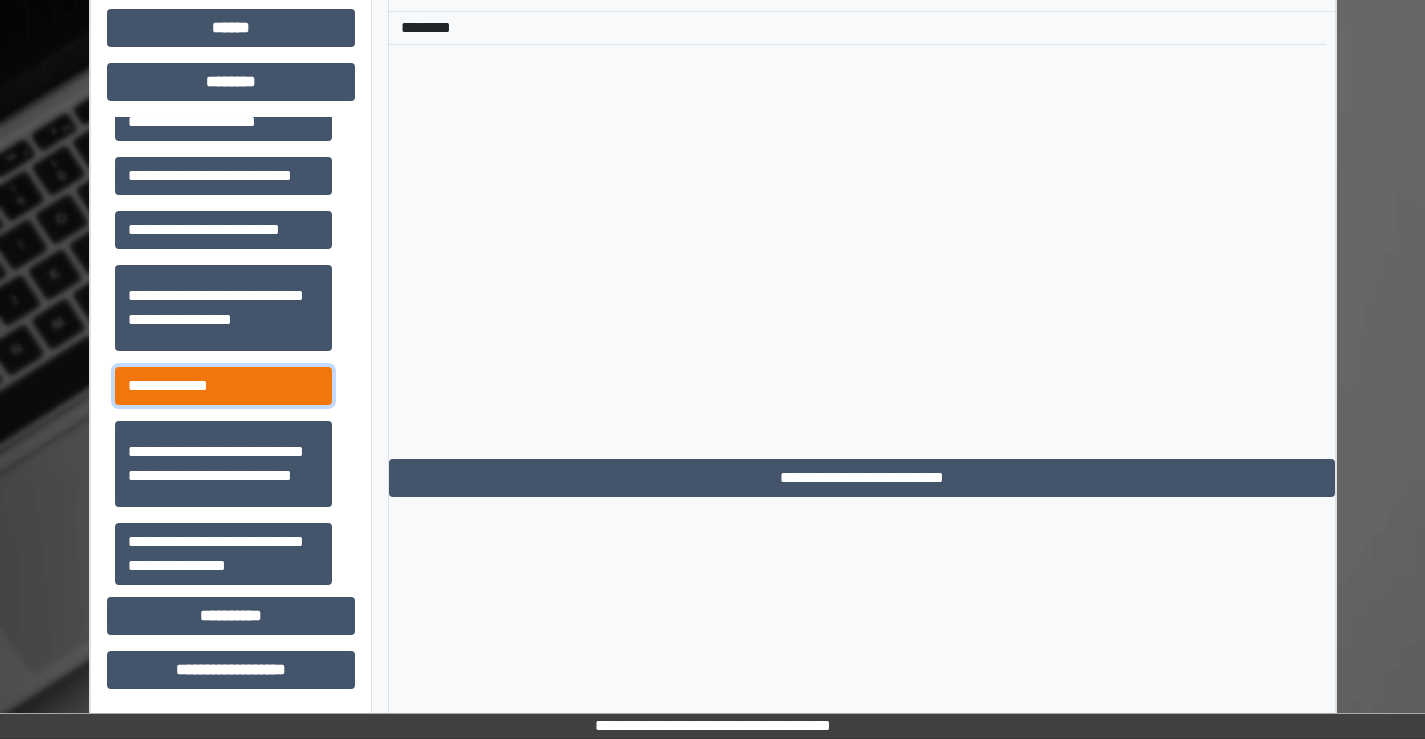 click on "**********" at bounding box center [223, 386] 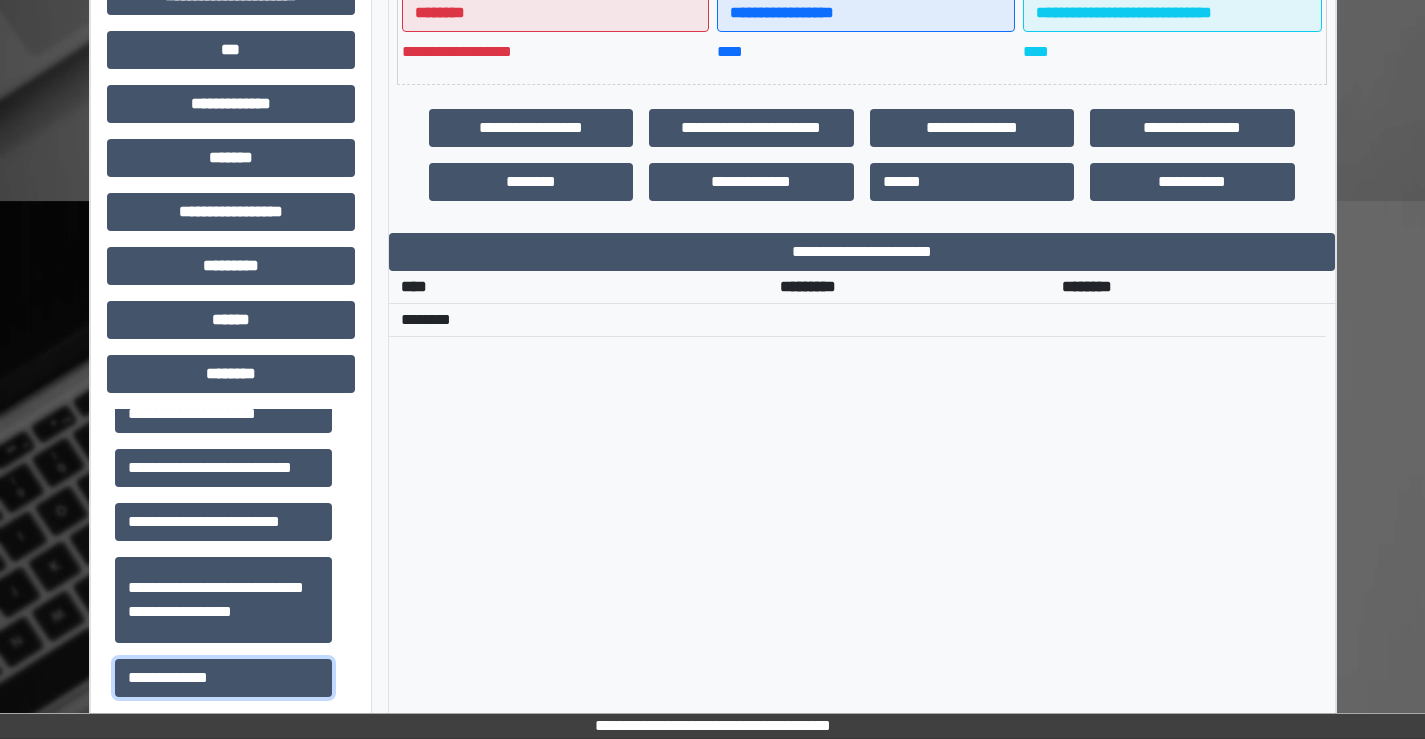 scroll, scrollTop: 615, scrollLeft: 0, axis: vertical 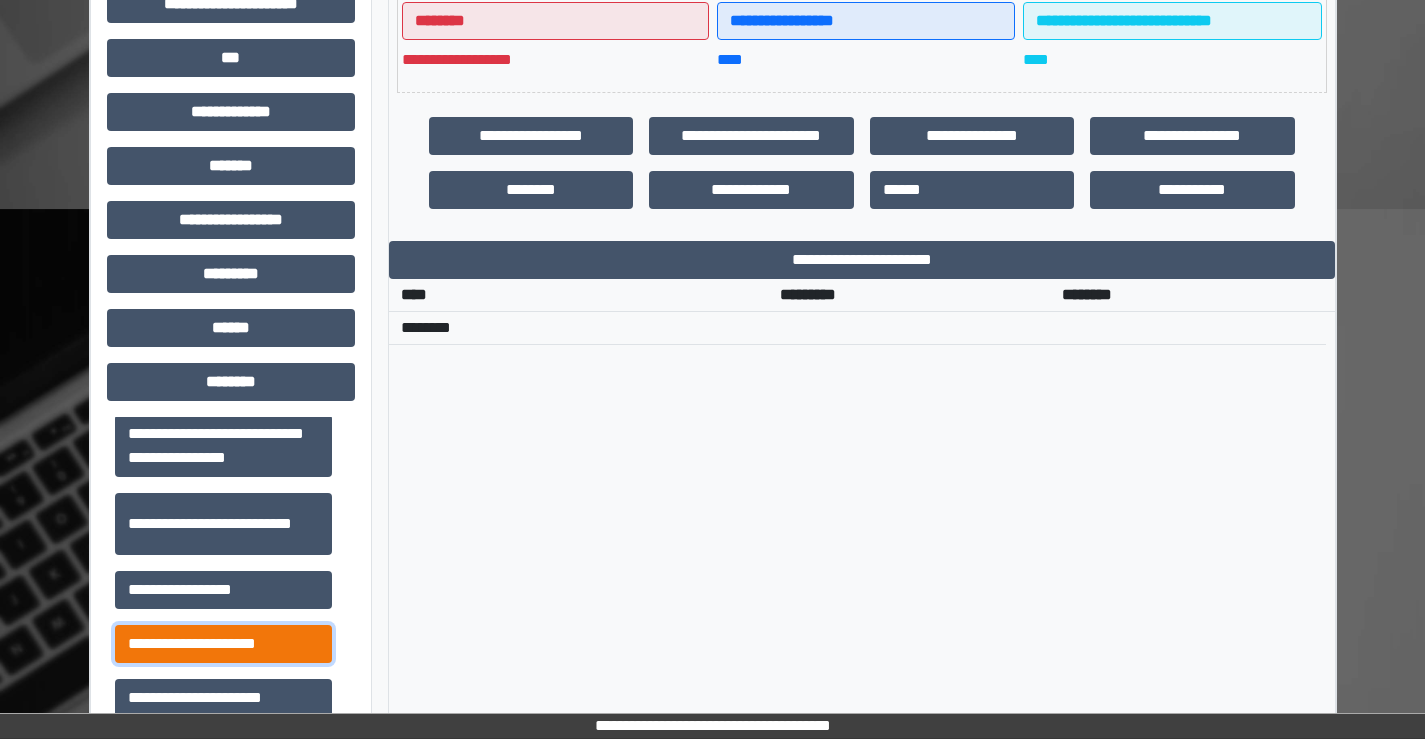 click on "**********" at bounding box center (223, 644) 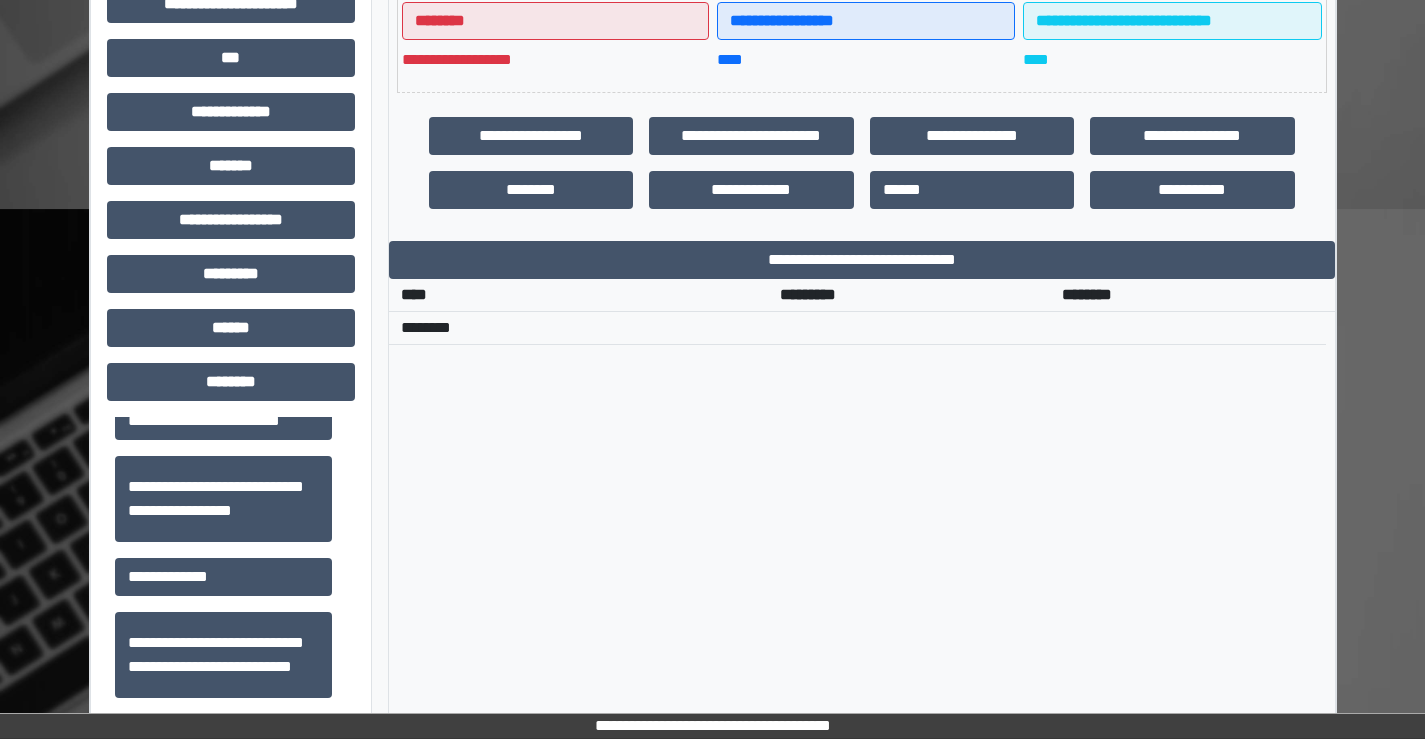 scroll, scrollTop: 508, scrollLeft: 0, axis: vertical 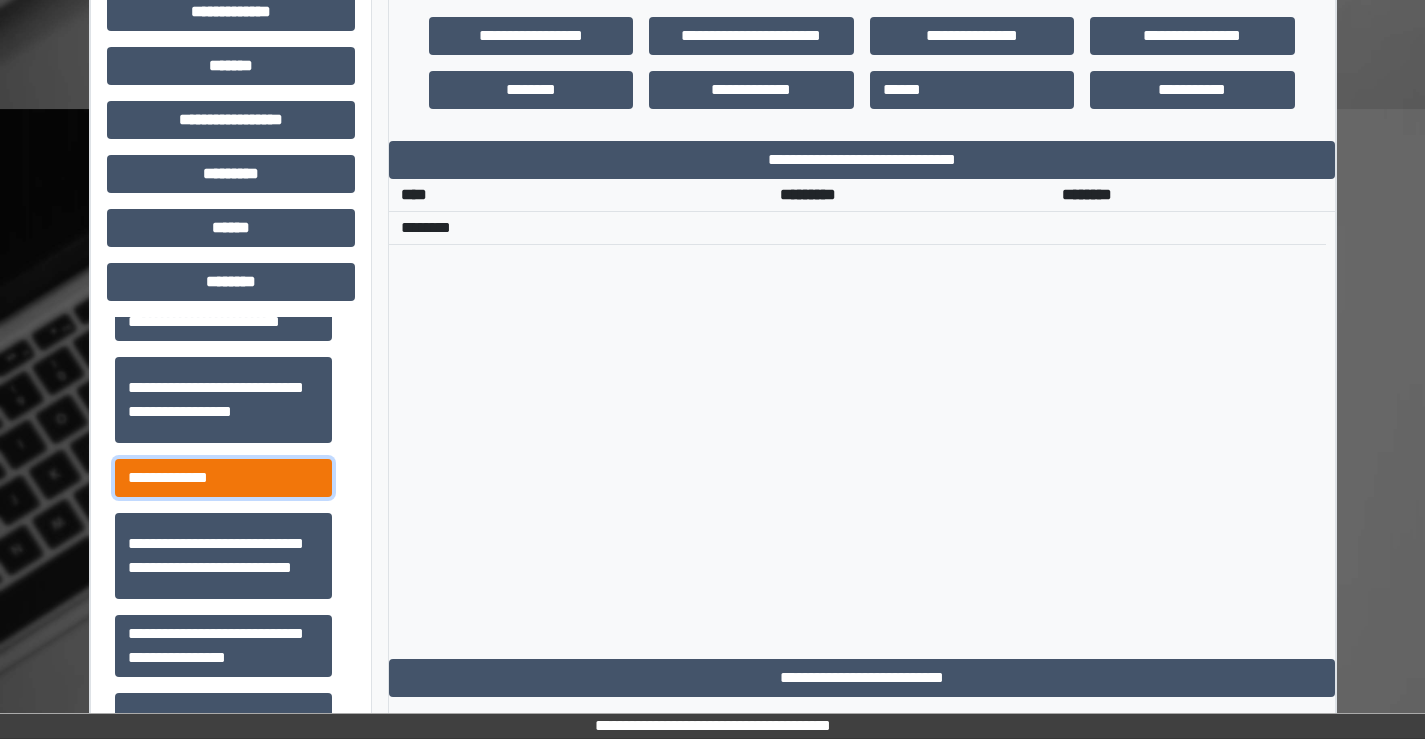 click on "**********" at bounding box center [223, 478] 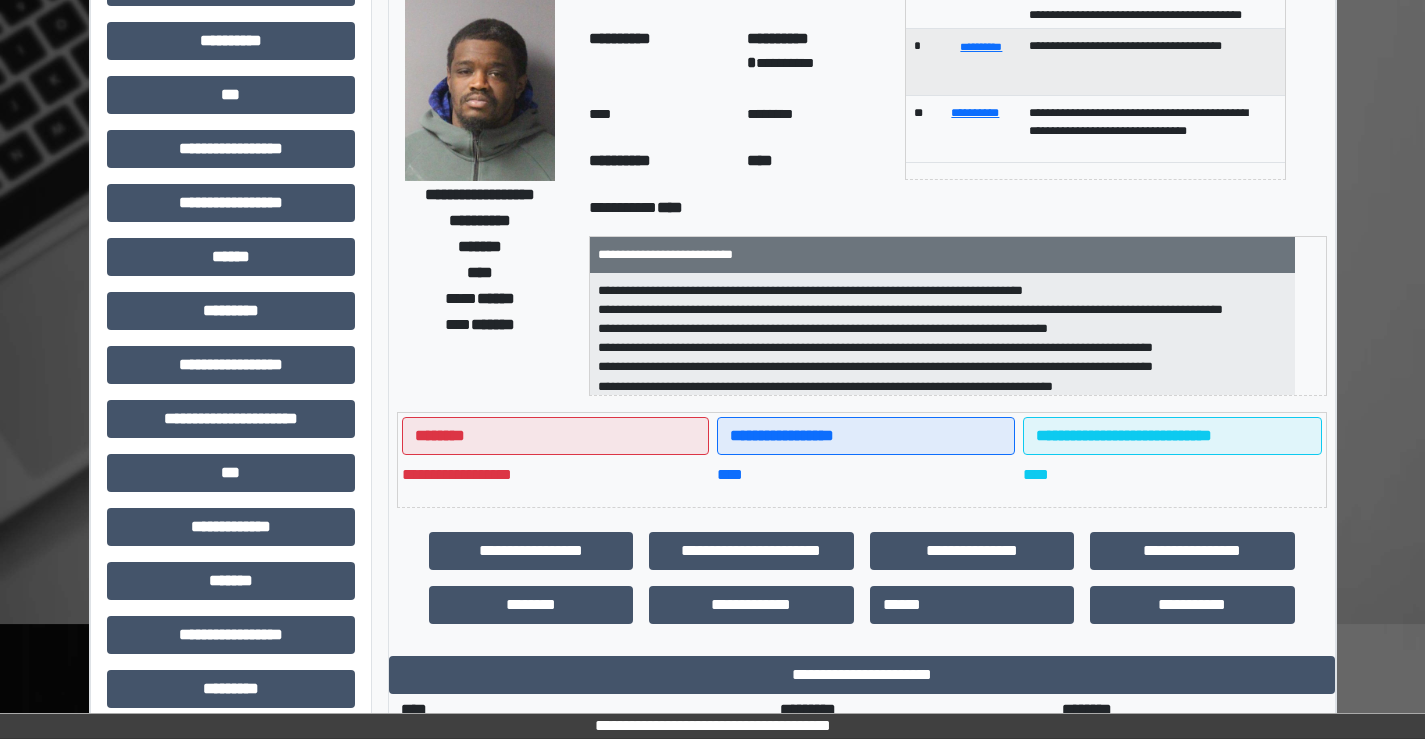 scroll, scrollTop: 0, scrollLeft: 0, axis: both 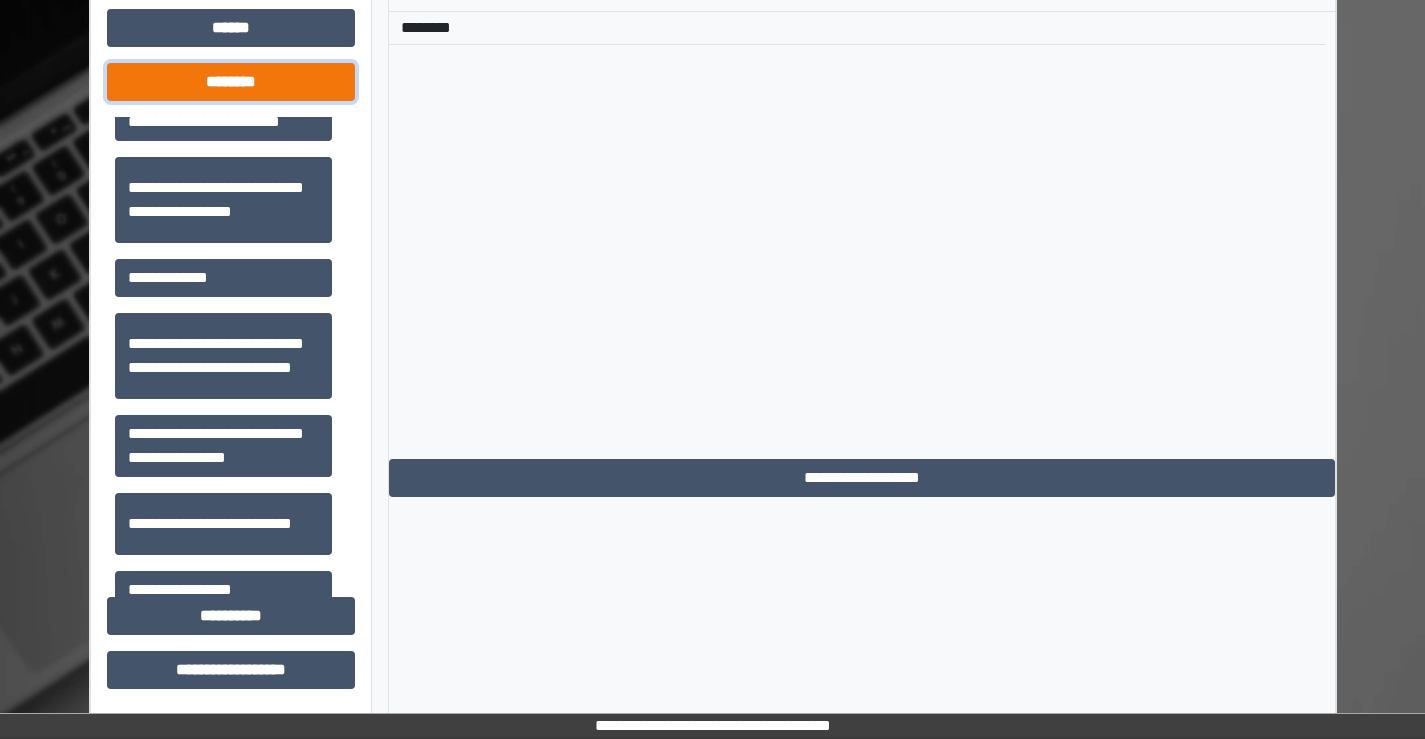 click on "********" at bounding box center (231, 82) 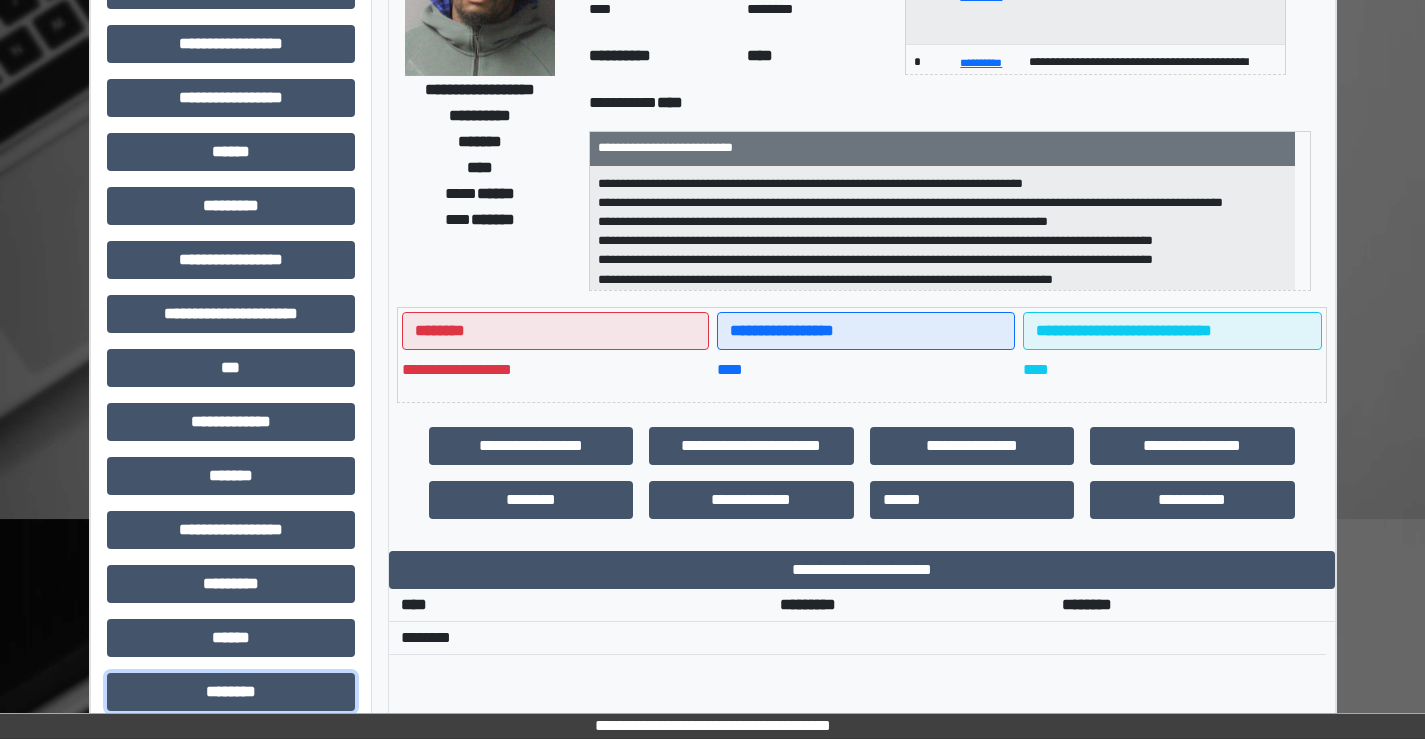 scroll, scrollTop: 191, scrollLeft: 0, axis: vertical 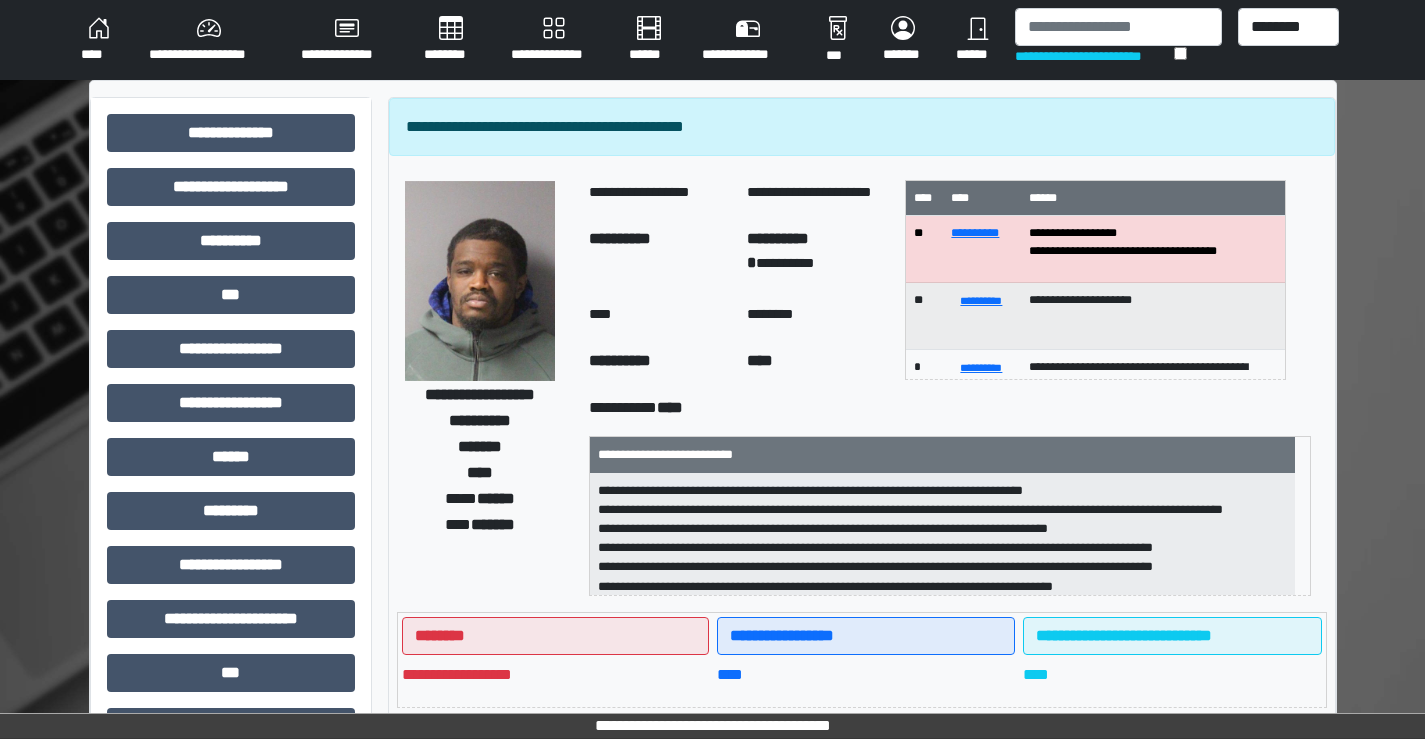 drag, startPoint x: 335, startPoint y: 55, endPoint x: 1408, endPoint y: 209, distance: 1083.9949 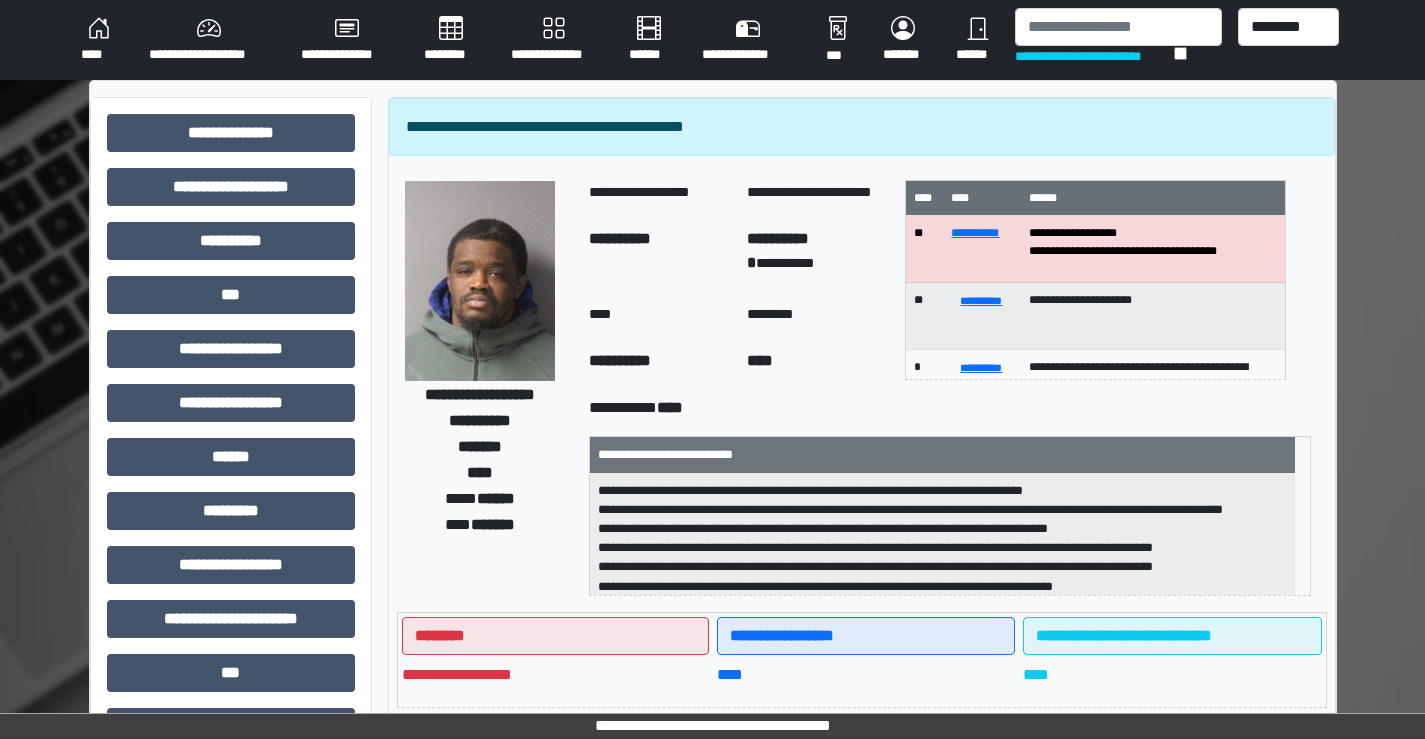 scroll, scrollTop: 2, scrollLeft: 0, axis: vertical 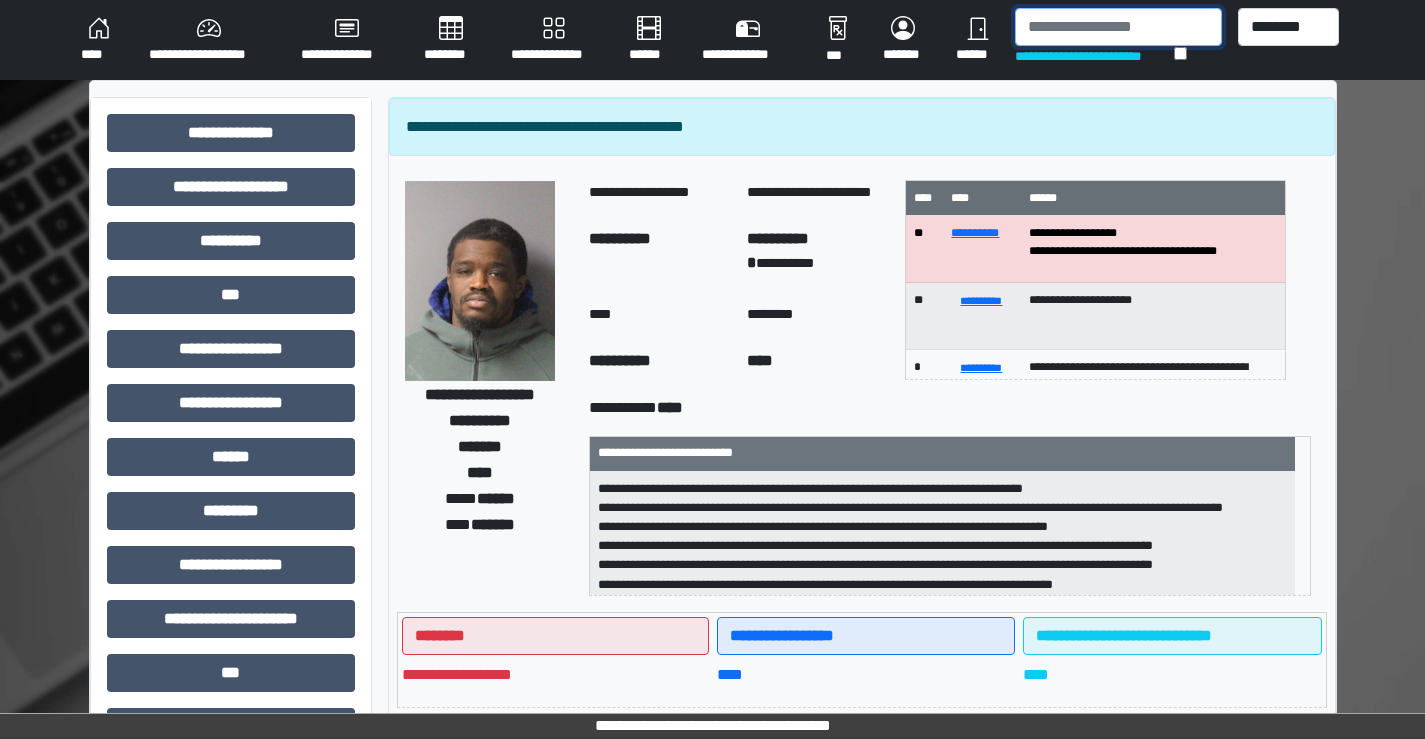 click at bounding box center [1118, 27] 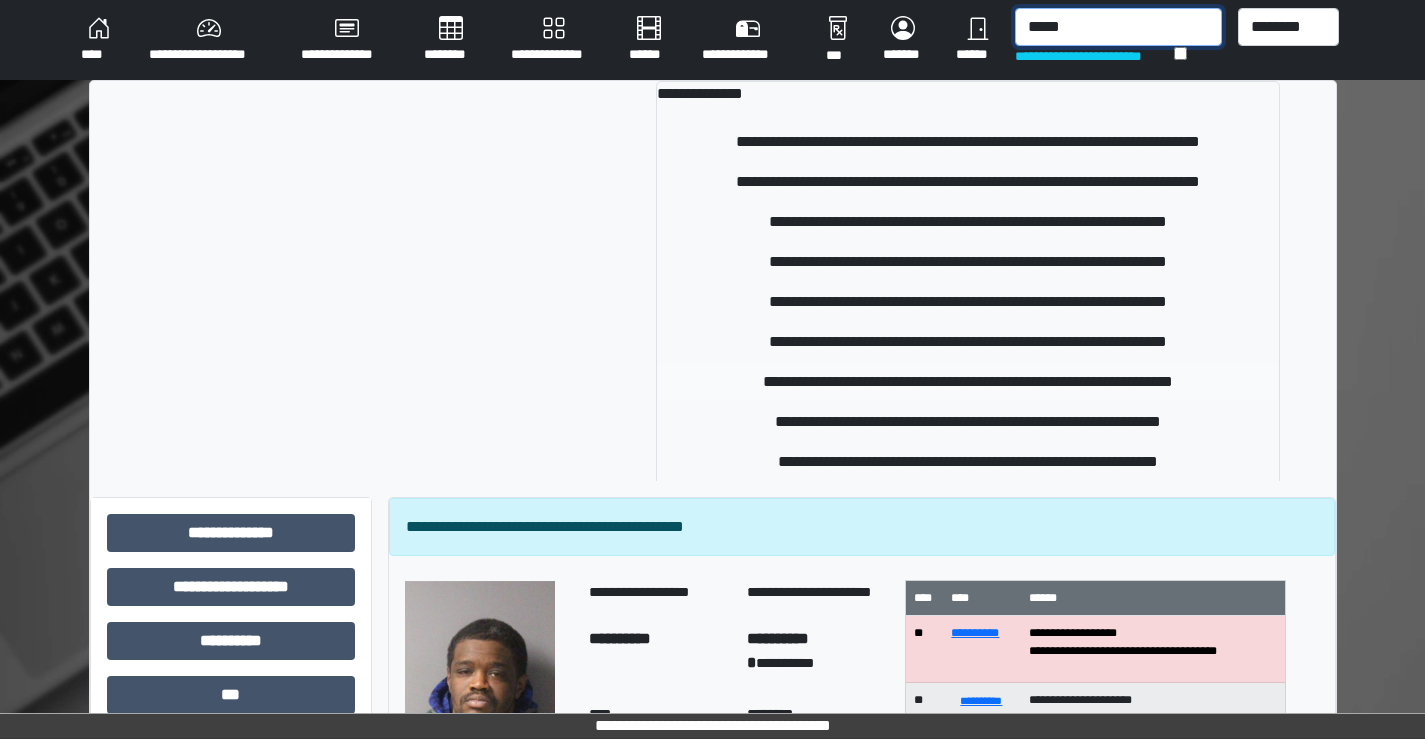 type on "*****" 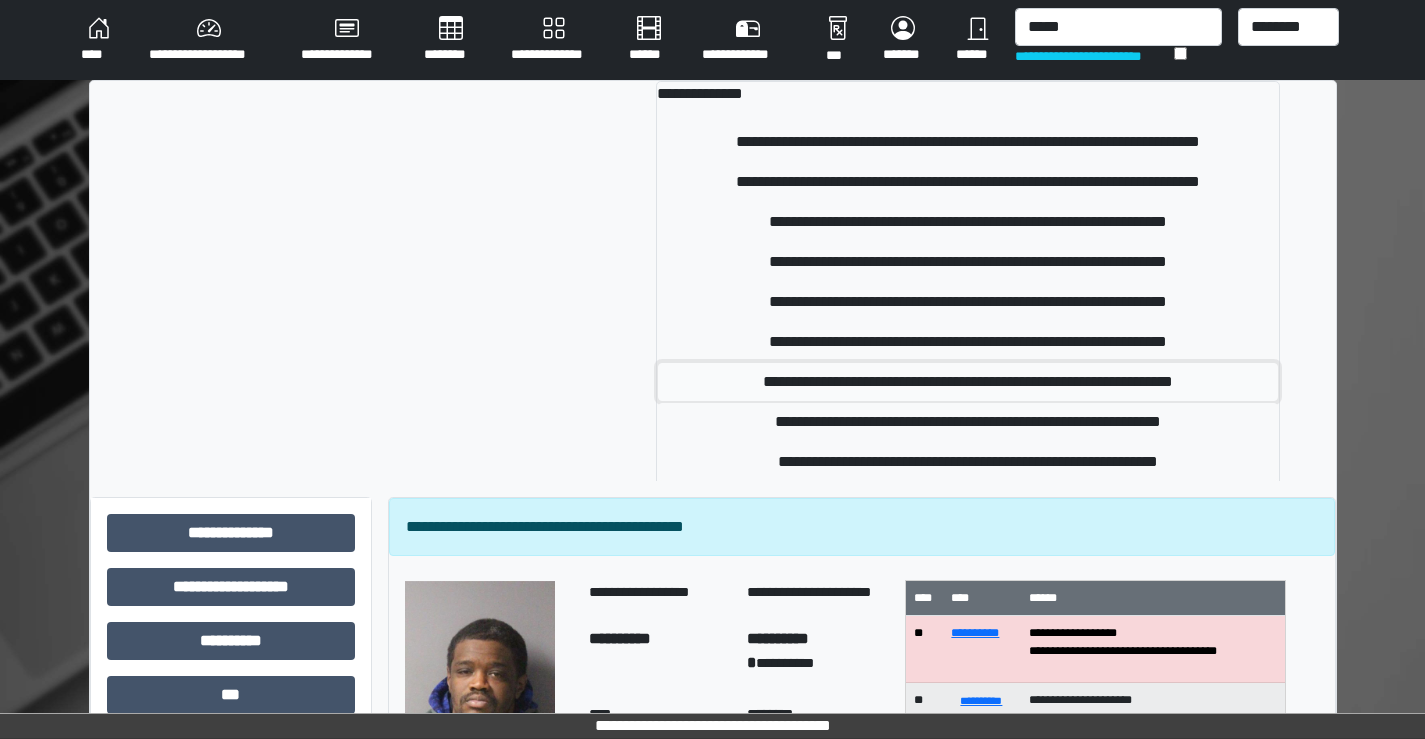 click on "**********" at bounding box center (968, 382) 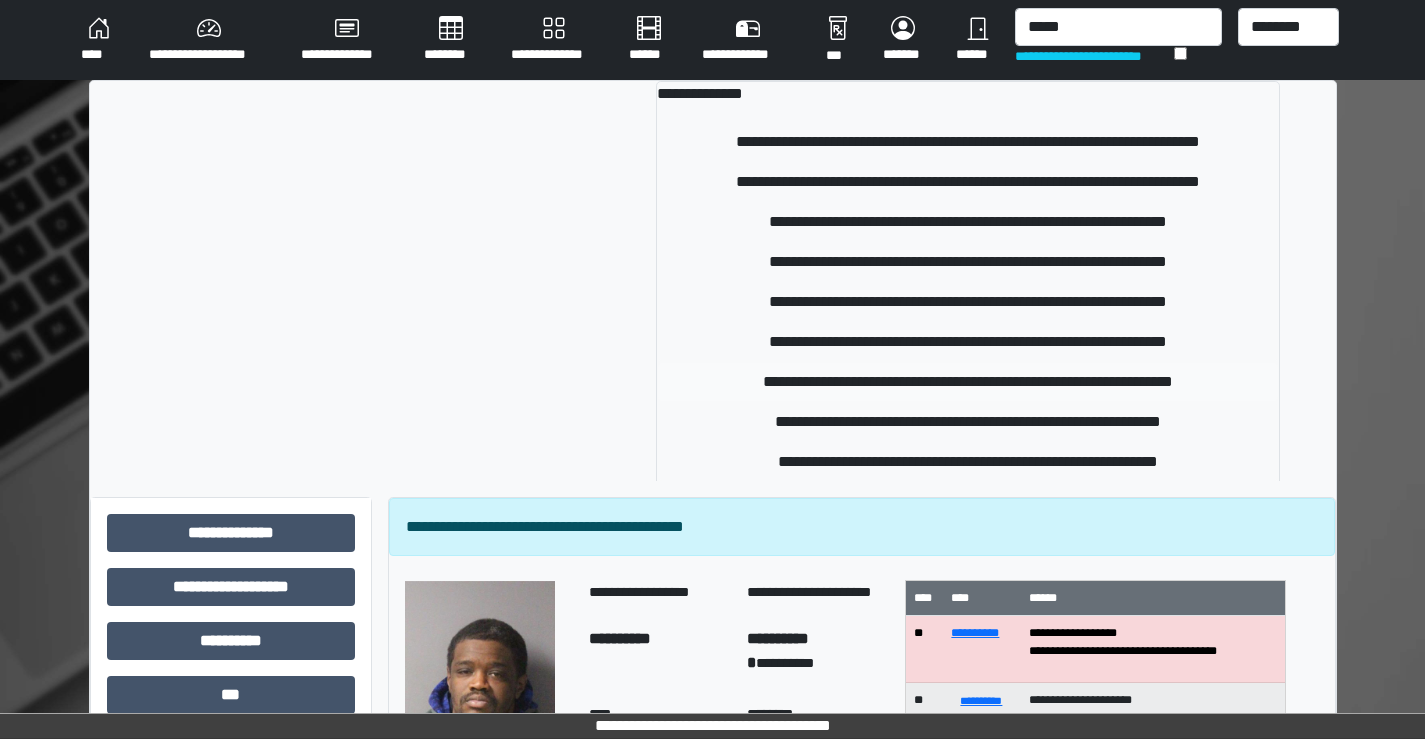 type 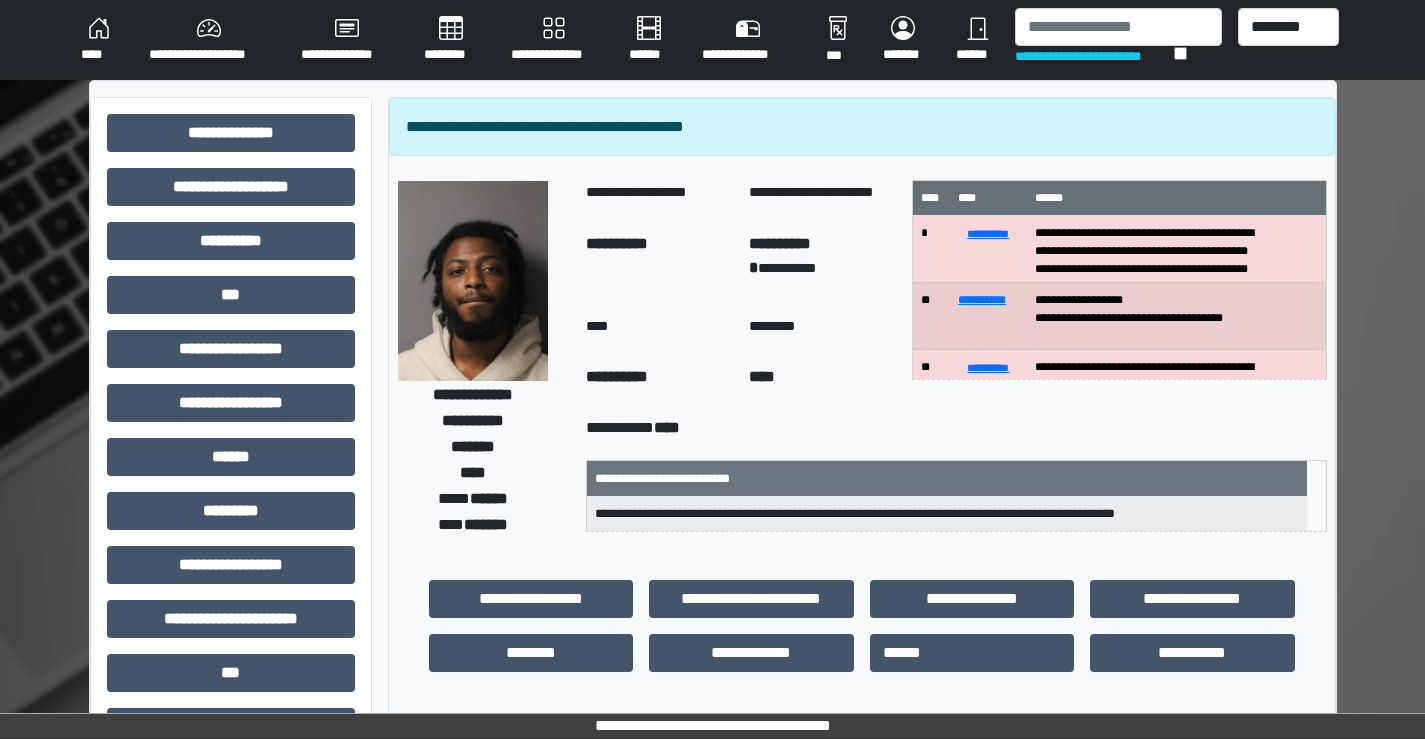 scroll, scrollTop: 100, scrollLeft: 0, axis: vertical 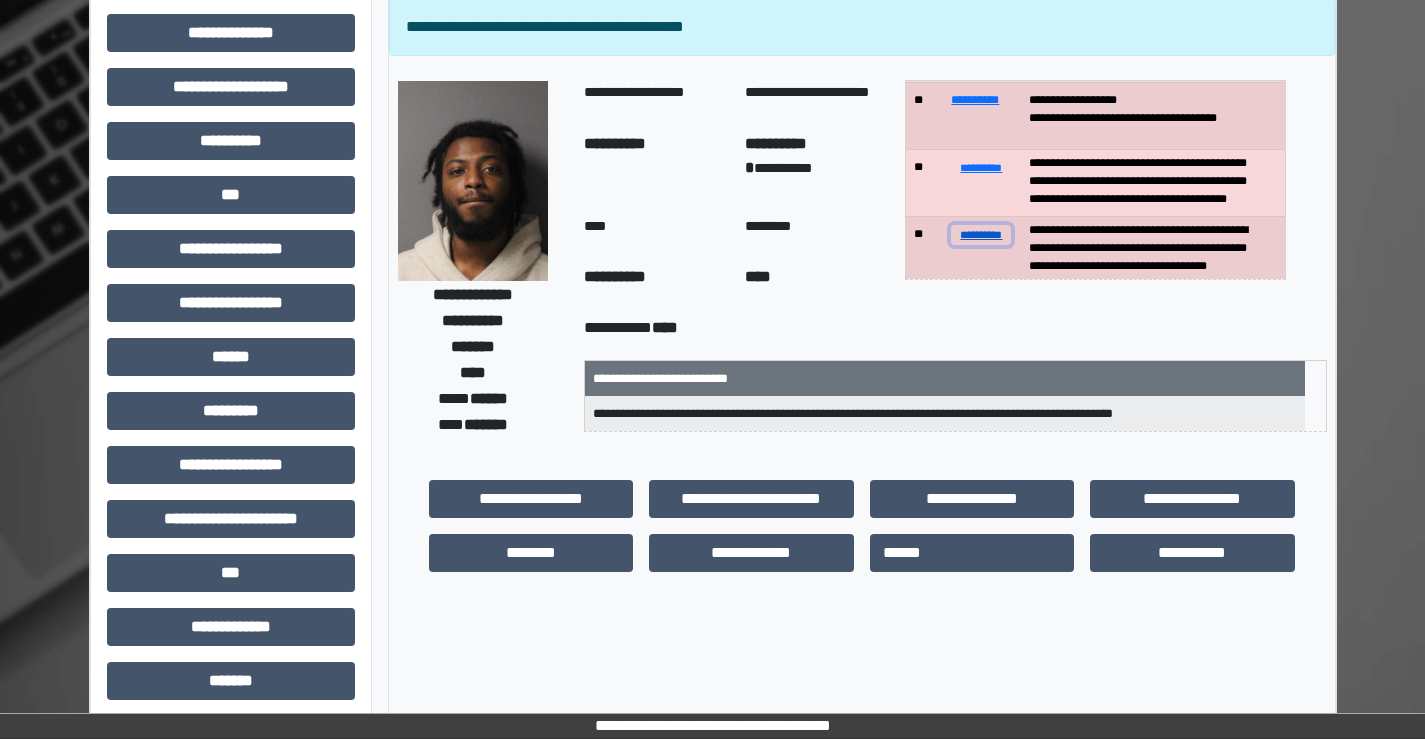 click on "**********" at bounding box center (981, 234) 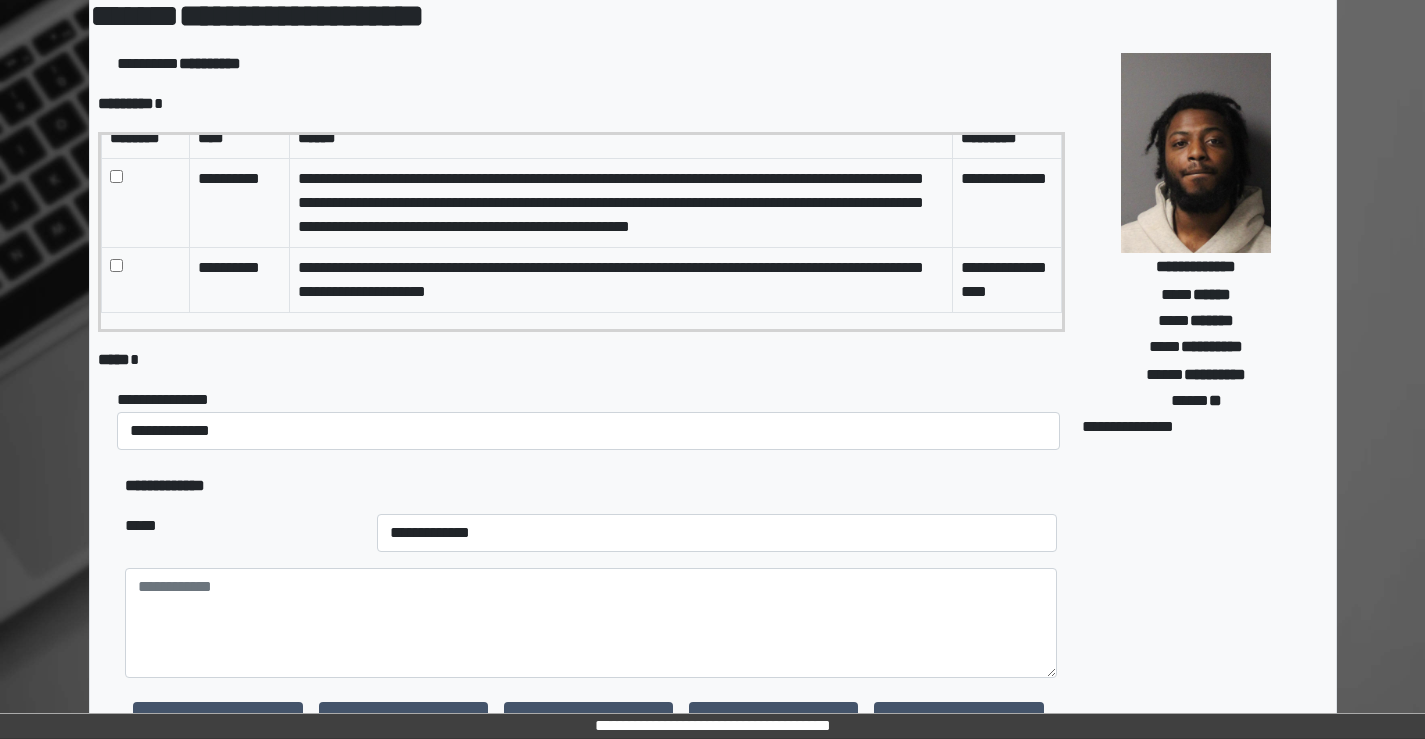 scroll, scrollTop: 0, scrollLeft: 0, axis: both 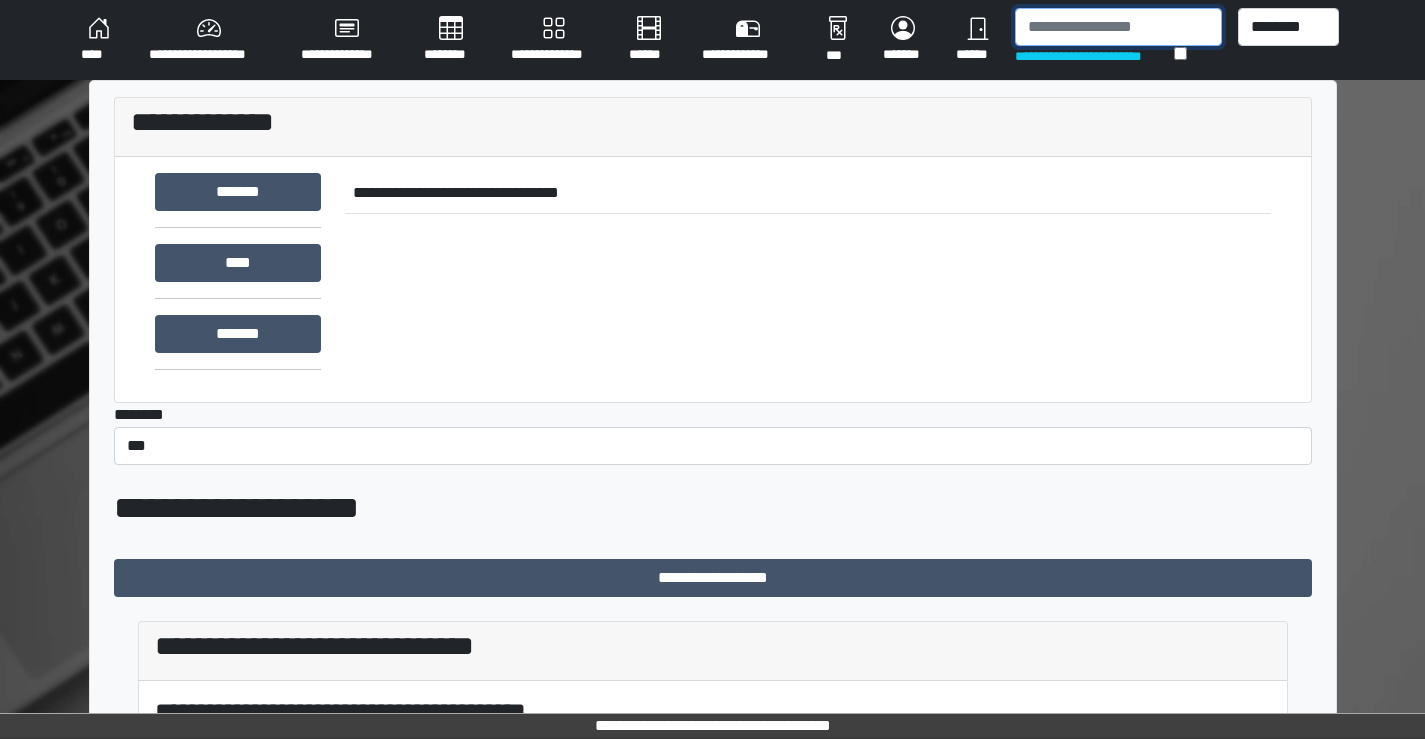 click at bounding box center [1118, 27] 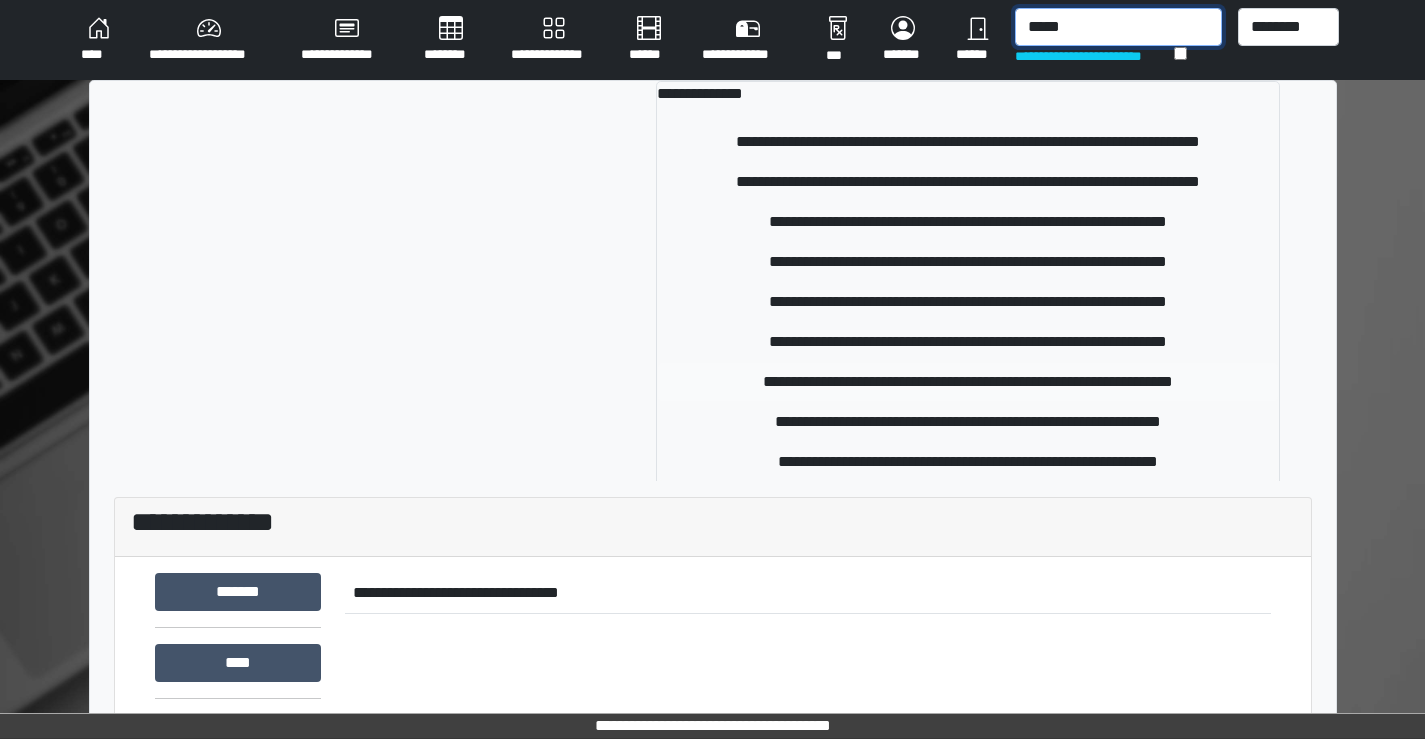 type on "*****" 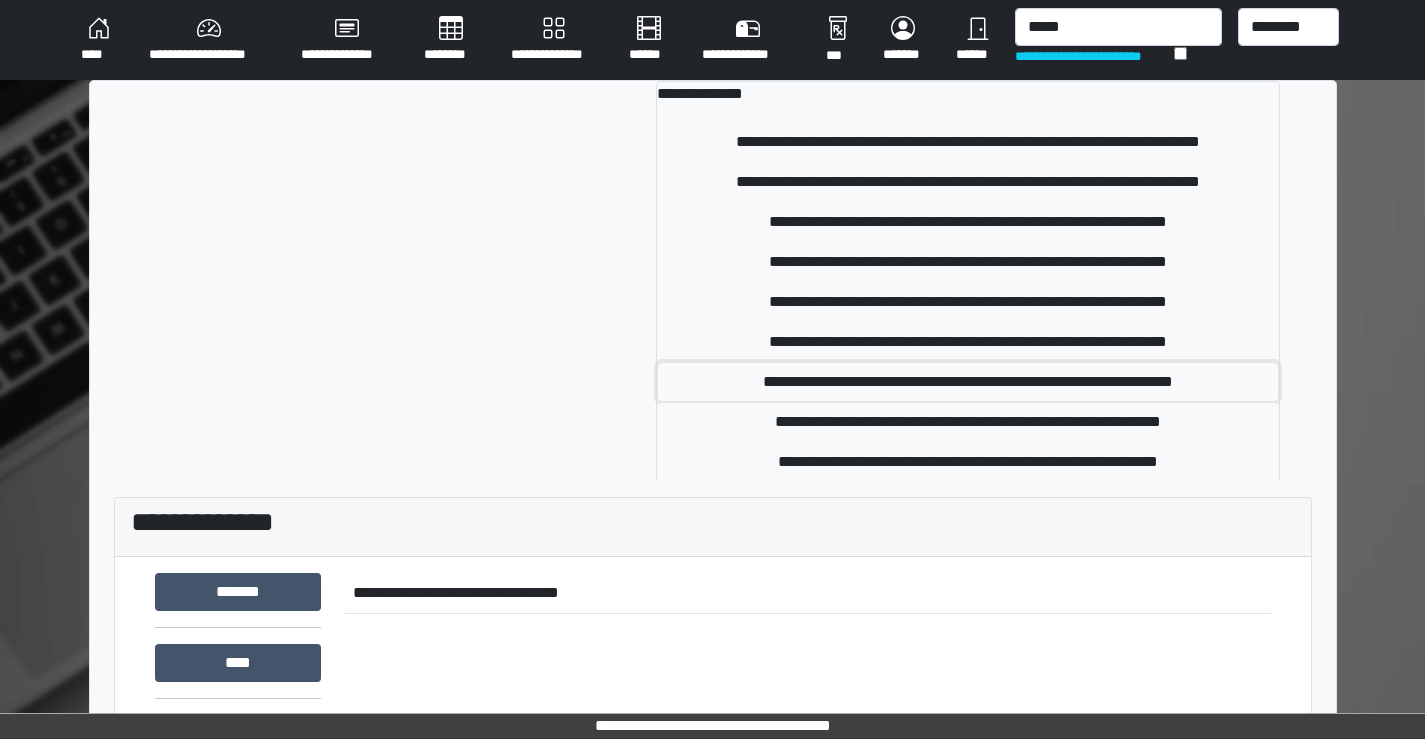 click on "**********" at bounding box center (968, 382) 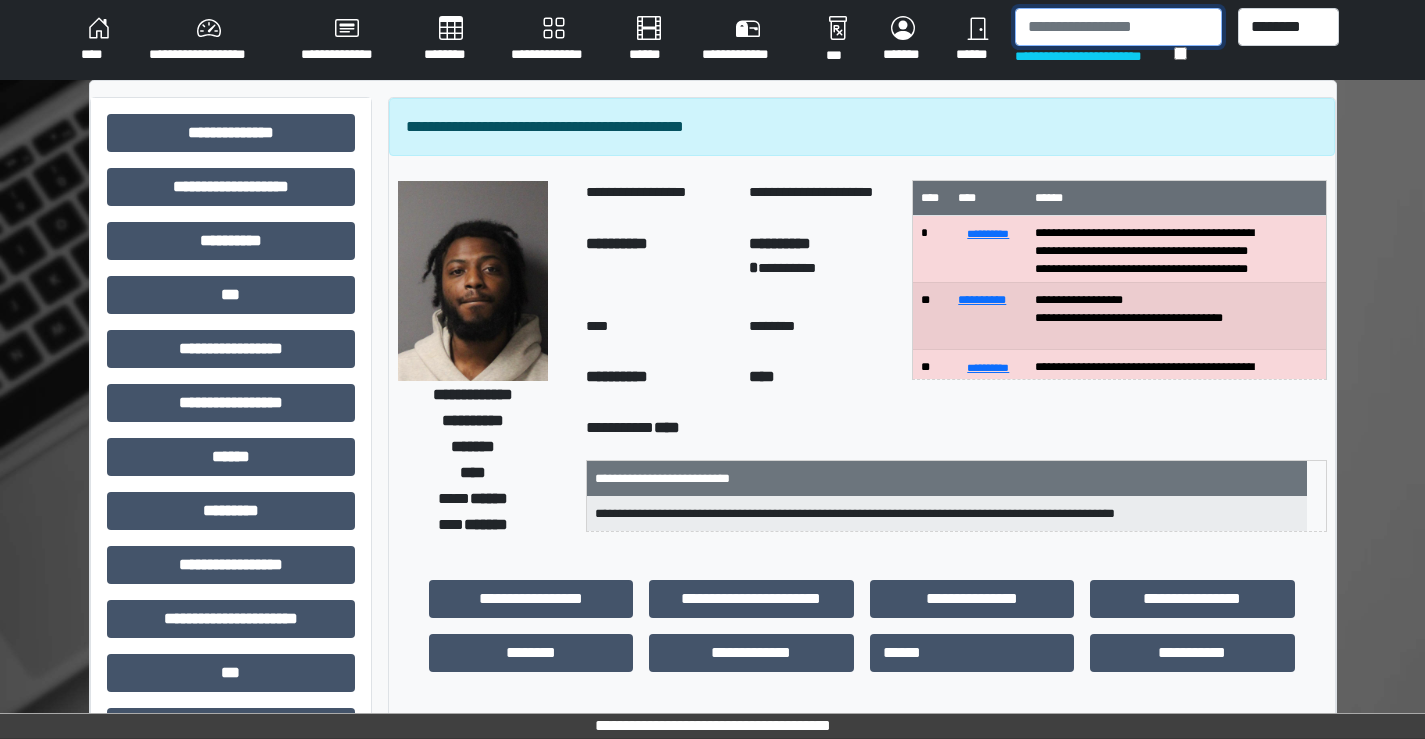 click at bounding box center (1118, 27) 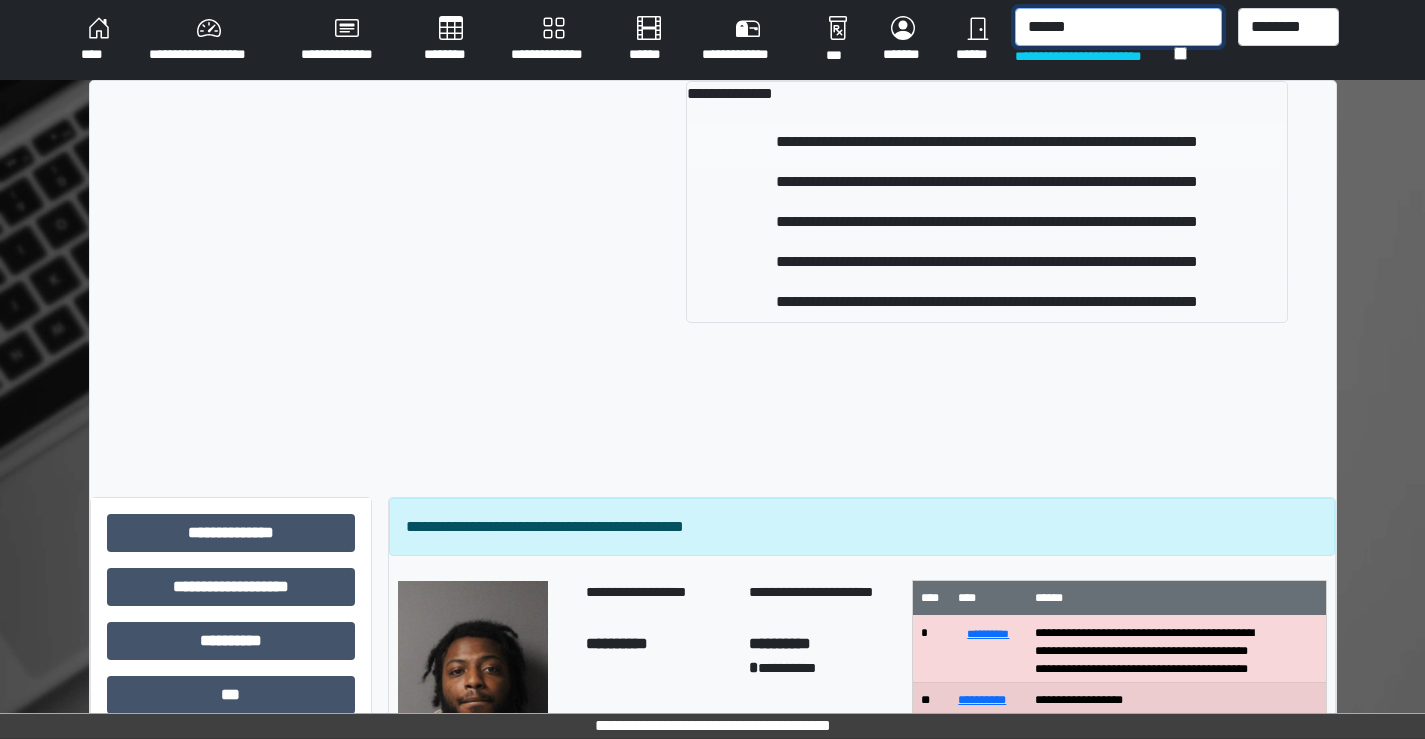 type on "******" 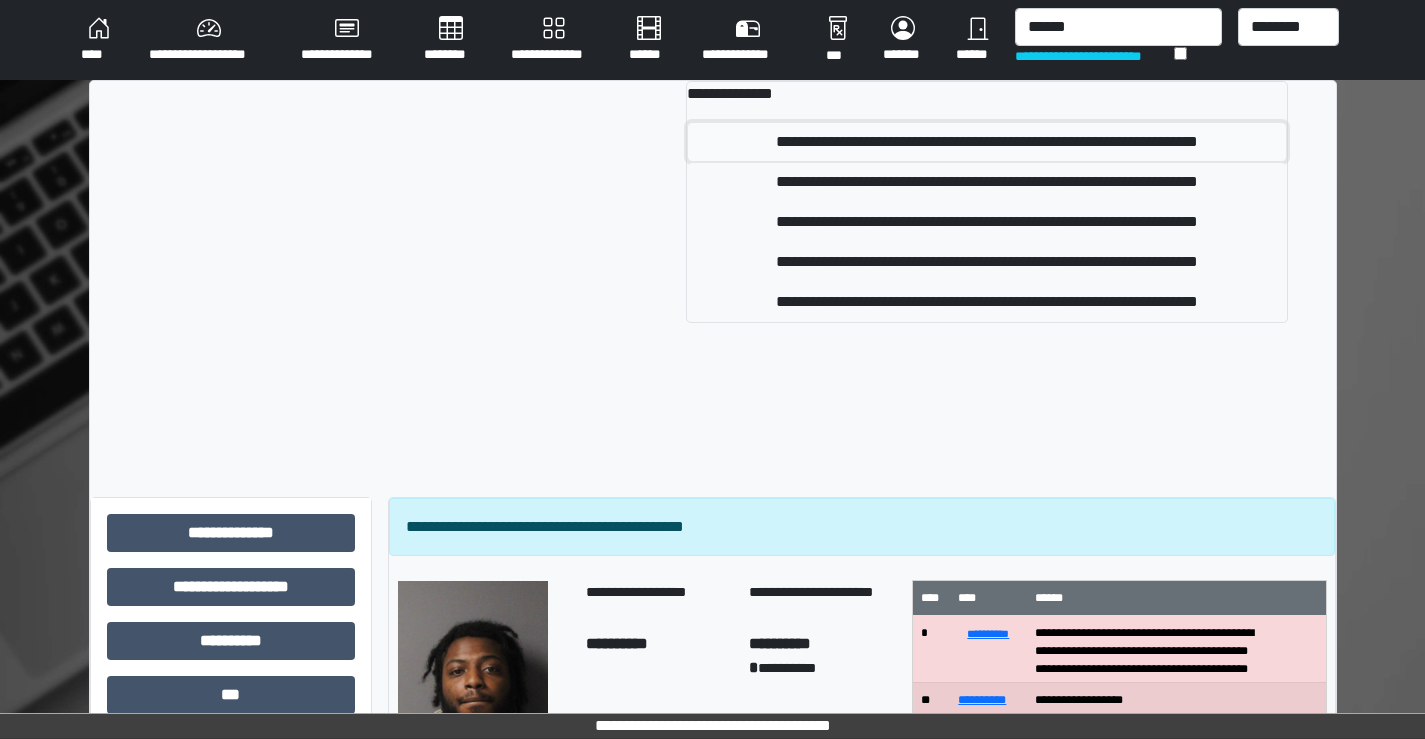 click on "**********" at bounding box center [986, 142] 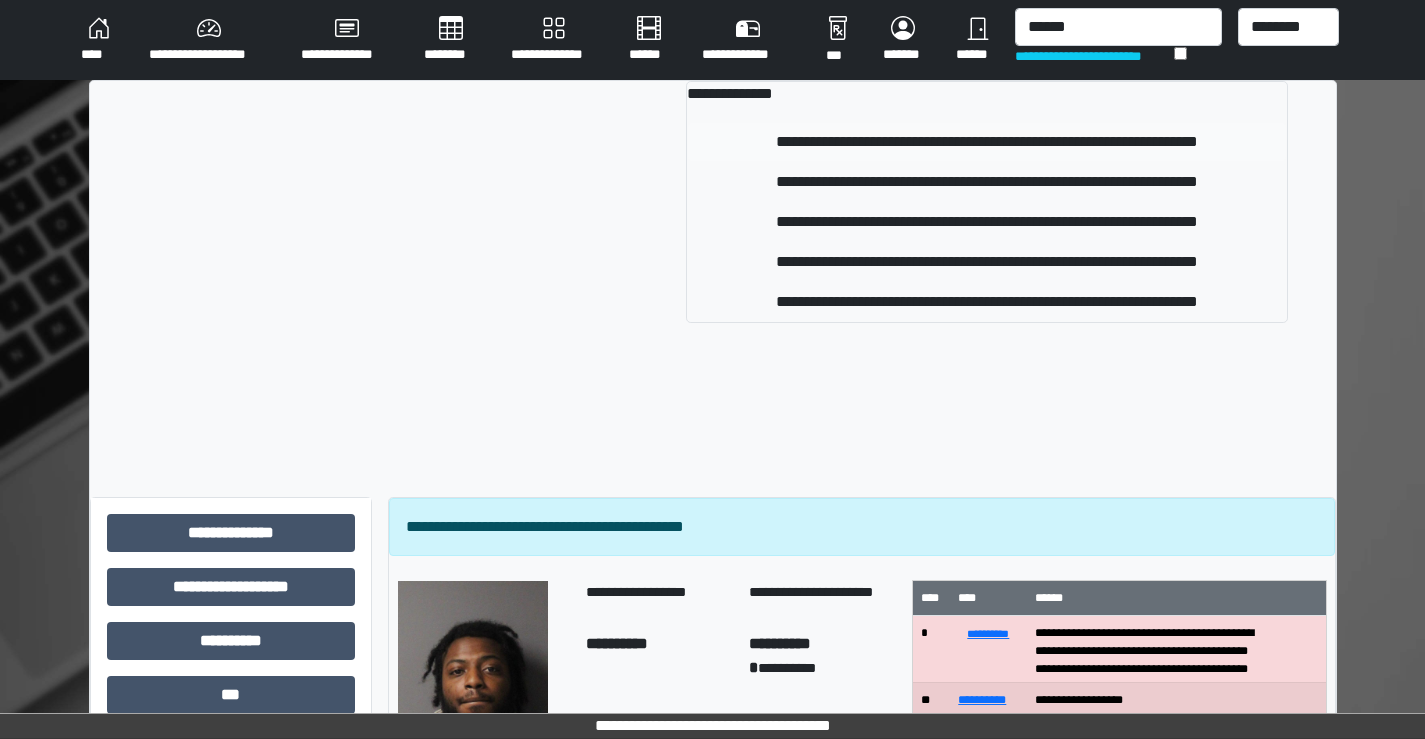 type 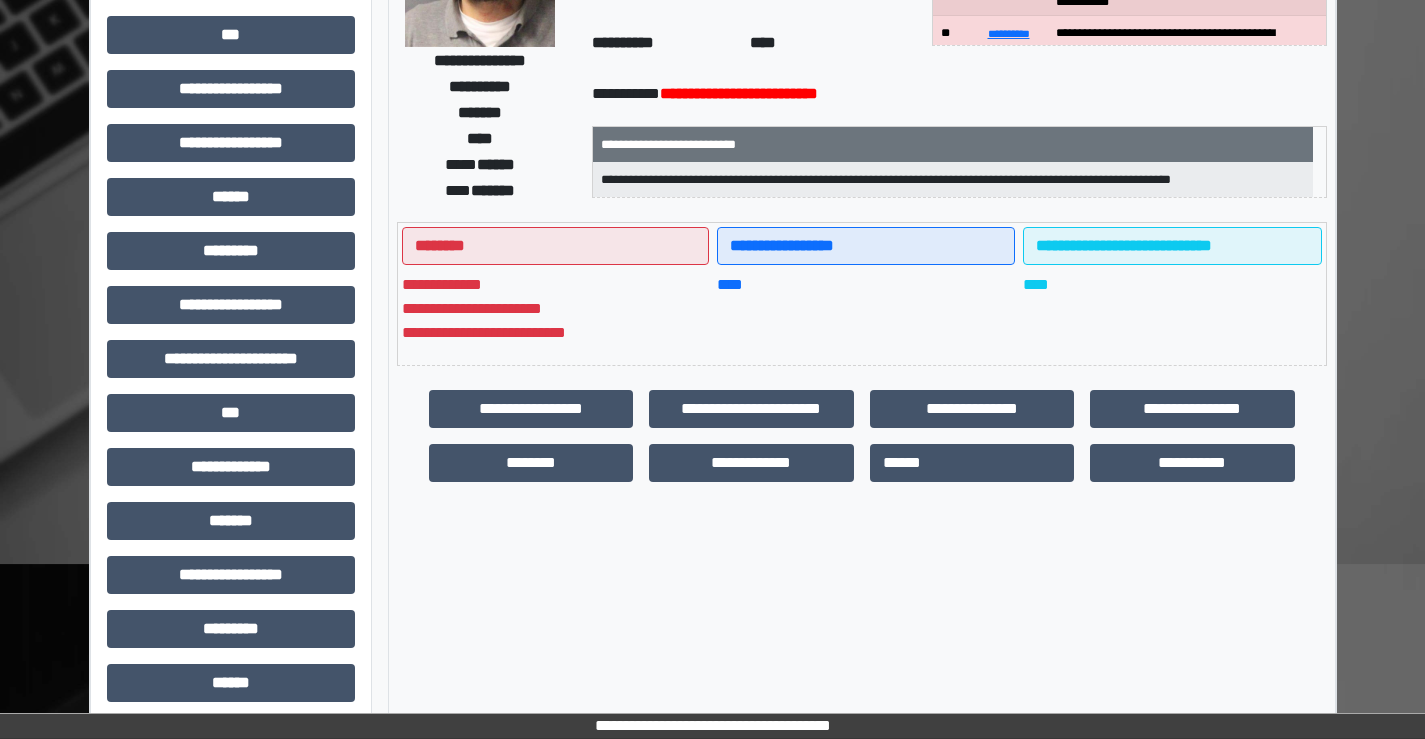scroll, scrollTop: 0, scrollLeft: 0, axis: both 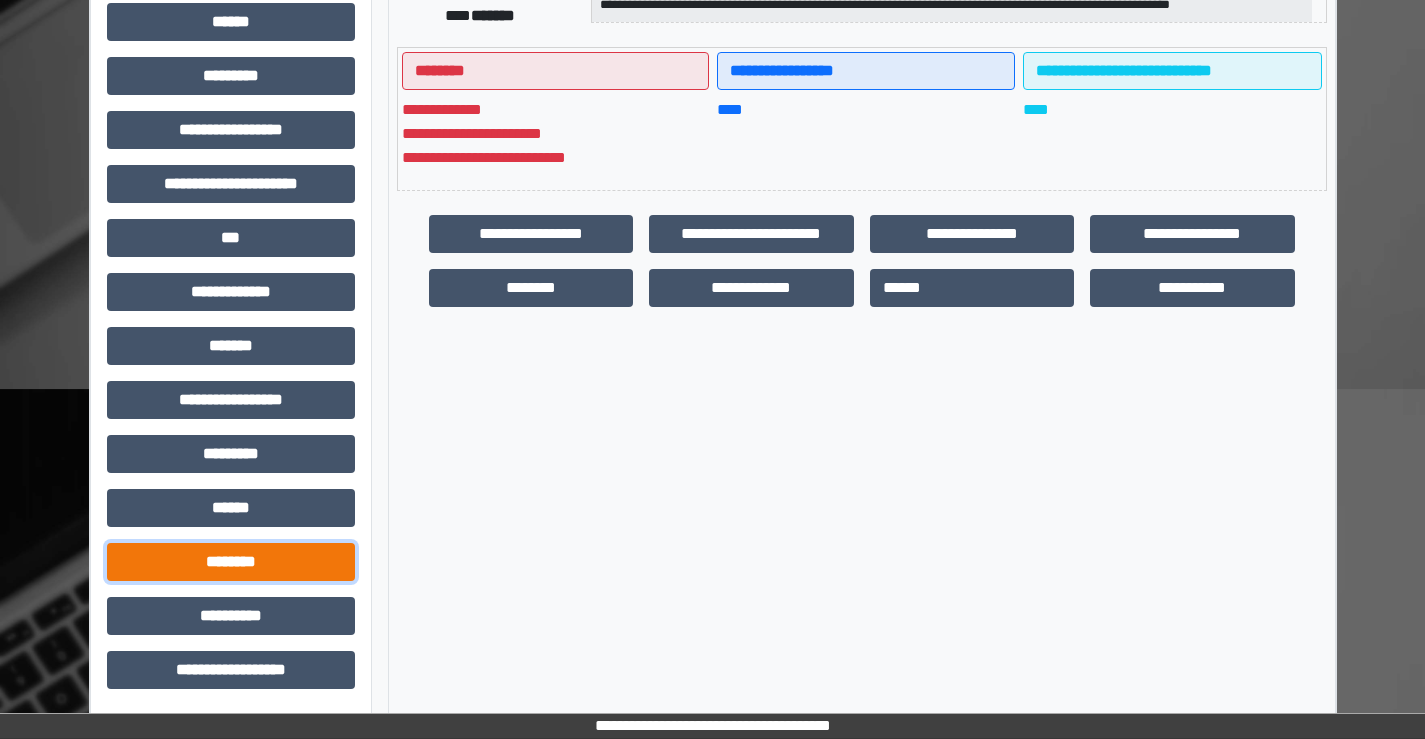 click on "********" at bounding box center (231, 562) 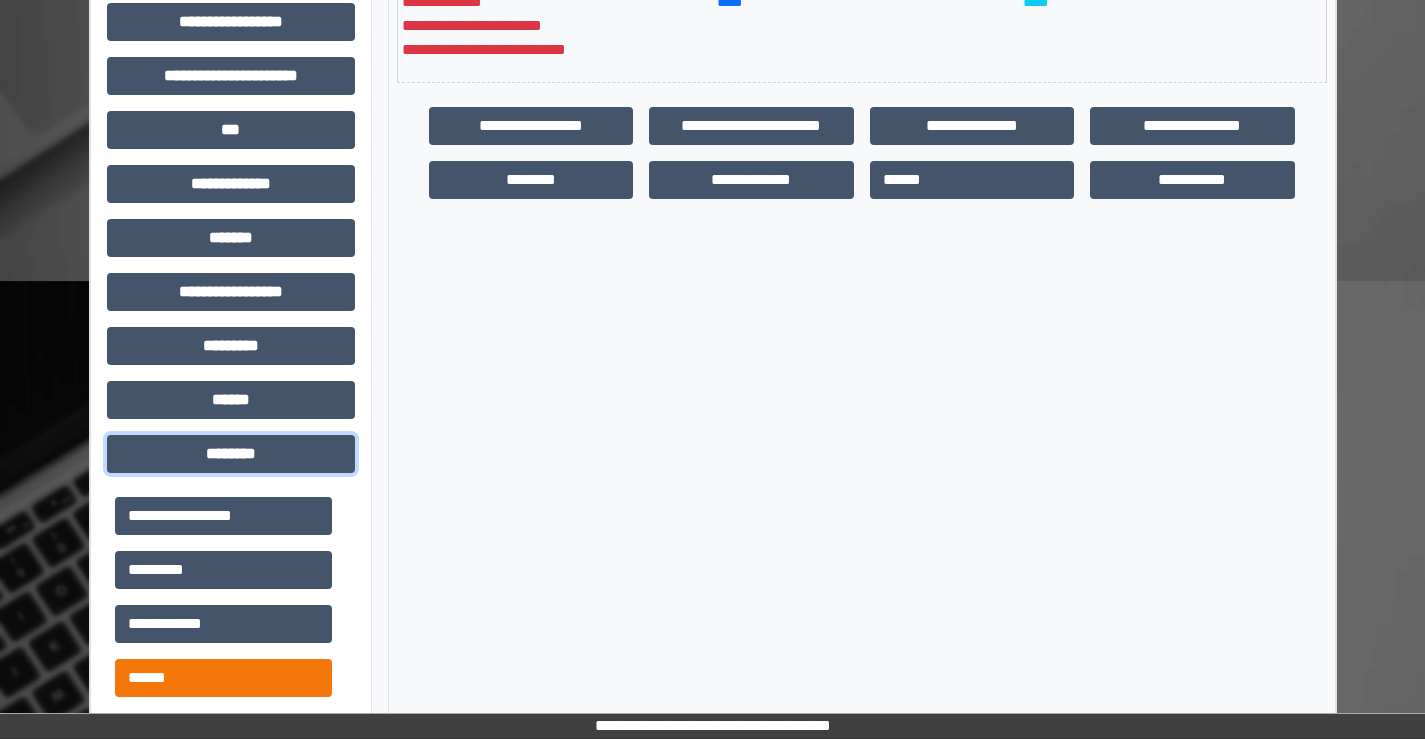 scroll, scrollTop: 735, scrollLeft: 0, axis: vertical 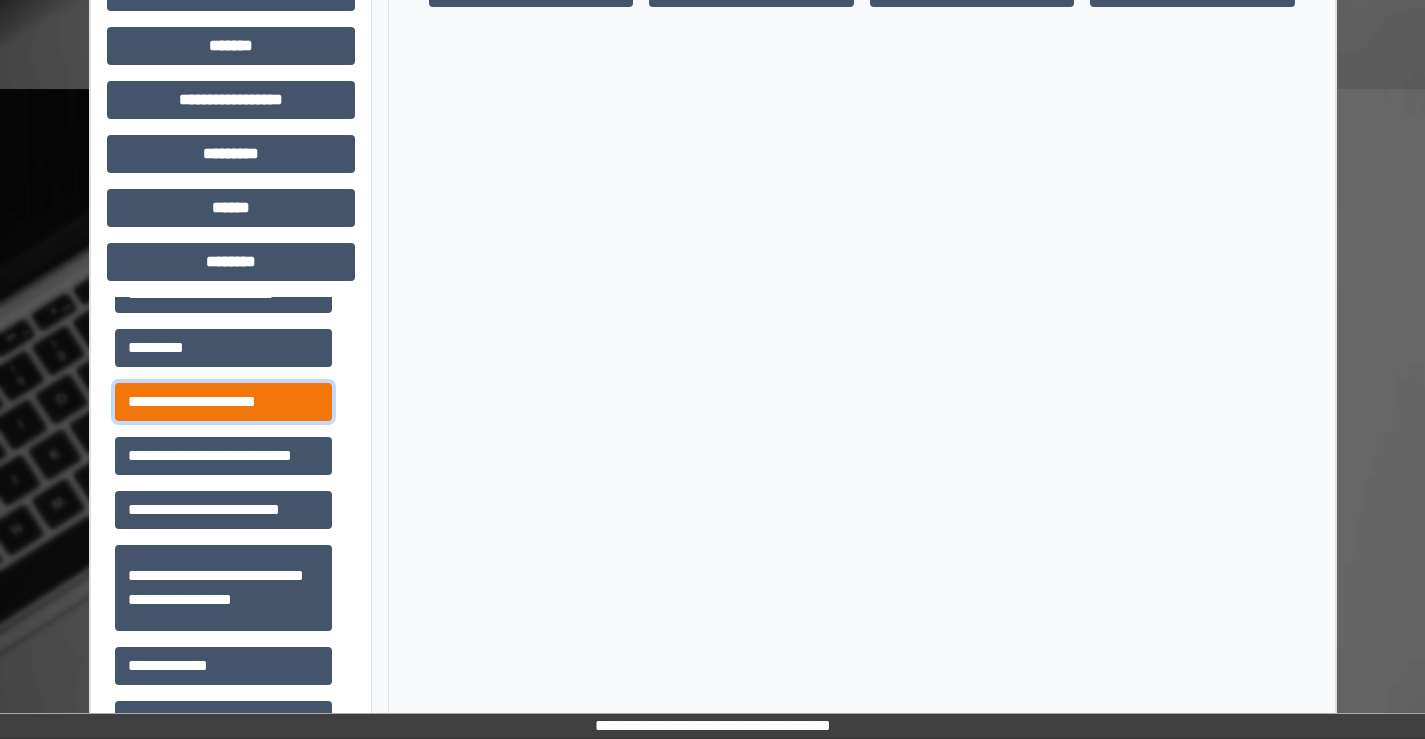 click on "**********" at bounding box center (223, 402) 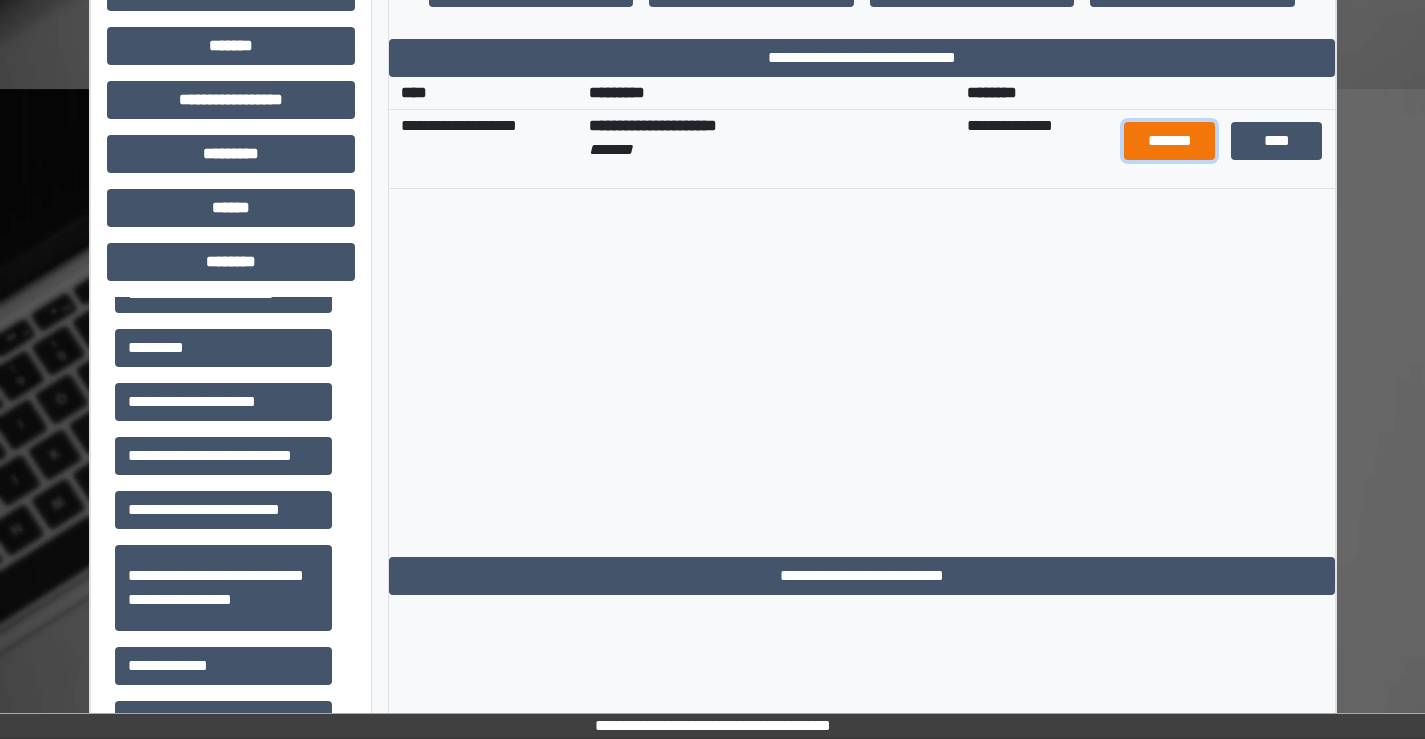 click on "*******" at bounding box center [1169, 141] 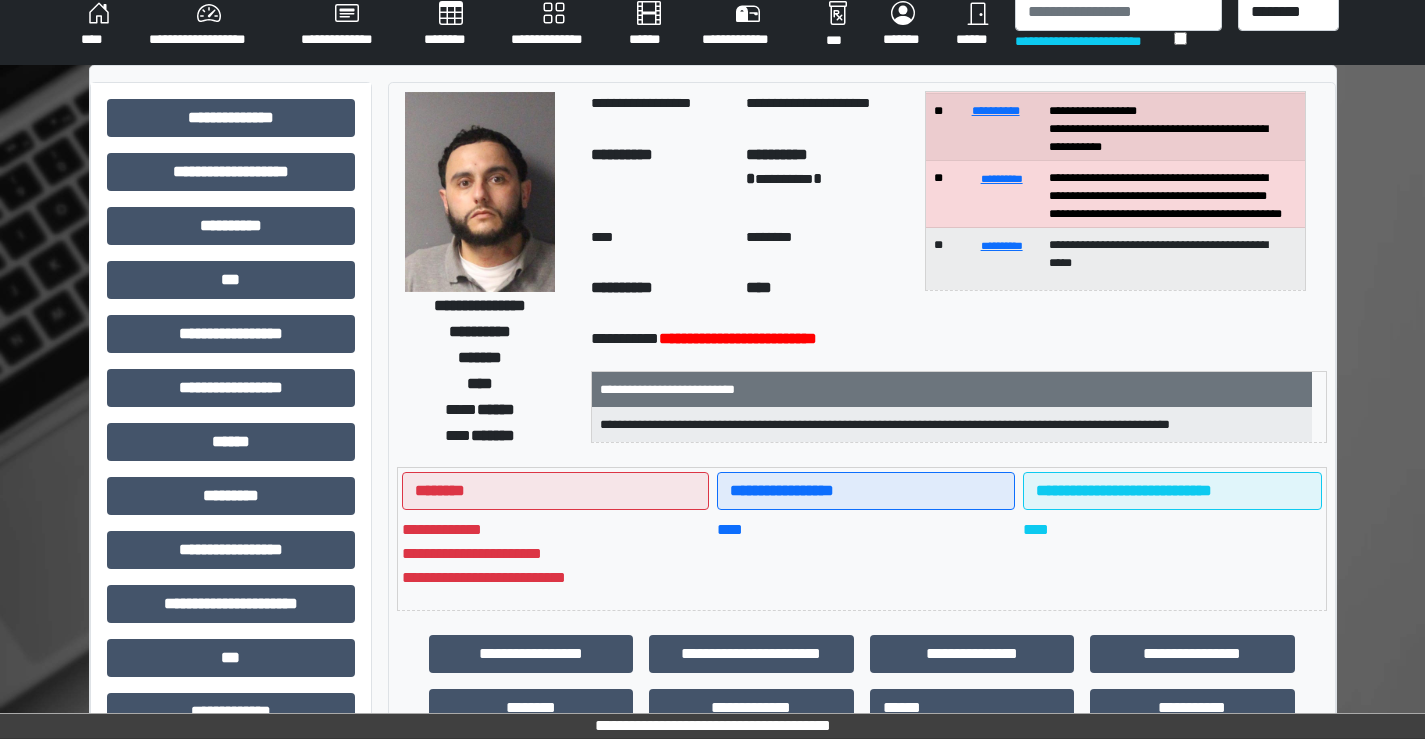 scroll, scrollTop: 0, scrollLeft: 0, axis: both 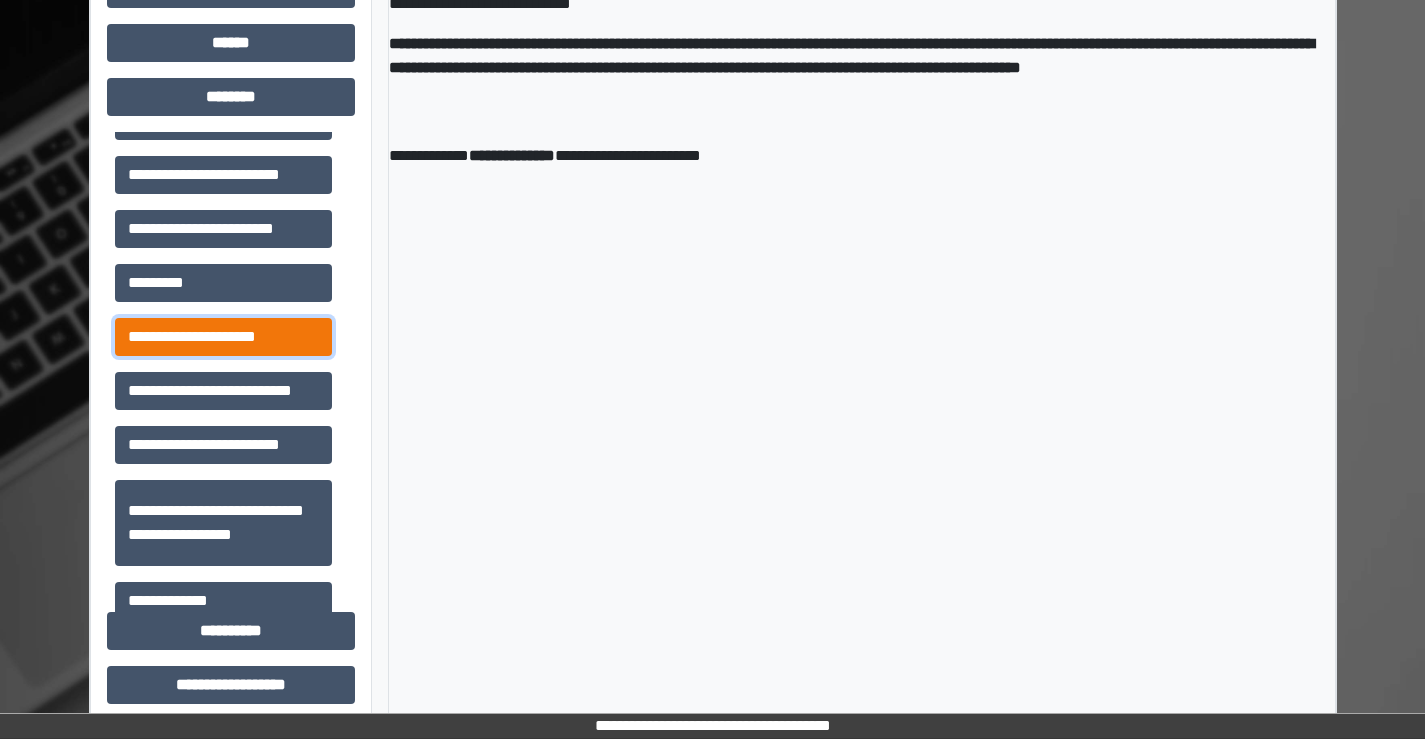click on "**********" at bounding box center (223, 337) 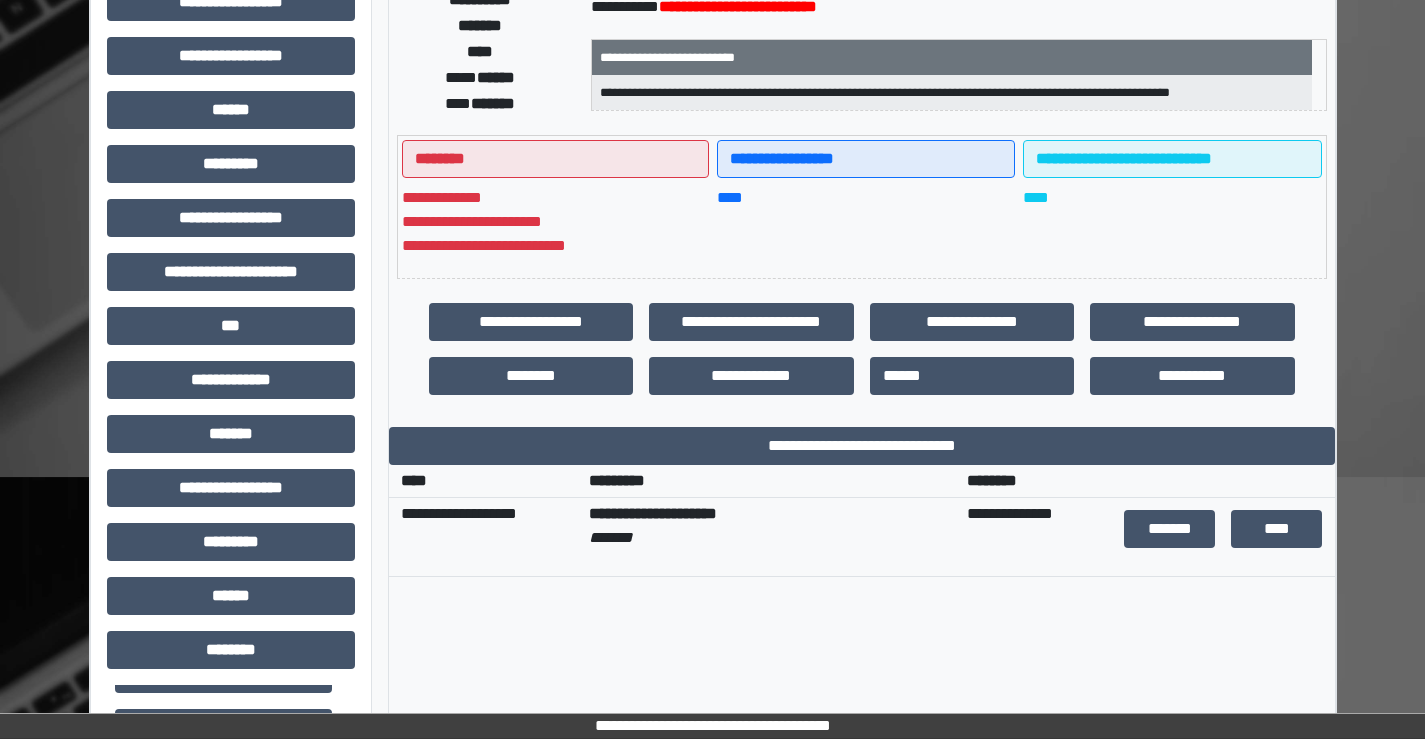 scroll, scrollTop: 400, scrollLeft: 0, axis: vertical 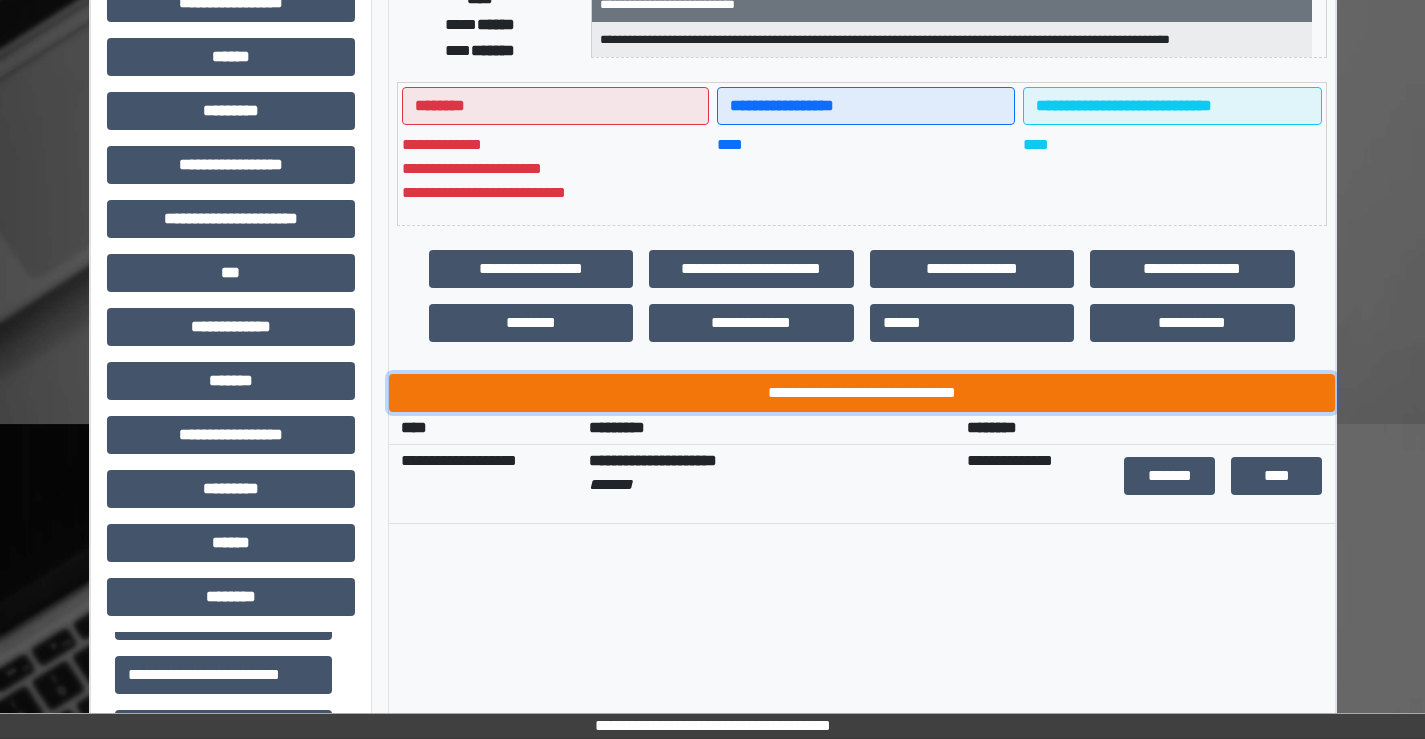 click on "**********" at bounding box center [862, 393] 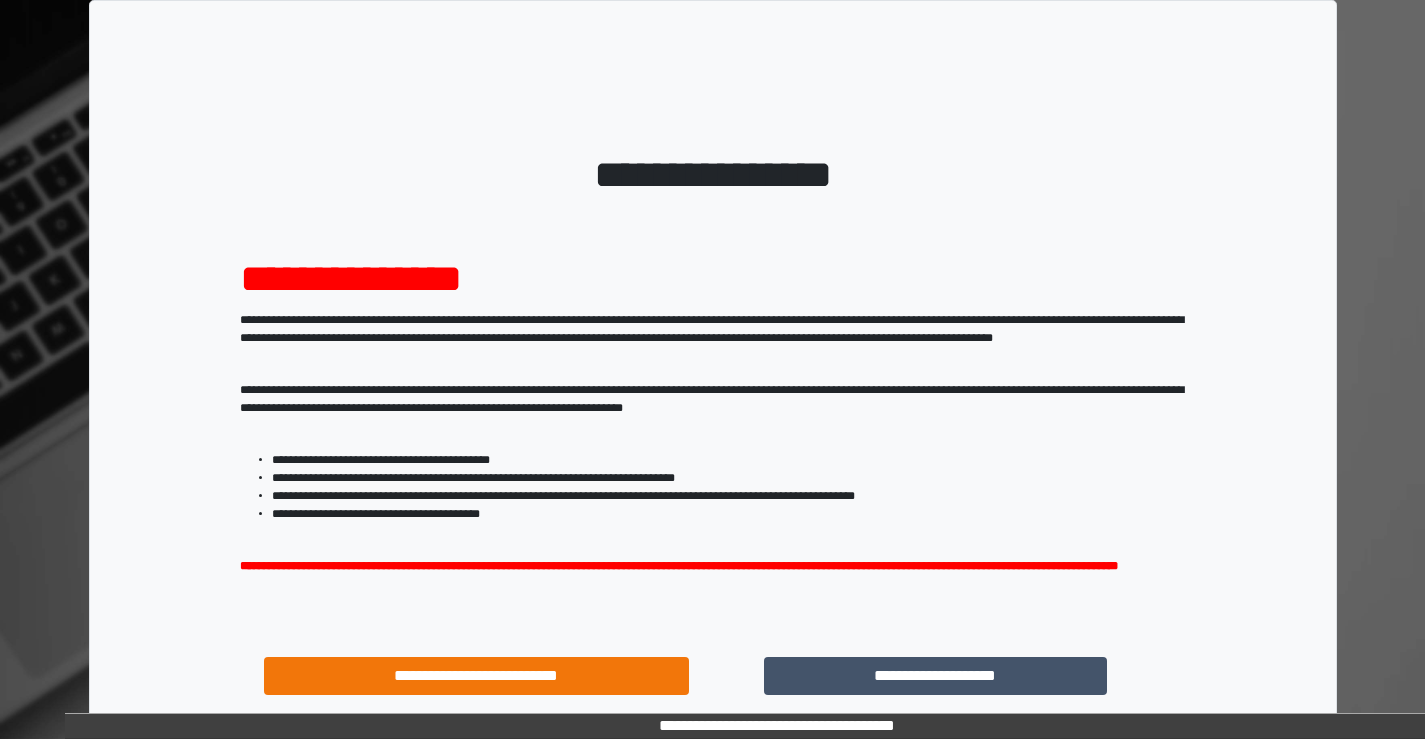 scroll, scrollTop: 0, scrollLeft: 0, axis: both 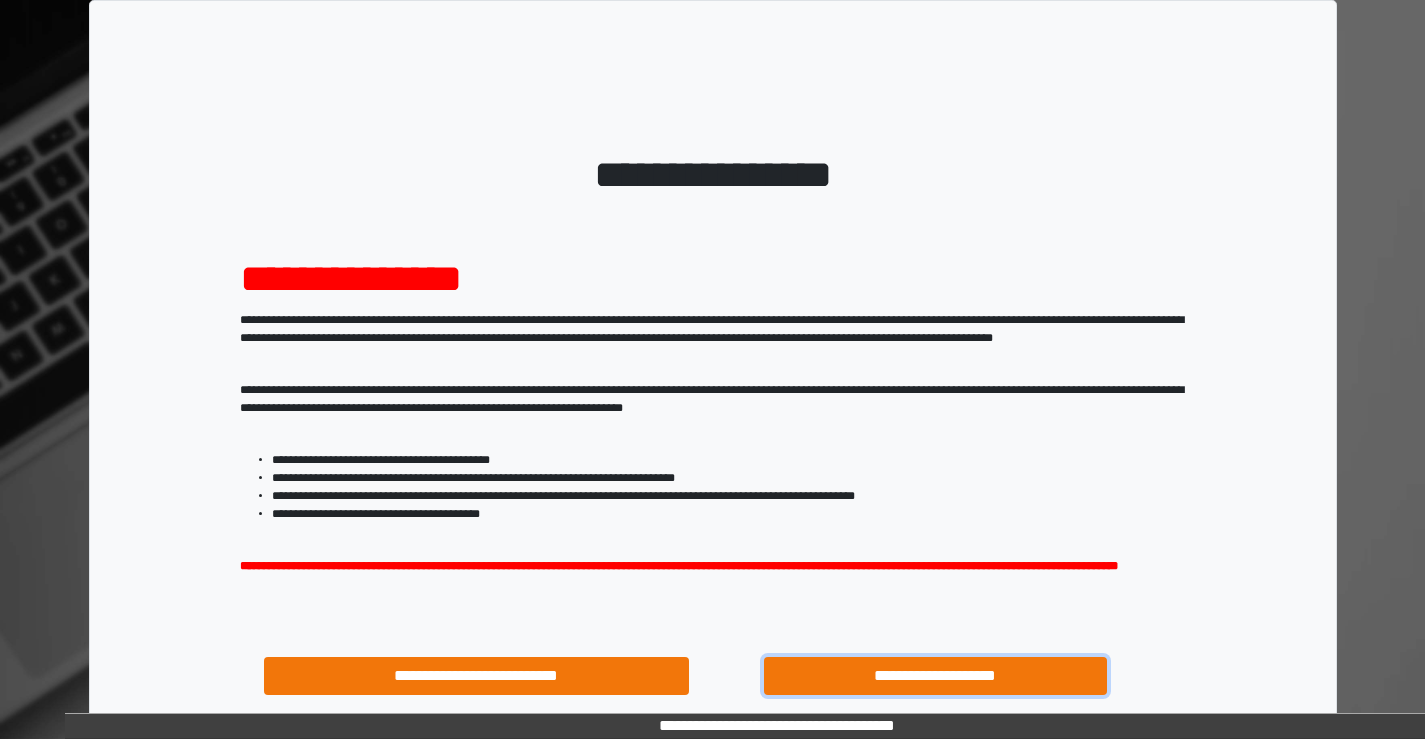 click on "**********" at bounding box center [936, 676] 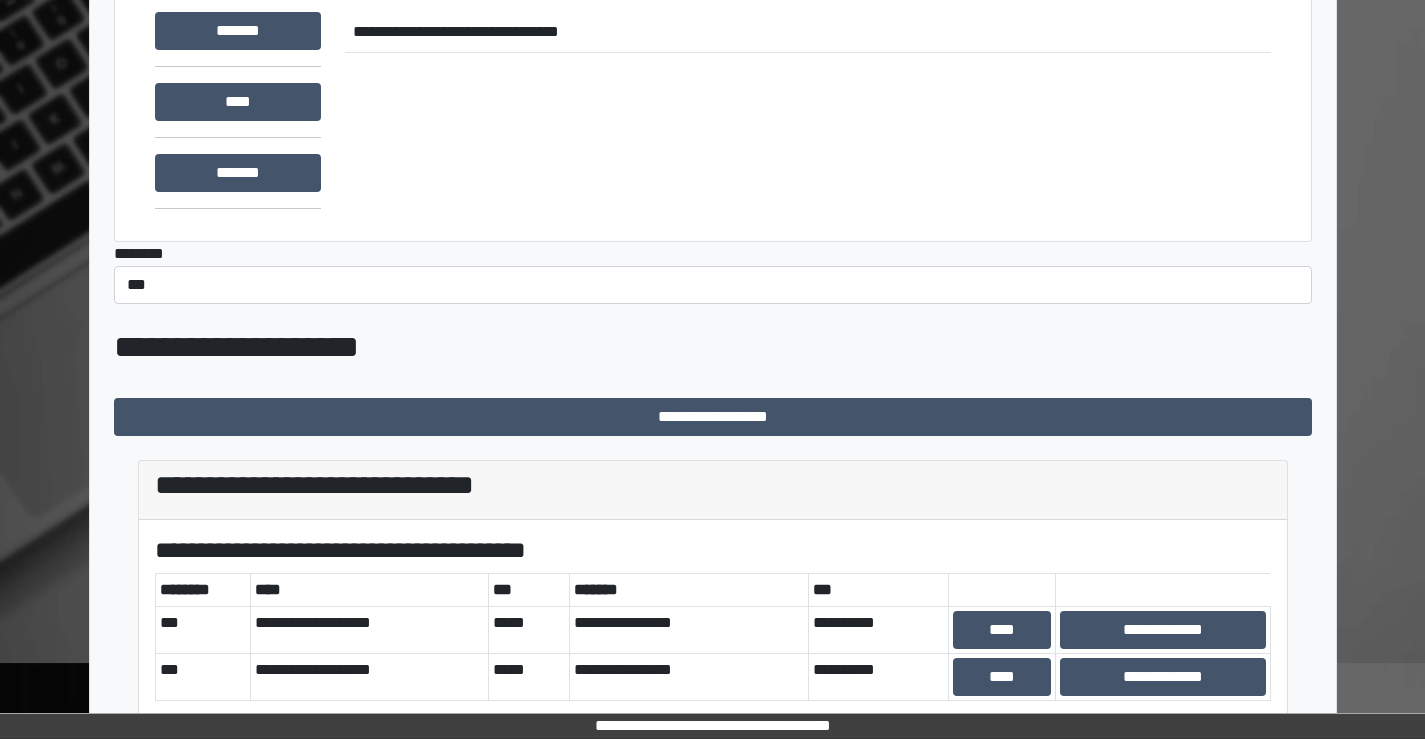 scroll, scrollTop: 0, scrollLeft: 0, axis: both 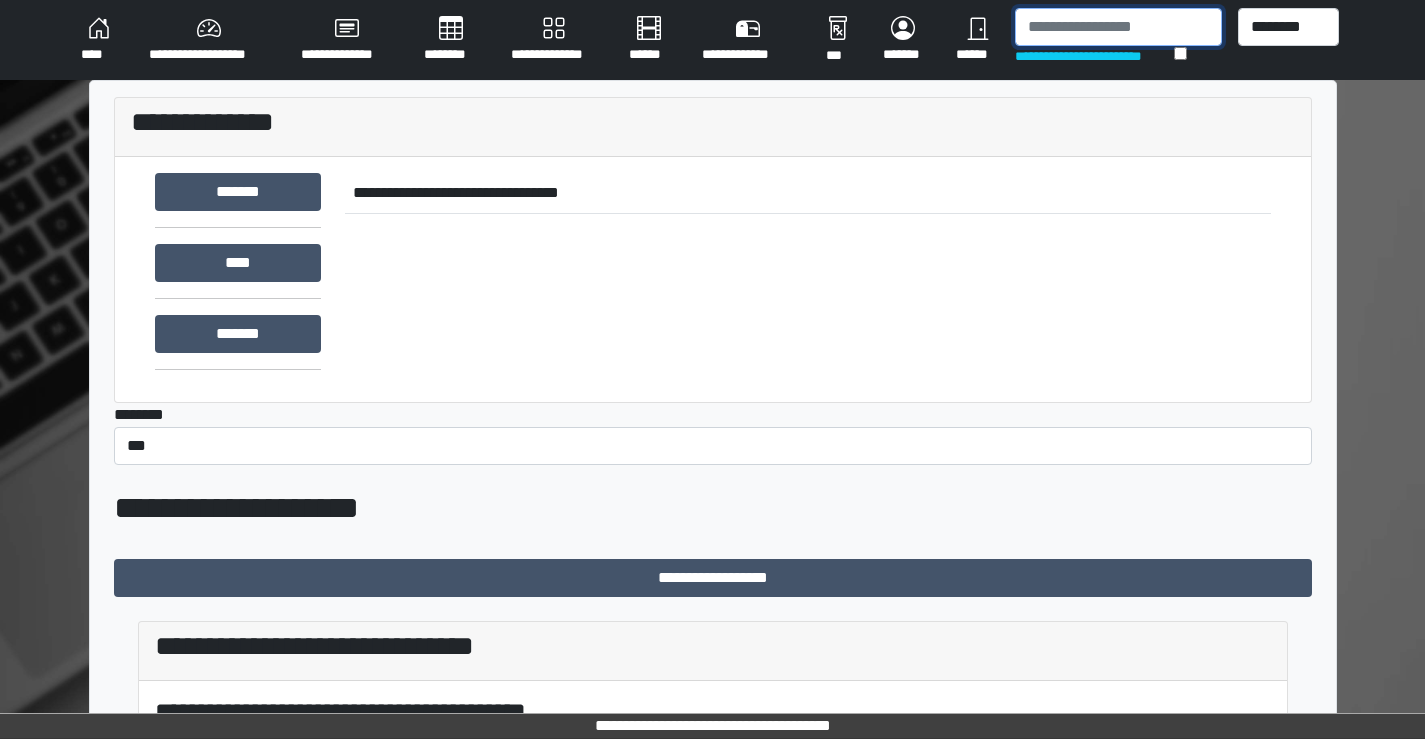 click at bounding box center [1118, 27] 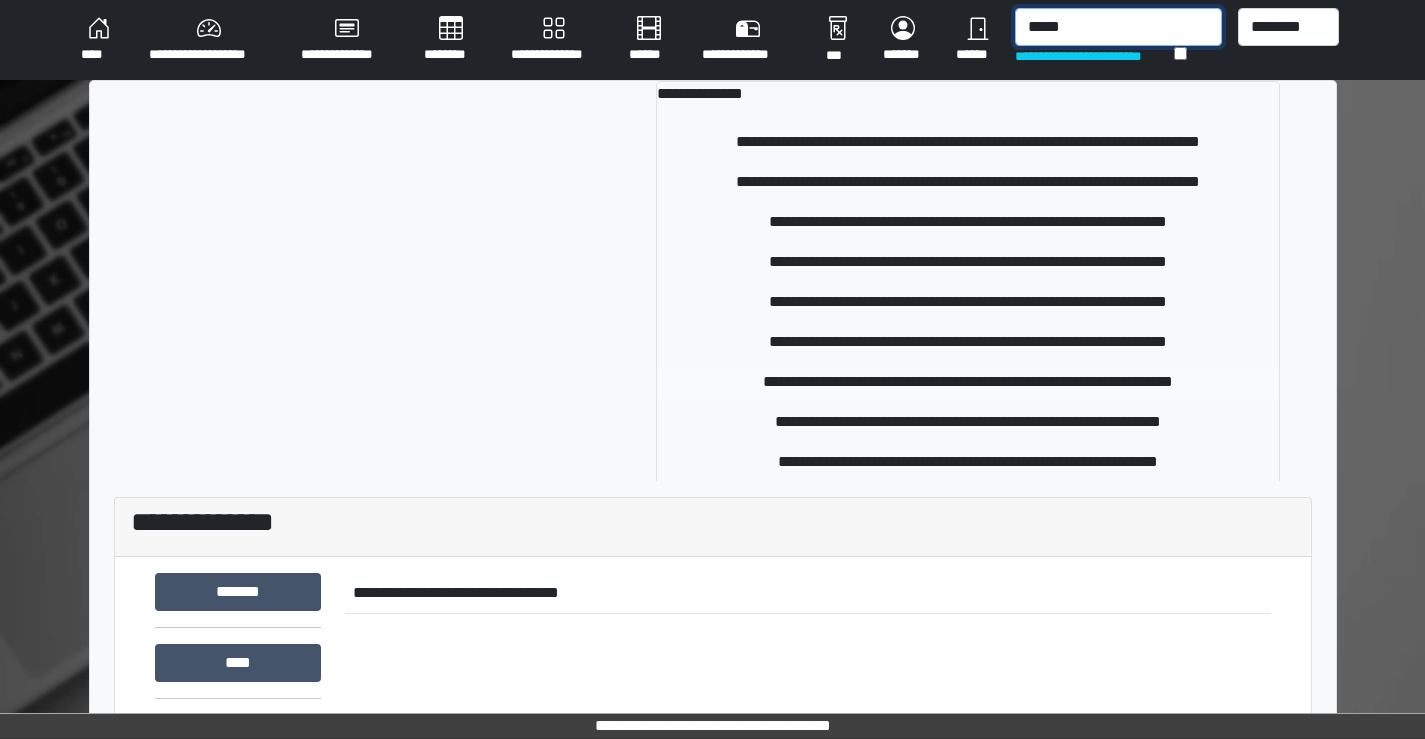 type on "*****" 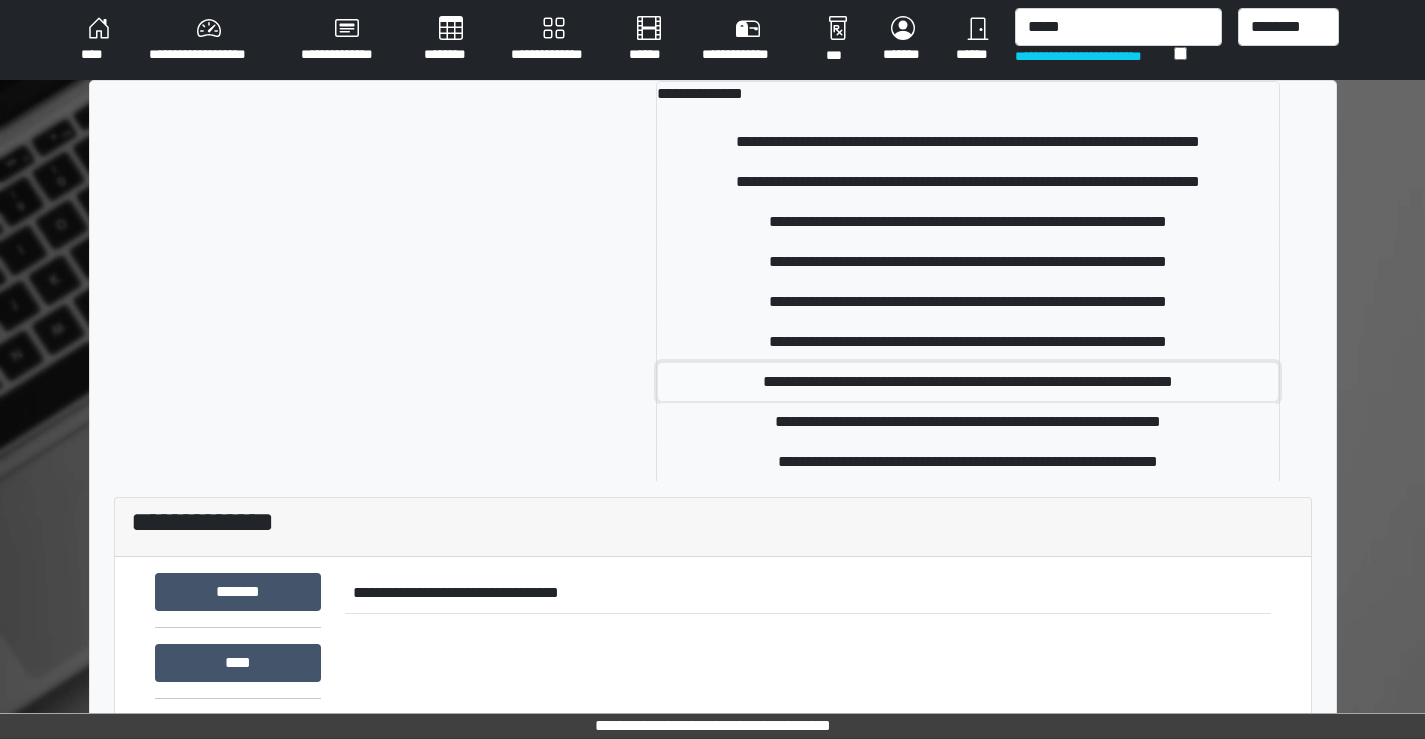 click on "**********" at bounding box center [968, 382] 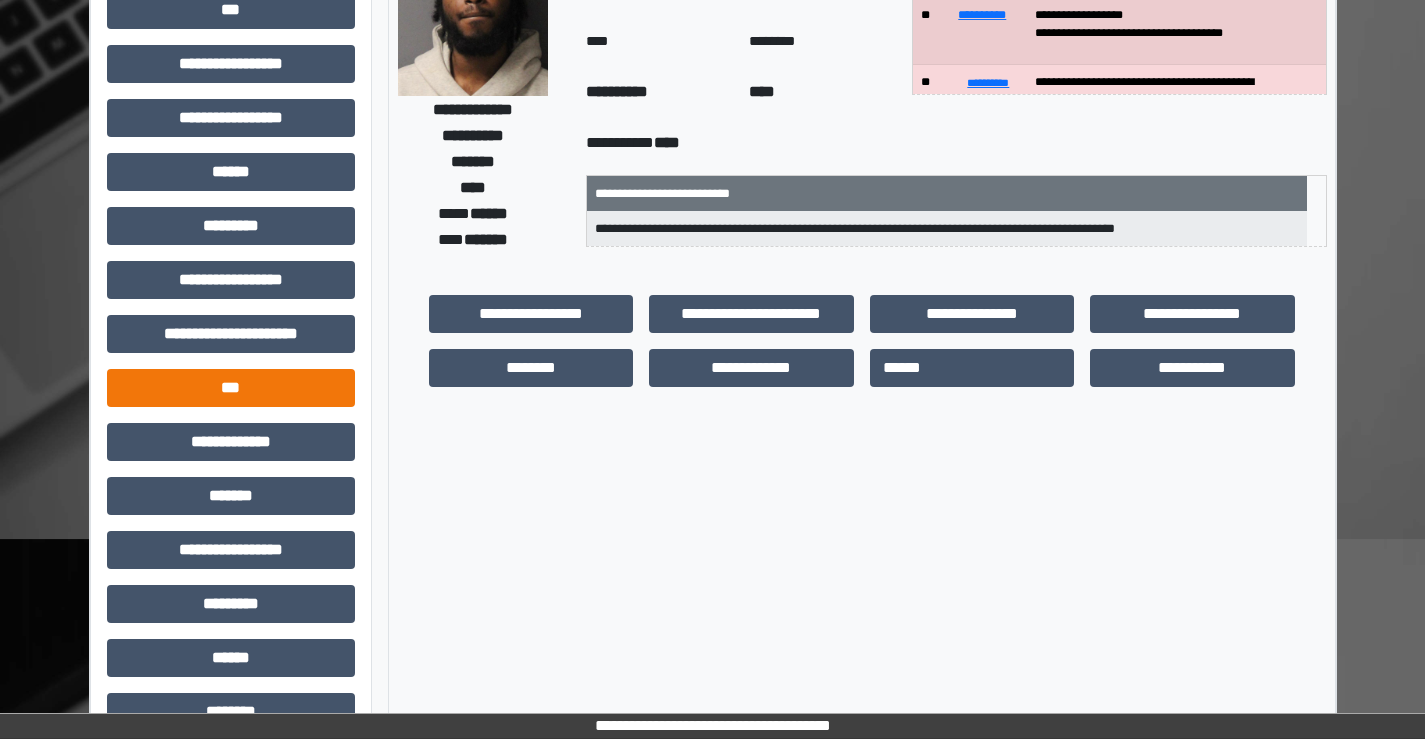 scroll, scrollTop: 400, scrollLeft: 0, axis: vertical 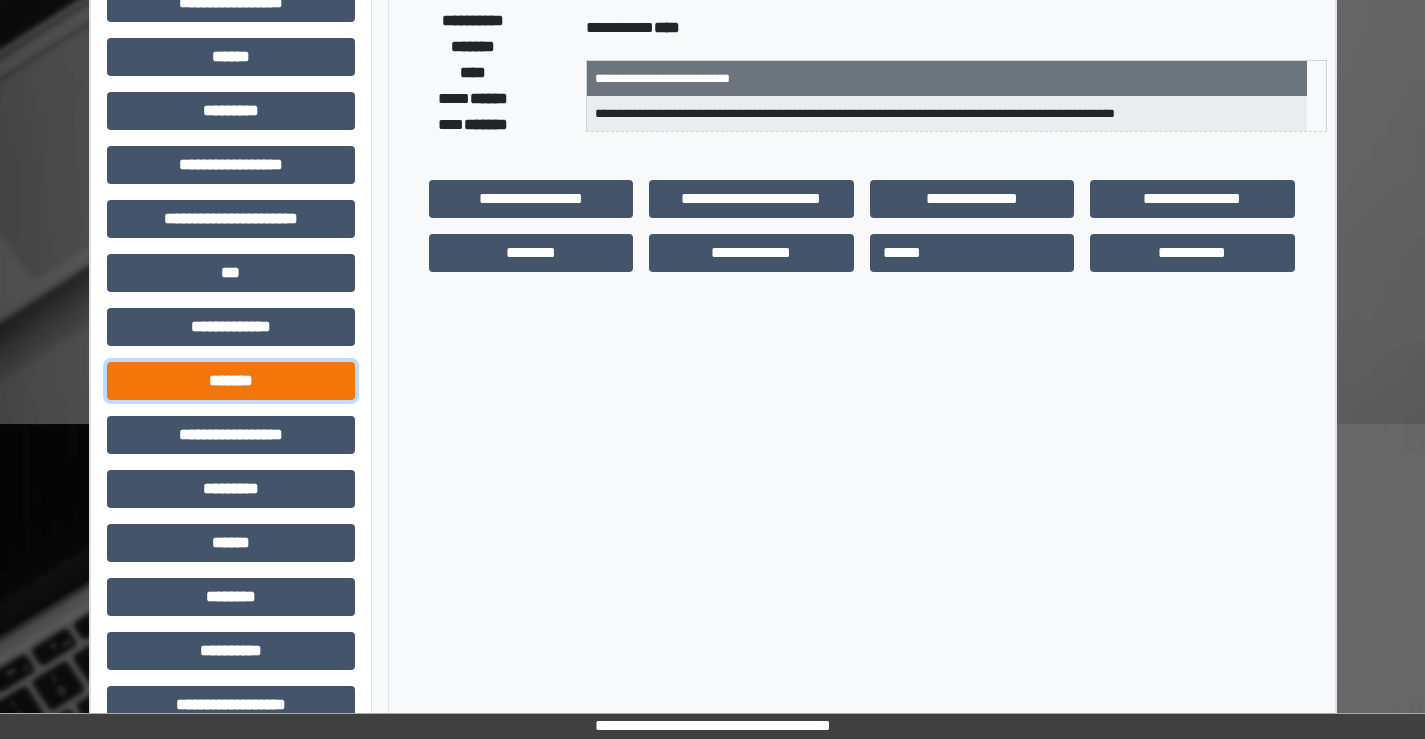 click on "*******" at bounding box center (231, 381) 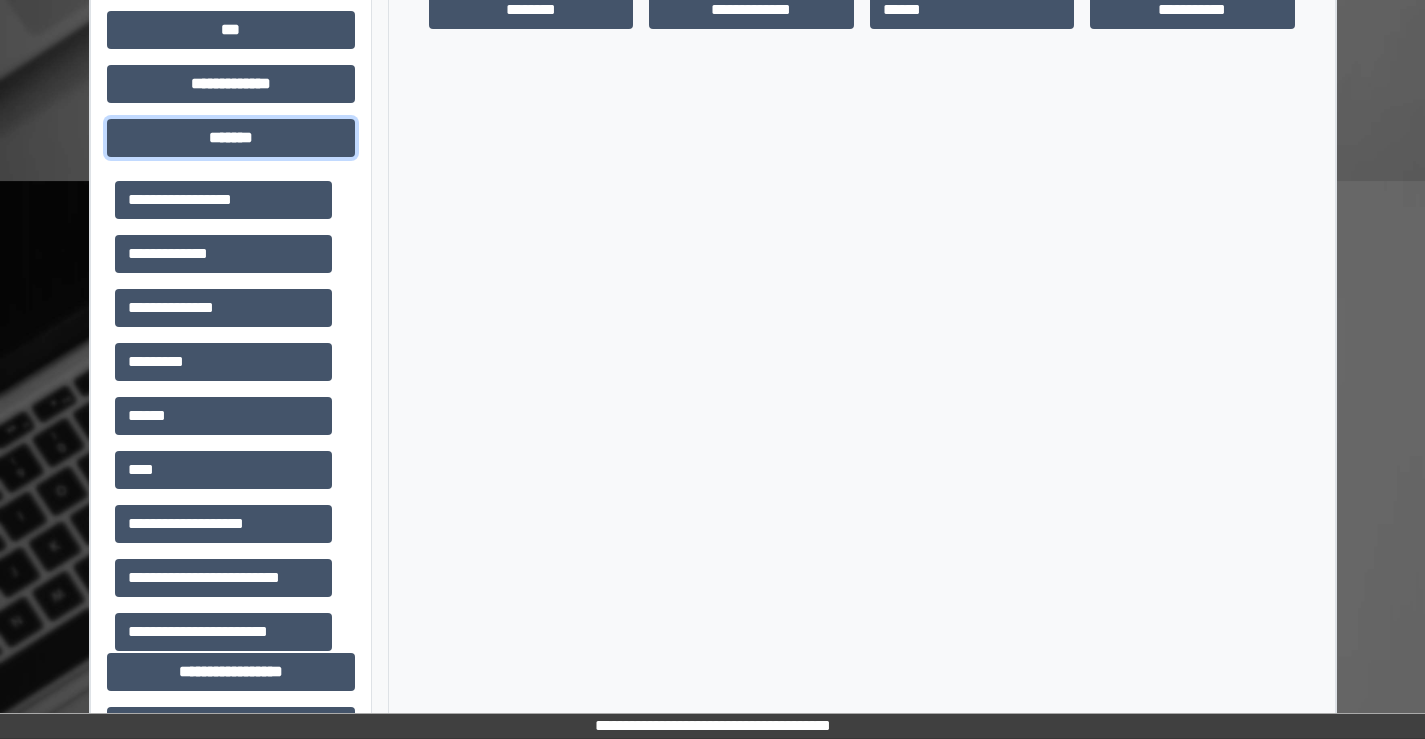 scroll, scrollTop: 700, scrollLeft: 0, axis: vertical 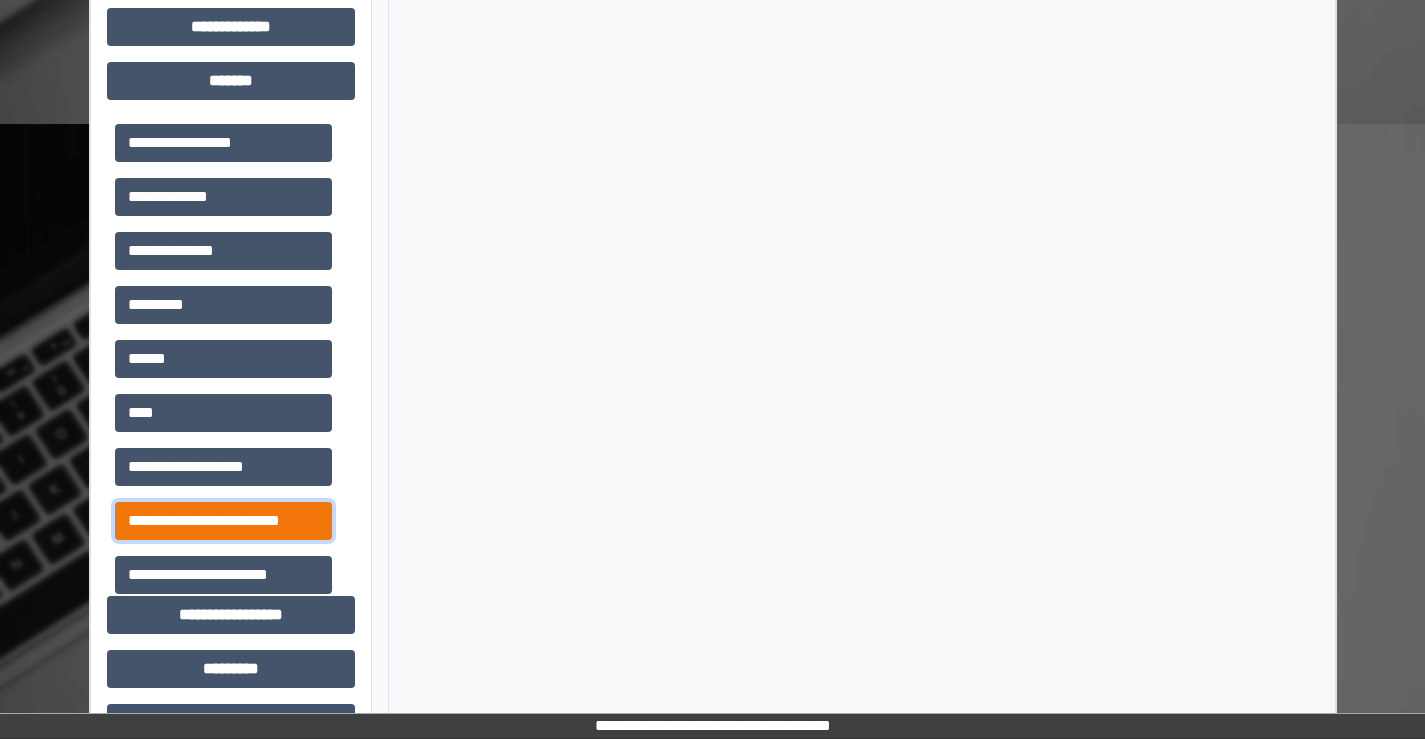 click on "**********" at bounding box center (223, 521) 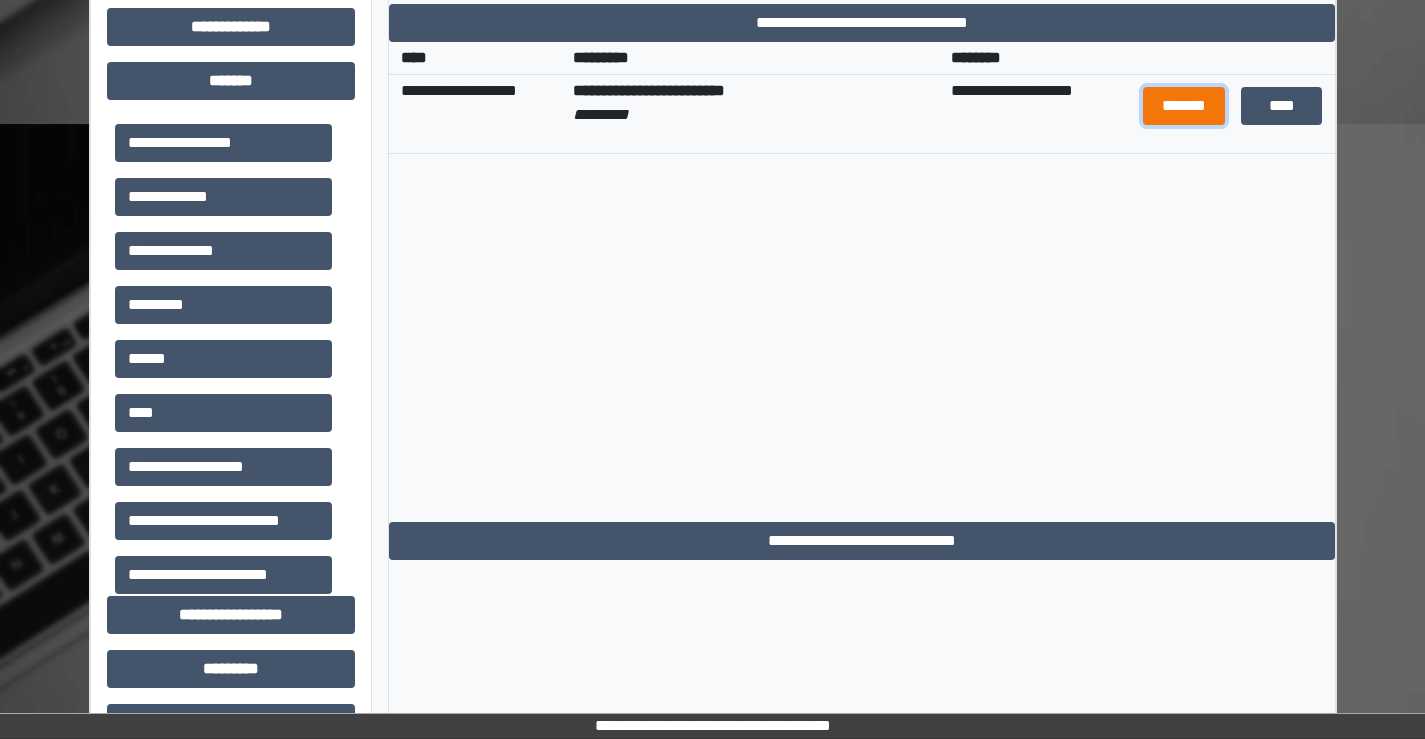 click on "*******" at bounding box center [1184, 106] 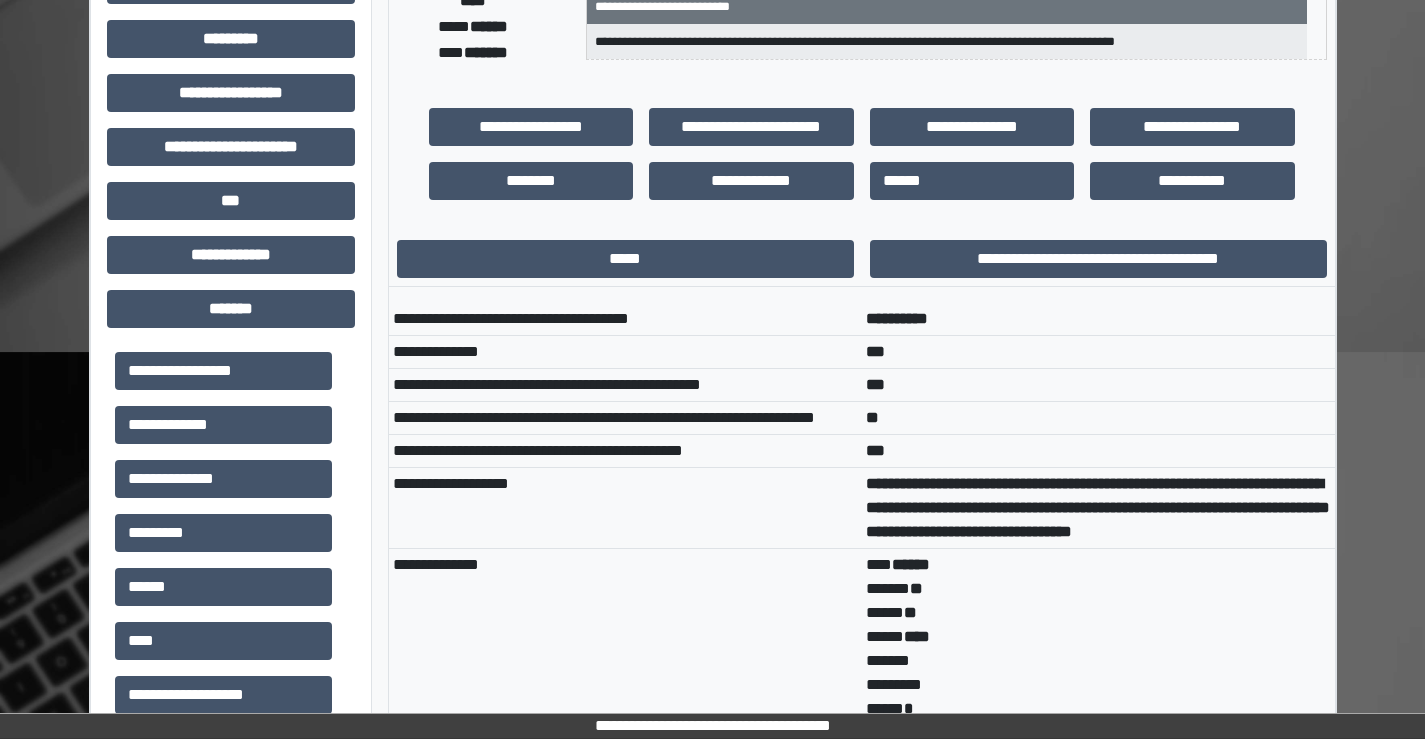 scroll, scrollTop: 470, scrollLeft: 0, axis: vertical 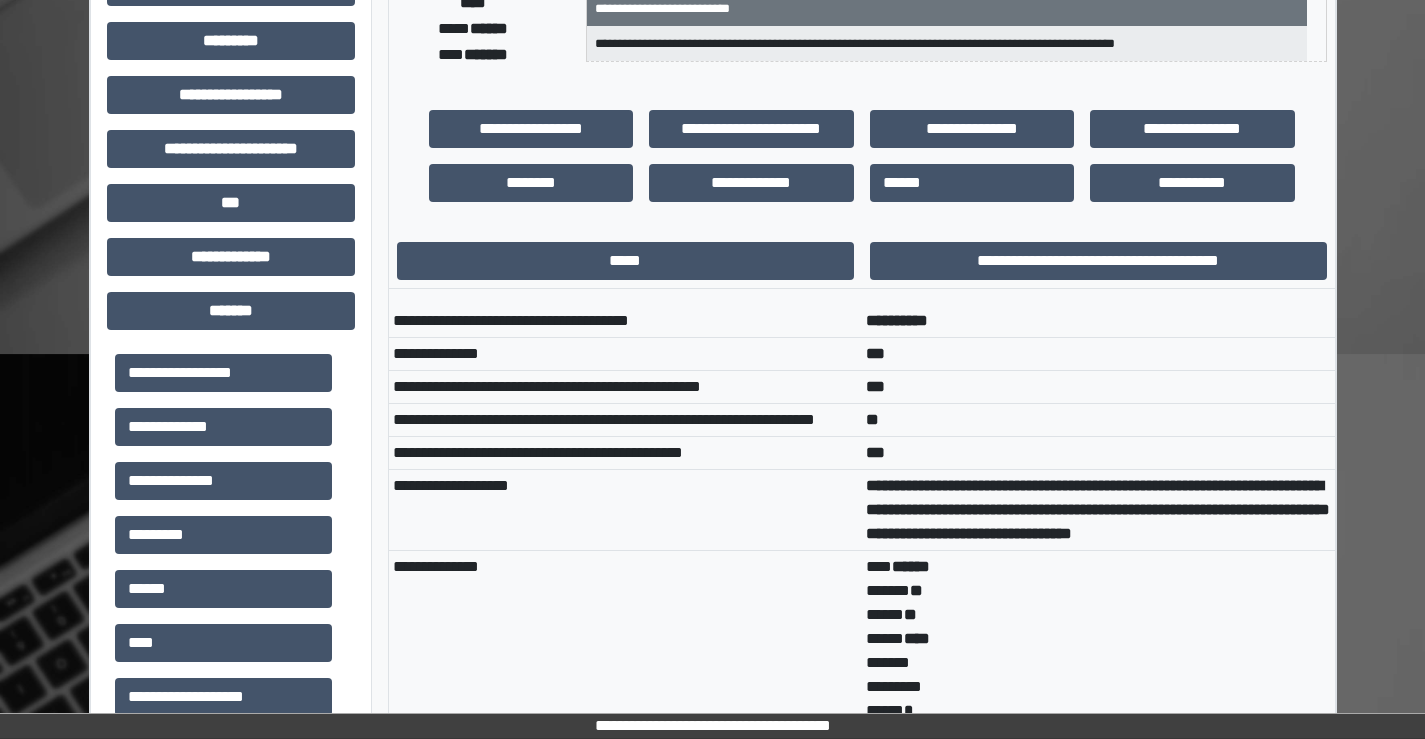click on "**********" at bounding box center [625, 510] 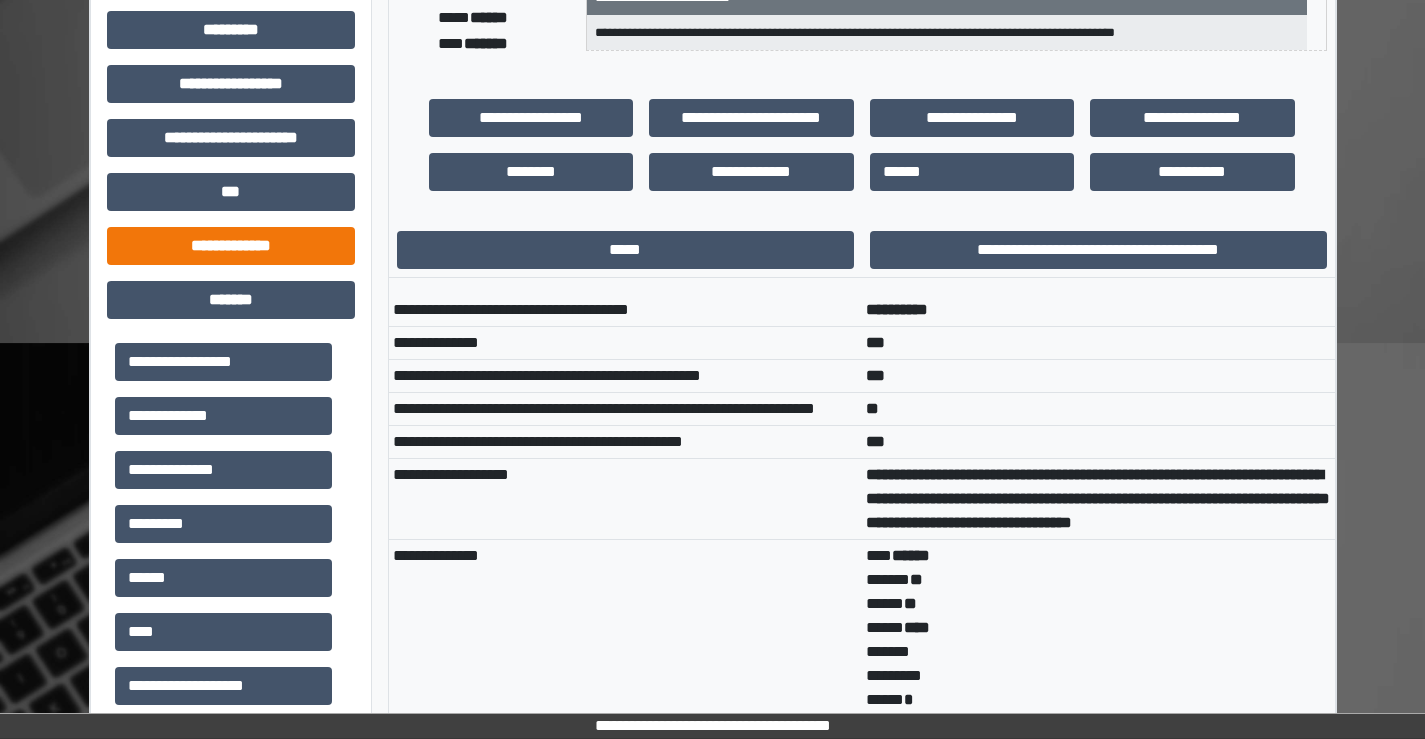scroll, scrollTop: 400, scrollLeft: 0, axis: vertical 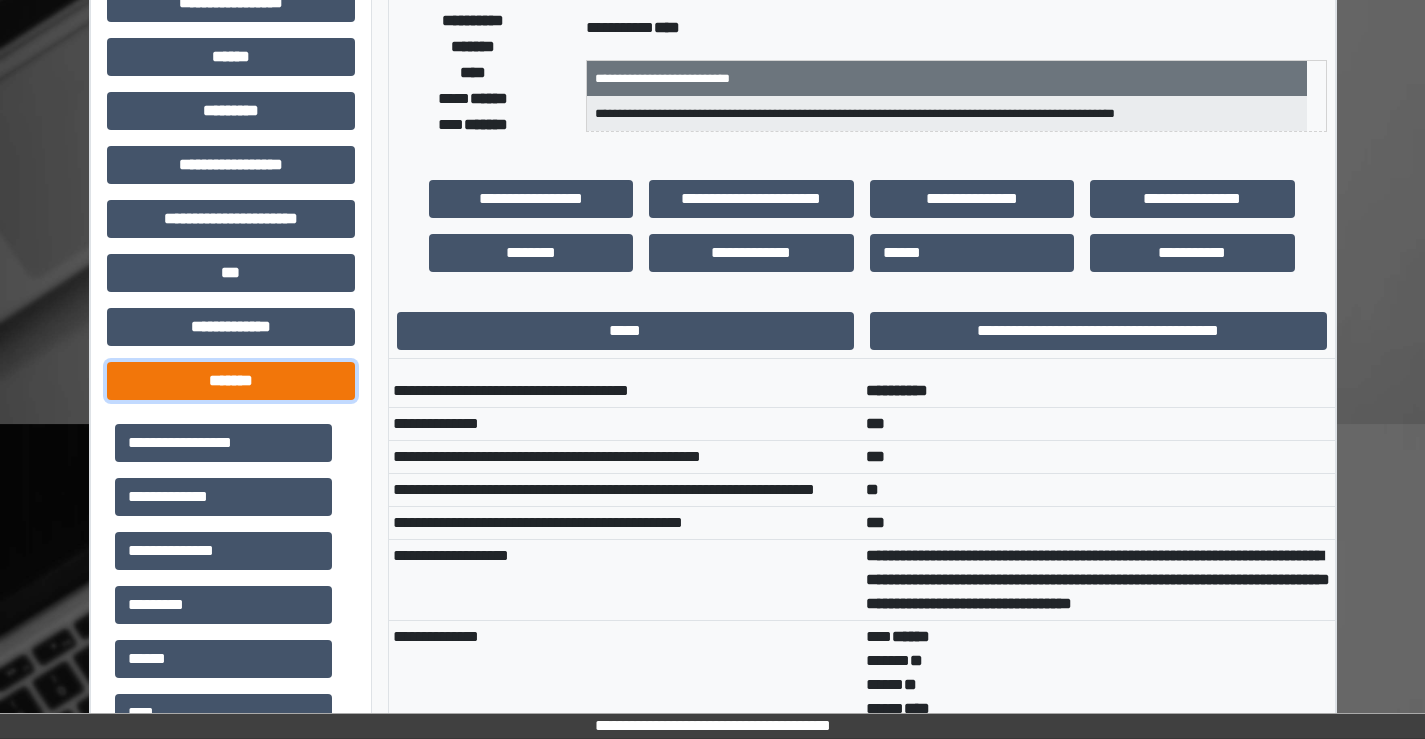 click on "*******" at bounding box center (231, 381) 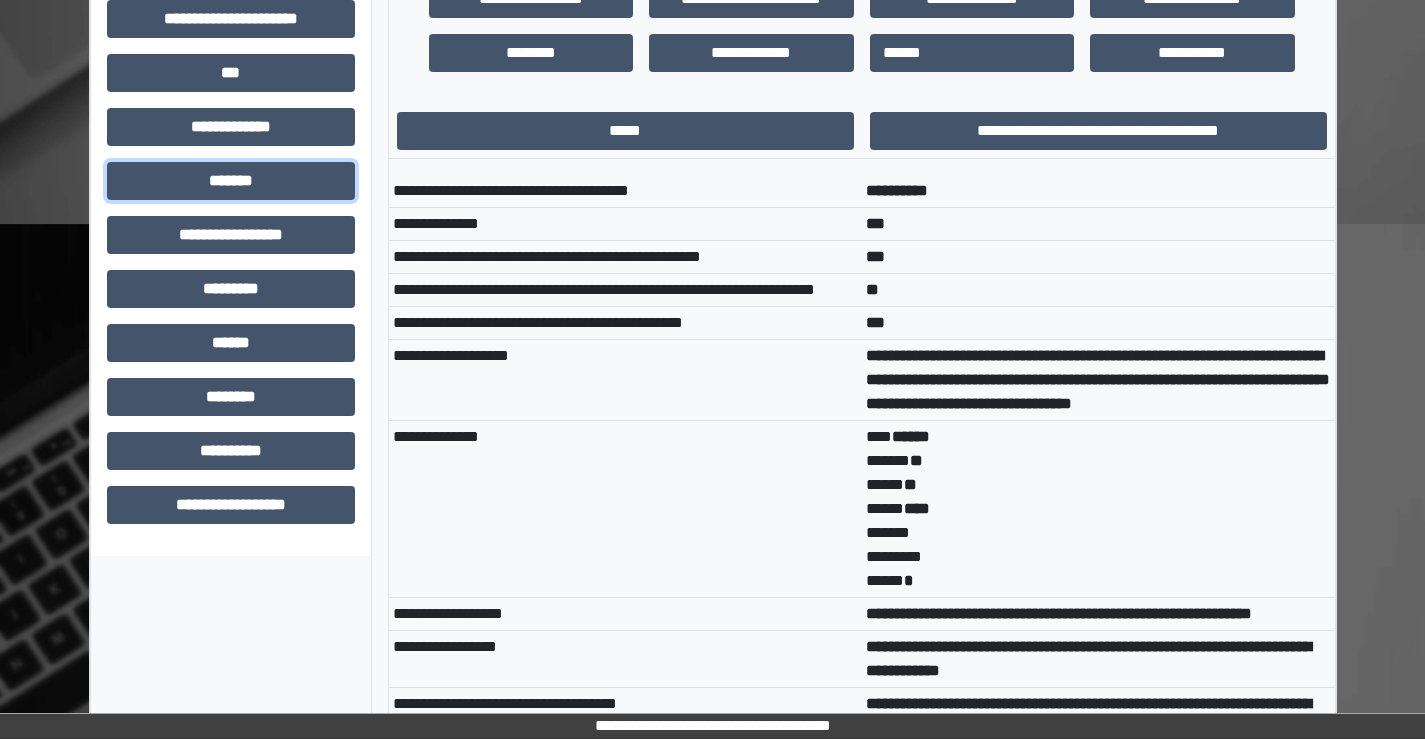 scroll, scrollTop: 700, scrollLeft: 0, axis: vertical 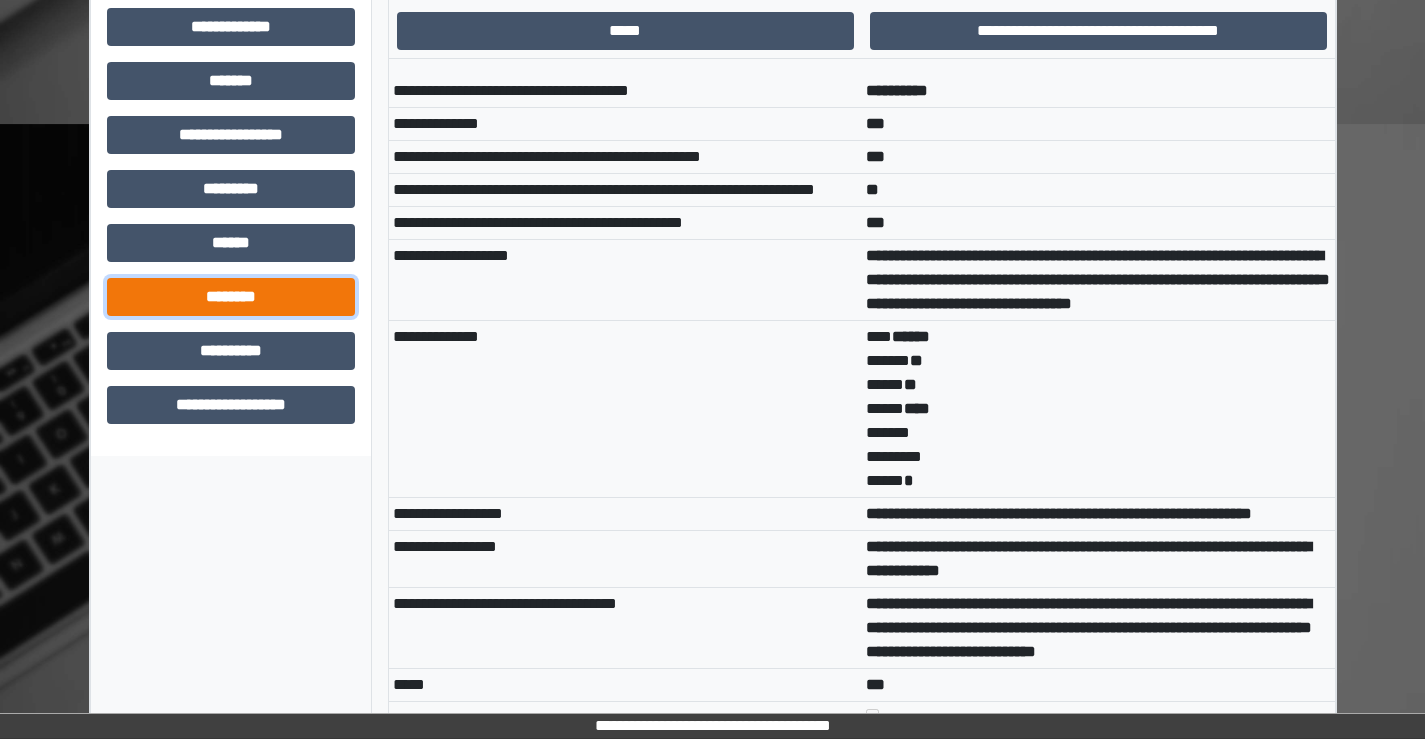 click on "********" at bounding box center [231, 297] 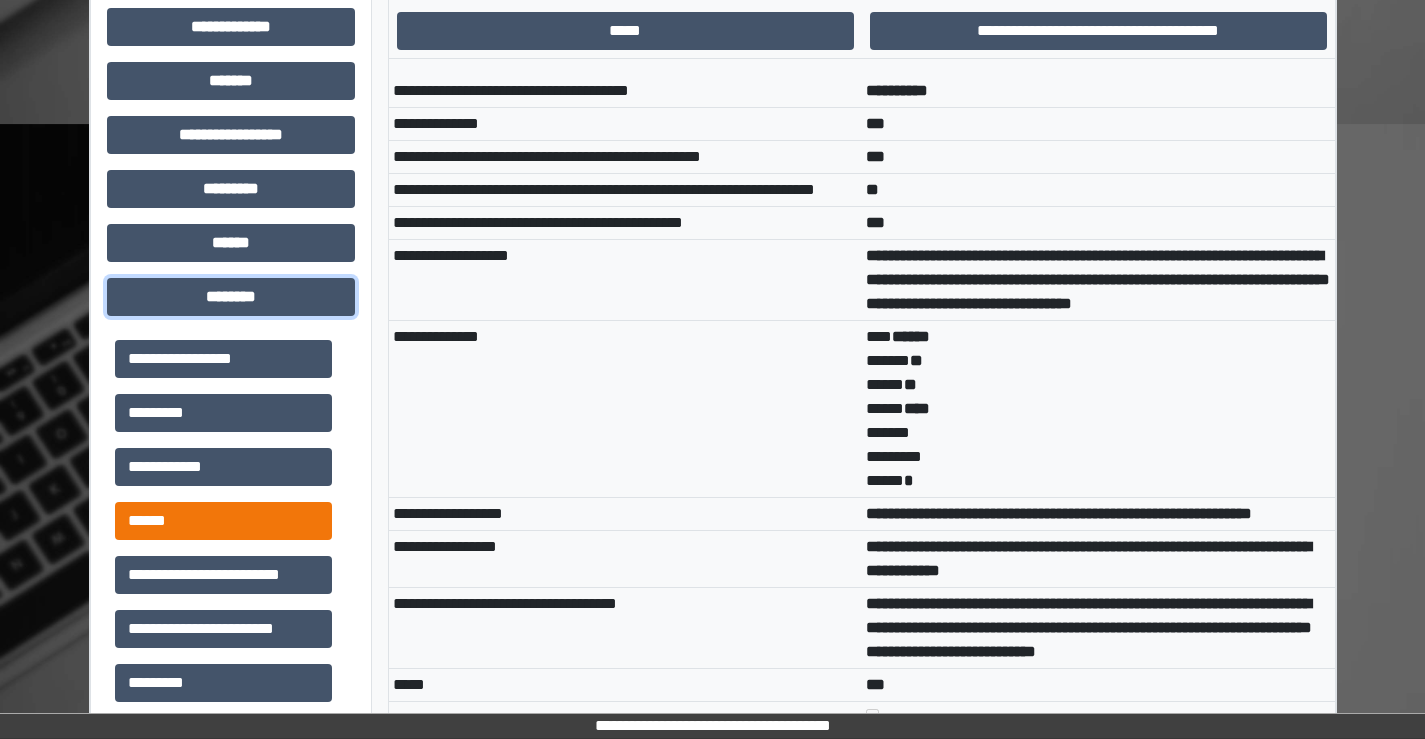 scroll, scrollTop: 200, scrollLeft: 0, axis: vertical 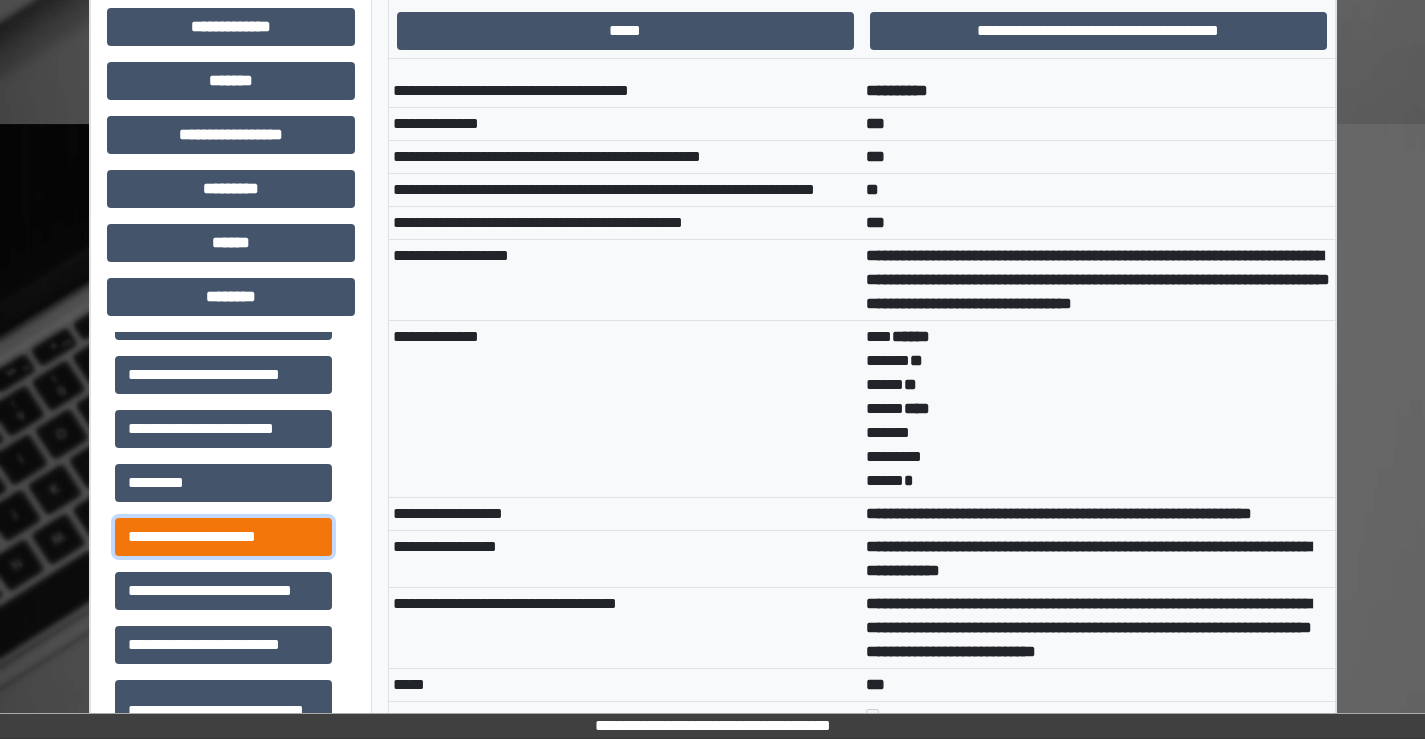 click on "**********" at bounding box center [223, 537] 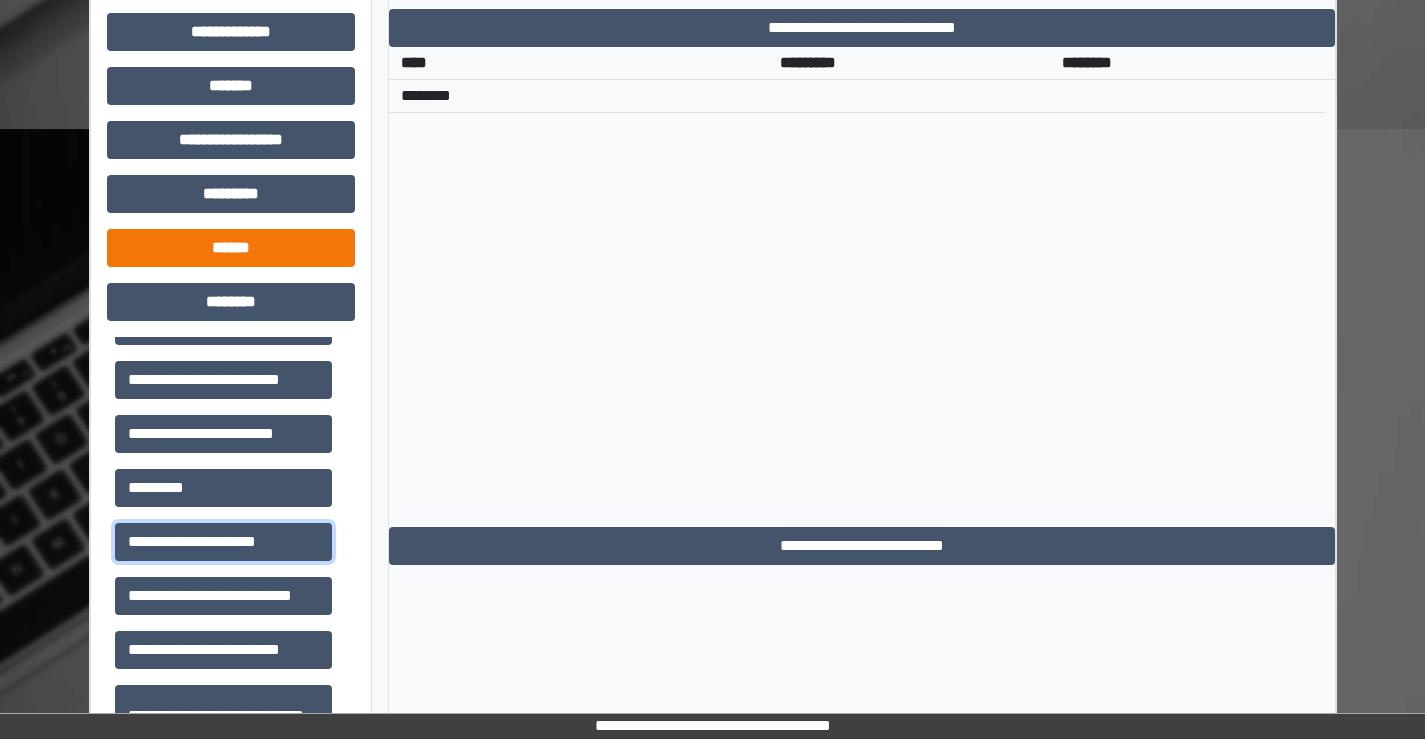 scroll, scrollTop: 700, scrollLeft: 0, axis: vertical 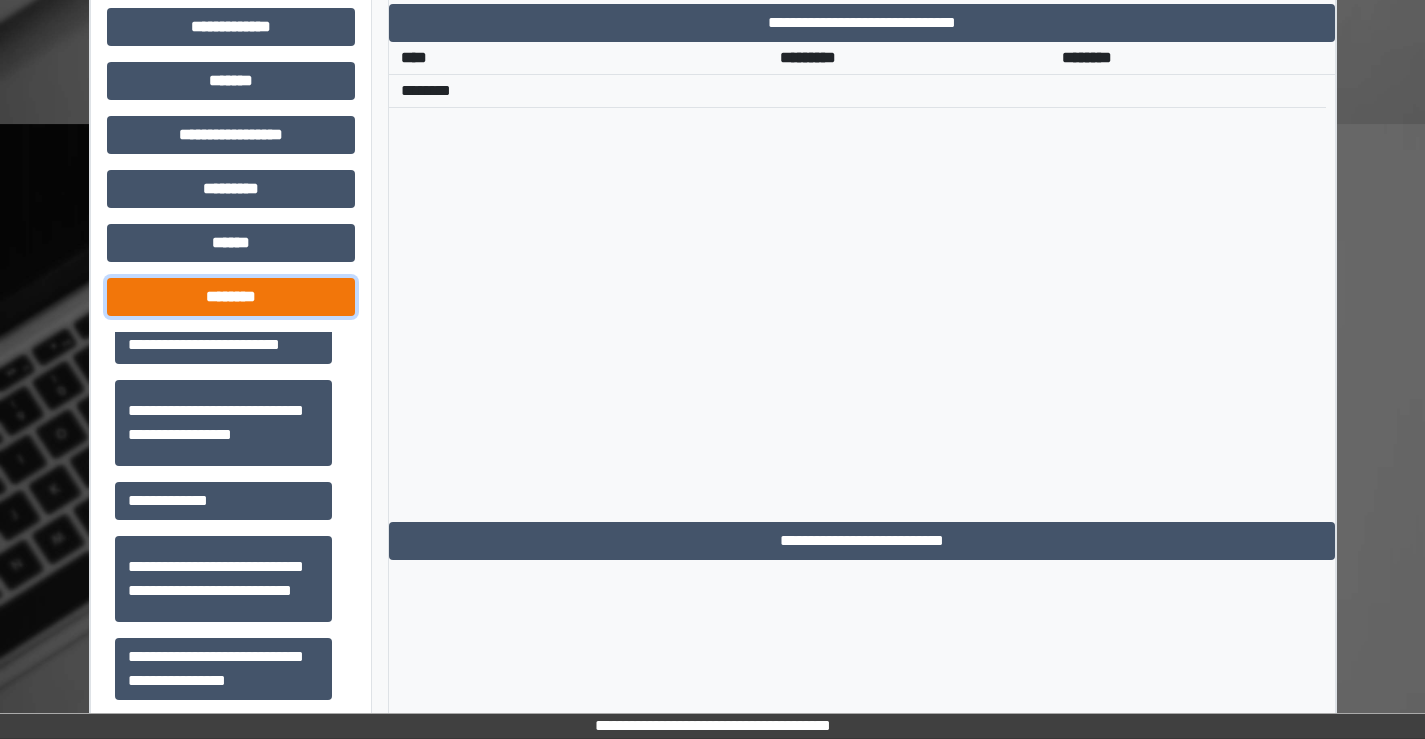 click on "********" at bounding box center [231, 297] 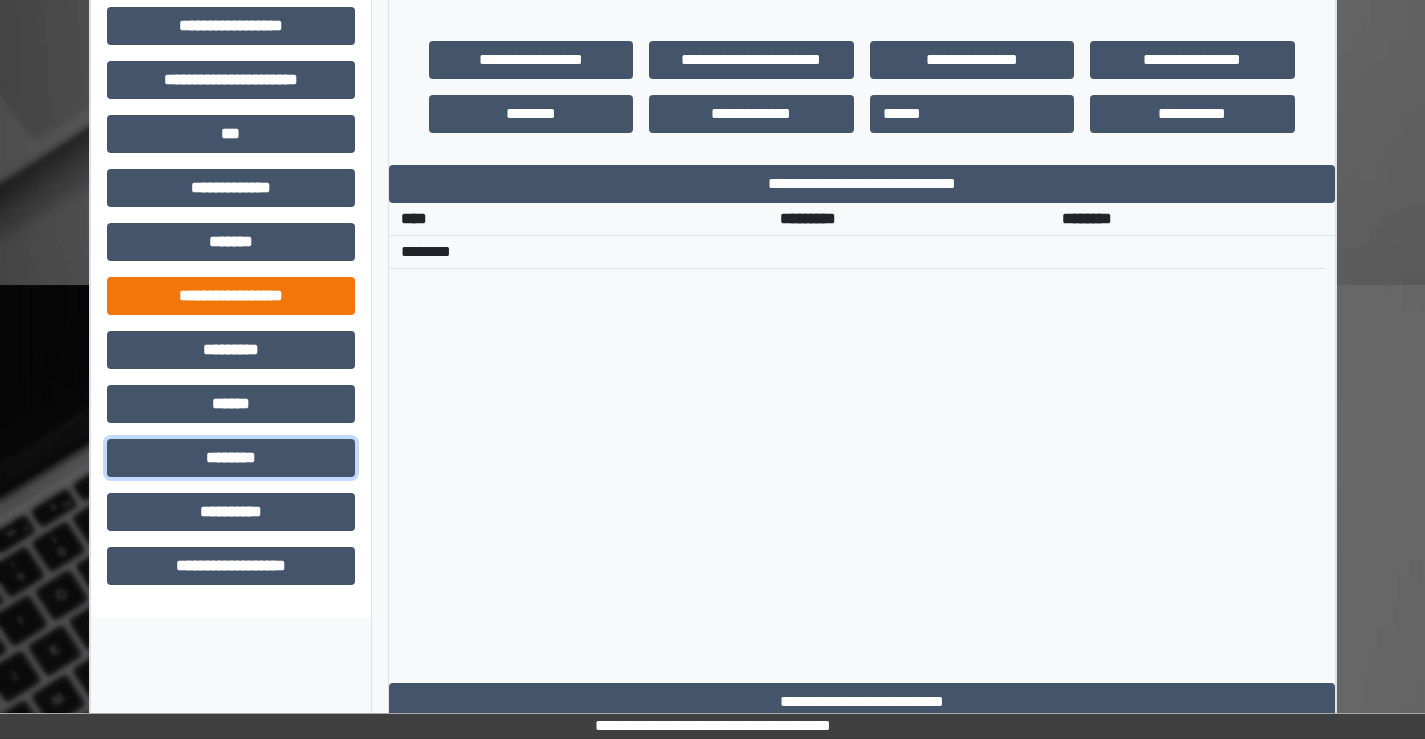 scroll, scrollTop: 539, scrollLeft: 0, axis: vertical 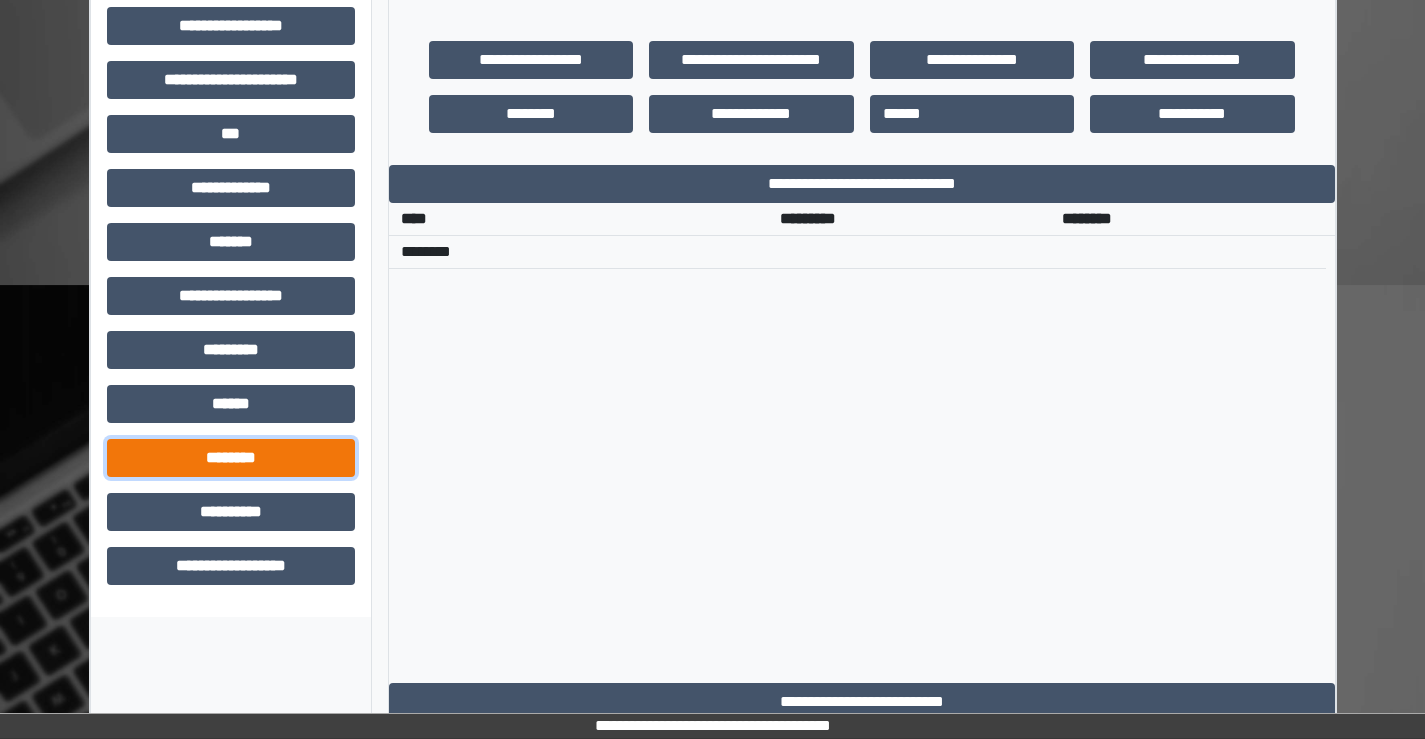 click on "********" at bounding box center (231, 458) 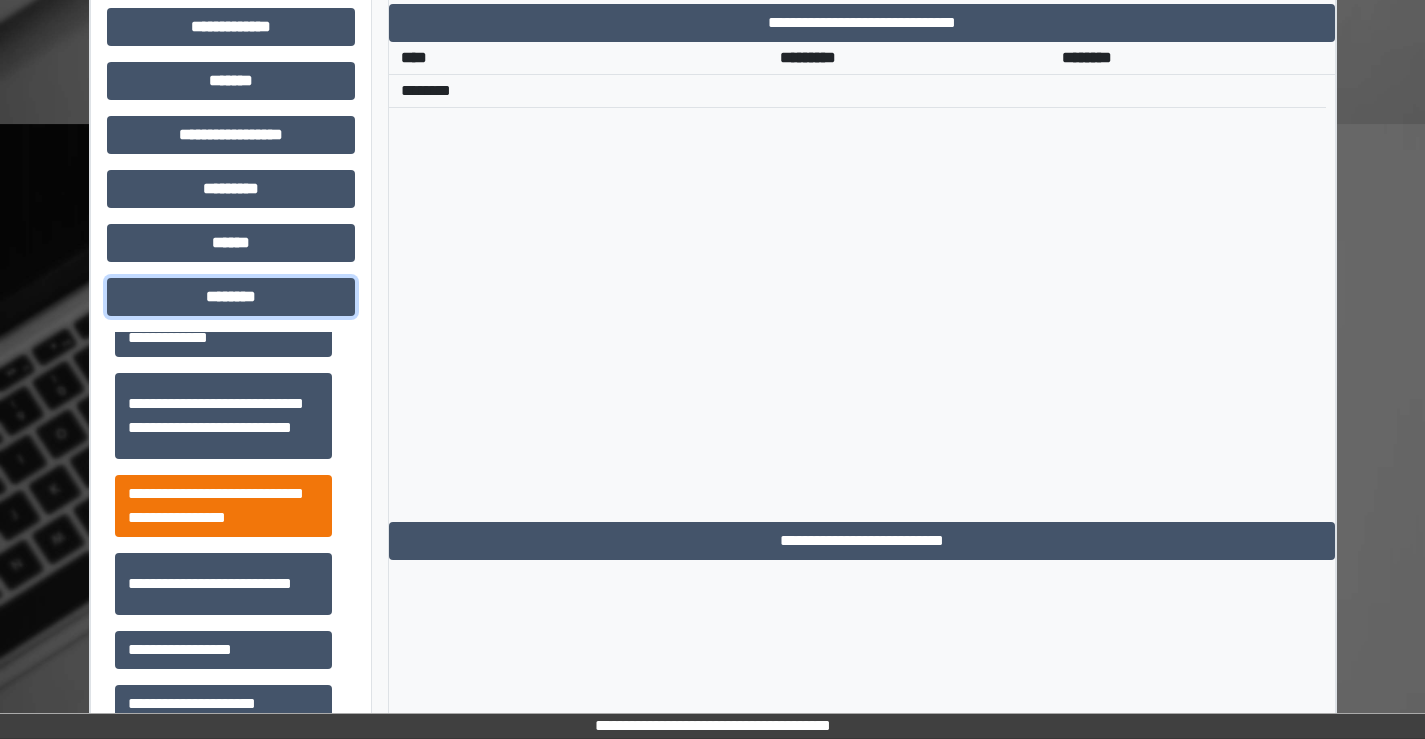scroll, scrollTop: 808, scrollLeft: 0, axis: vertical 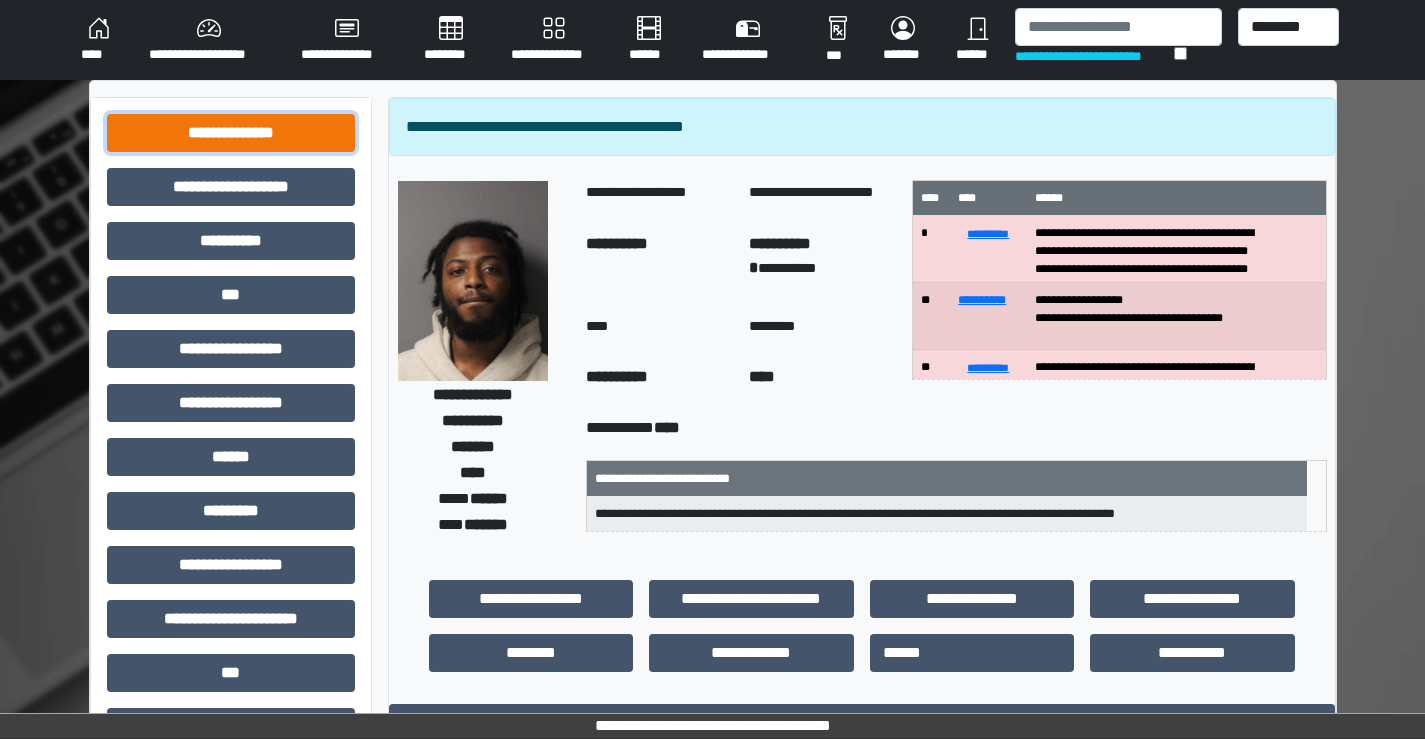 click on "**********" at bounding box center [231, 133] 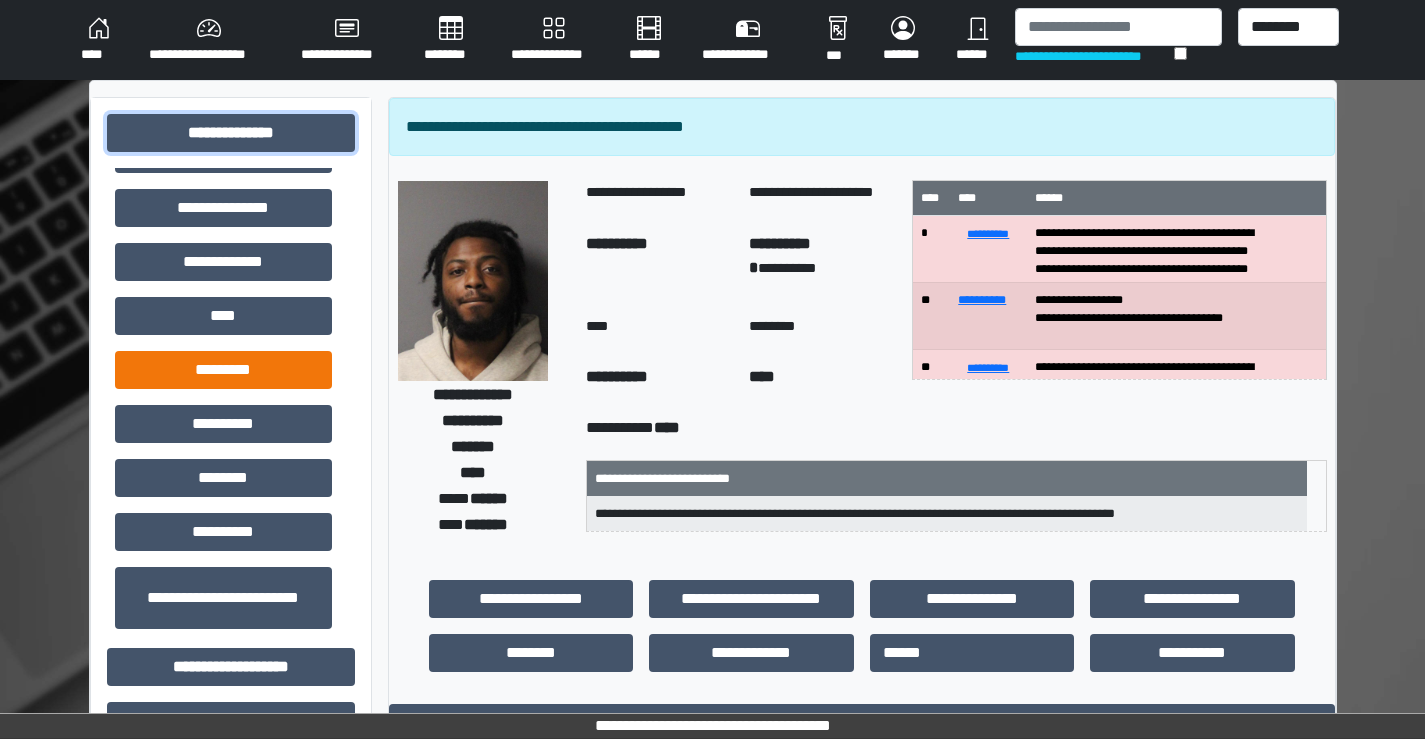 scroll, scrollTop: 580, scrollLeft: 0, axis: vertical 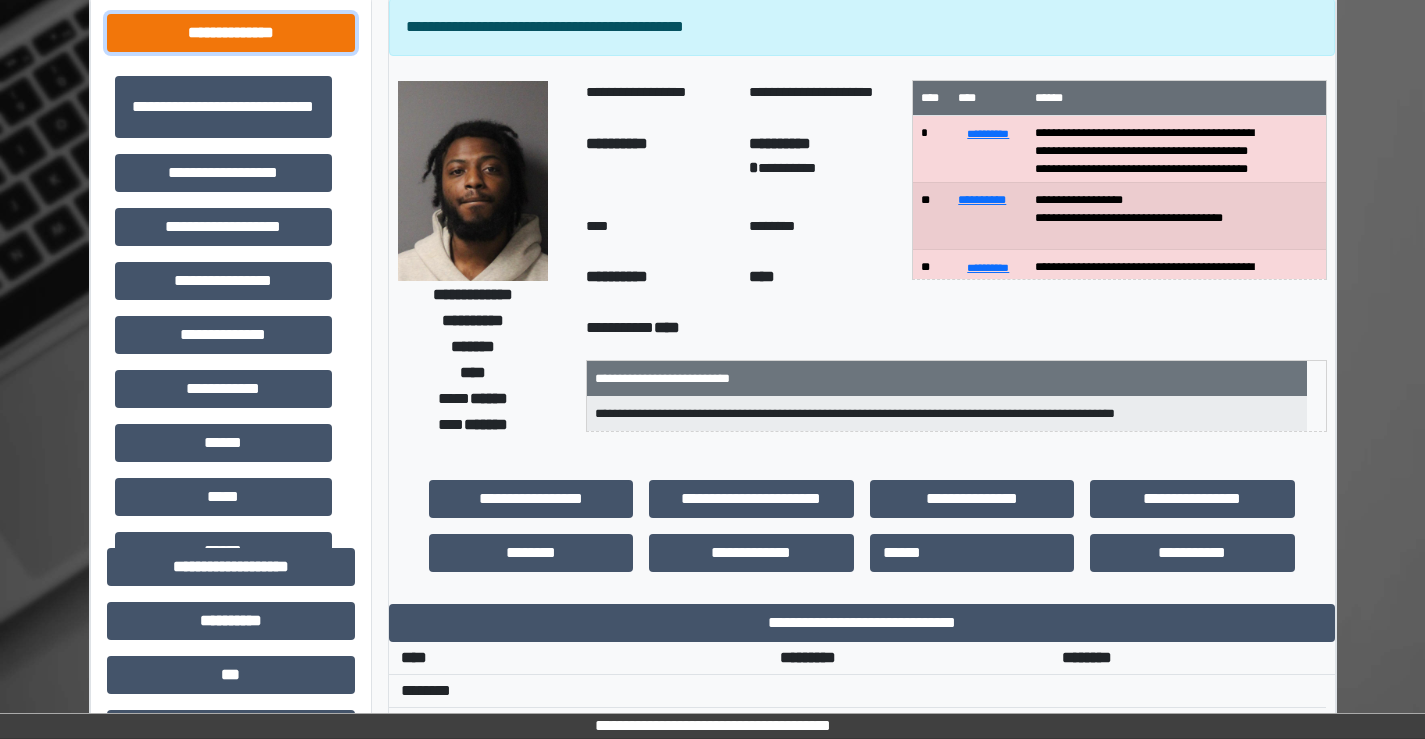click on "**********" at bounding box center [231, 33] 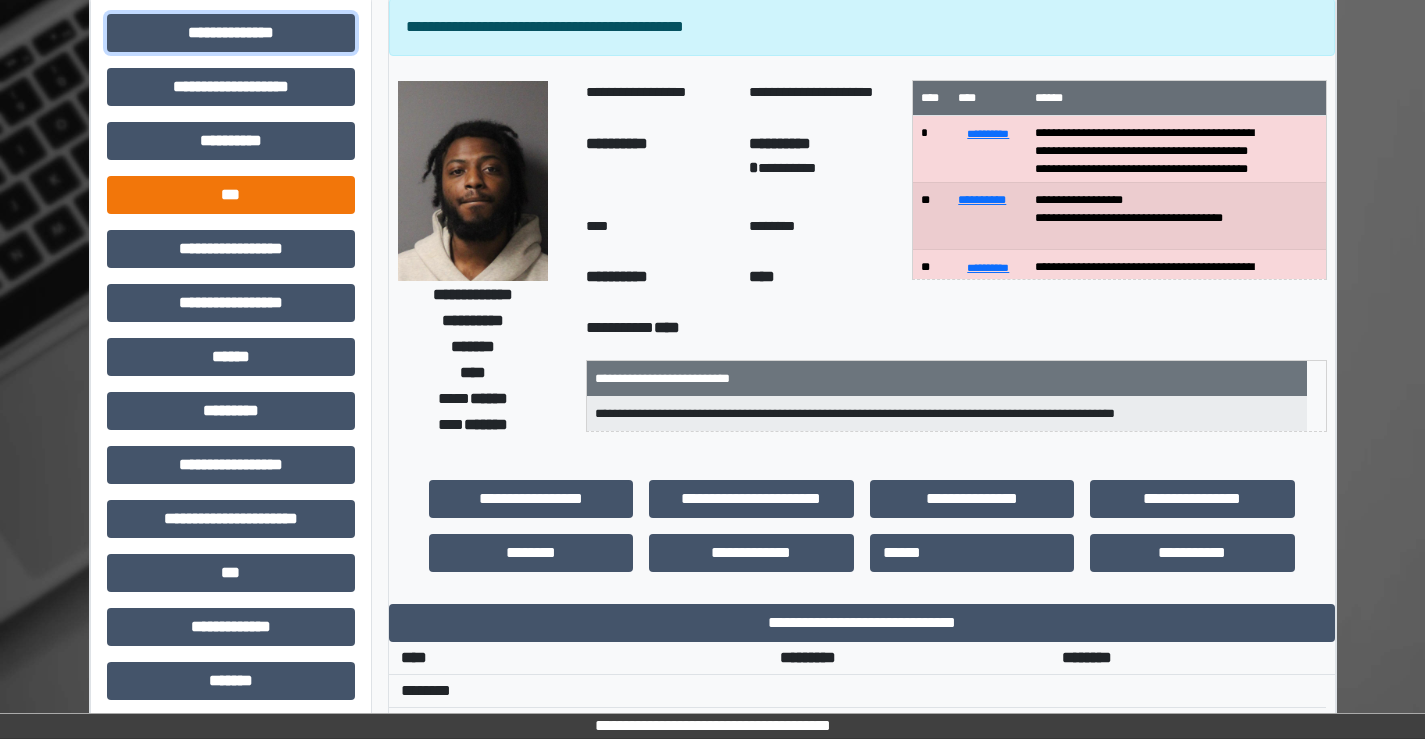 scroll, scrollTop: 0, scrollLeft: 0, axis: both 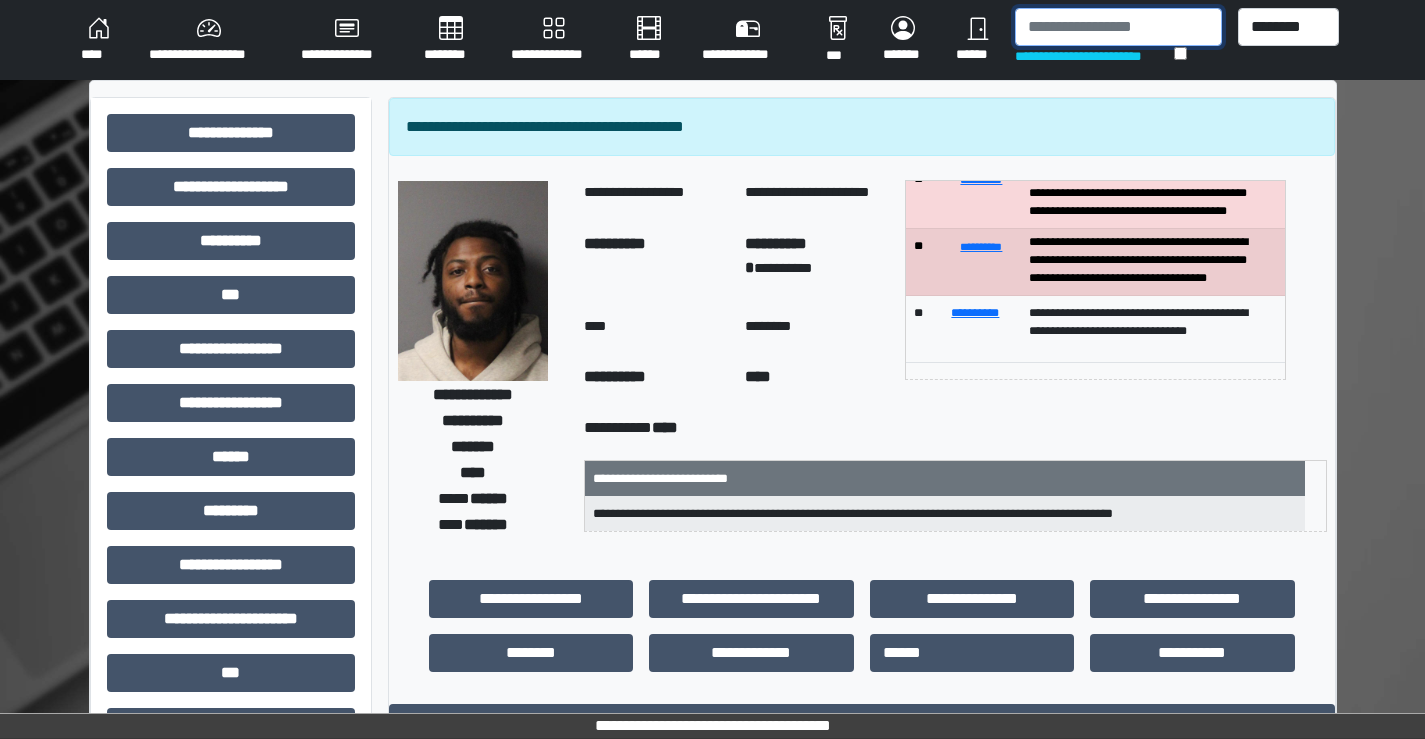 click at bounding box center (1118, 27) 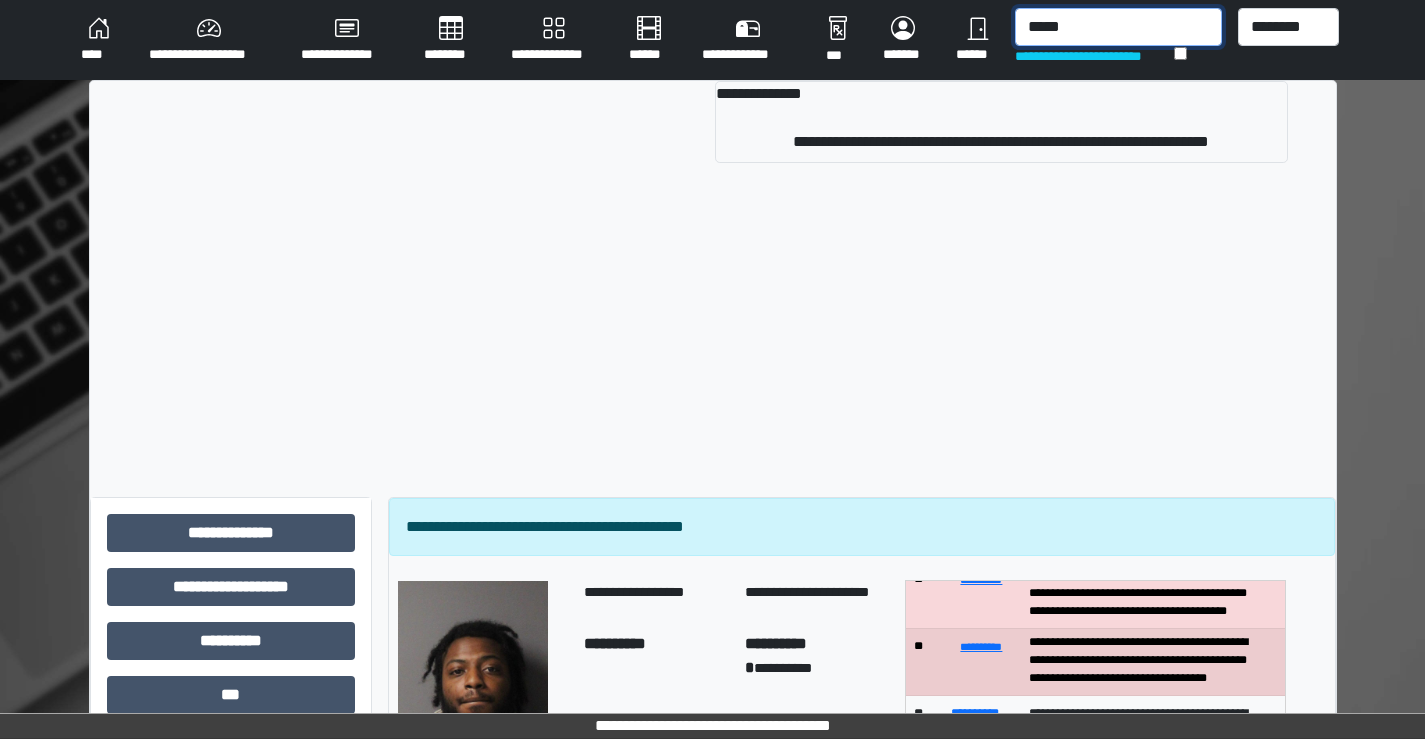 type on "*****" 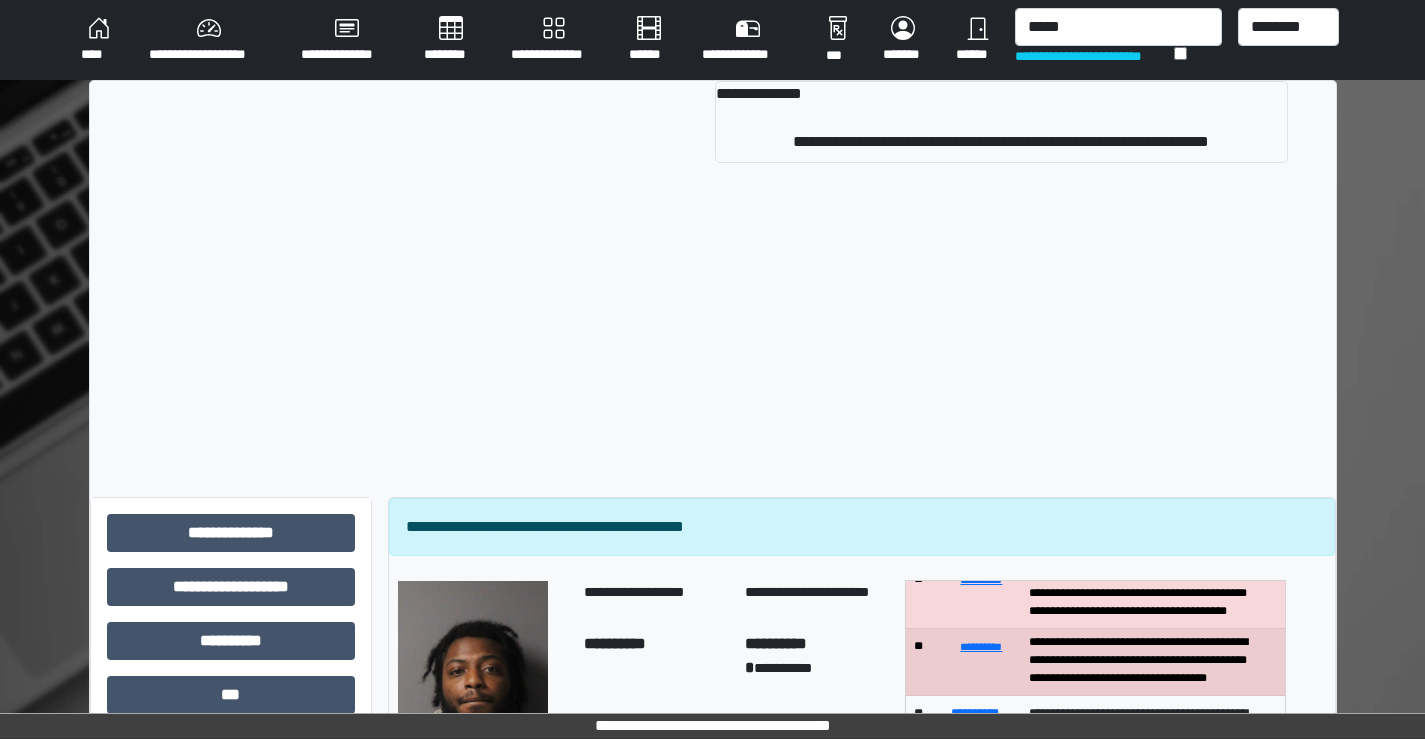 drag, startPoint x: 917, startPoint y: 84, endPoint x: 900, endPoint y: 56, distance: 32.75668 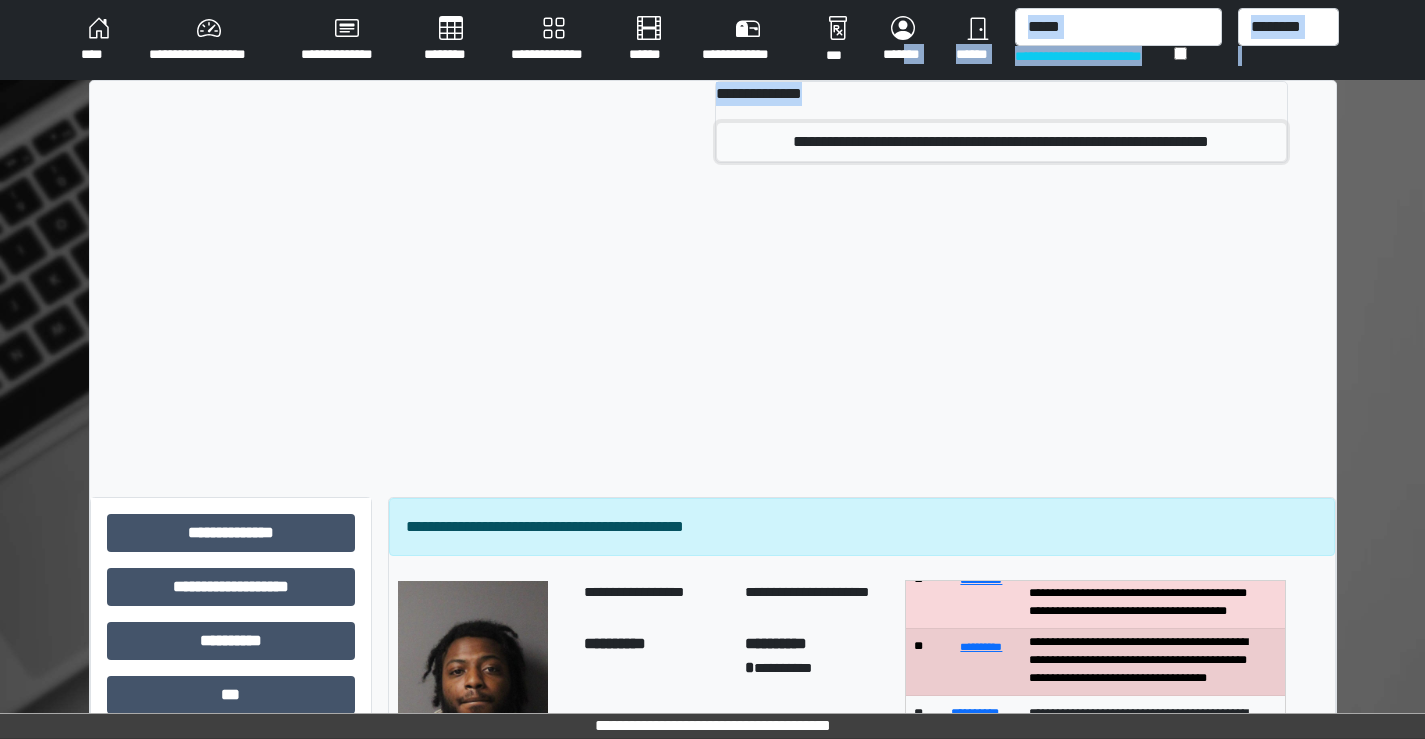 click on "**********" at bounding box center [1001, 142] 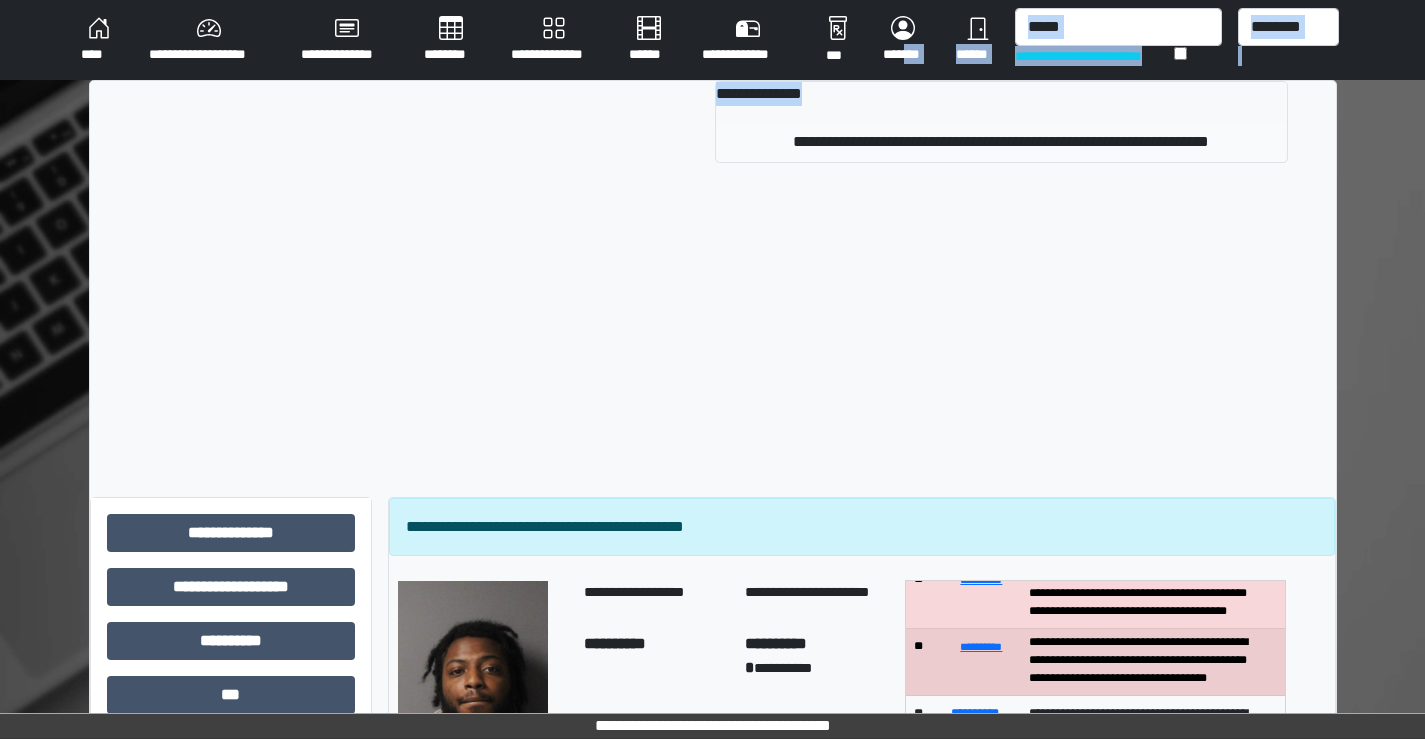 type 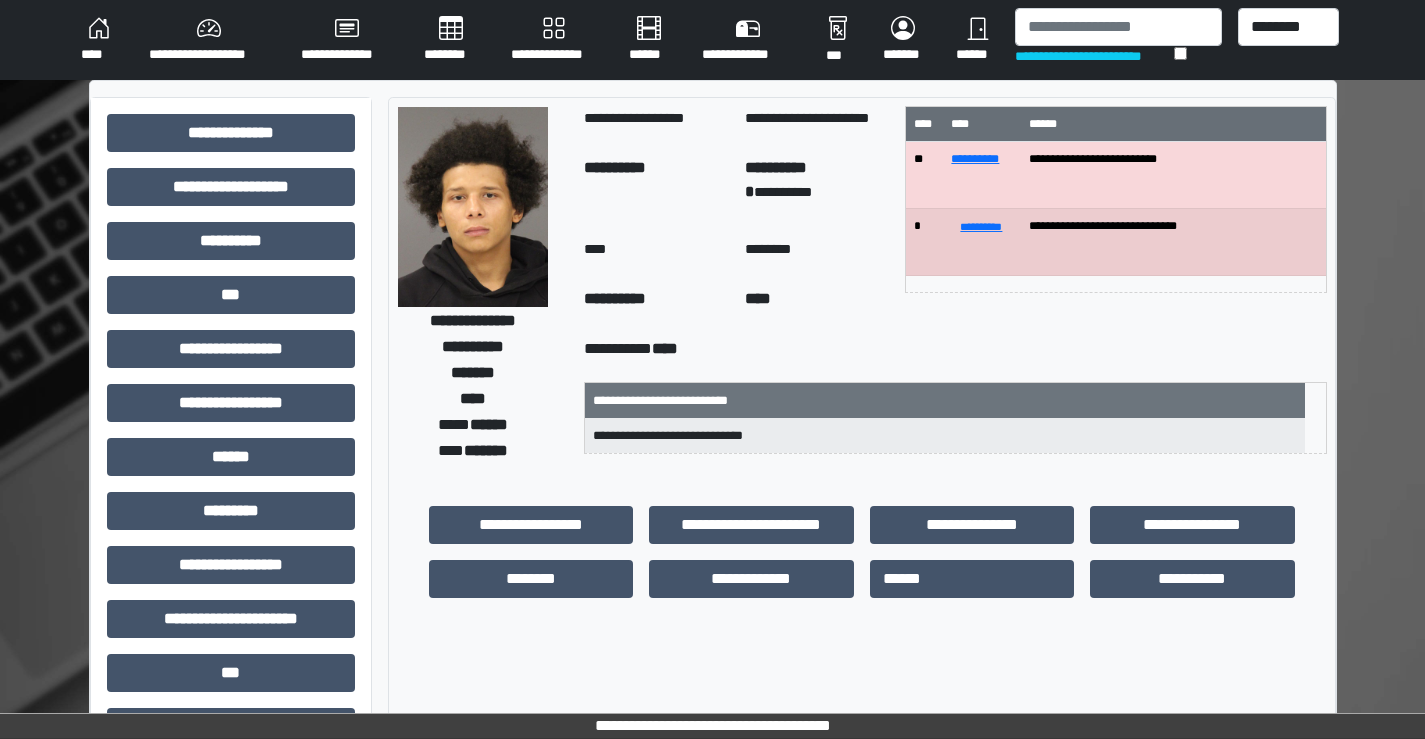 click on "**********" at bounding box center [712, 627] 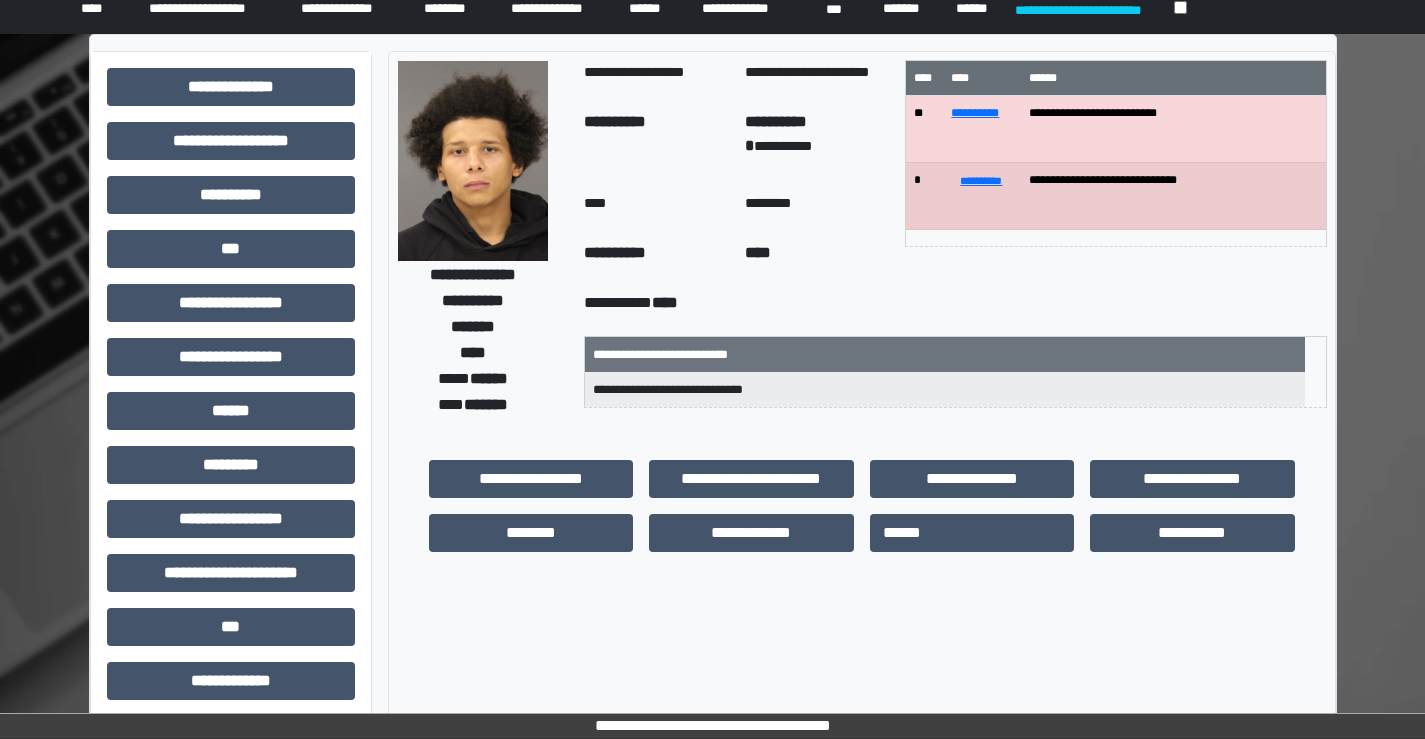 scroll, scrollTop: 0, scrollLeft: 0, axis: both 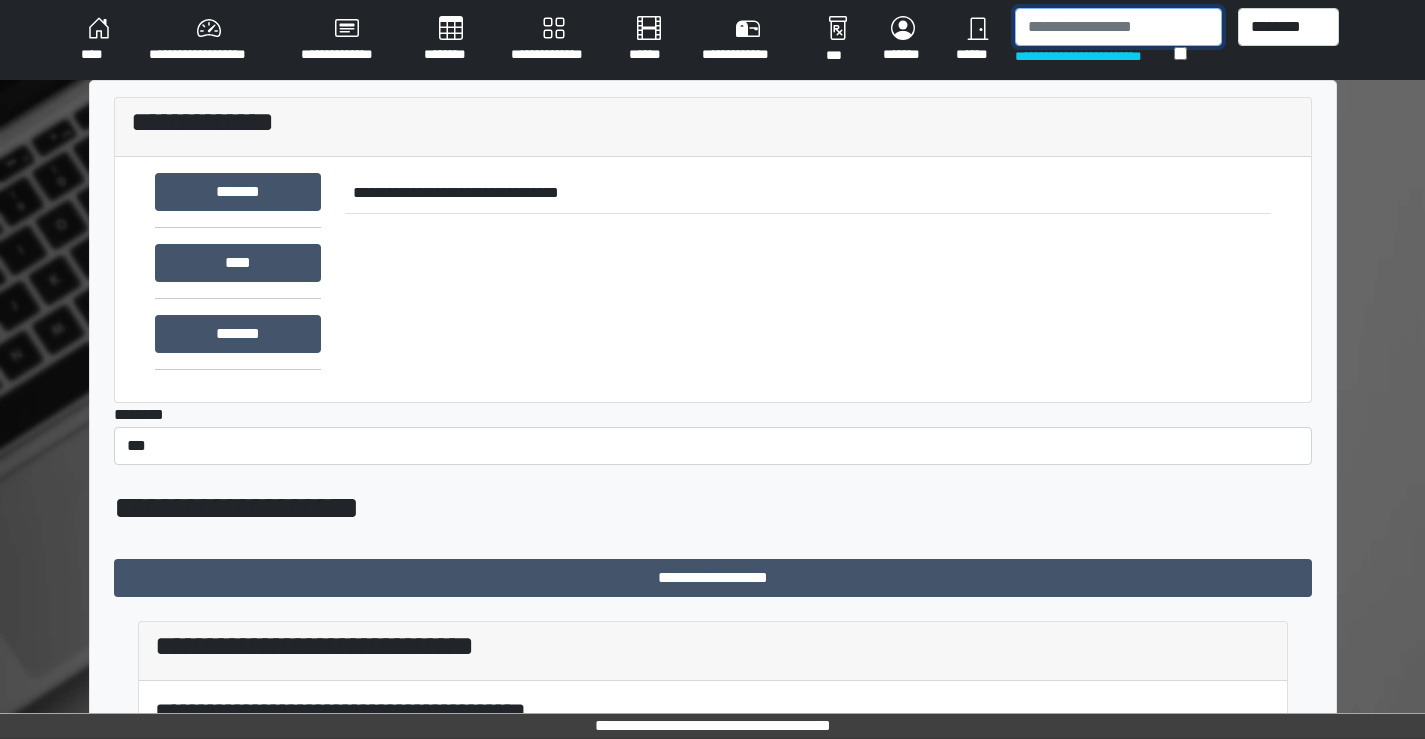 click at bounding box center [1118, 27] 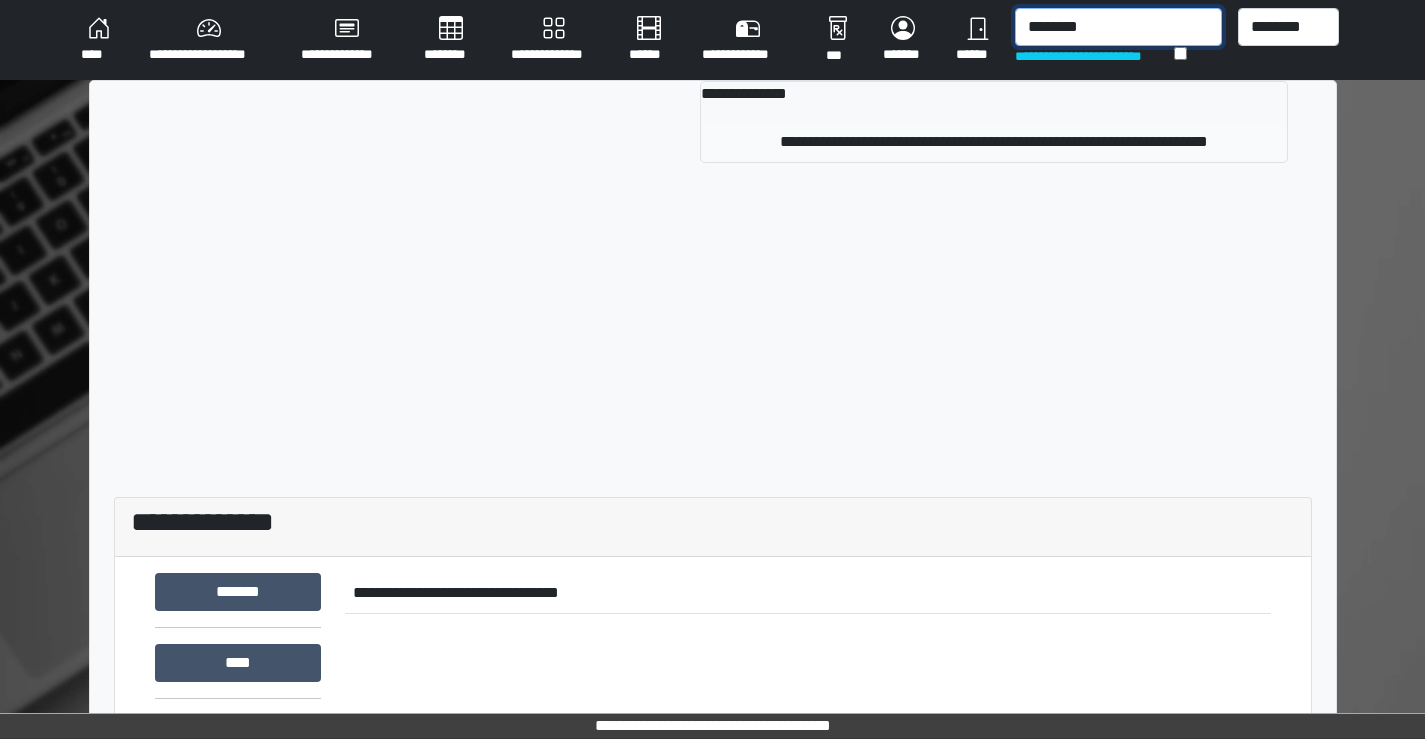 type on "********" 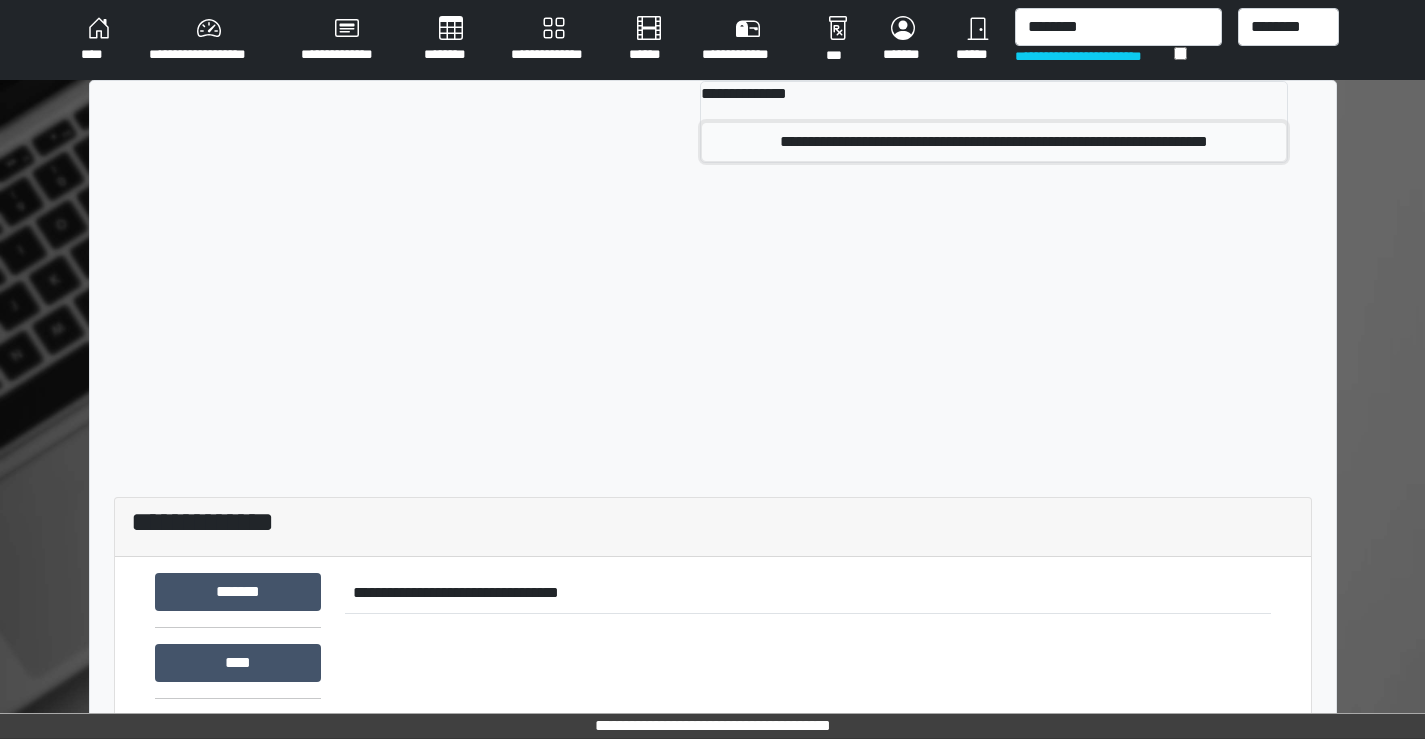 click on "**********" at bounding box center [994, 142] 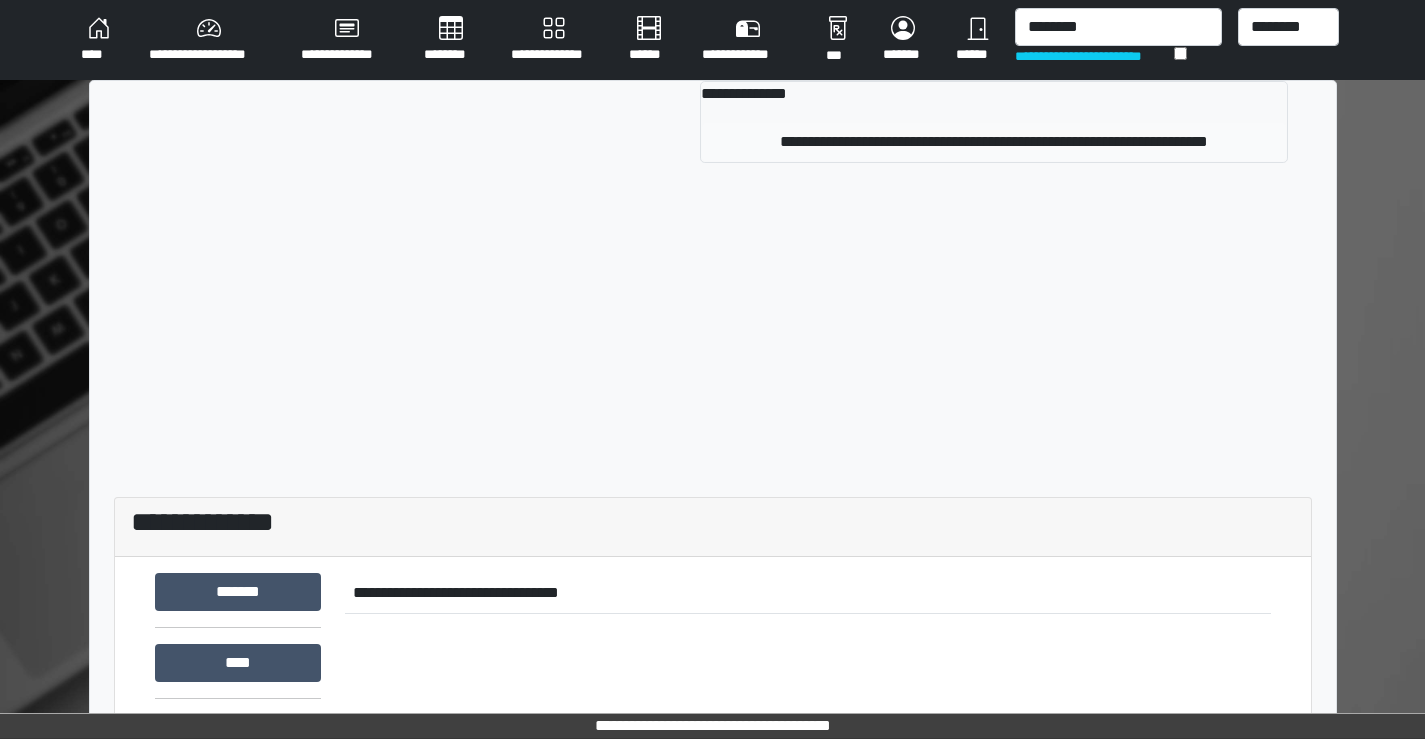 type 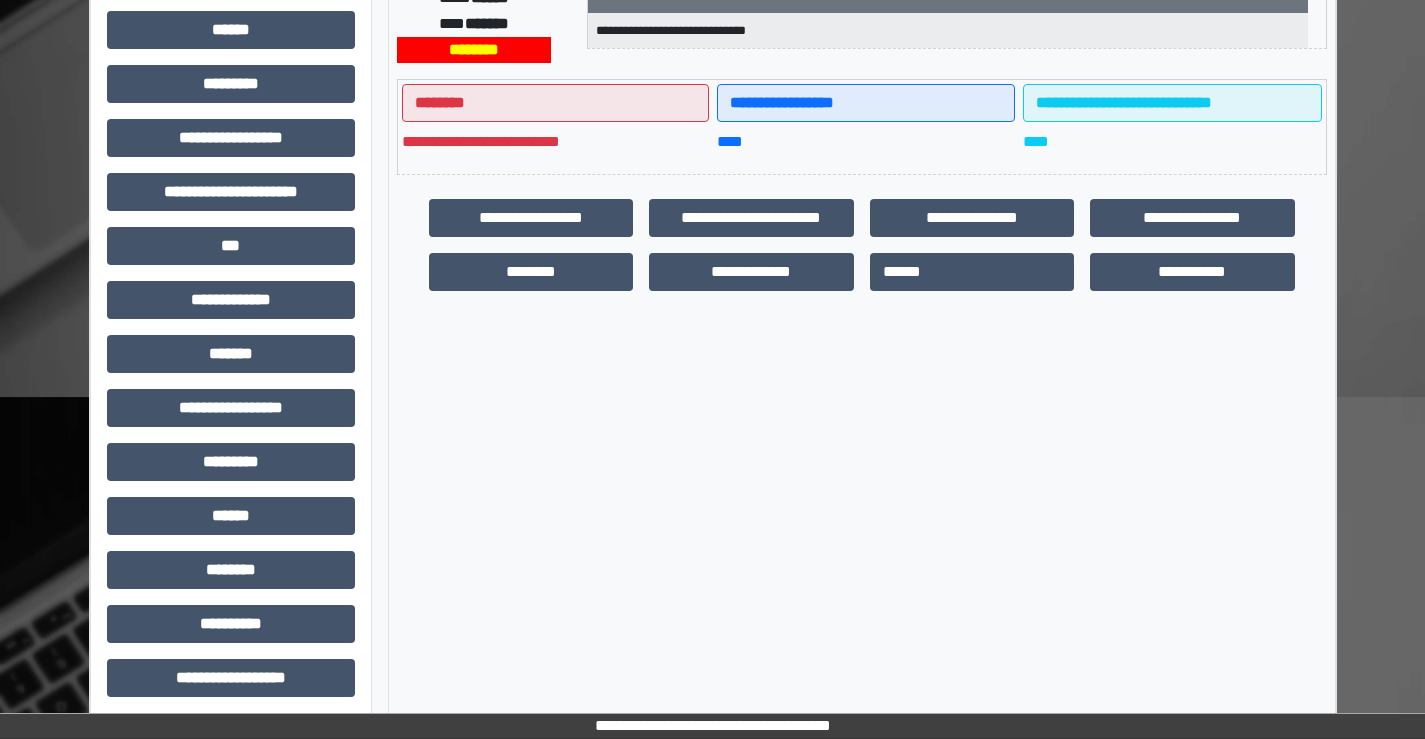 scroll, scrollTop: 435, scrollLeft: 0, axis: vertical 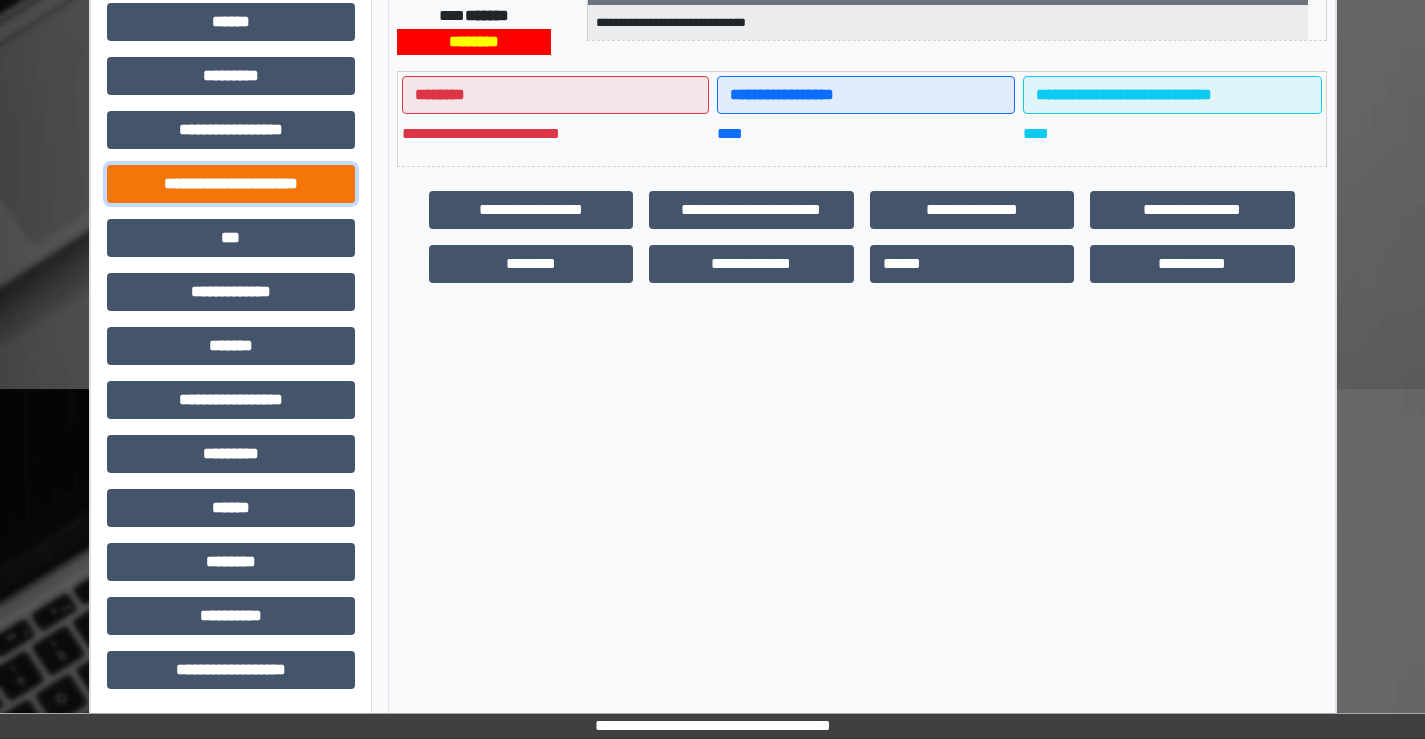 click on "**********" at bounding box center (231, 184) 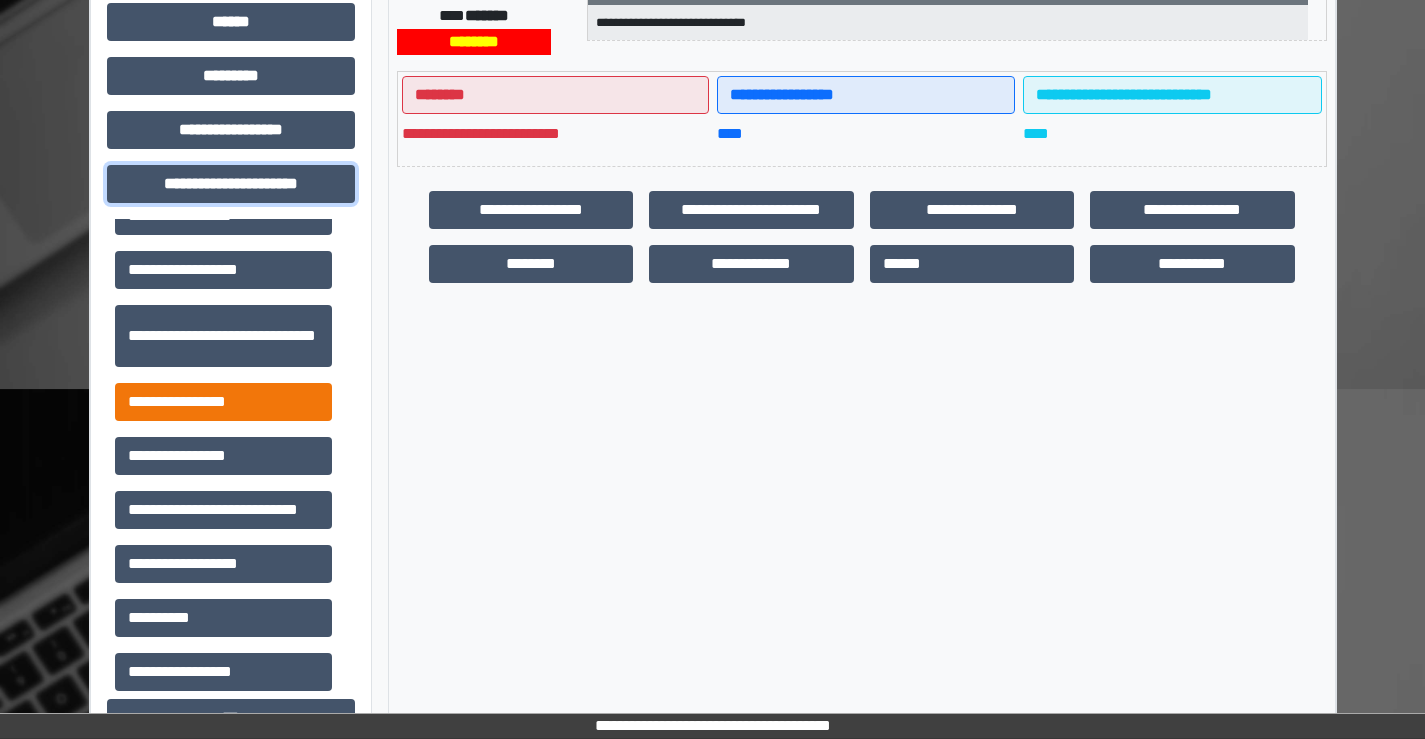 scroll, scrollTop: 46, scrollLeft: 0, axis: vertical 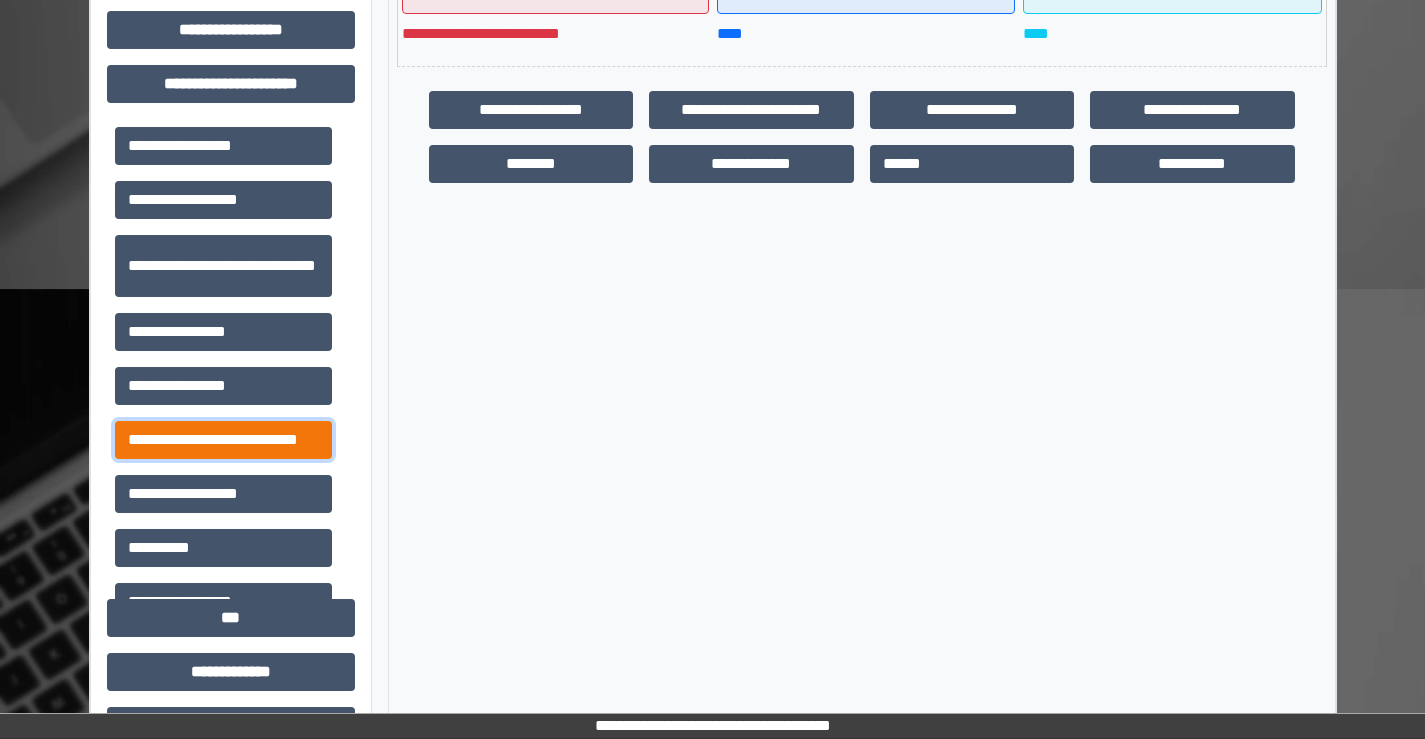 click on "**********" at bounding box center (223, 440) 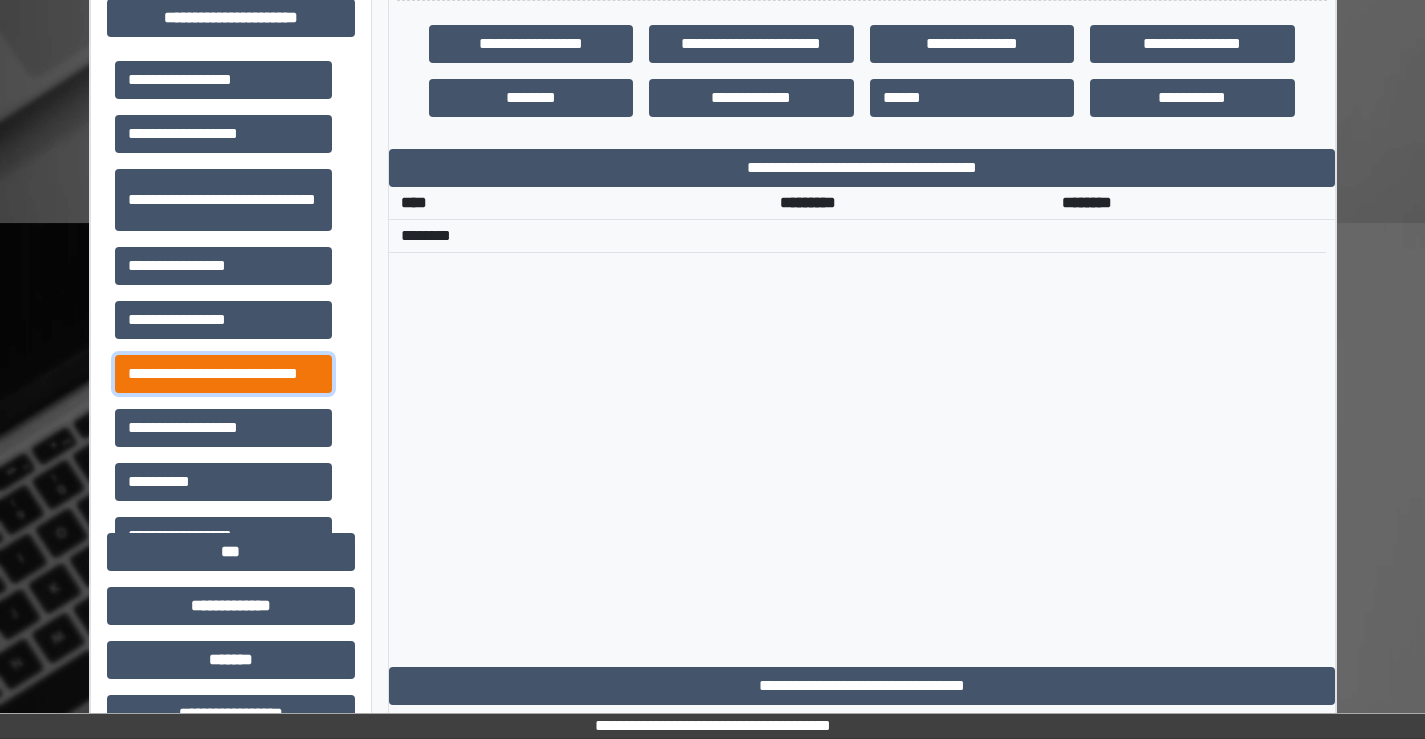 scroll, scrollTop: 635, scrollLeft: 0, axis: vertical 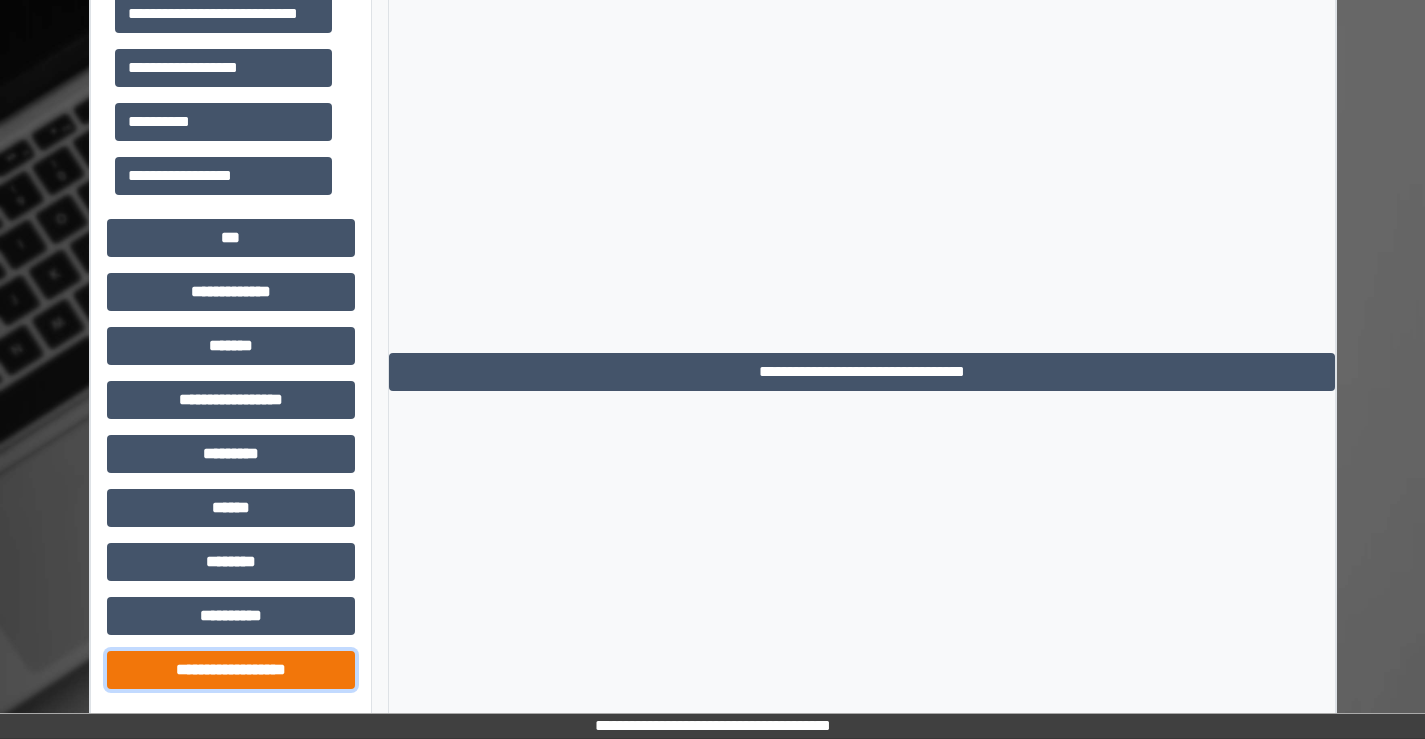 click on "**********" at bounding box center (231, 670) 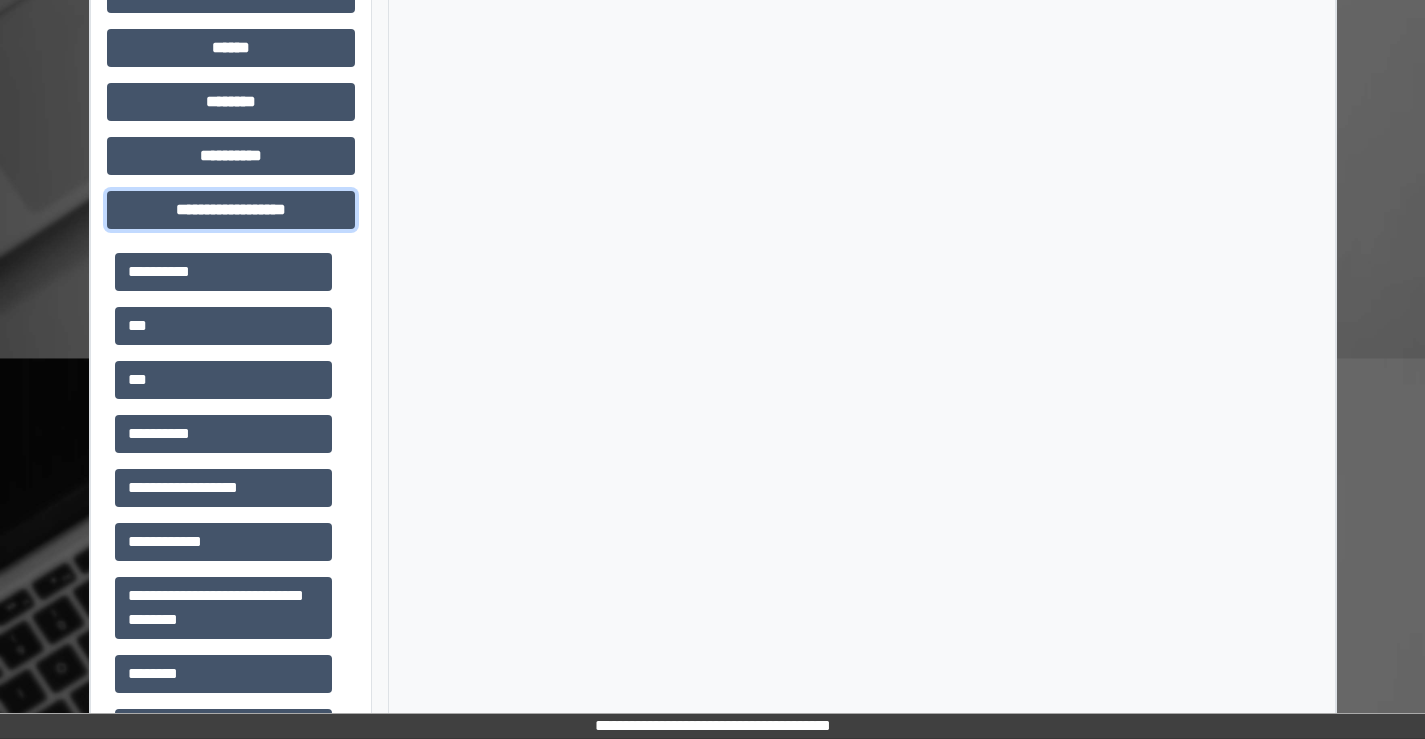 scroll, scrollTop: 1395, scrollLeft: 0, axis: vertical 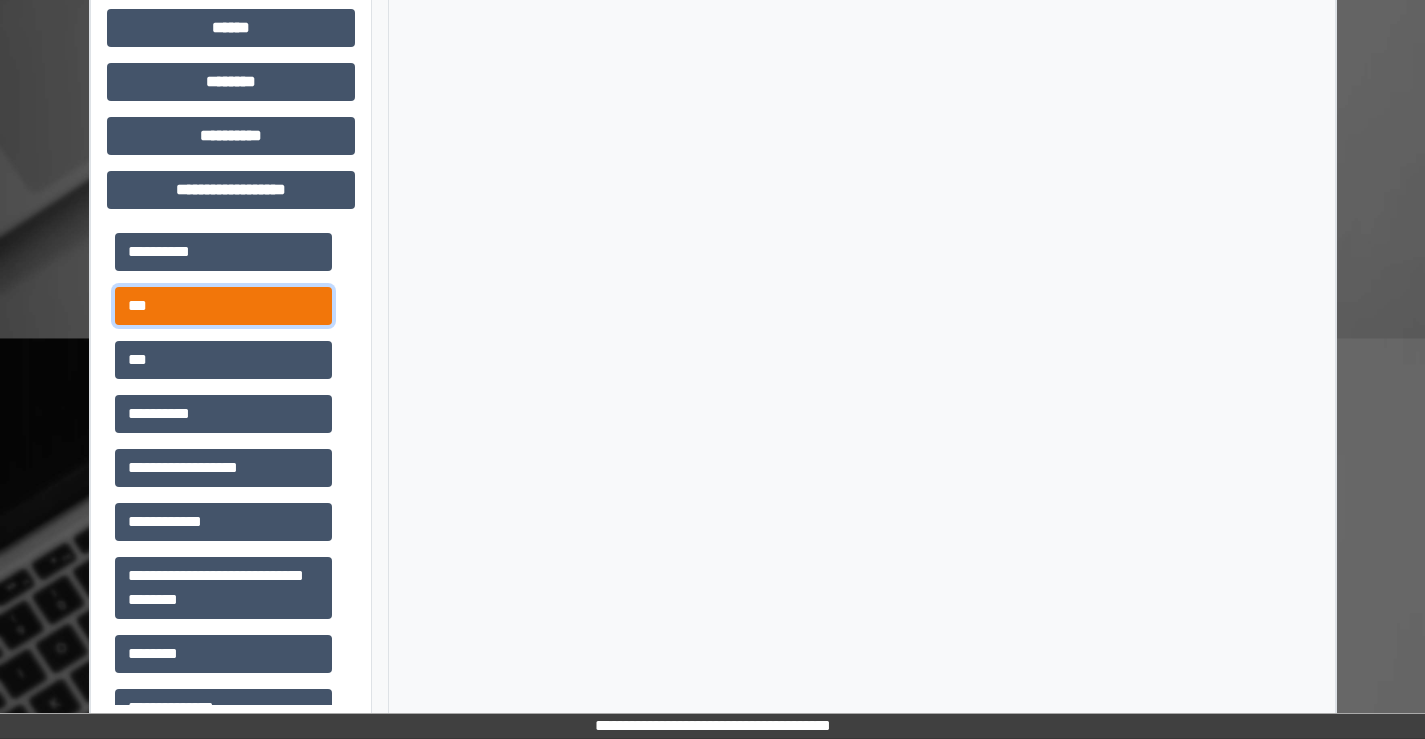 click on "***" at bounding box center [223, 306] 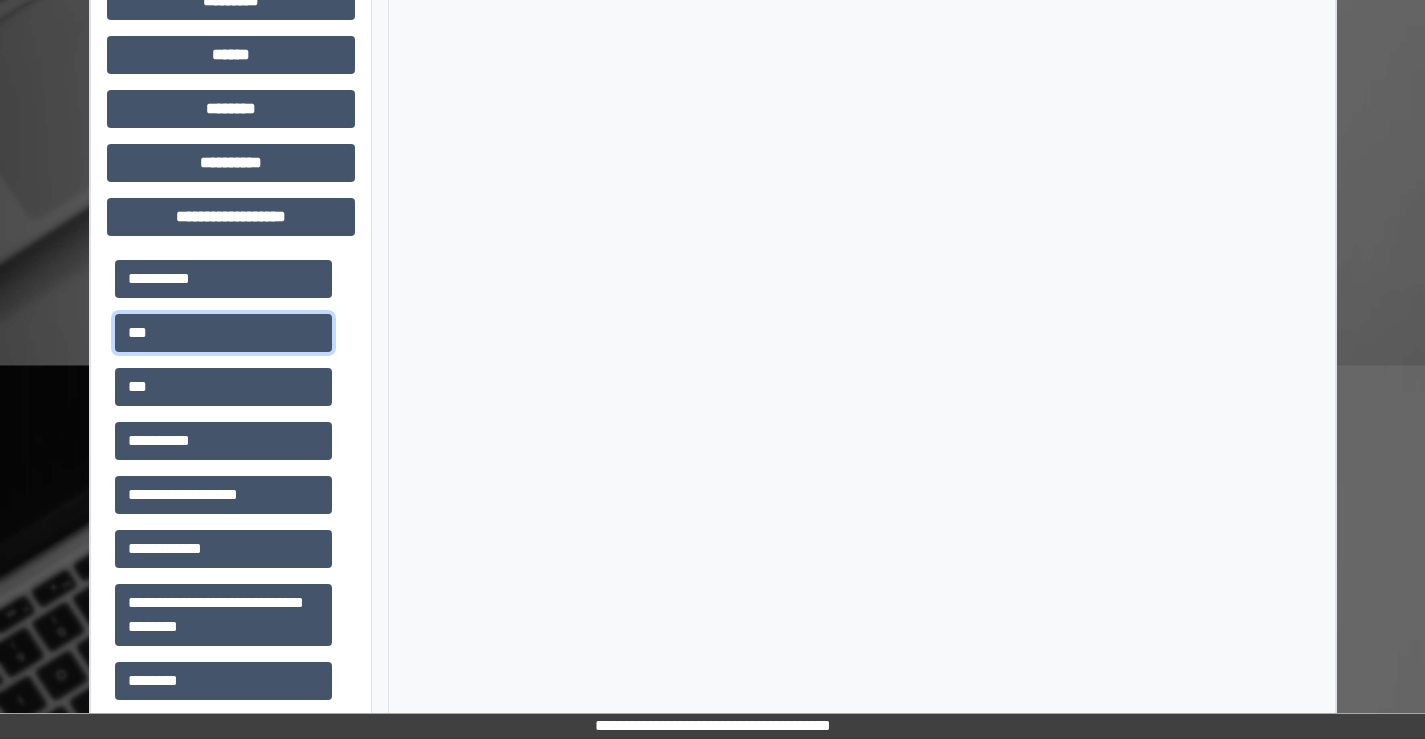 scroll, scrollTop: 1395, scrollLeft: 0, axis: vertical 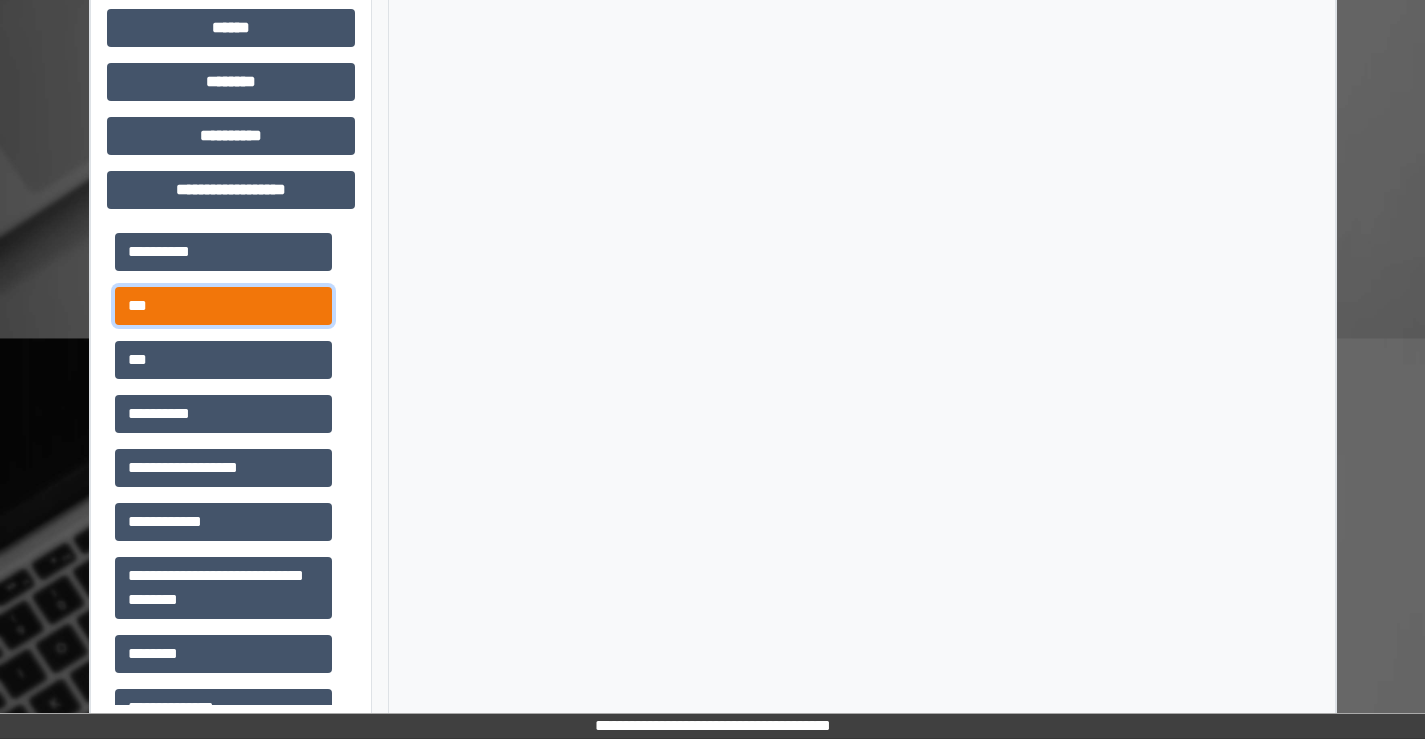 click on "***" at bounding box center (223, 306) 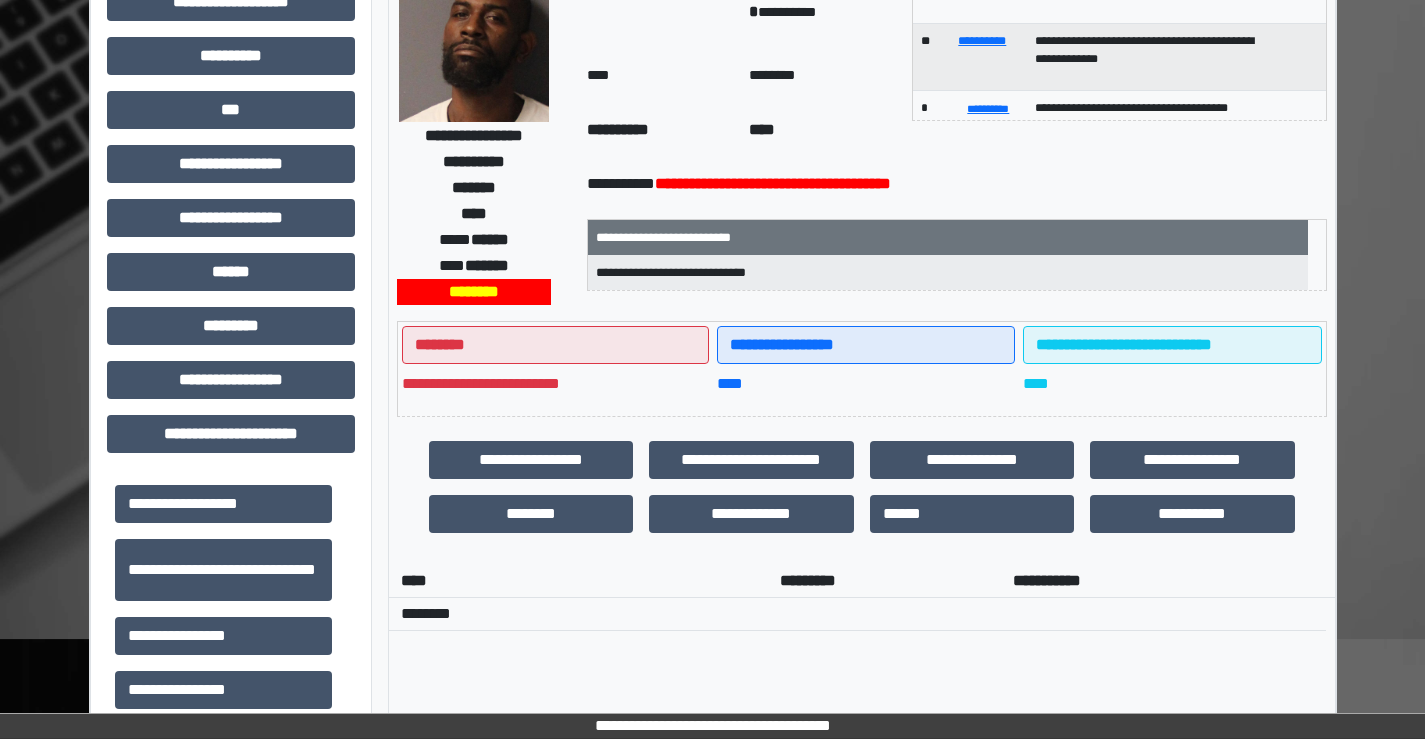 scroll, scrollTop: 300, scrollLeft: 0, axis: vertical 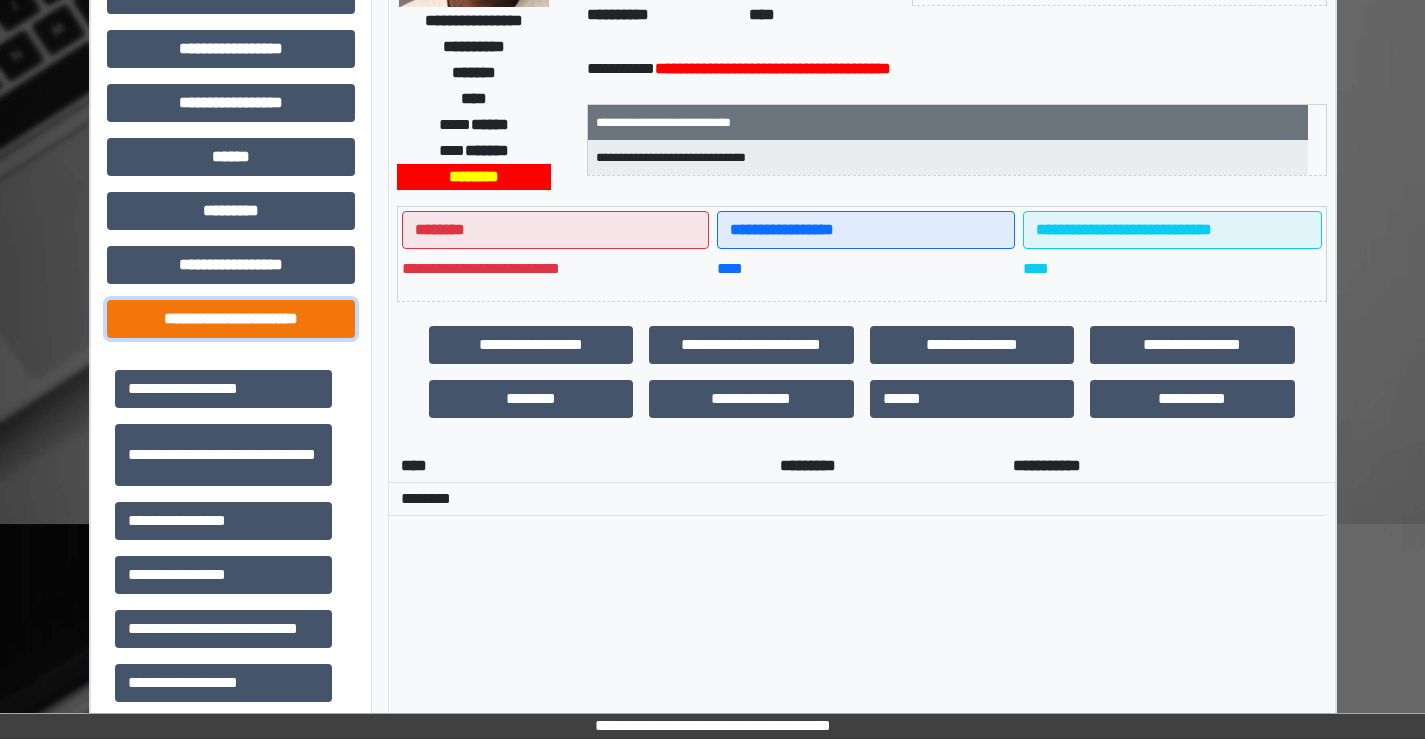 click on "**********" at bounding box center (231, 319) 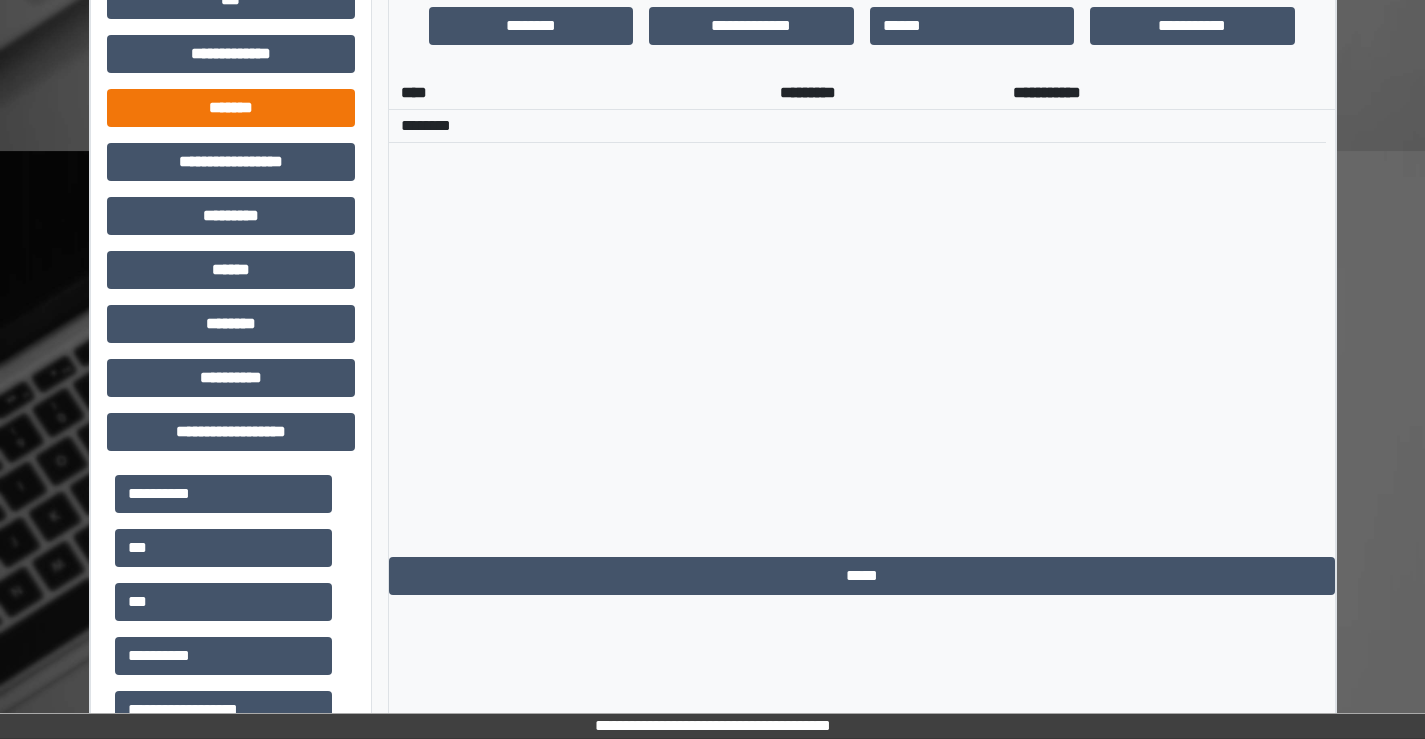 scroll, scrollTop: 700, scrollLeft: 0, axis: vertical 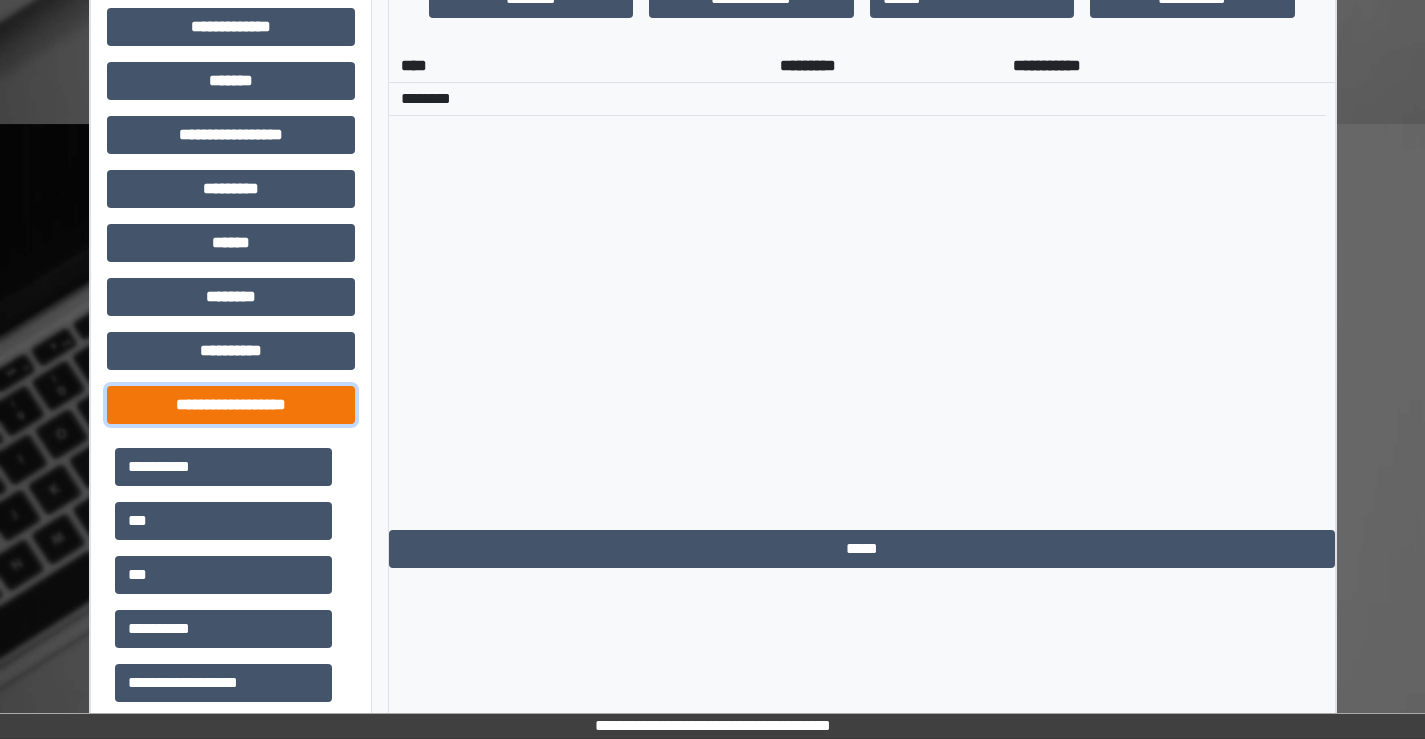 click on "**********" at bounding box center (231, 405) 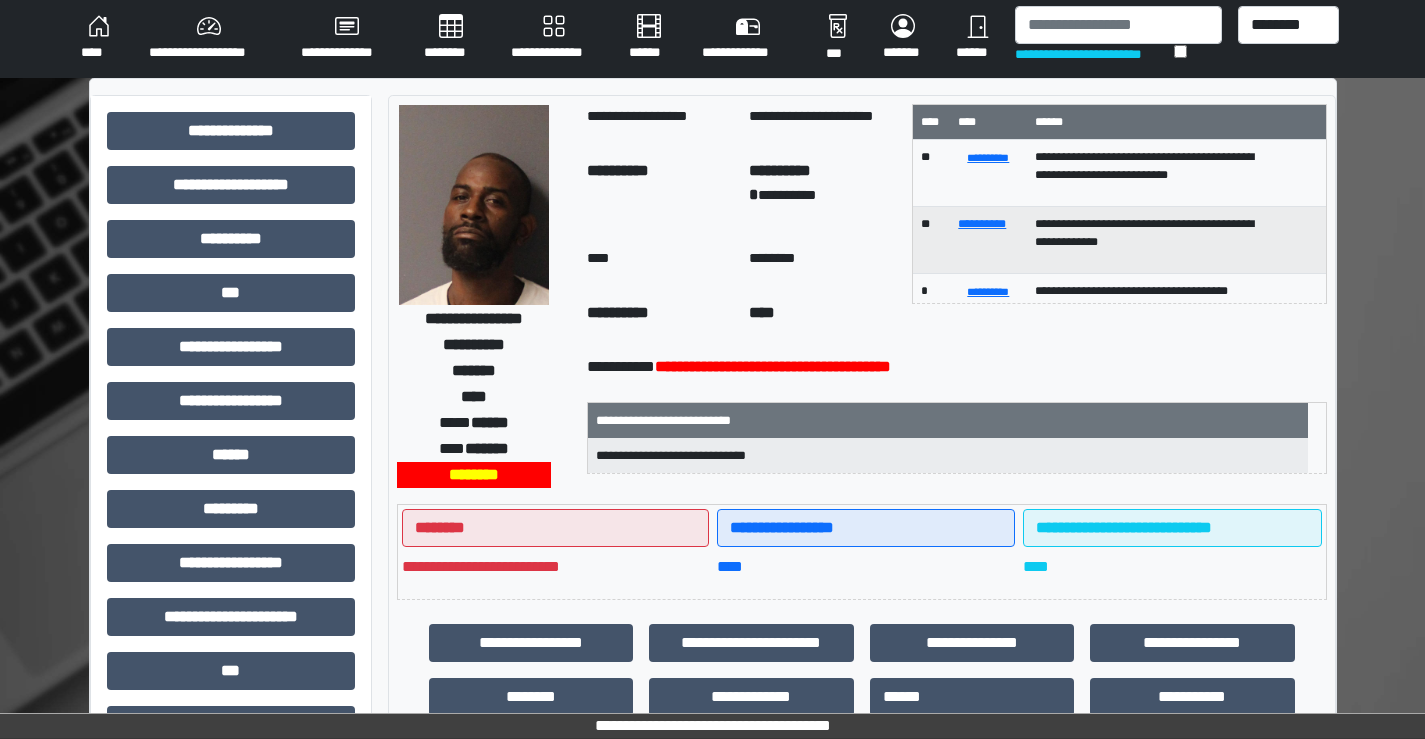 scroll, scrollTop: 0, scrollLeft: 0, axis: both 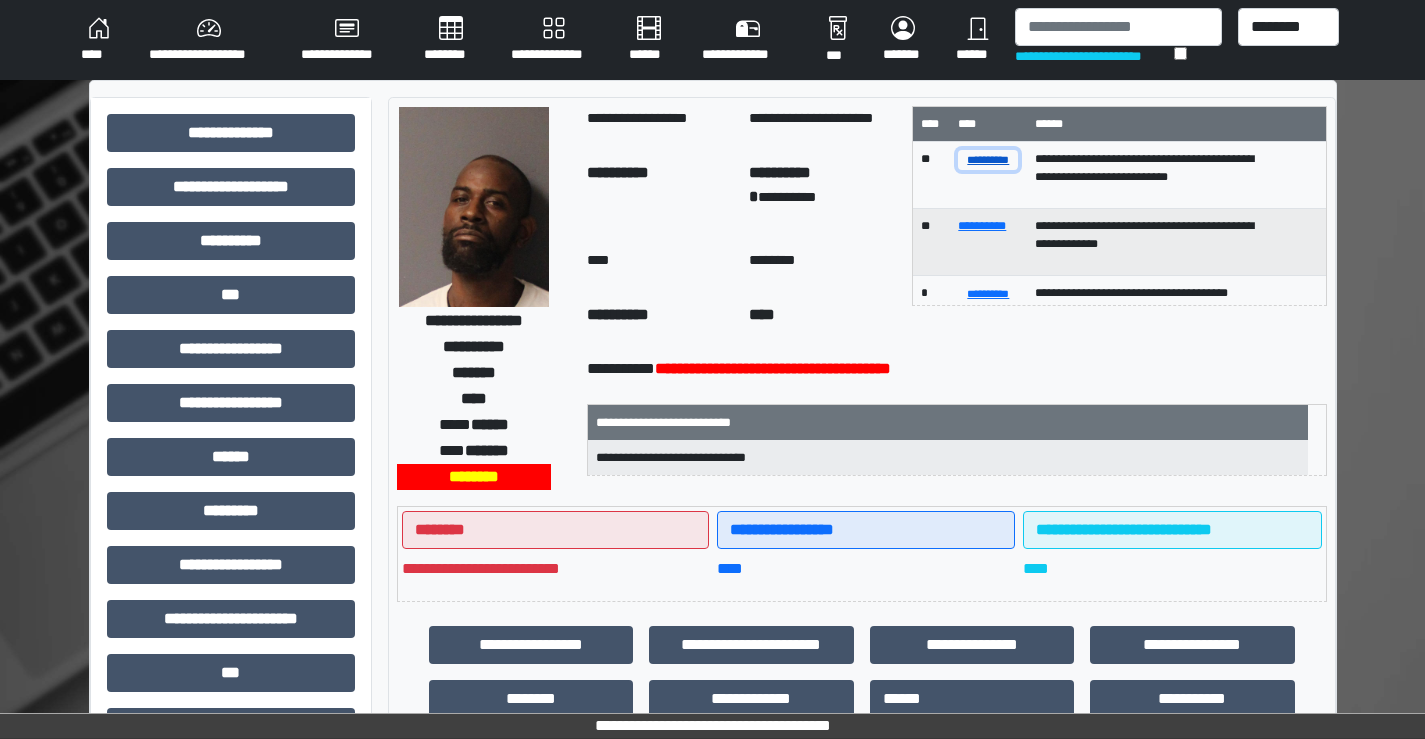 click on "**********" at bounding box center (988, 159) 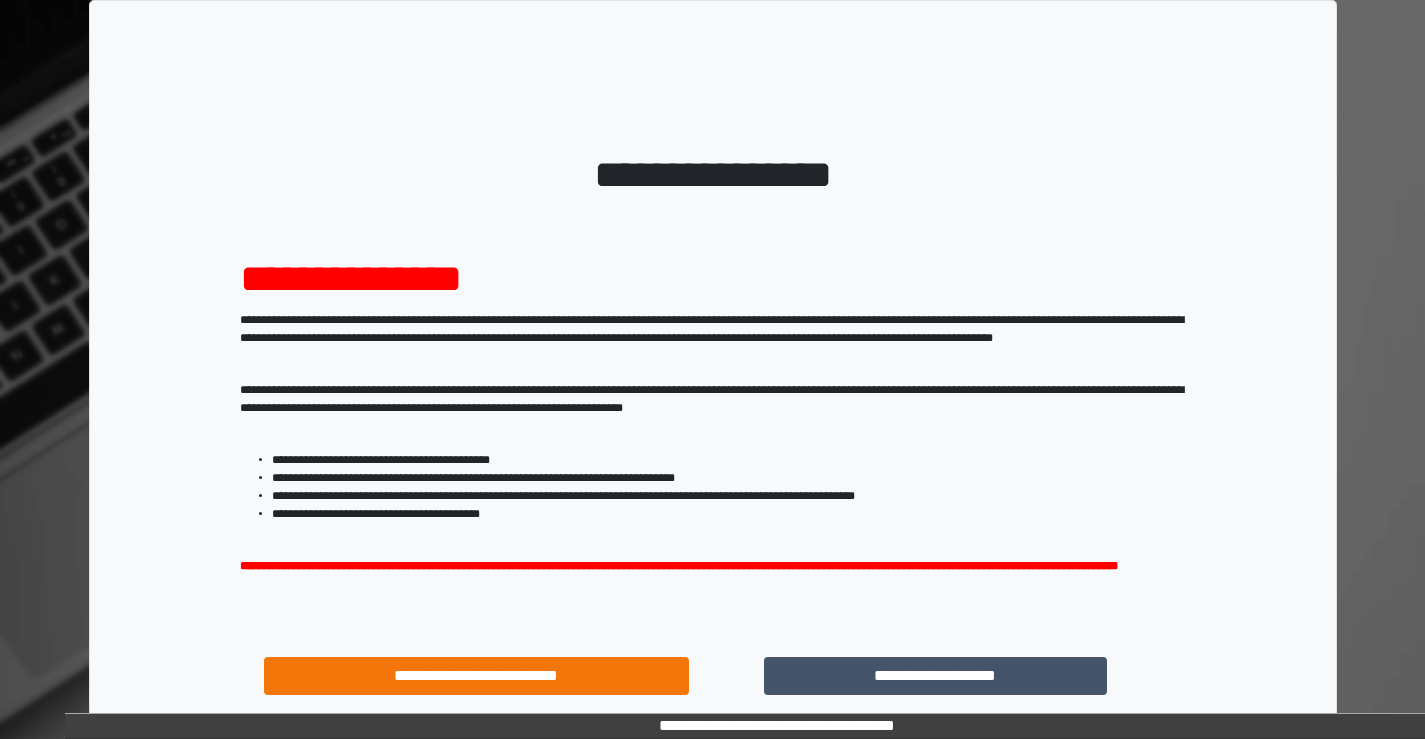scroll, scrollTop: 0, scrollLeft: 0, axis: both 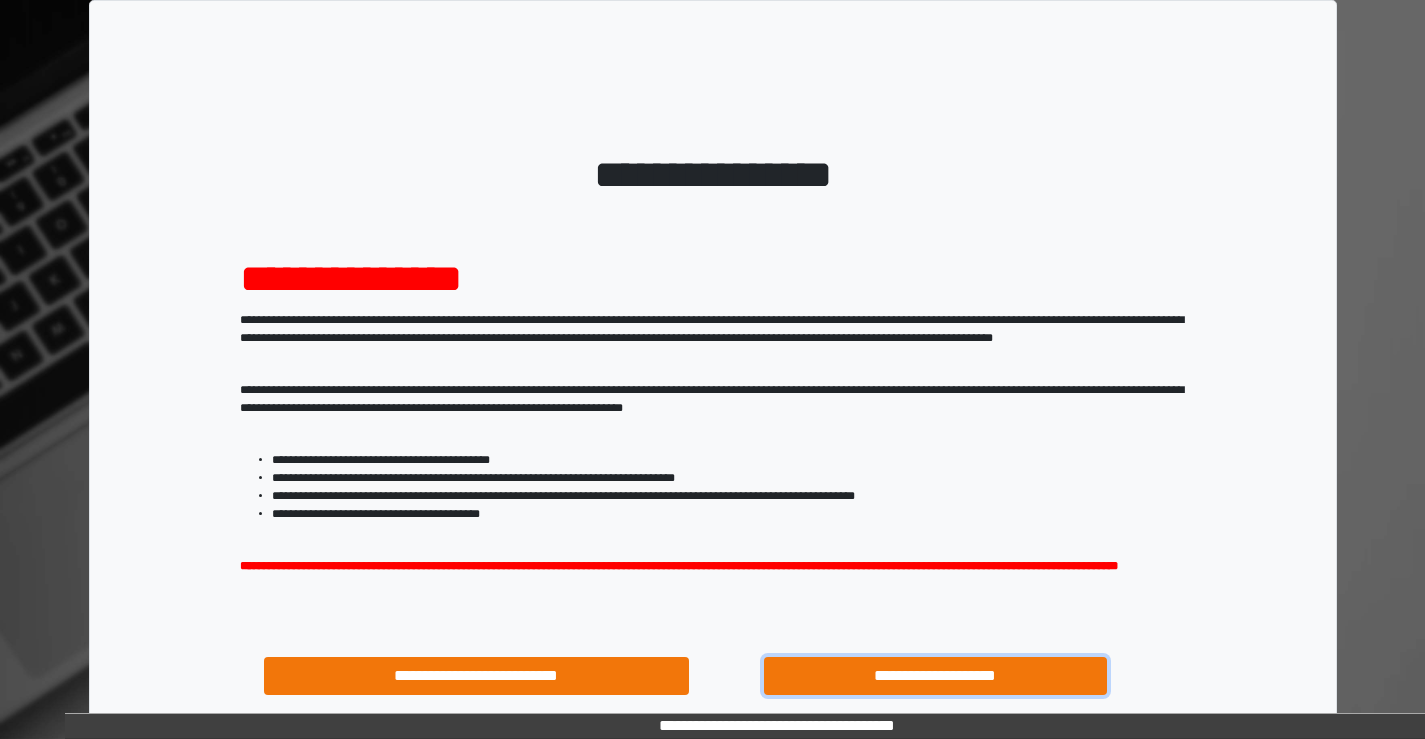 click on "**********" at bounding box center (936, 676) 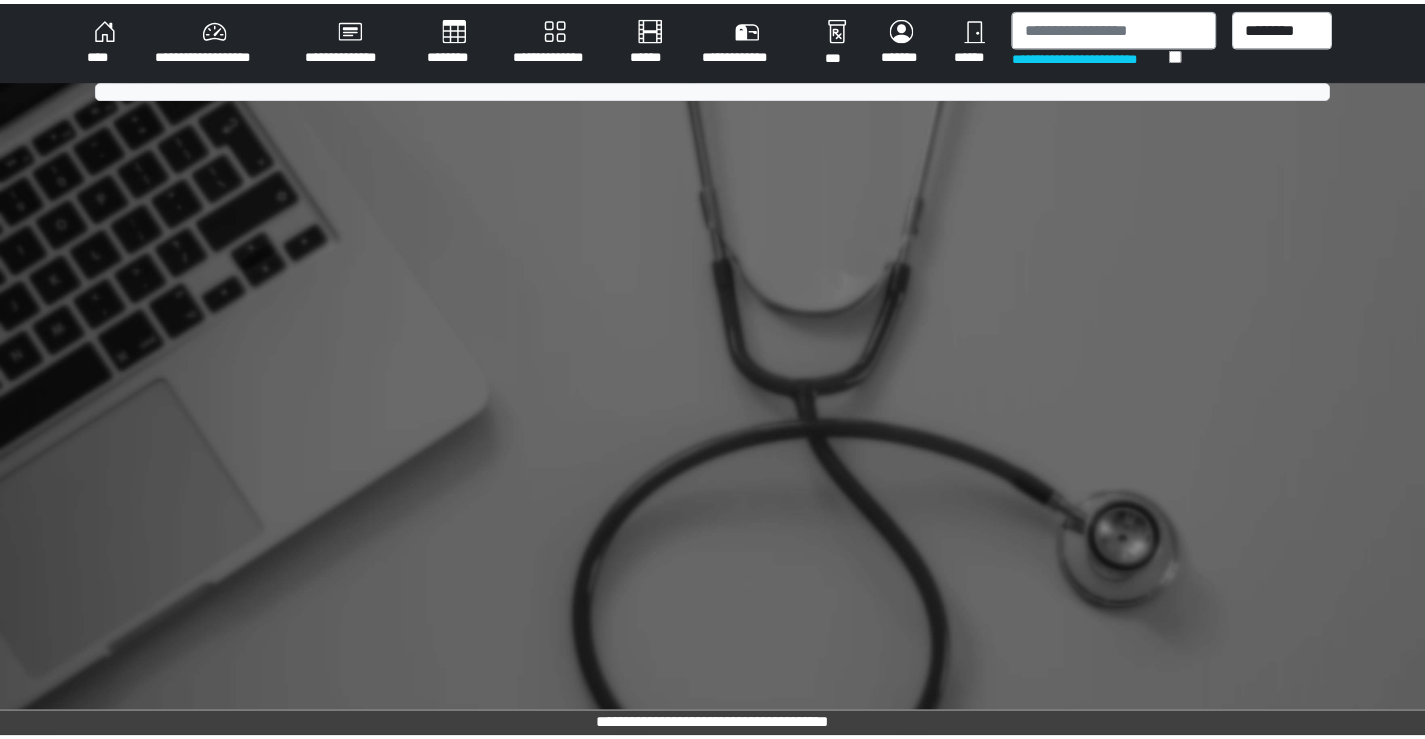 scroll, scrollTop: 0, scrollLeft: 0, axis: both 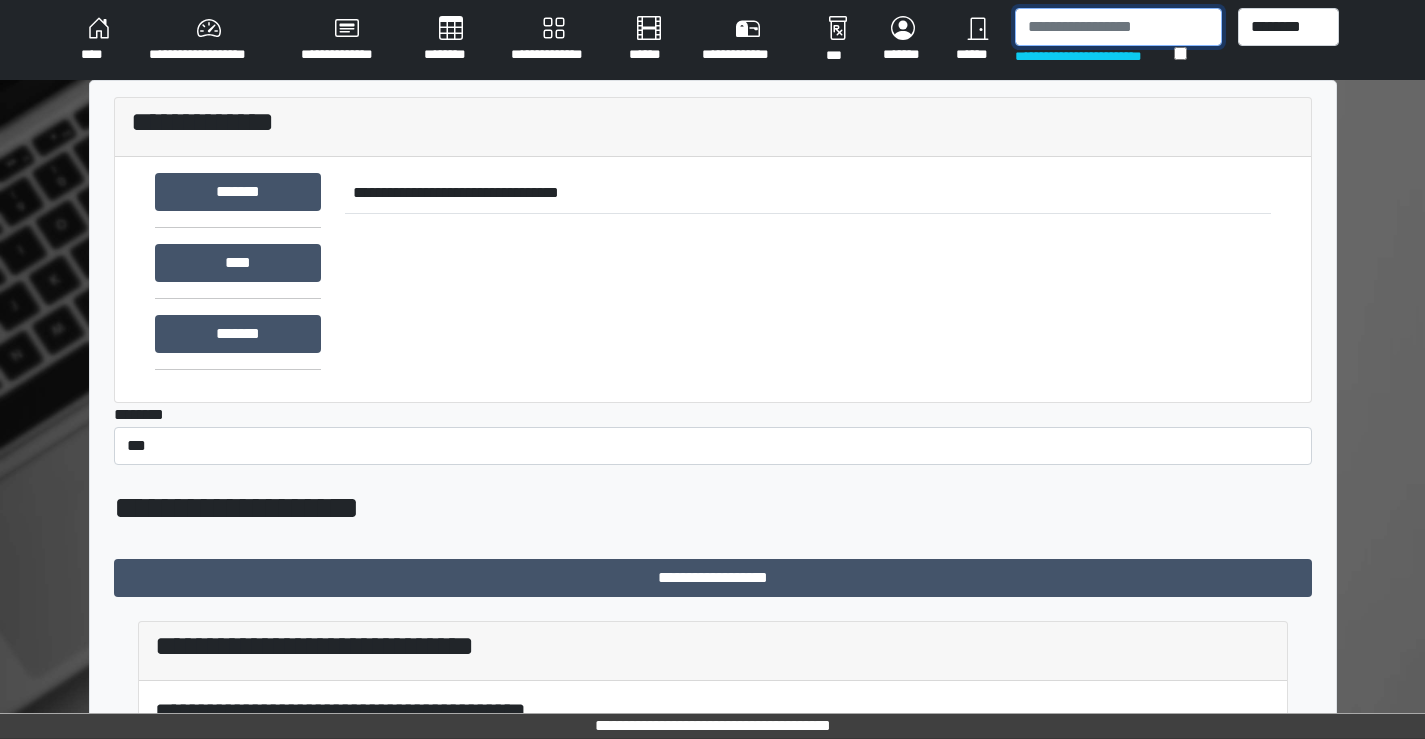 click at bounding box center (1118, 27) 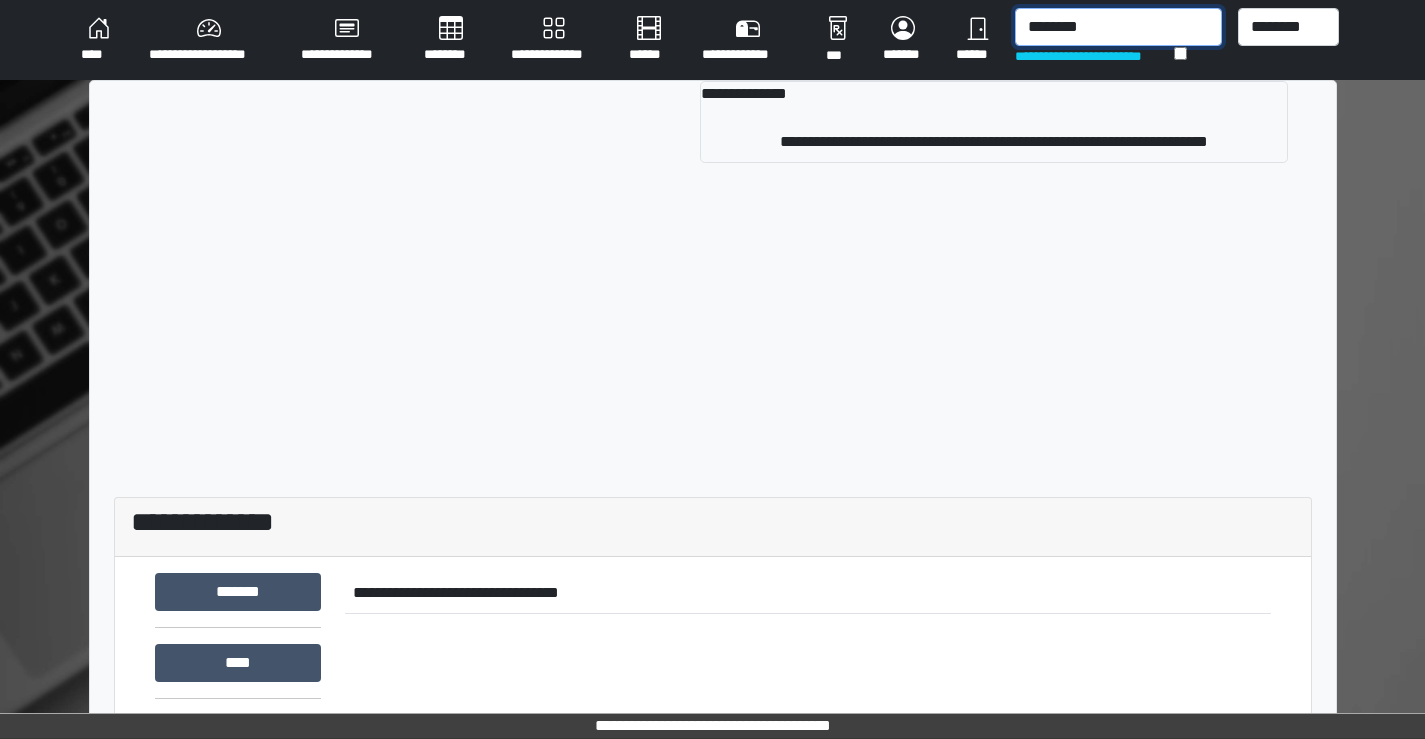 type on "********" 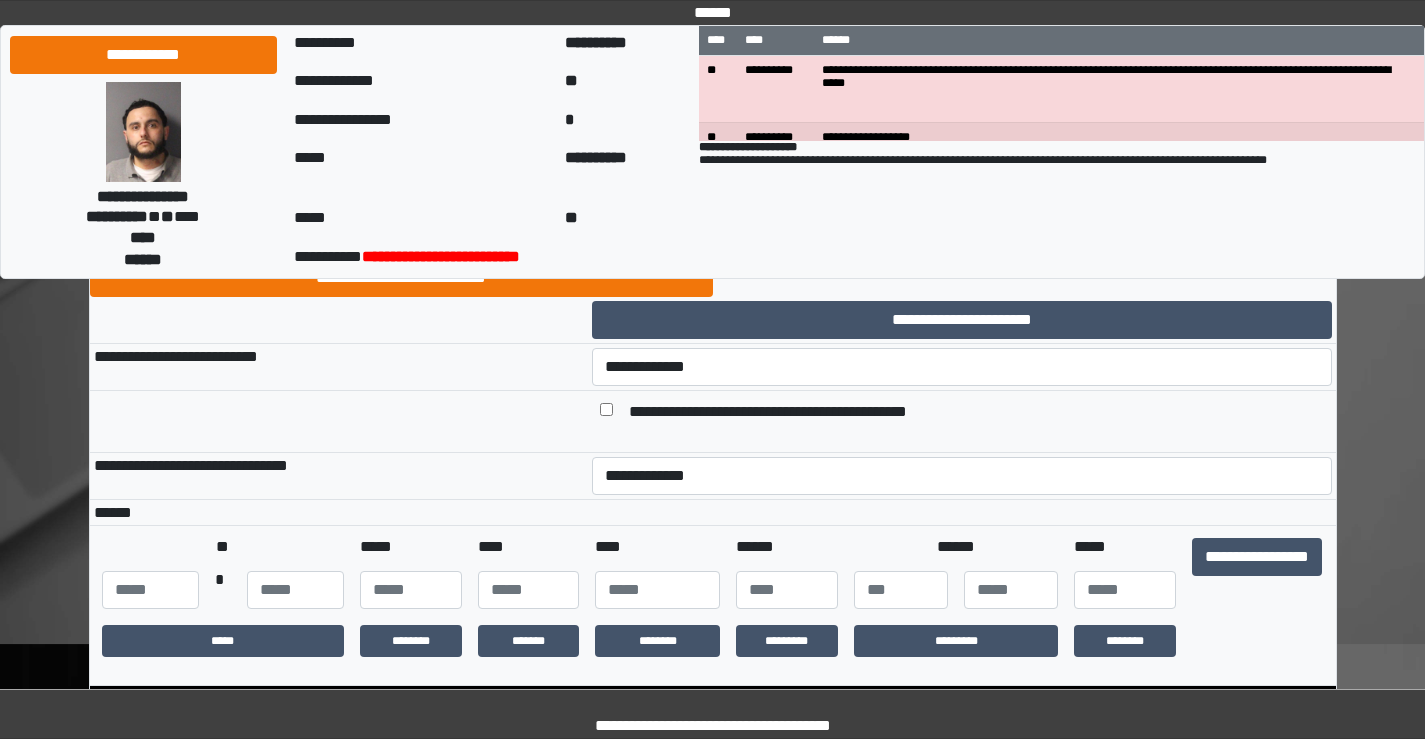 scroll, scrollTop: 200, scrollLeft: 0, axis: vertical 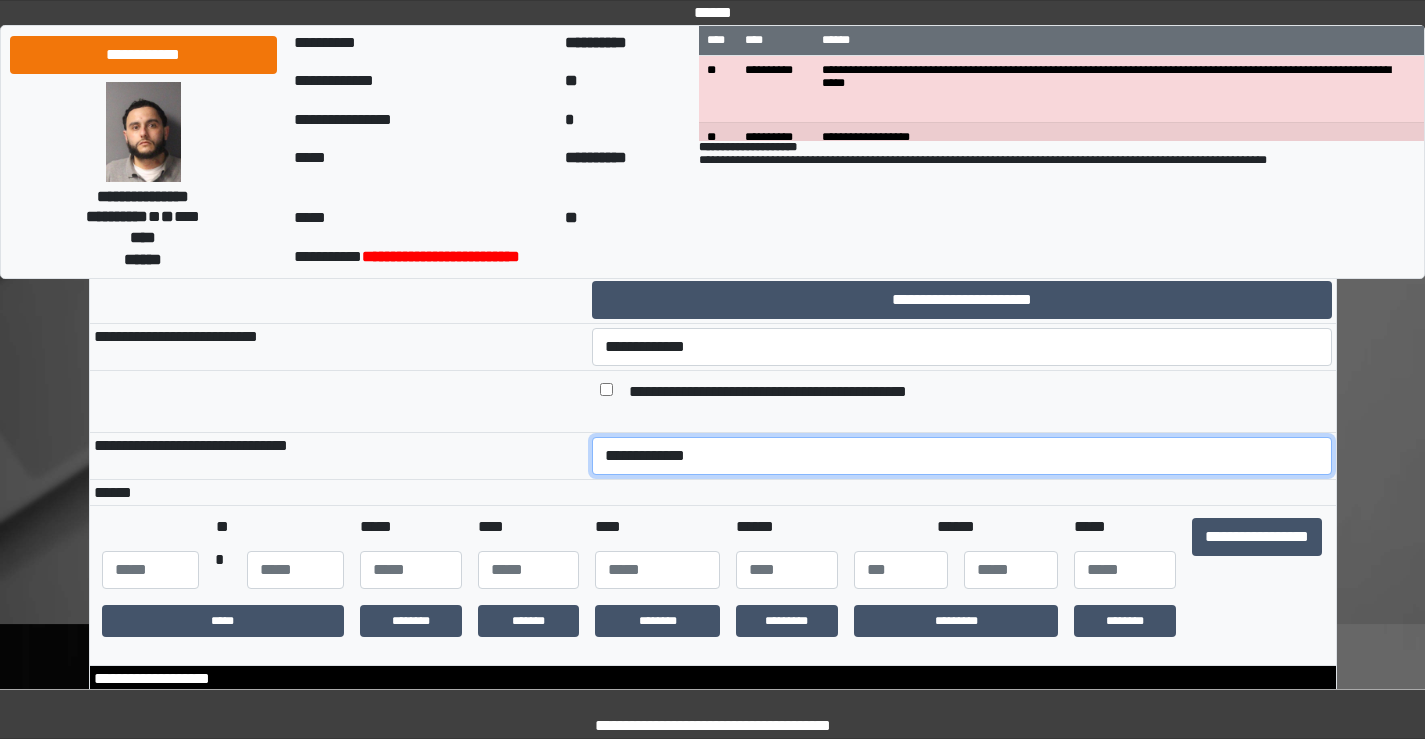 click on "**********" at bounding box center [962, 456] 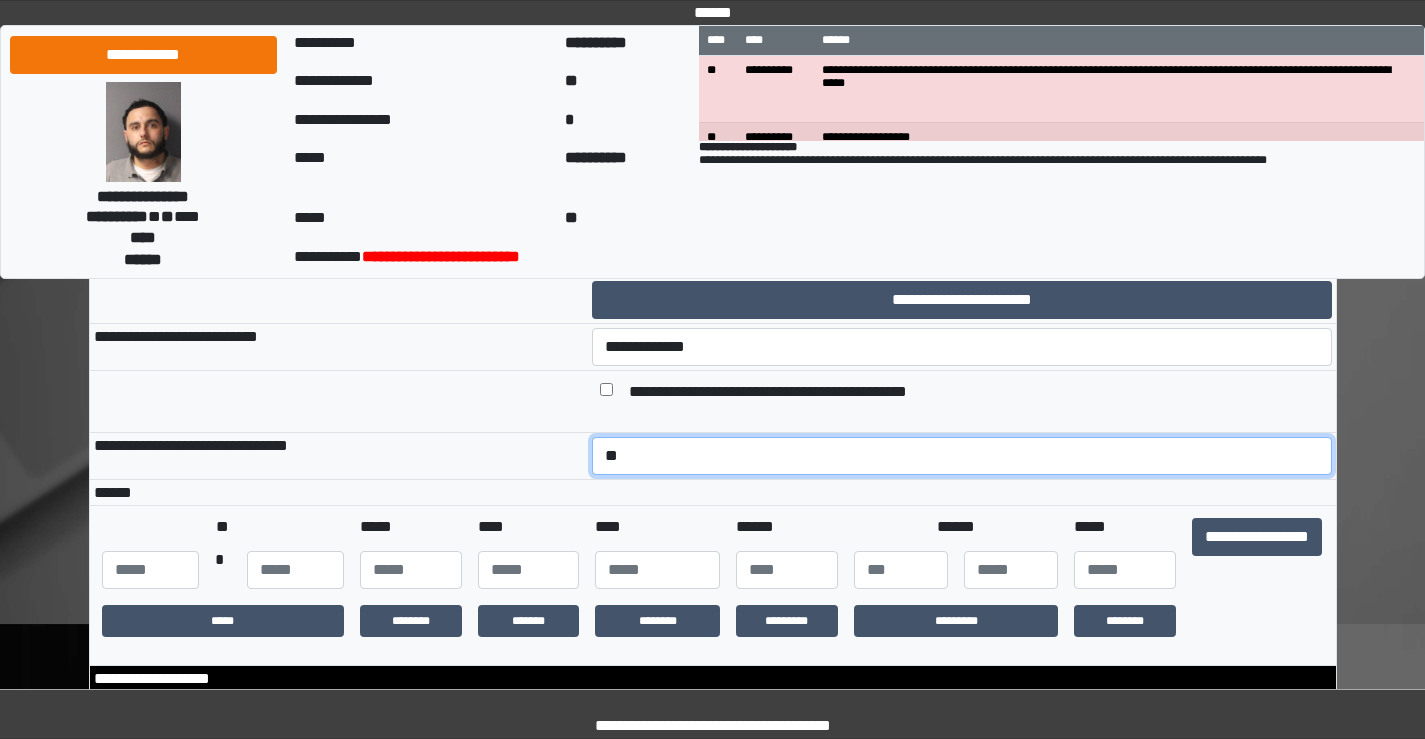 click on "**********" at bounding box center (962, 456) 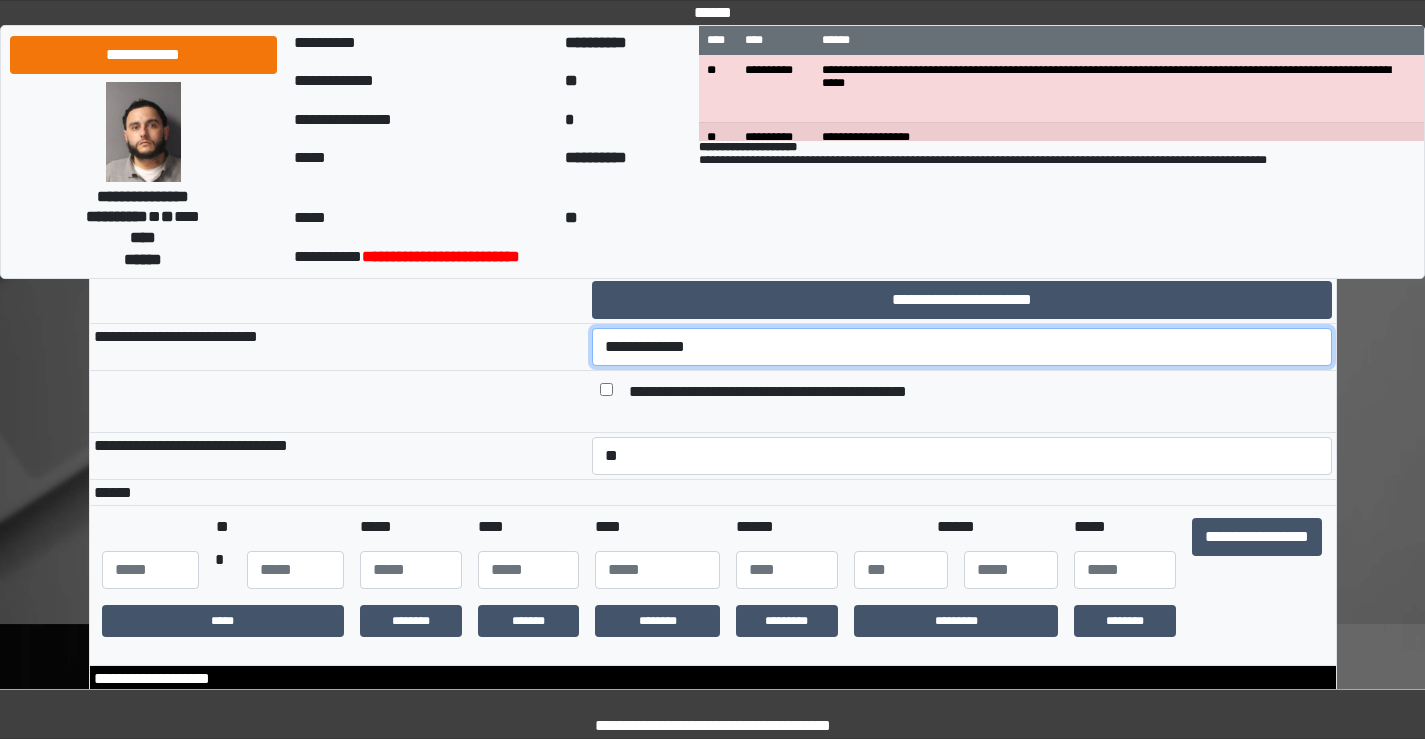 click on "**********" at bounding box center [962, 347] 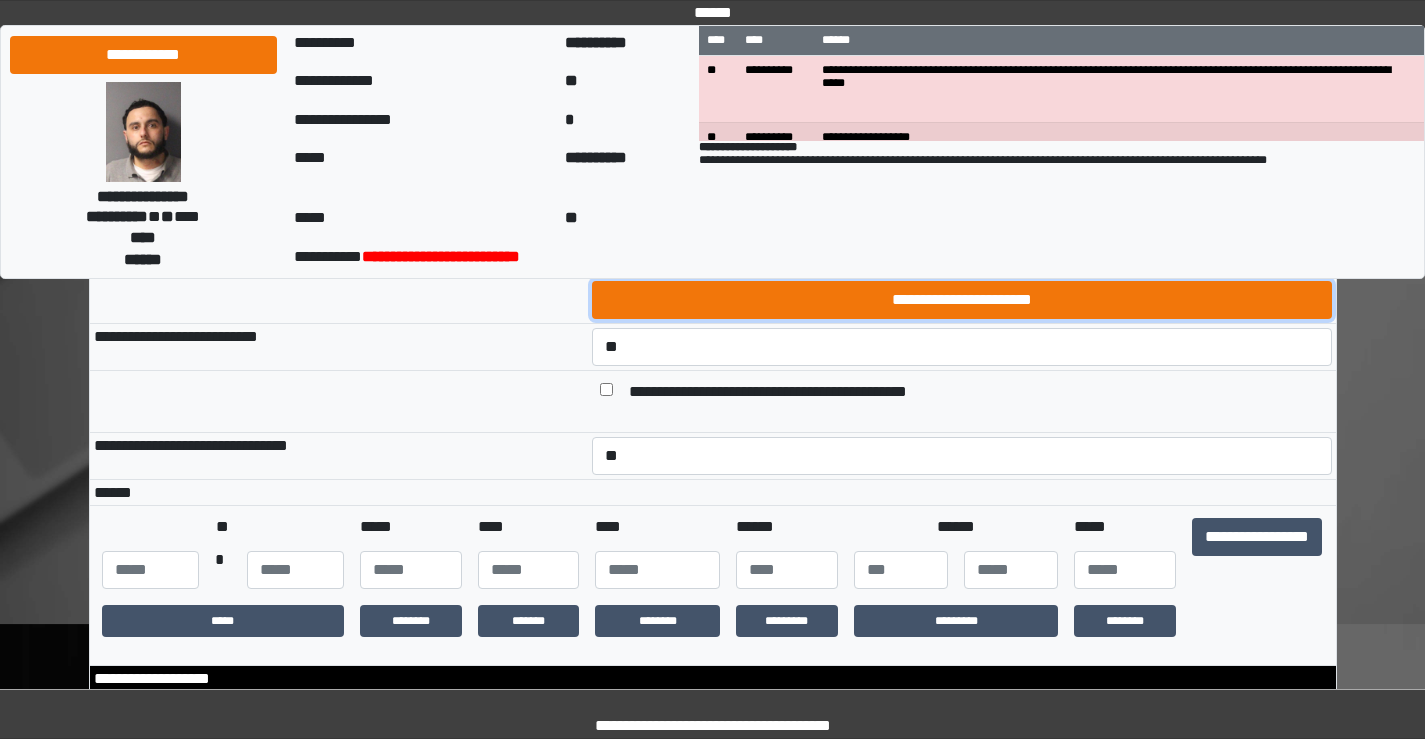 click on "**********" at bounding box center [962, 300] 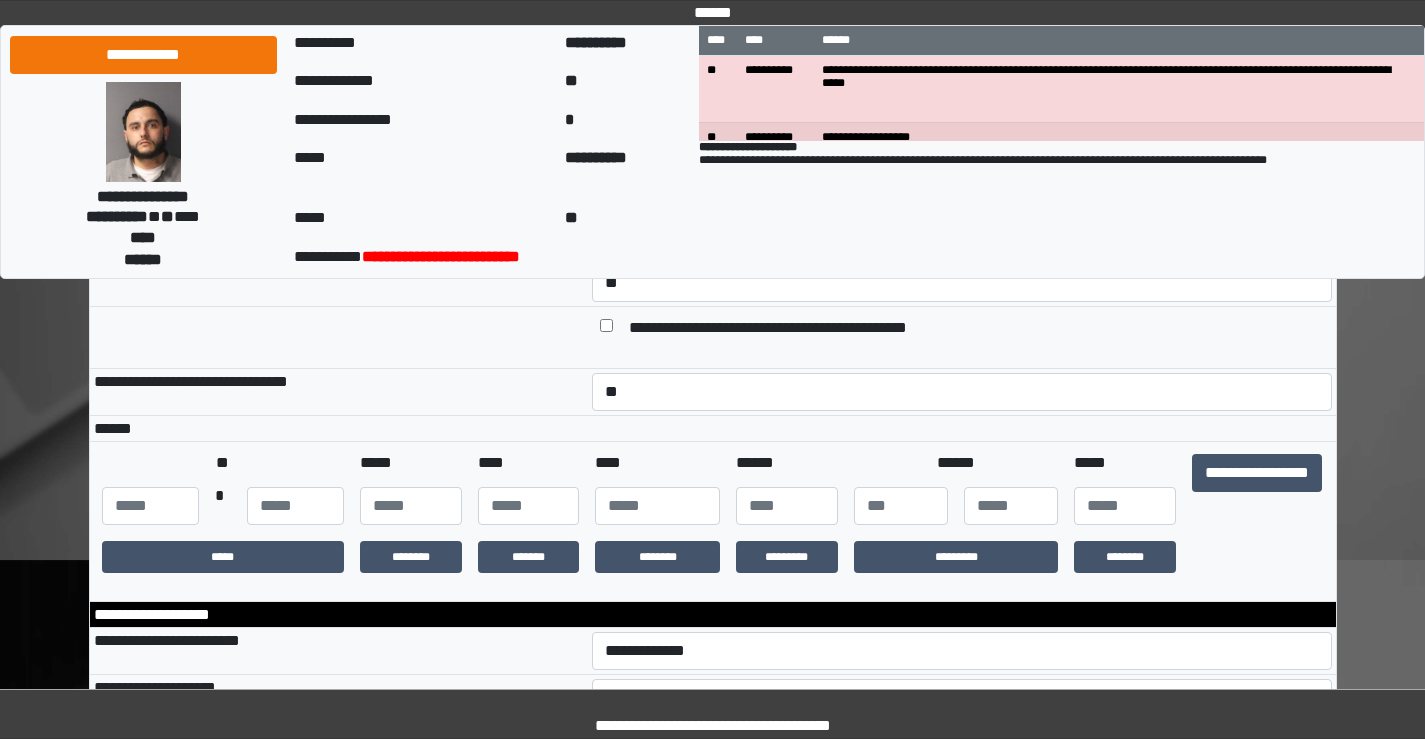 scroll, scrollTop: 300, scrollLeft: 0, axis: vertical 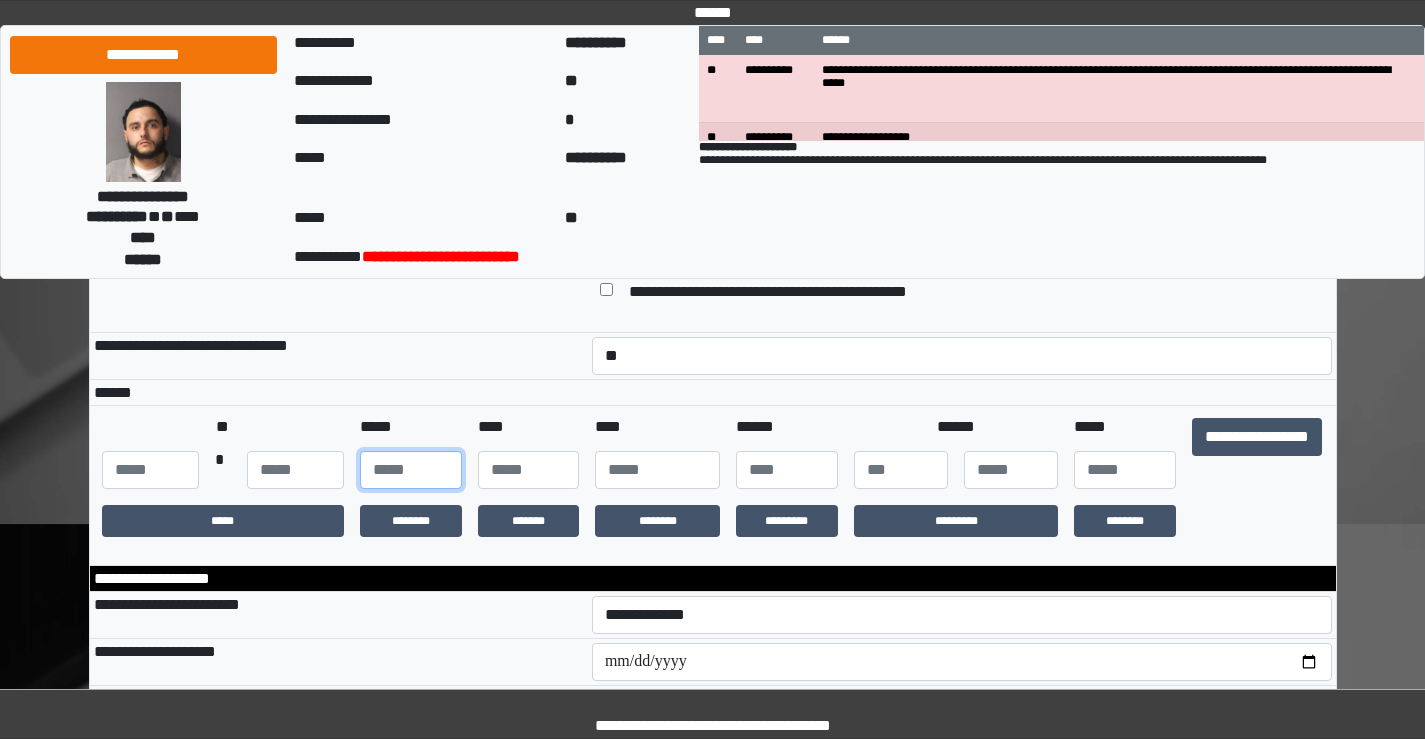 click at bounding box center [411, 470] 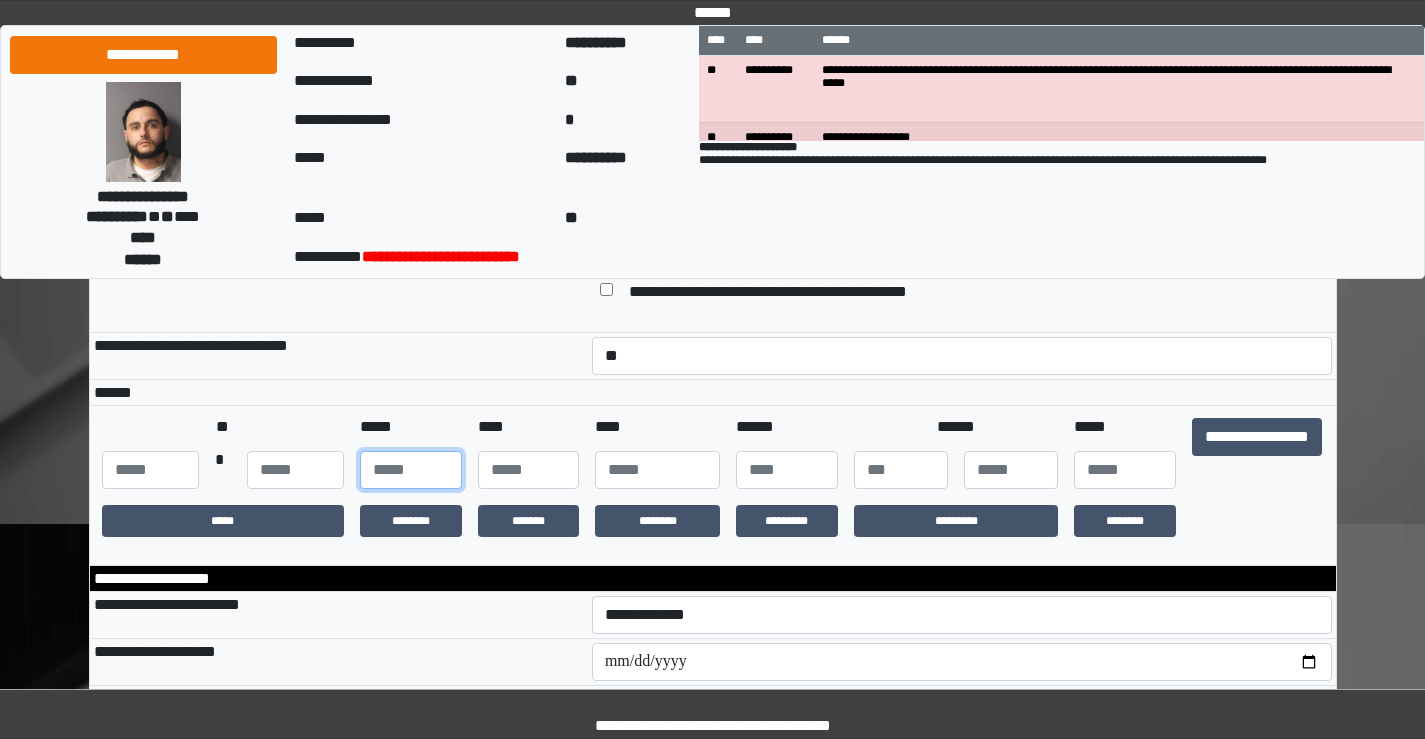 type on "**" 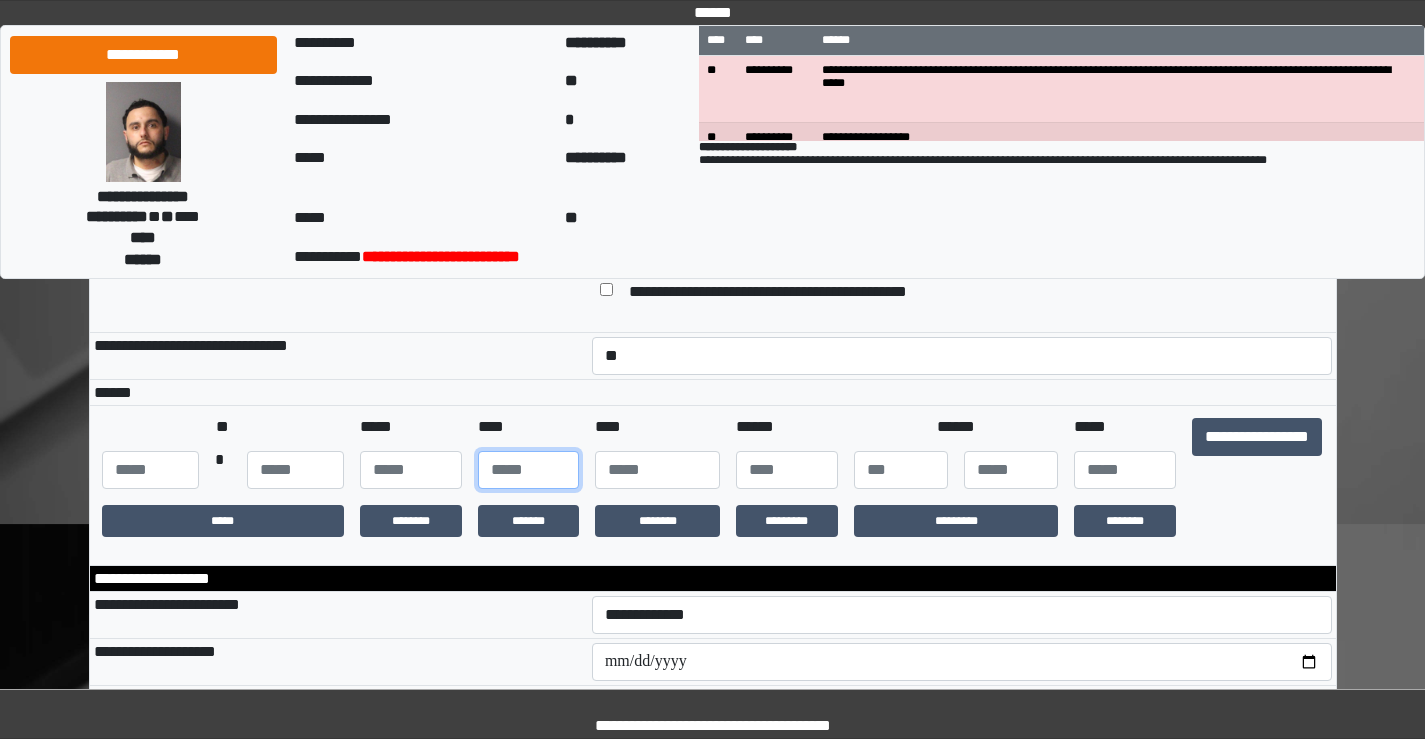 type on "**" 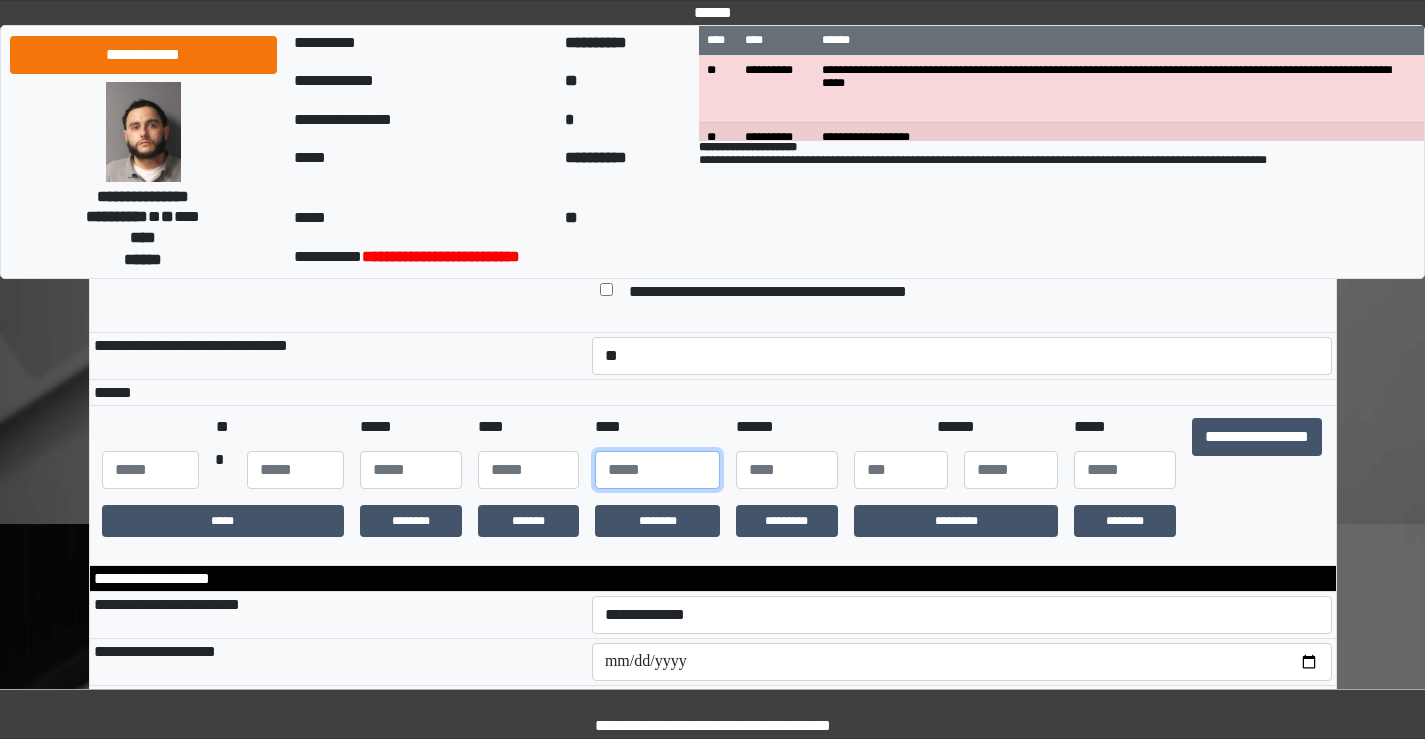 type on "****" 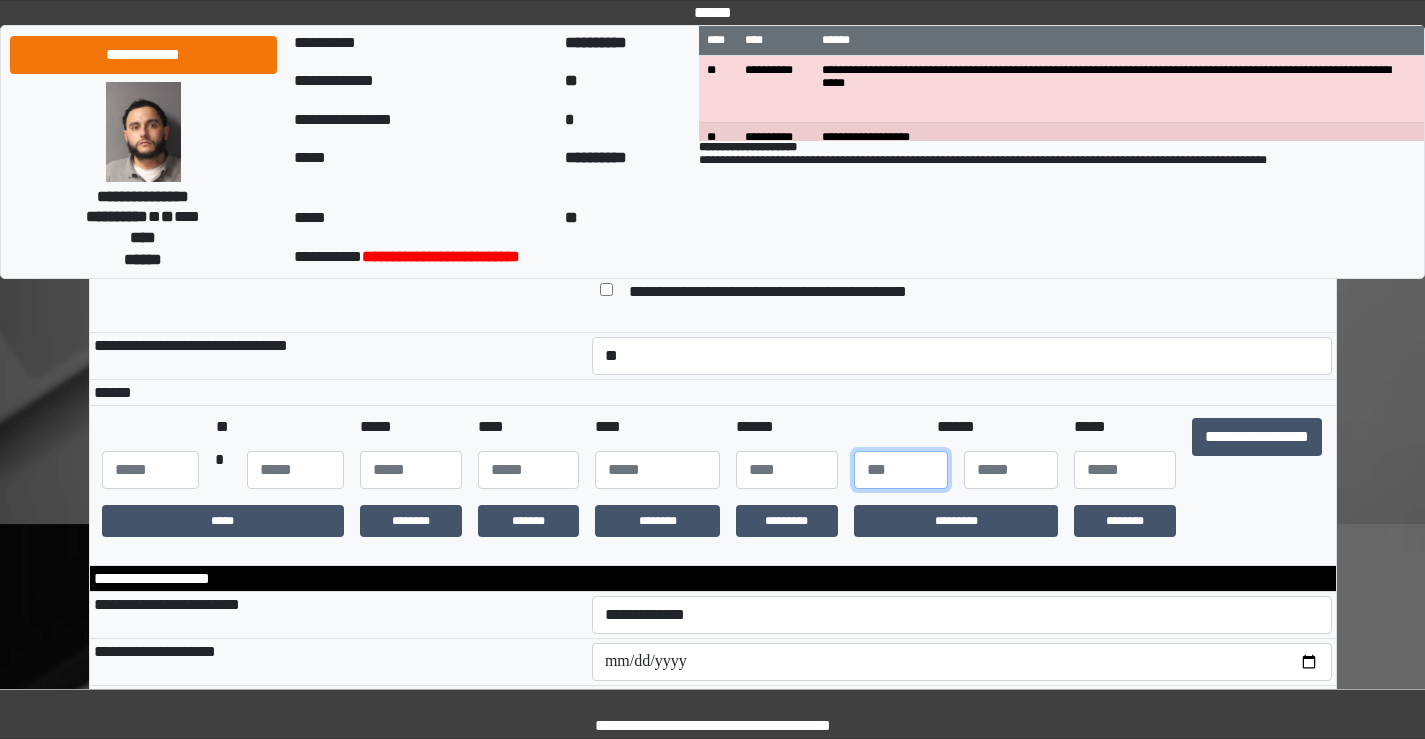 type on "*" 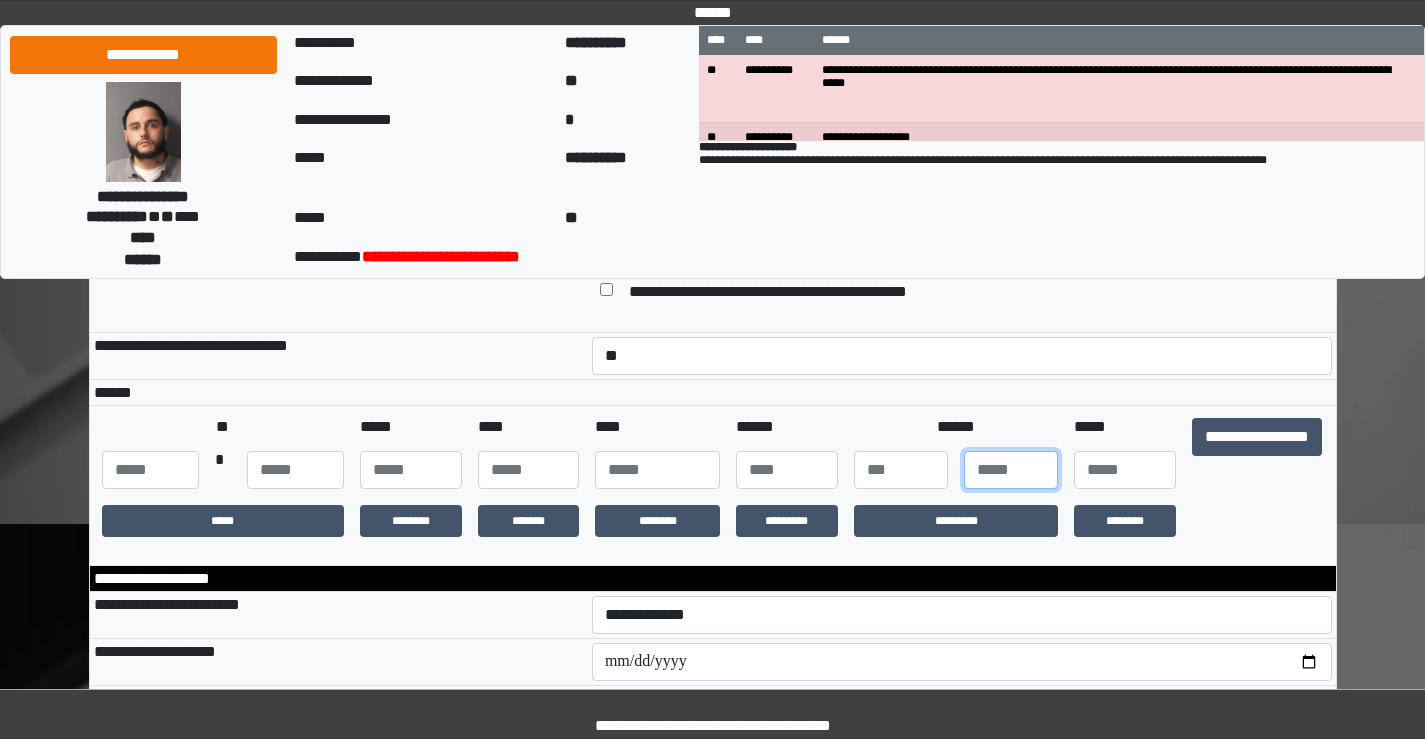 type on "*" 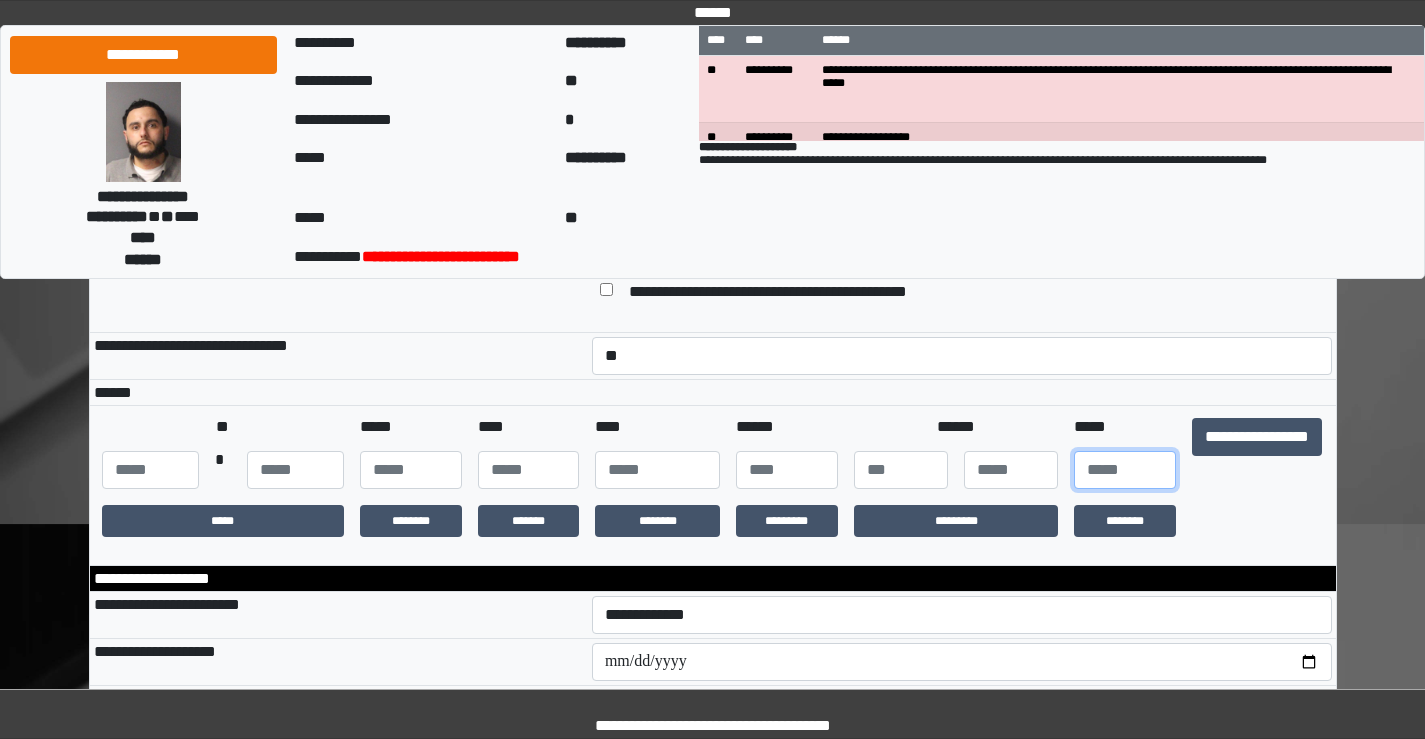 click at bounding box center [1125, 470] 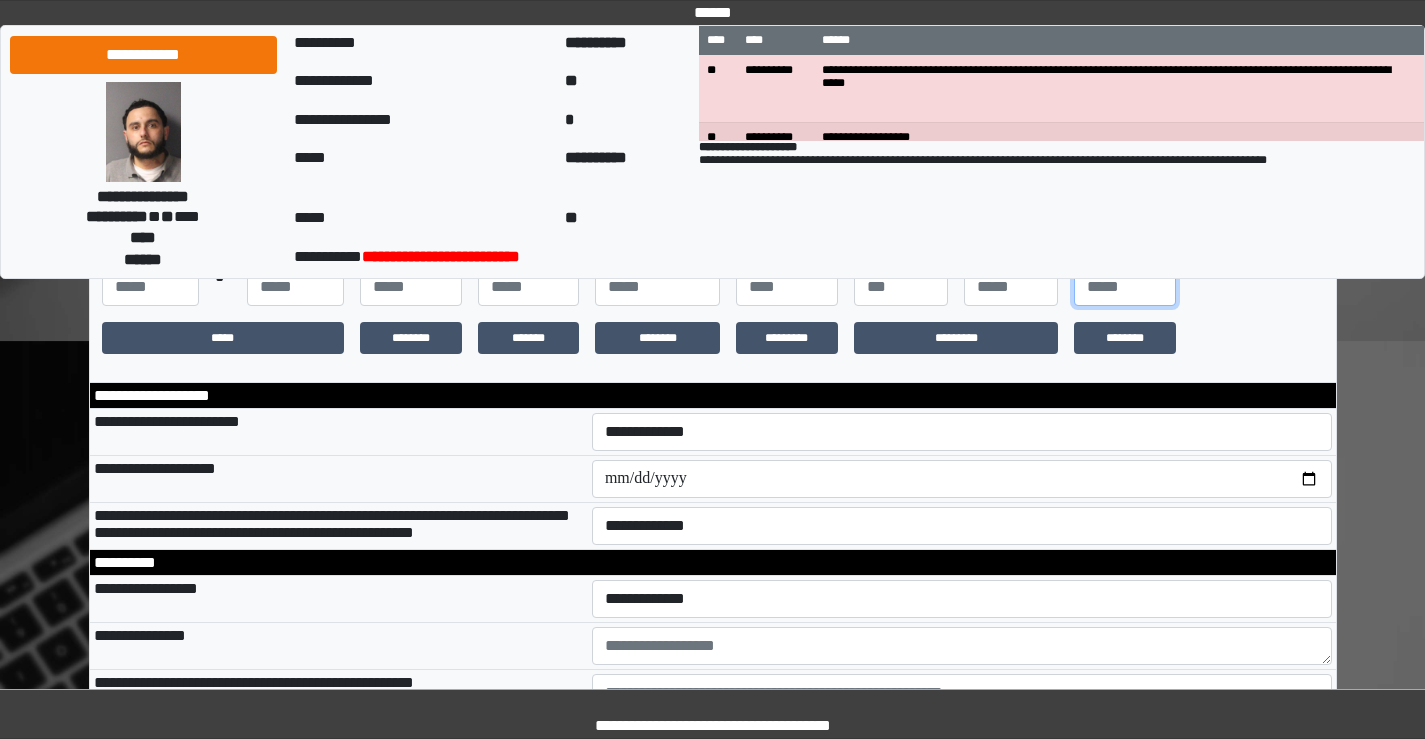 scroll, scrollTop: 500, scrollLeft: 0, axis: vertical 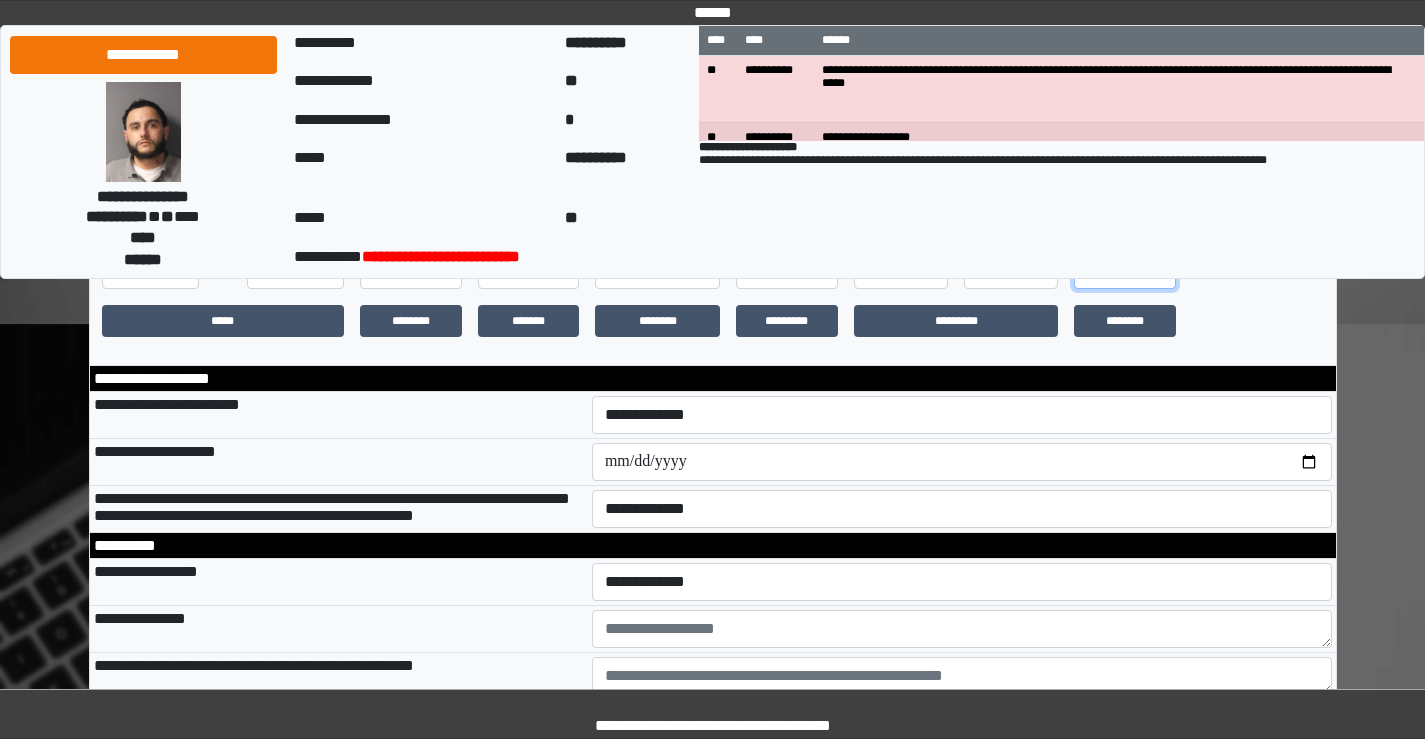 type on "**" 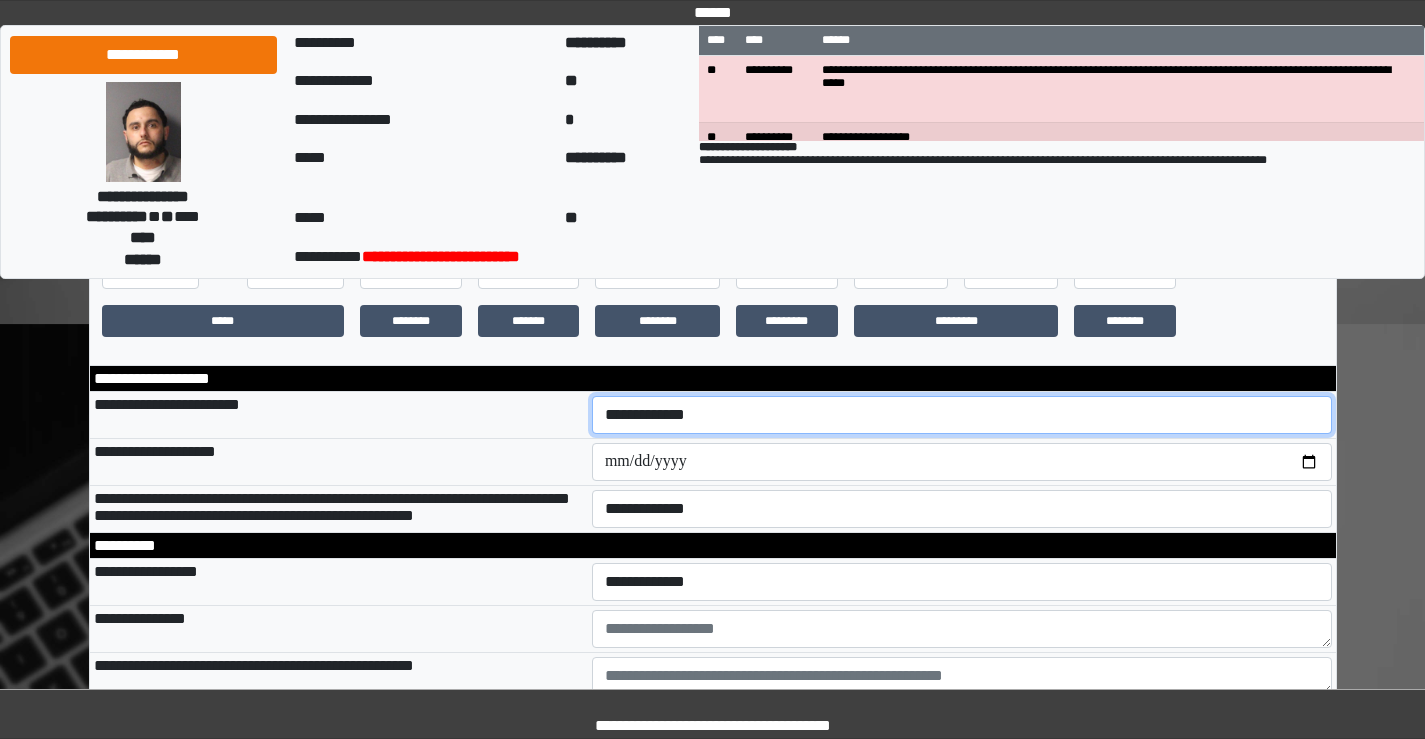click on "**********" at bounding box center (962, 415) 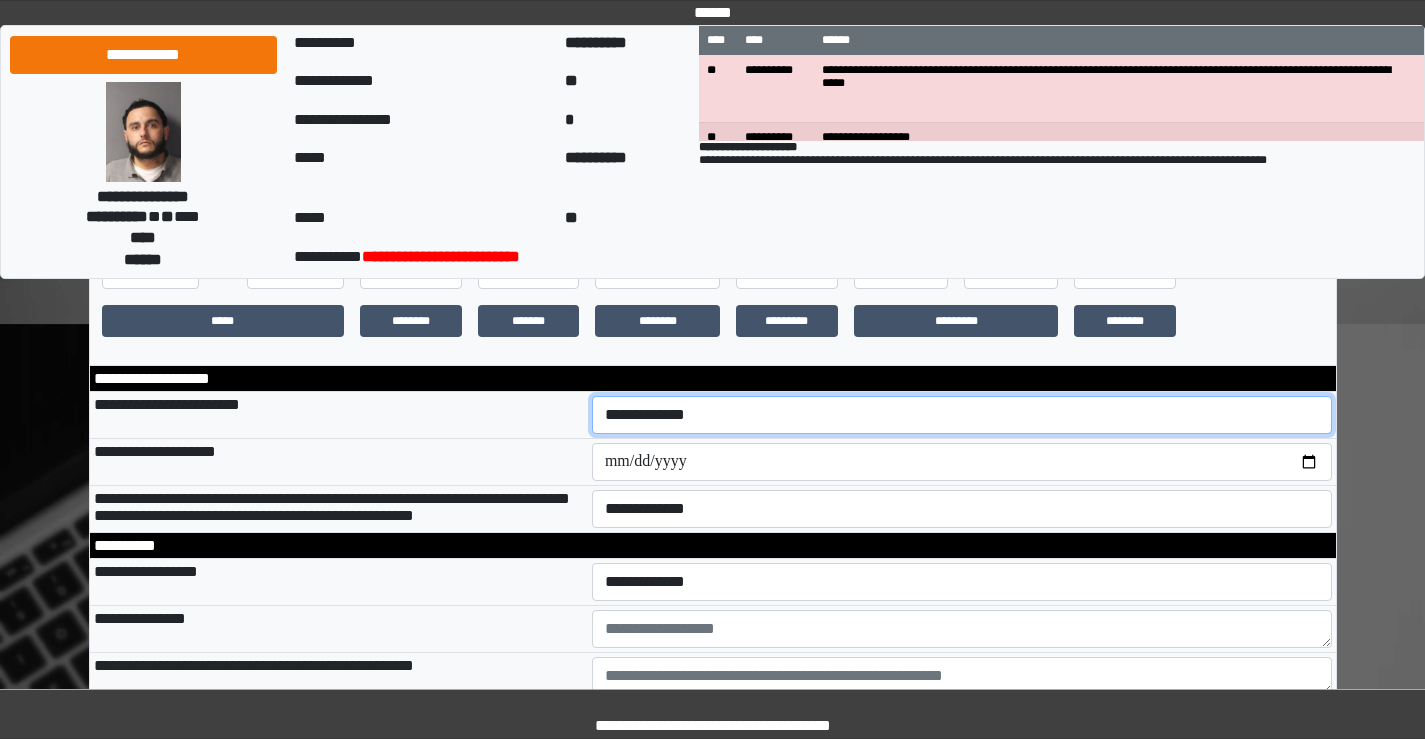 select on "***" 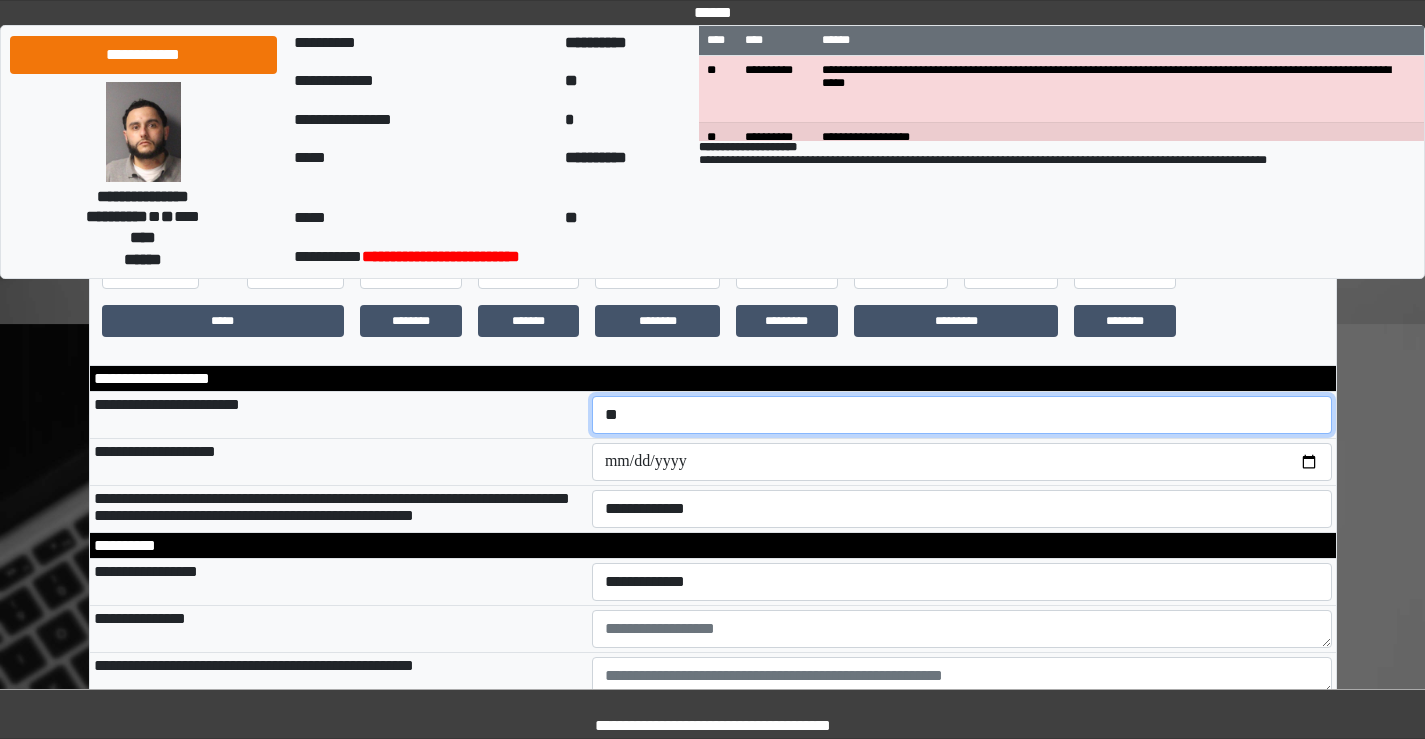 click on "**********" at bounding box center (962, 415) 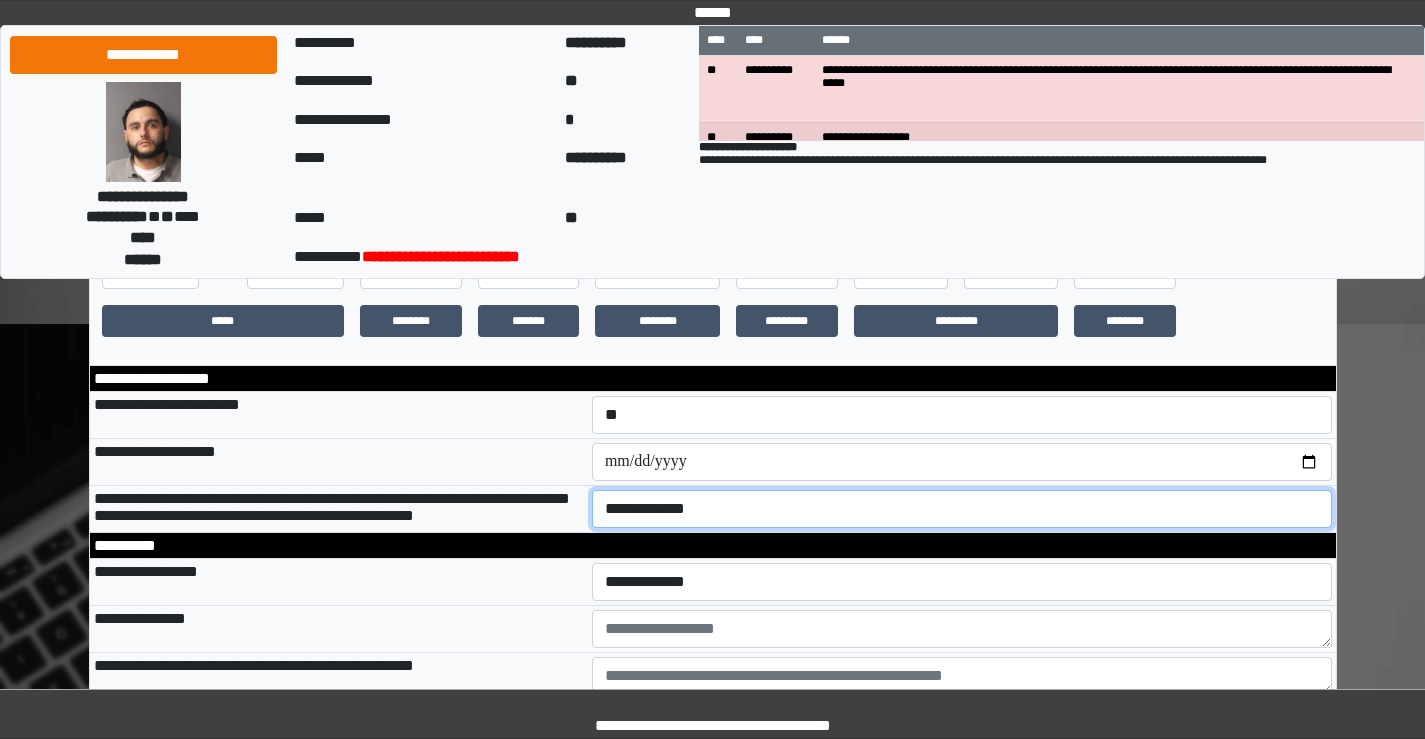 click on "**********" at bounding box center [962, 509] 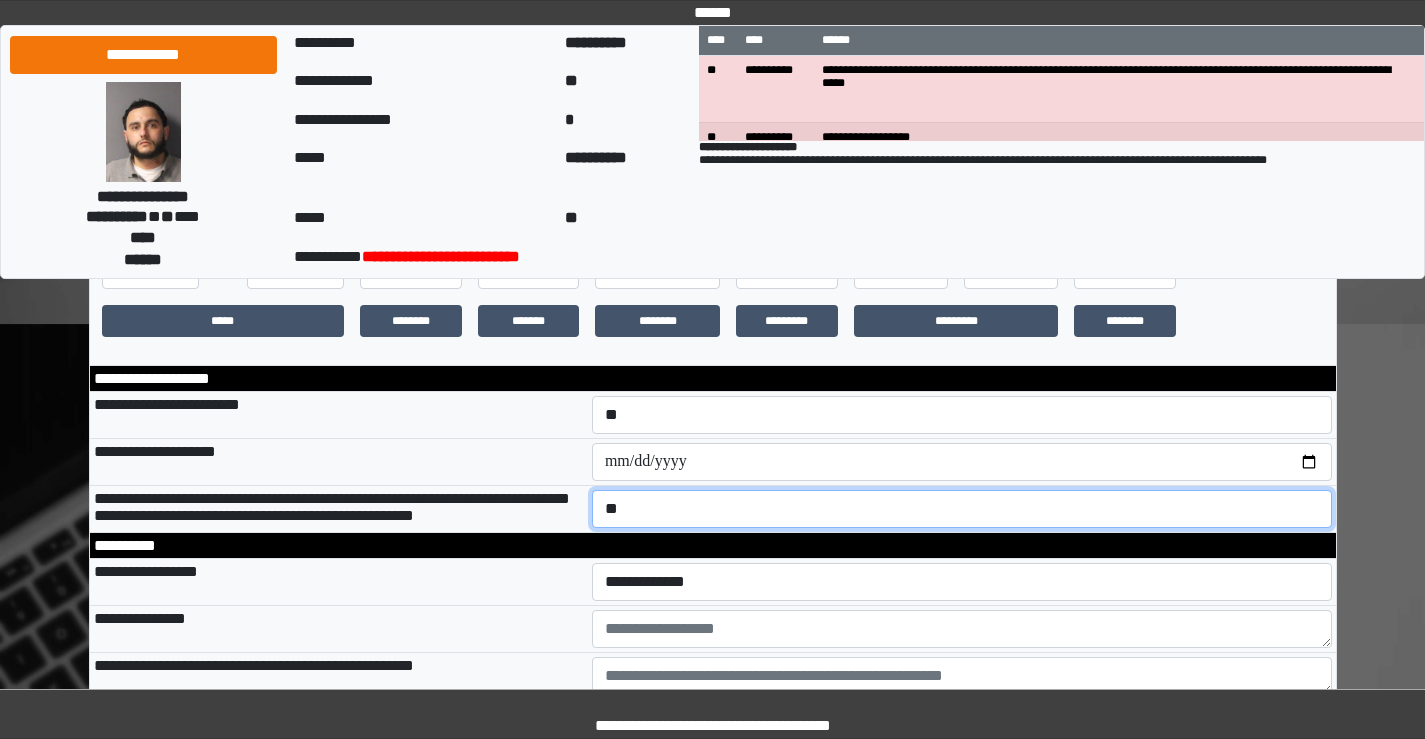 click on "**********" at bounding box center [962, 509] 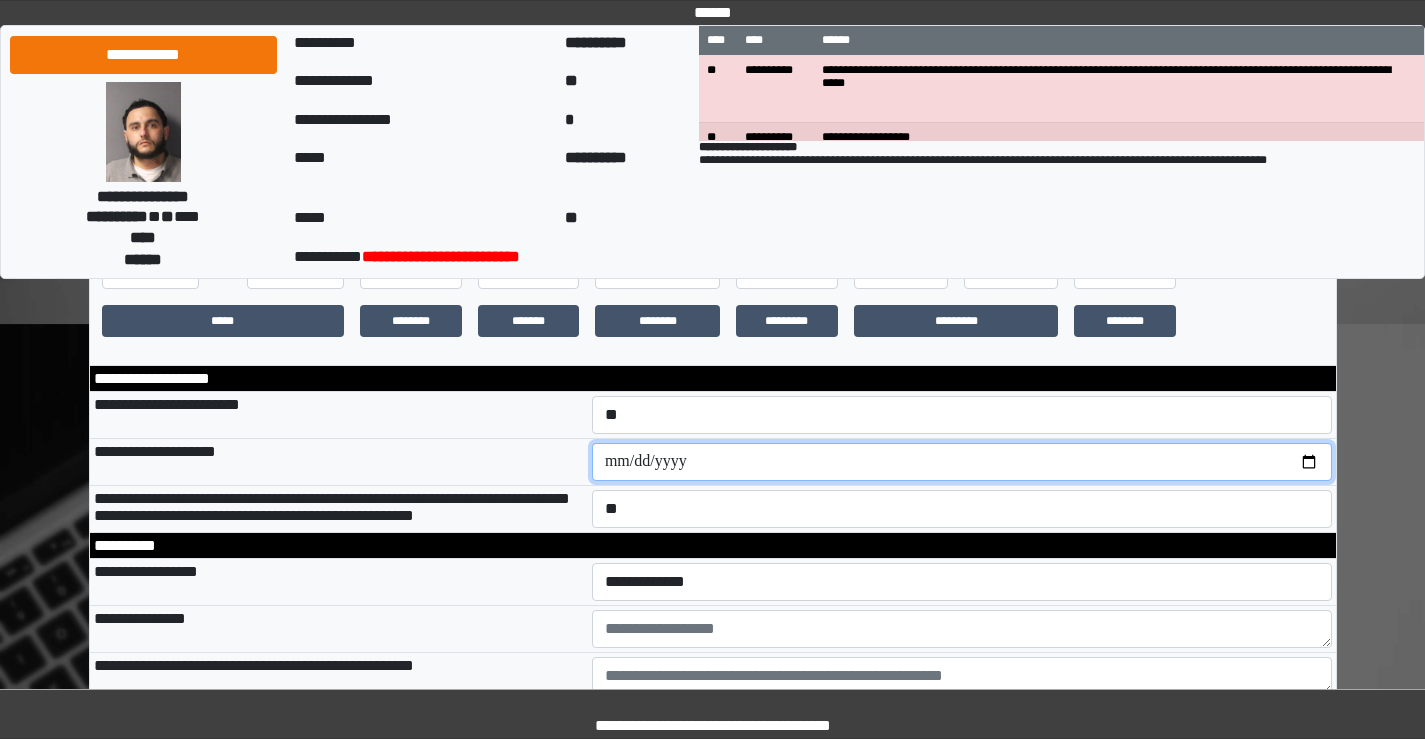 click at bounding box center [962, 462] 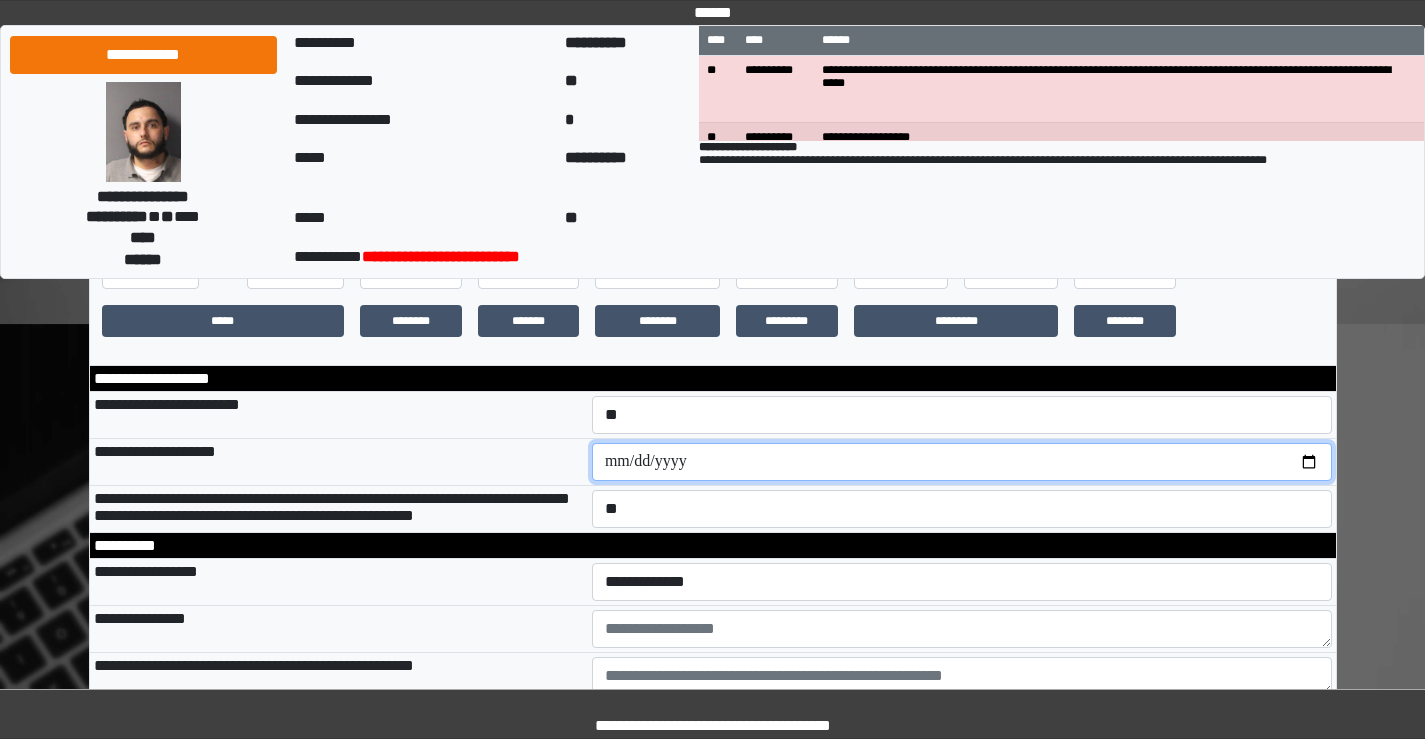 click at bounding box center [962, 462] 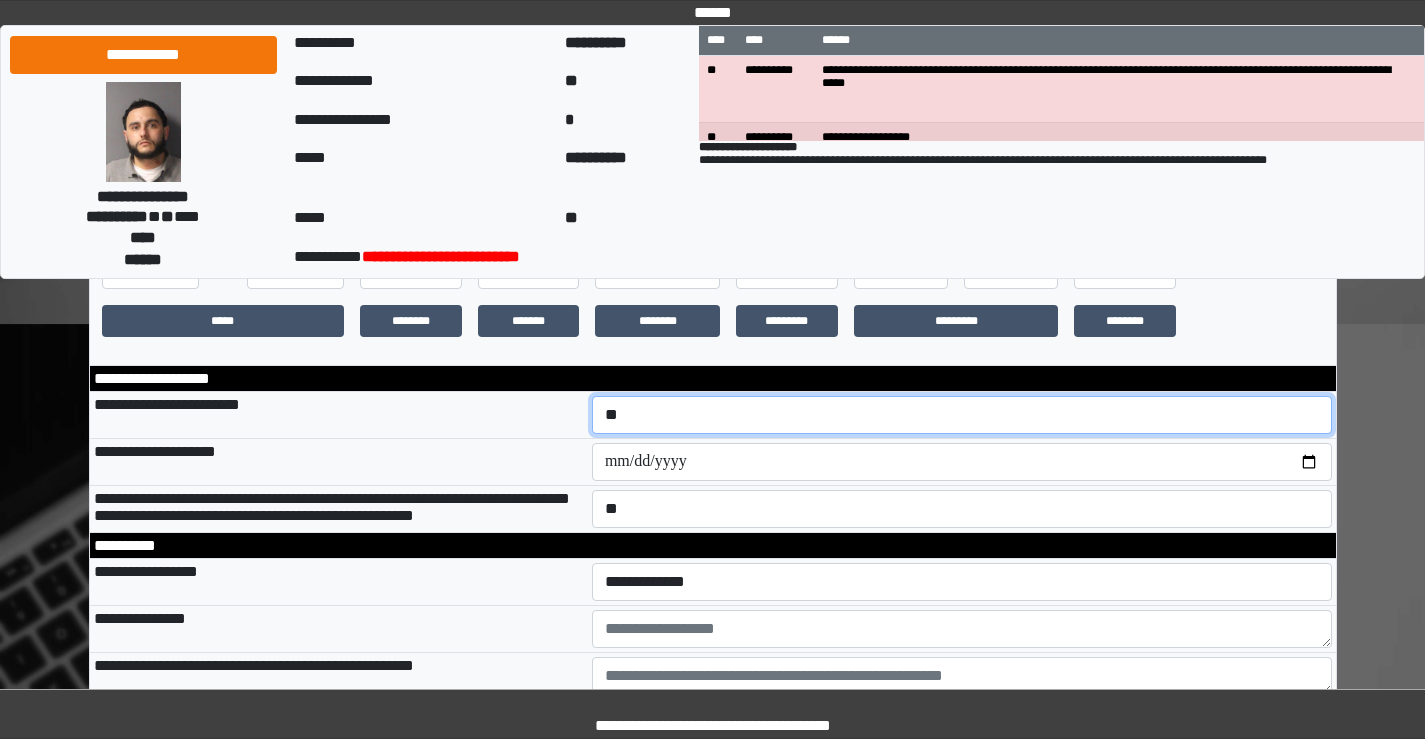 click on "**********" at bounding box center (962, 415) 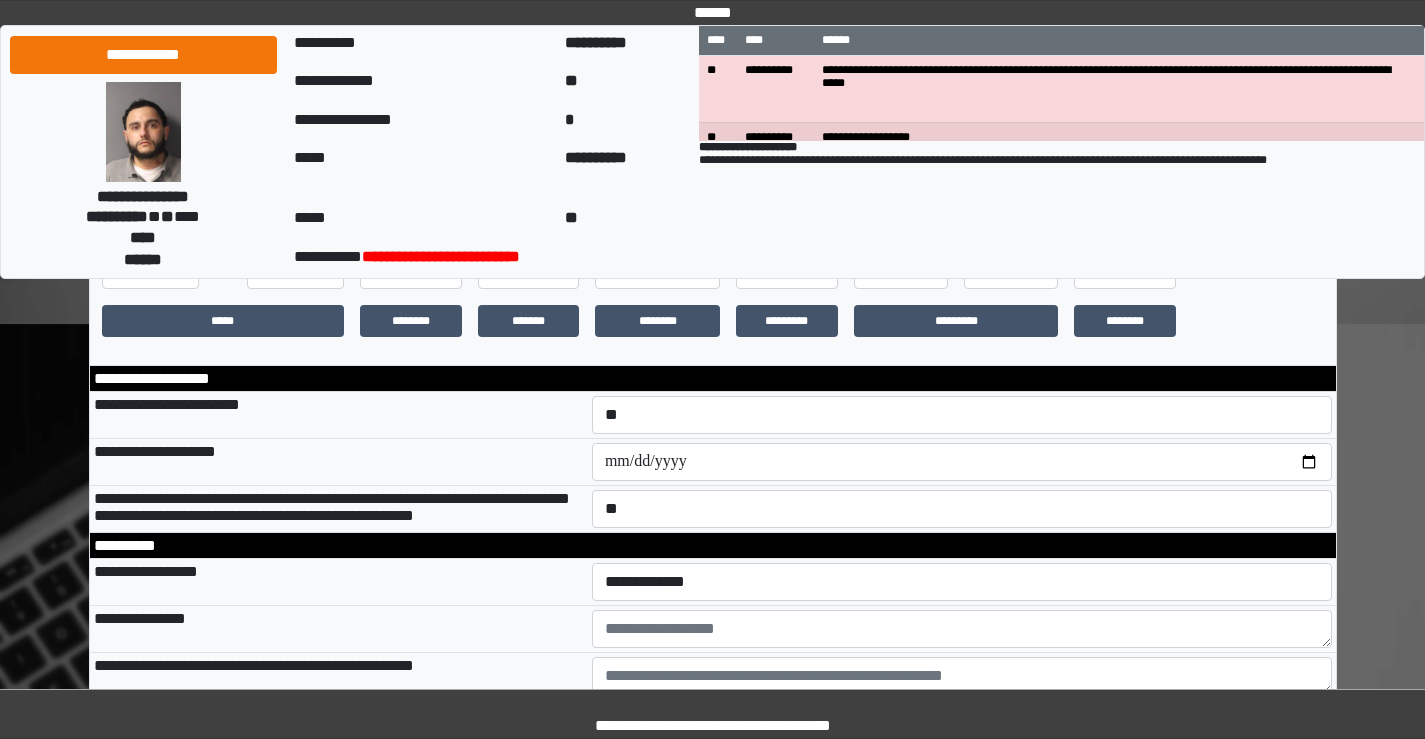 click on "**********" at bounding box center (713, 379) 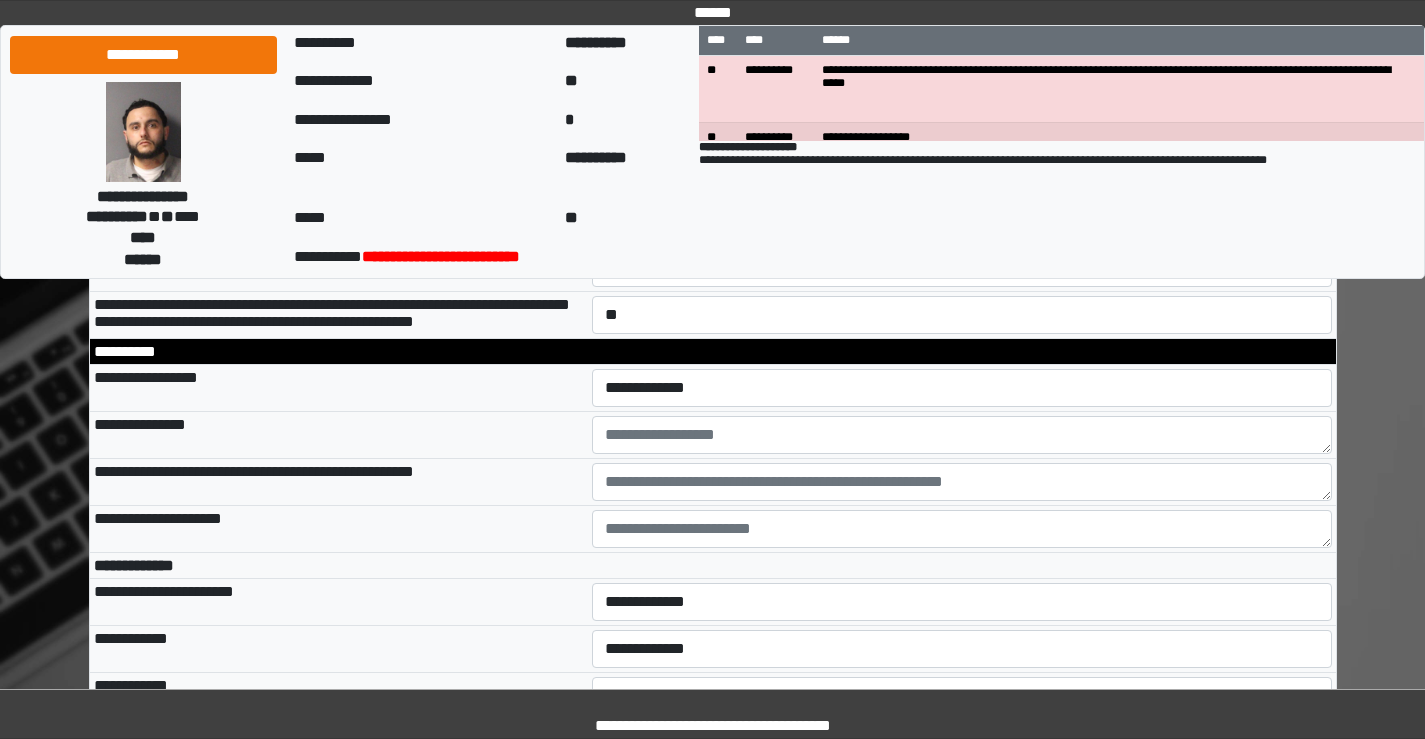 scroll, scrollTop: 700, scrollLeft: 0, axis: vertical 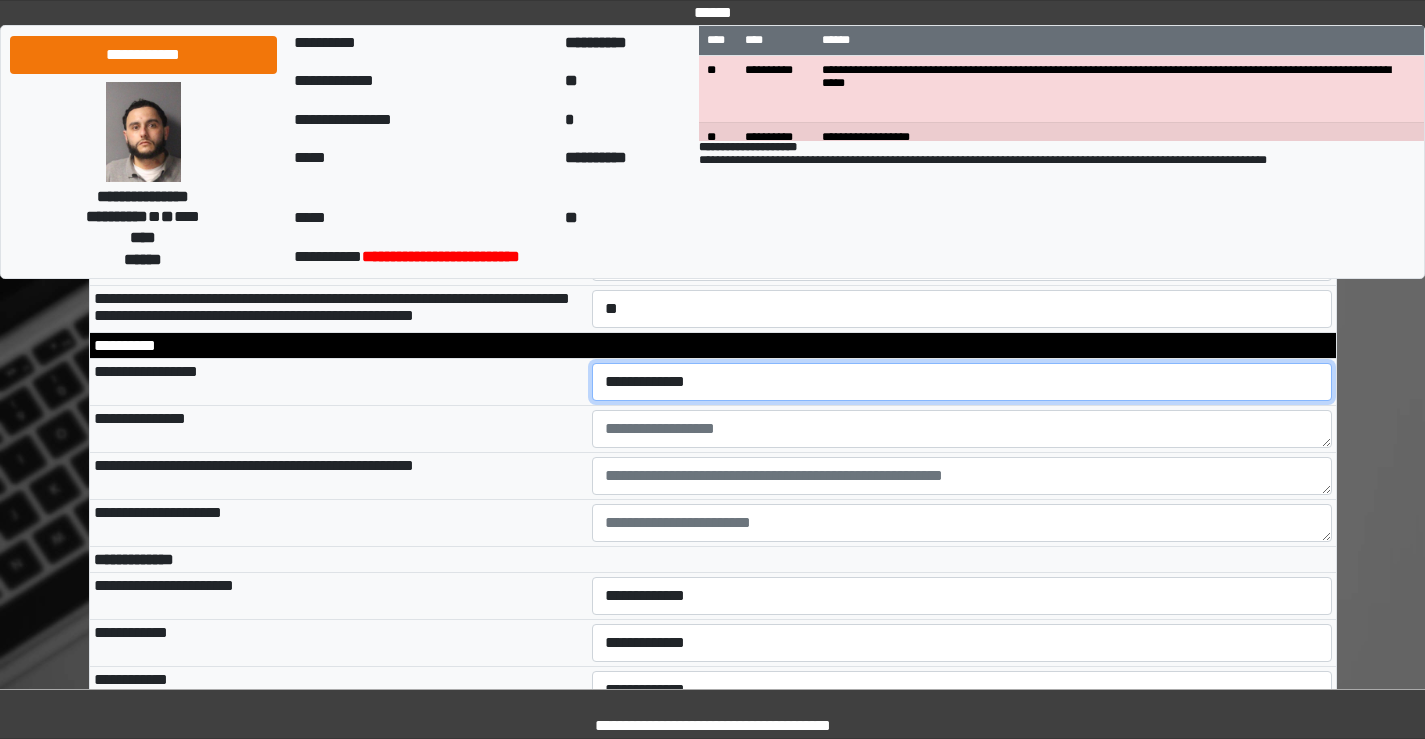 click on "**********" at bounding box center [962, 382] 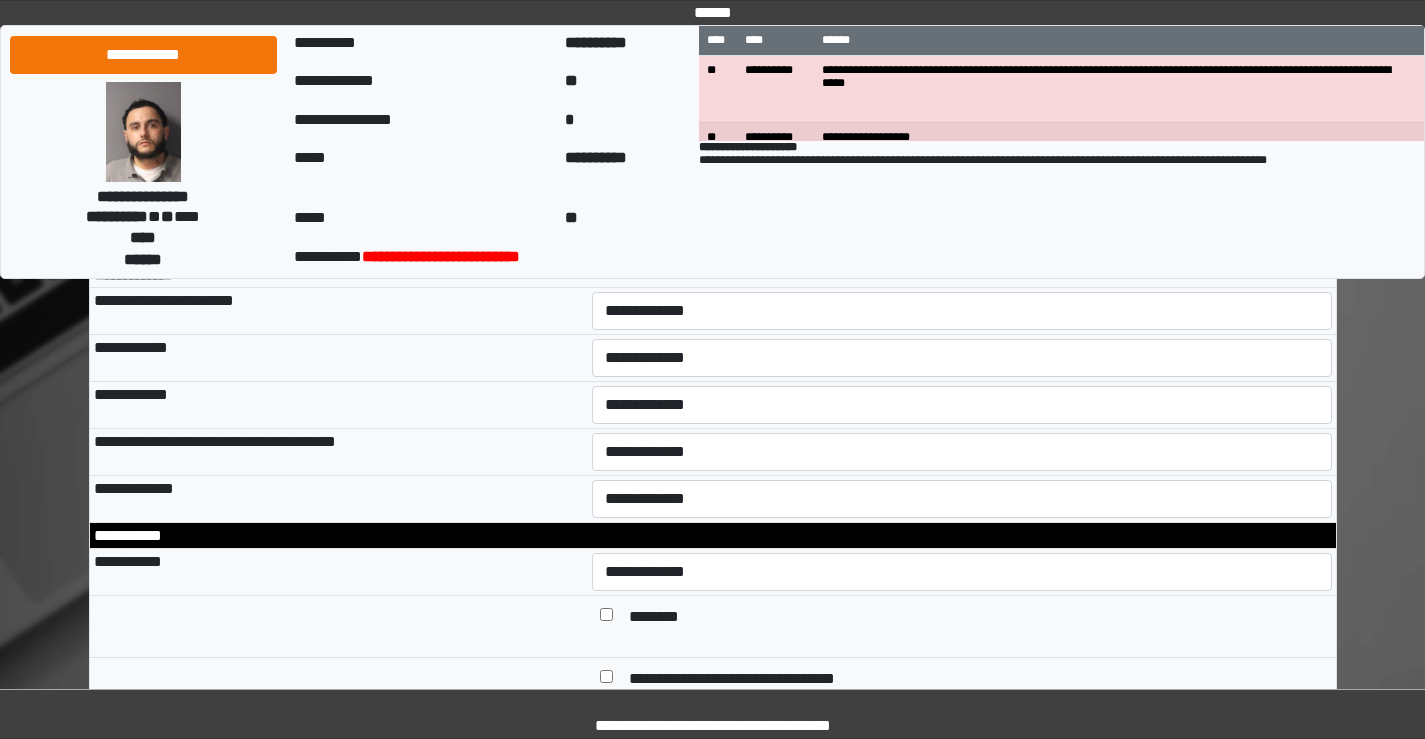 scroll, scrollTop: 1000, scrollLeft: 0, axis: vertical 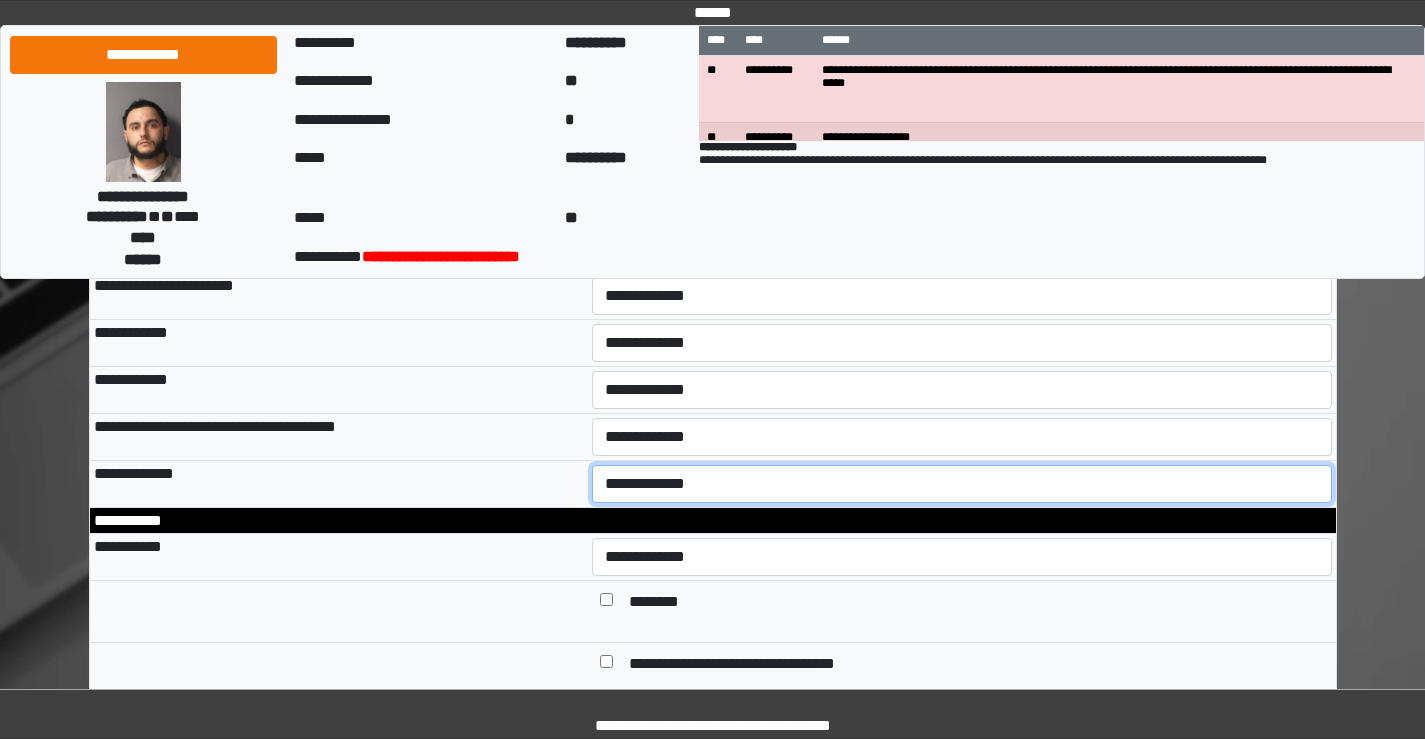 click on "**********" at bounding box center (962, 484) 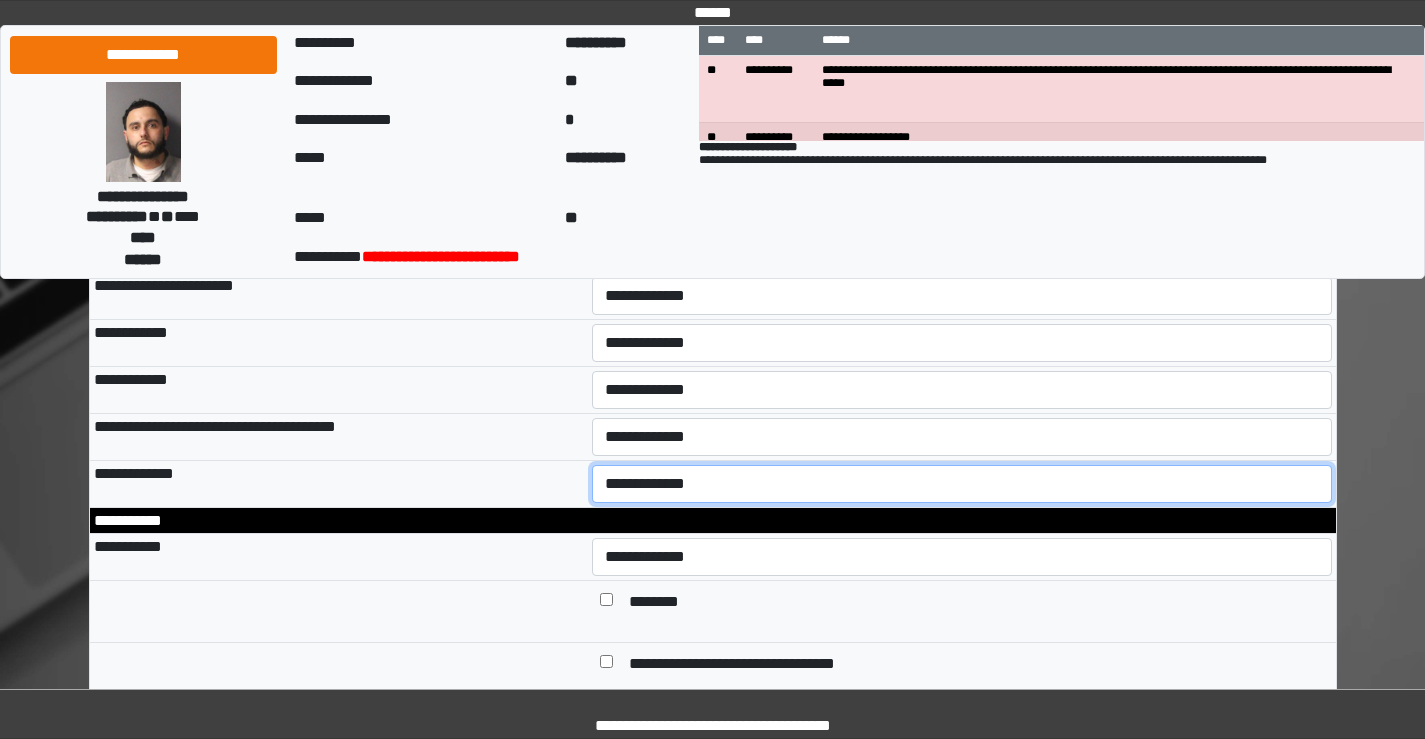 select on "*" 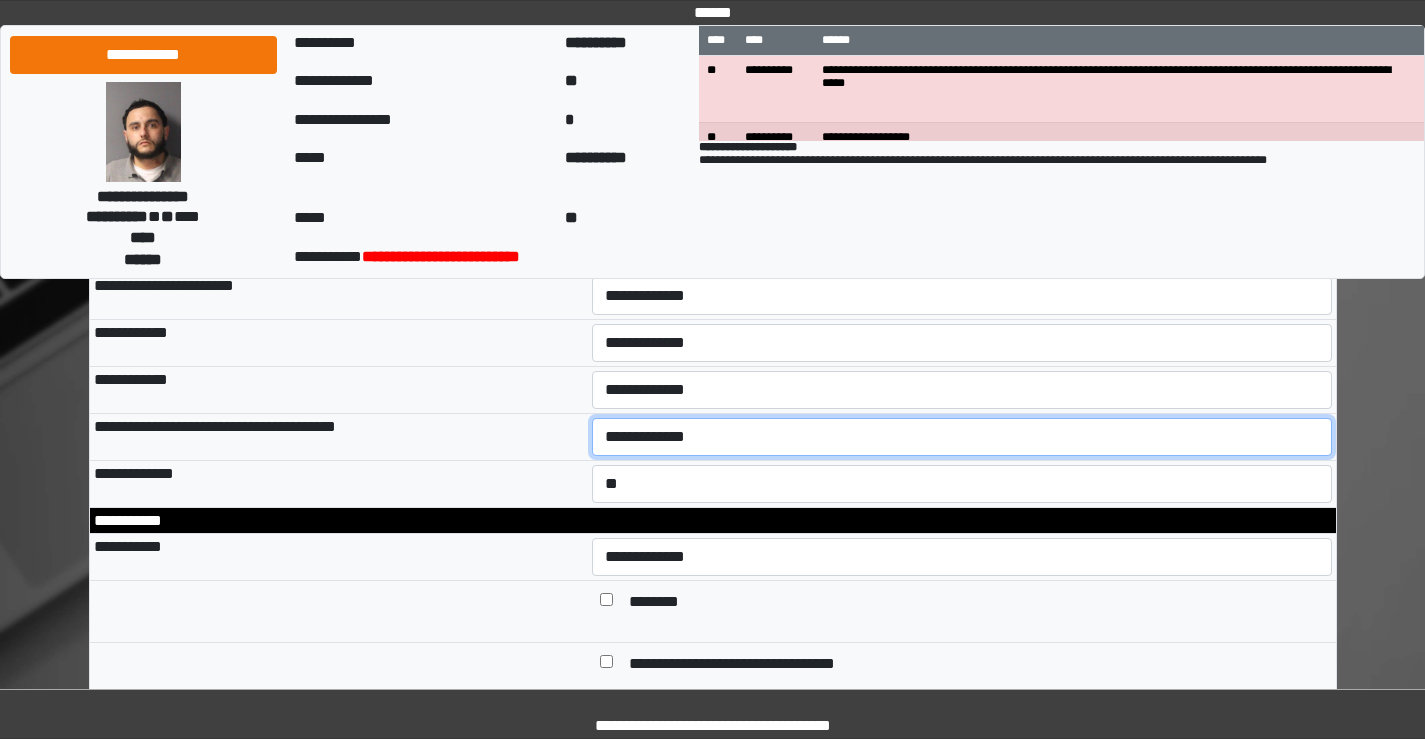 click on "**********" at bounding box center [962, 437] 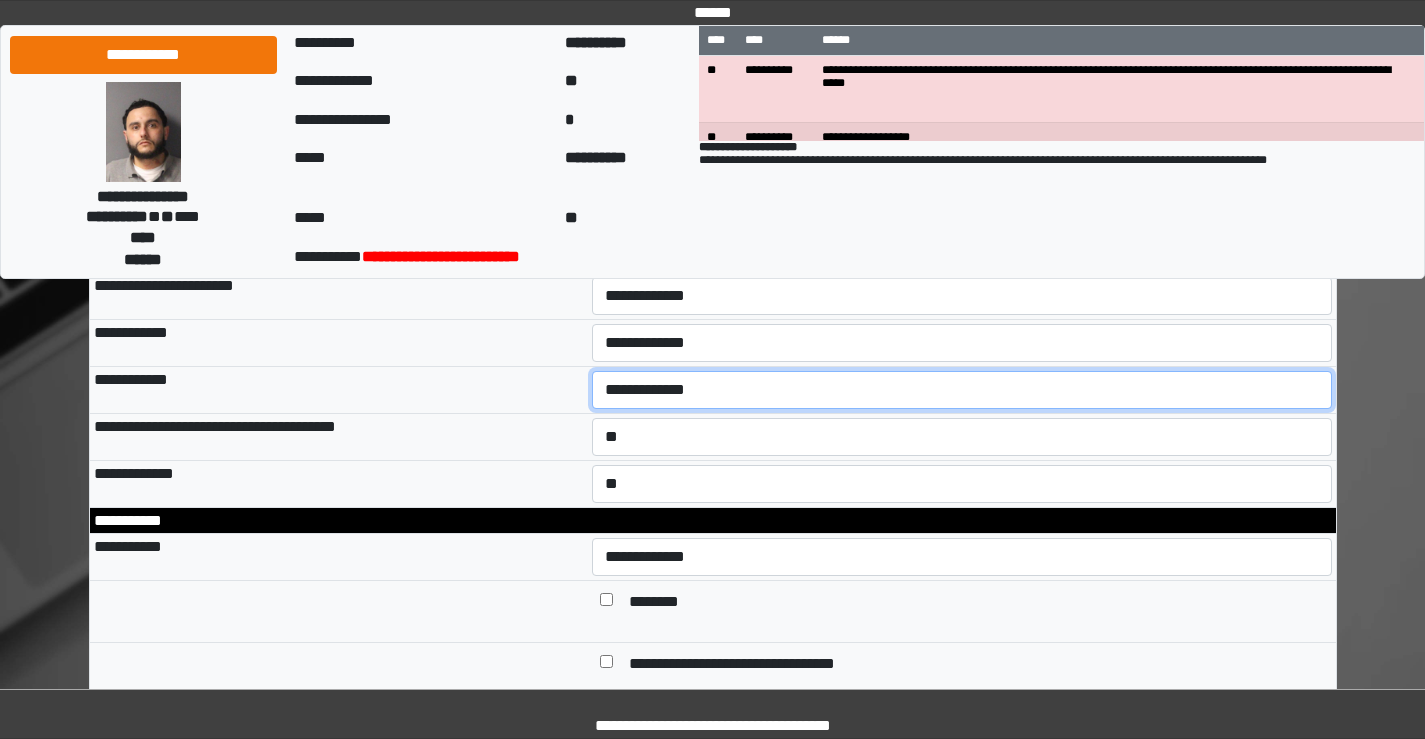 click on "**********" at bounding box center (962, 390) 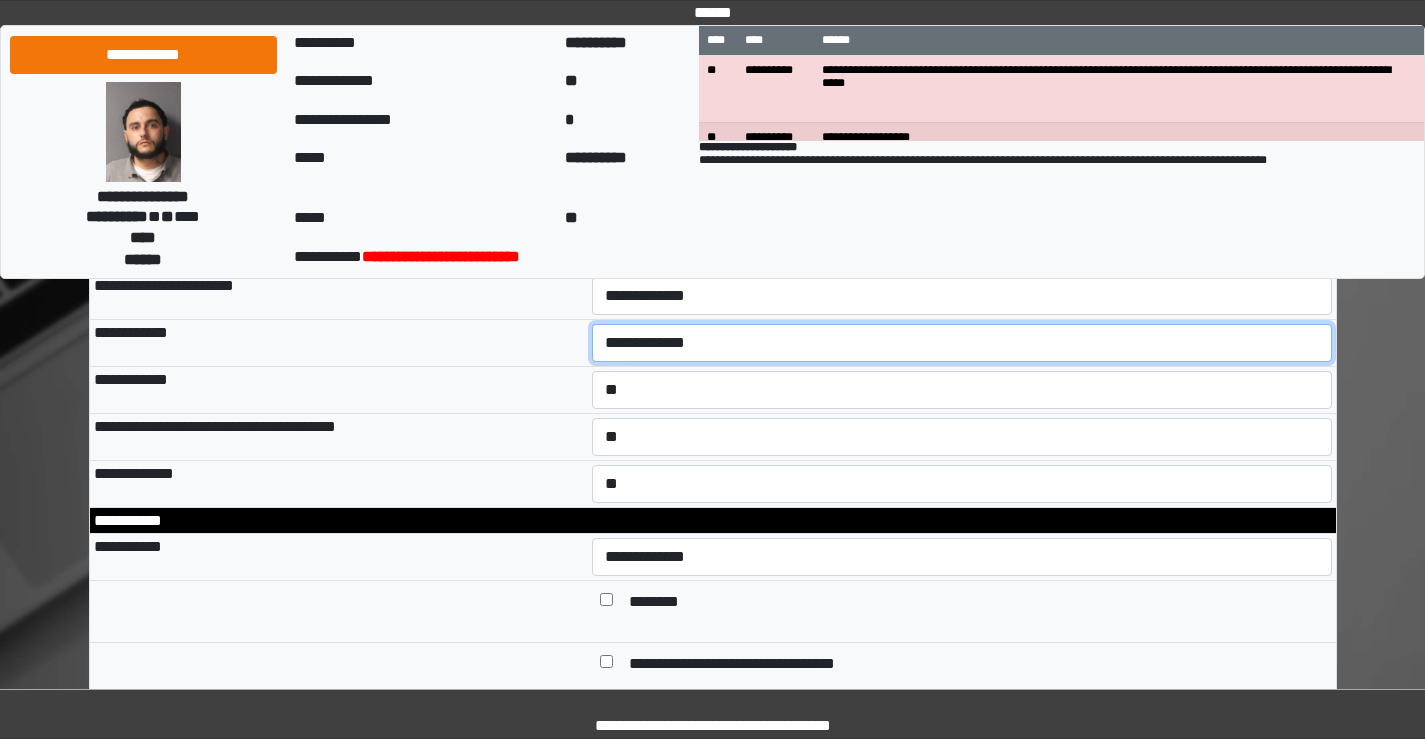 click on "**********" at bounding box center (962, 343) 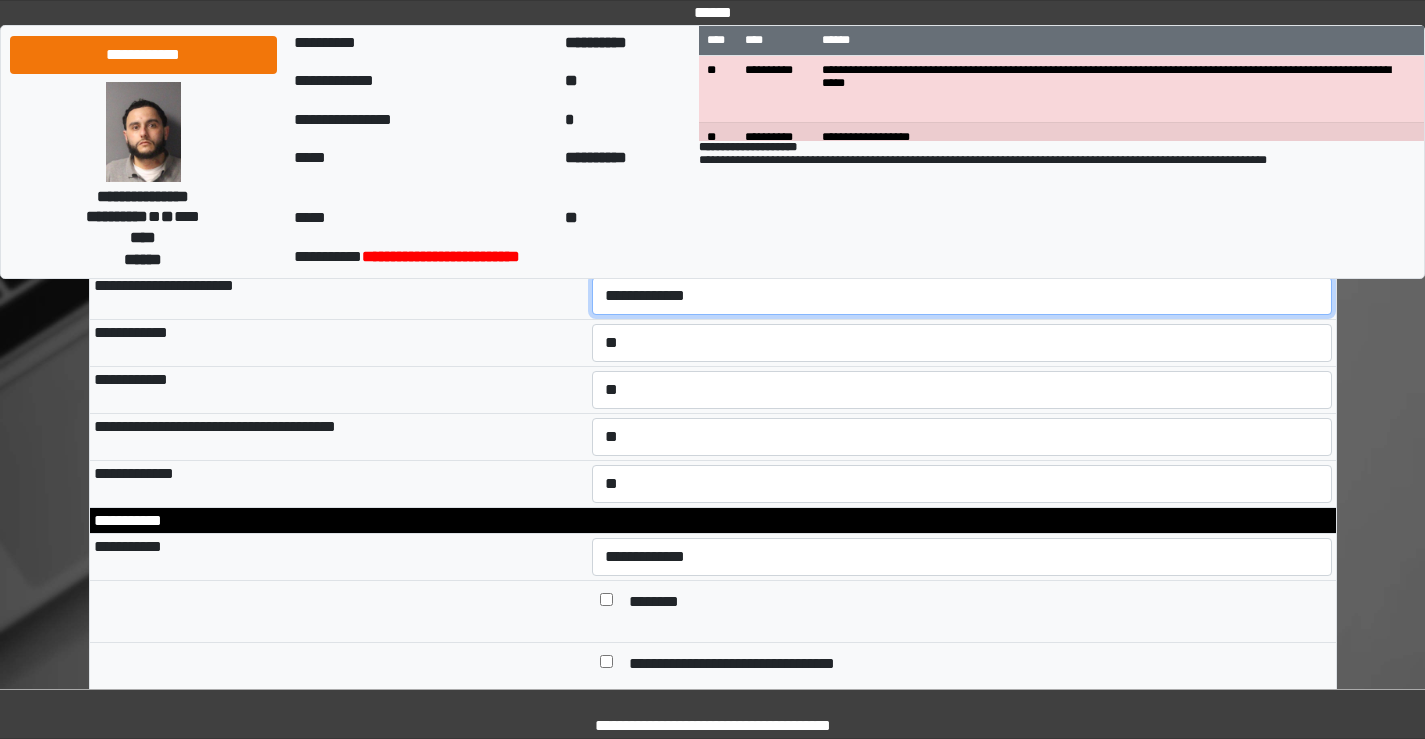 click on "**********" at bounding box center (962, 296) 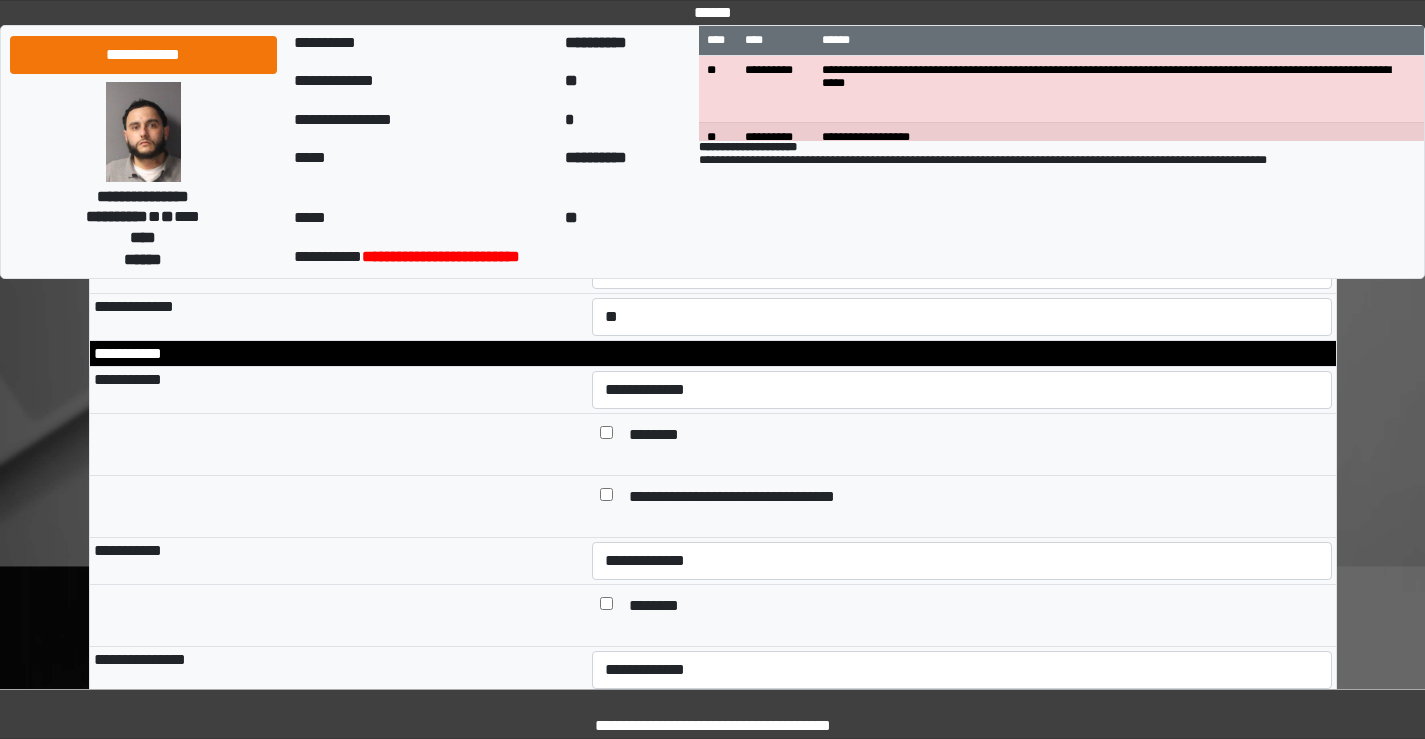 scroll, scrollTop: 1200, scrollLeft: 0, axis: vertical 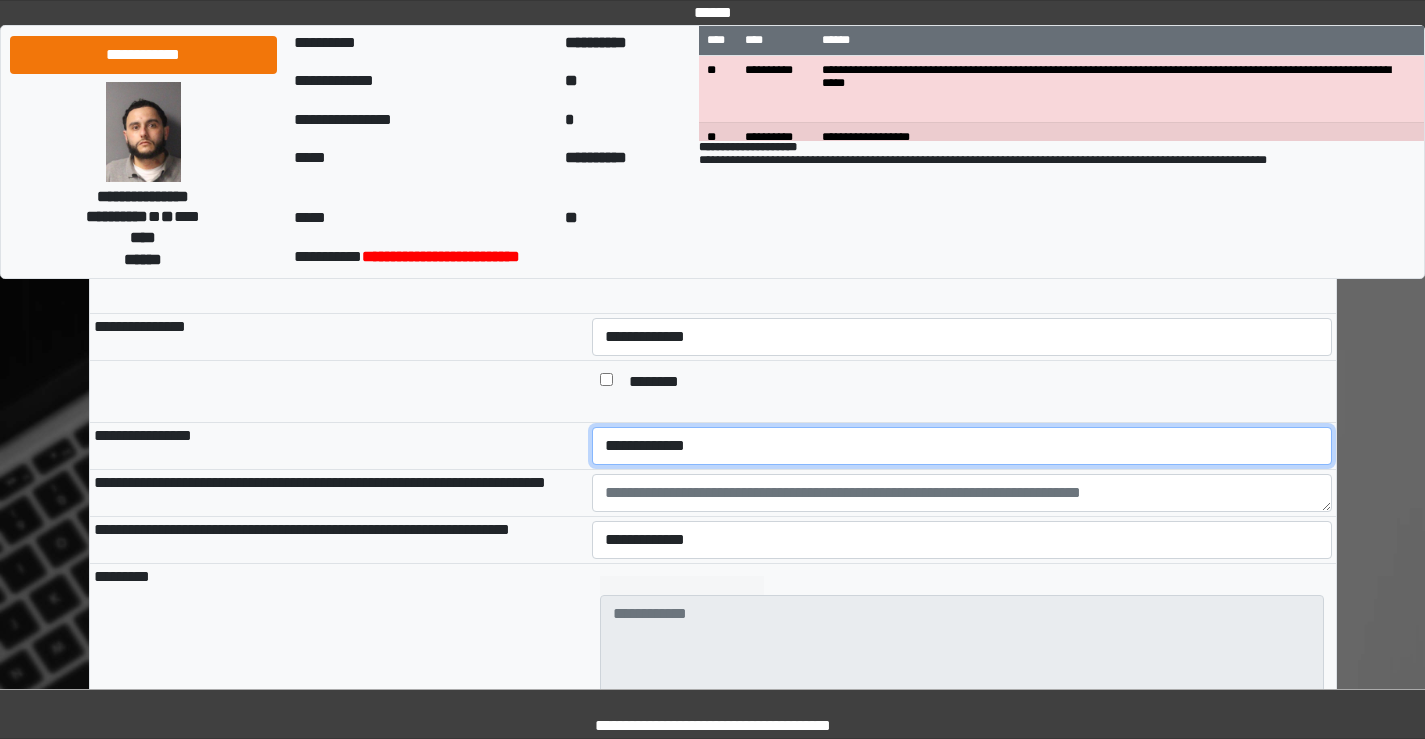 click on "**********" at bounding box center (962, 446) 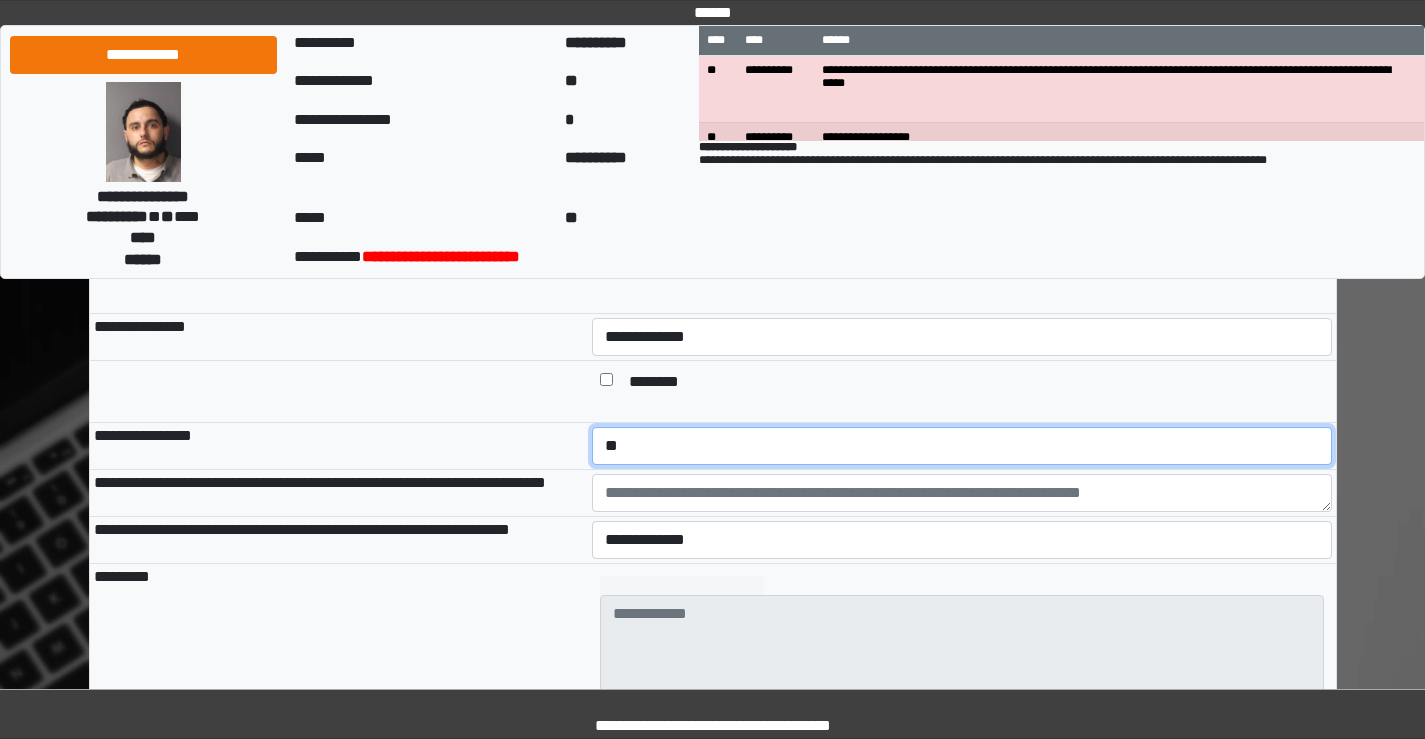 click on "**********" at bounding box center (962, 446) 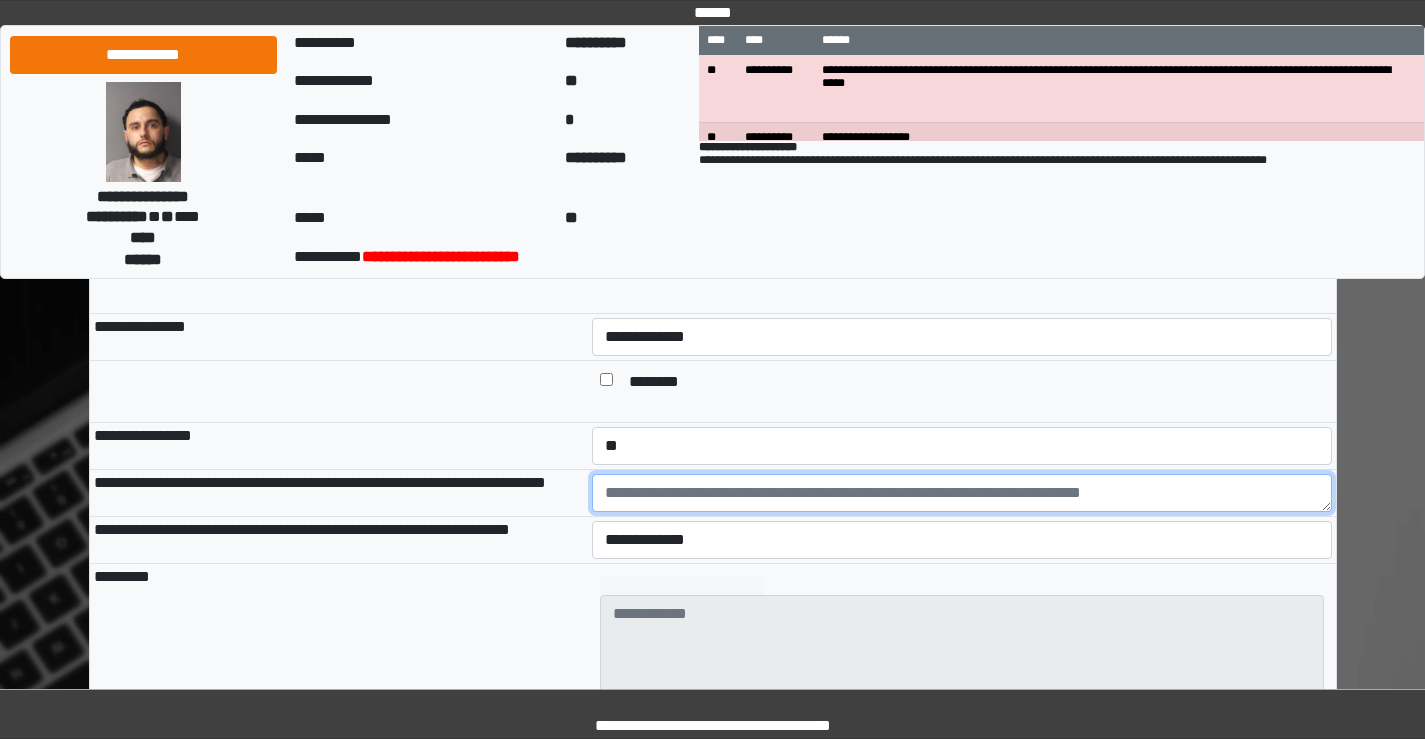 click at bounding box center [962, 493] 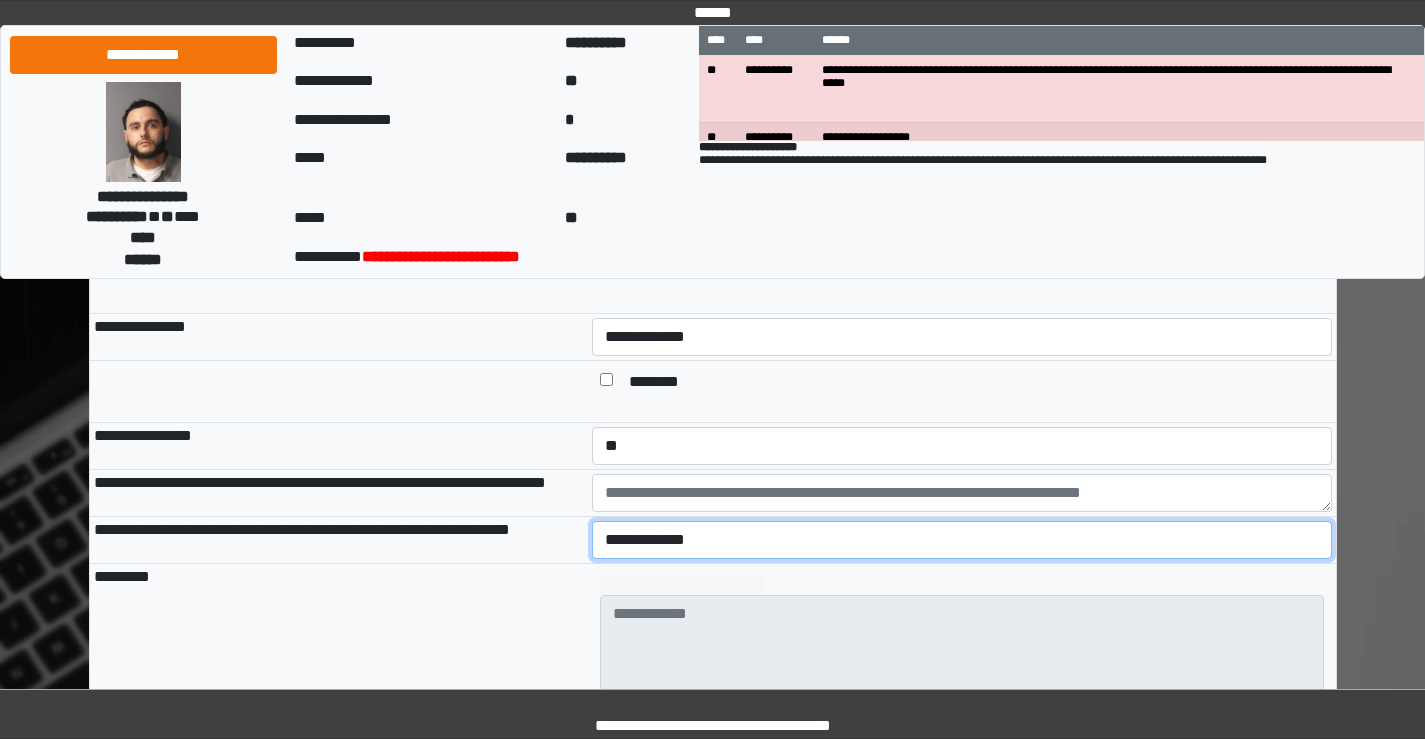 click on "**********" at bounding box center (962, 540) 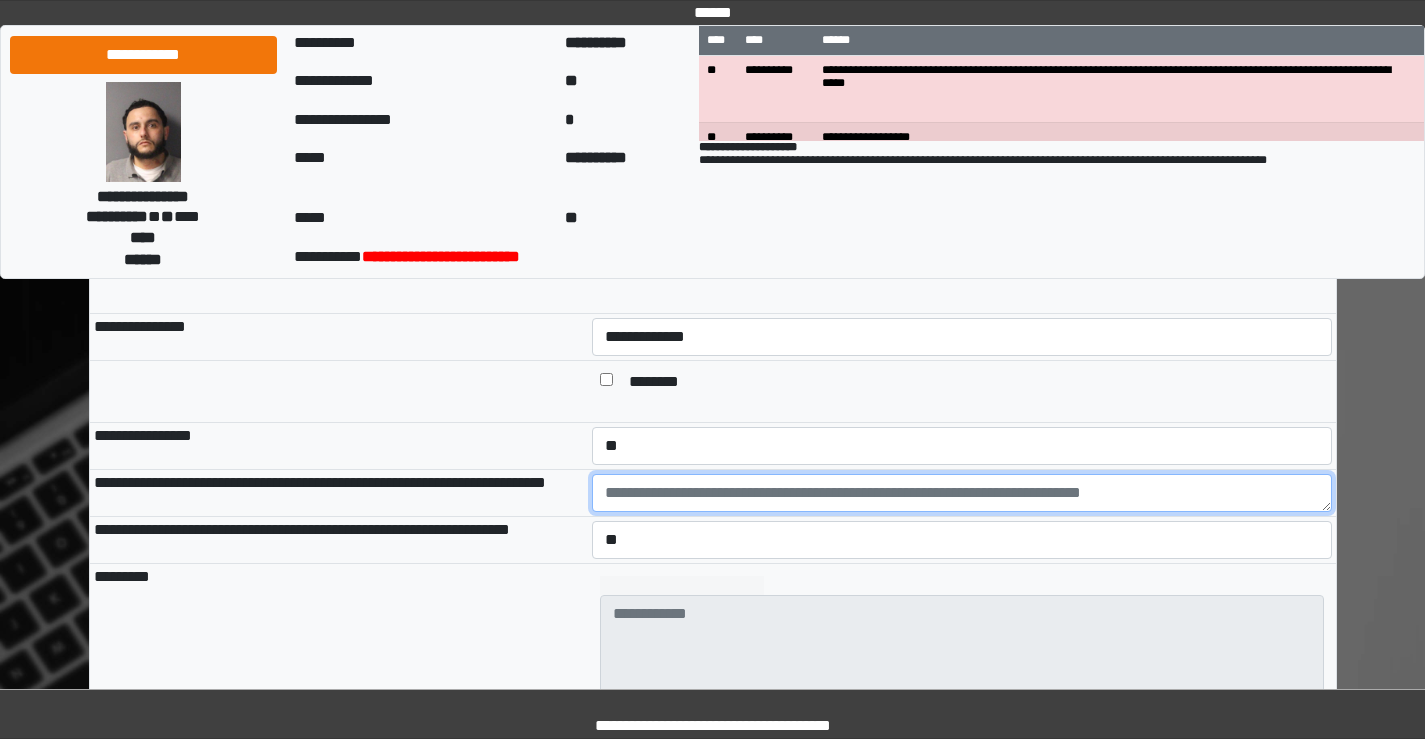 click at bounding box center (962, 493) 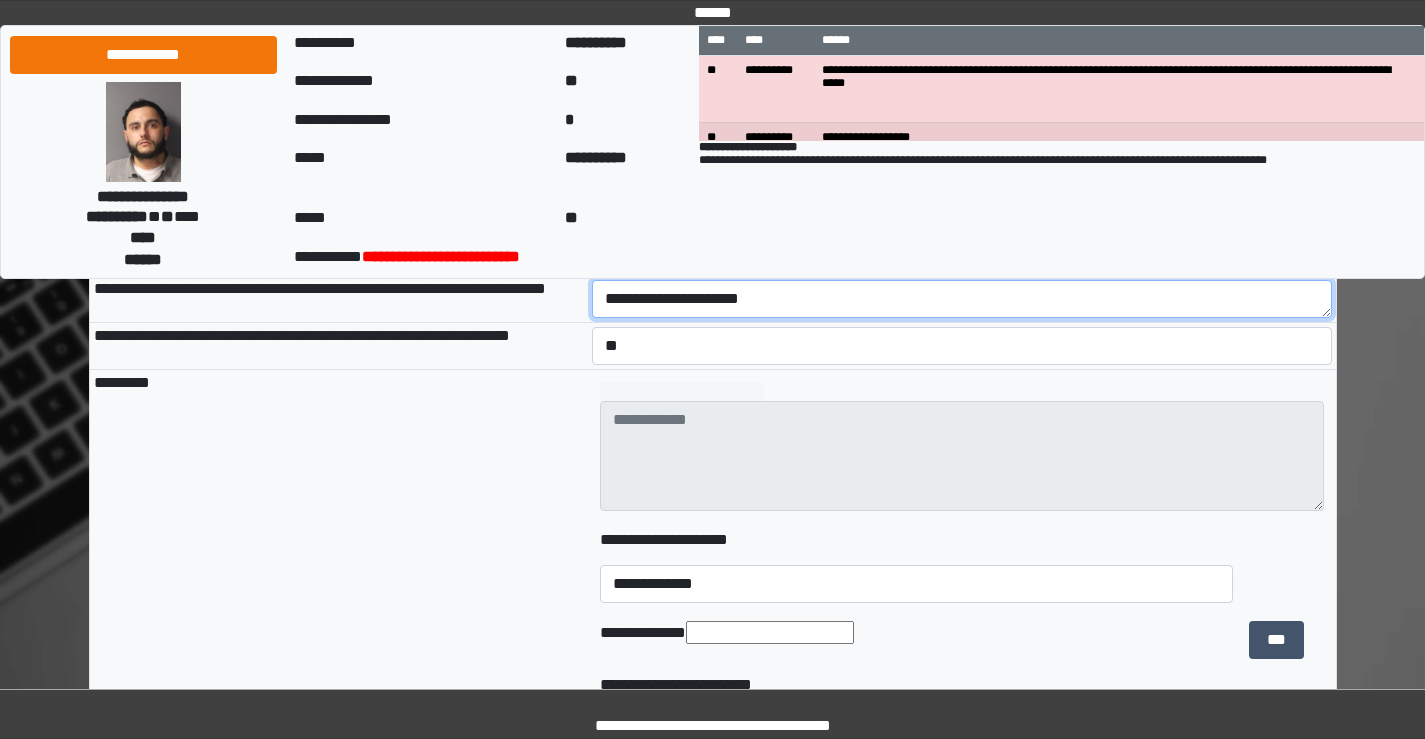 scroll, scrollTop: 1700, scrollLeft: 0, axis: vertical 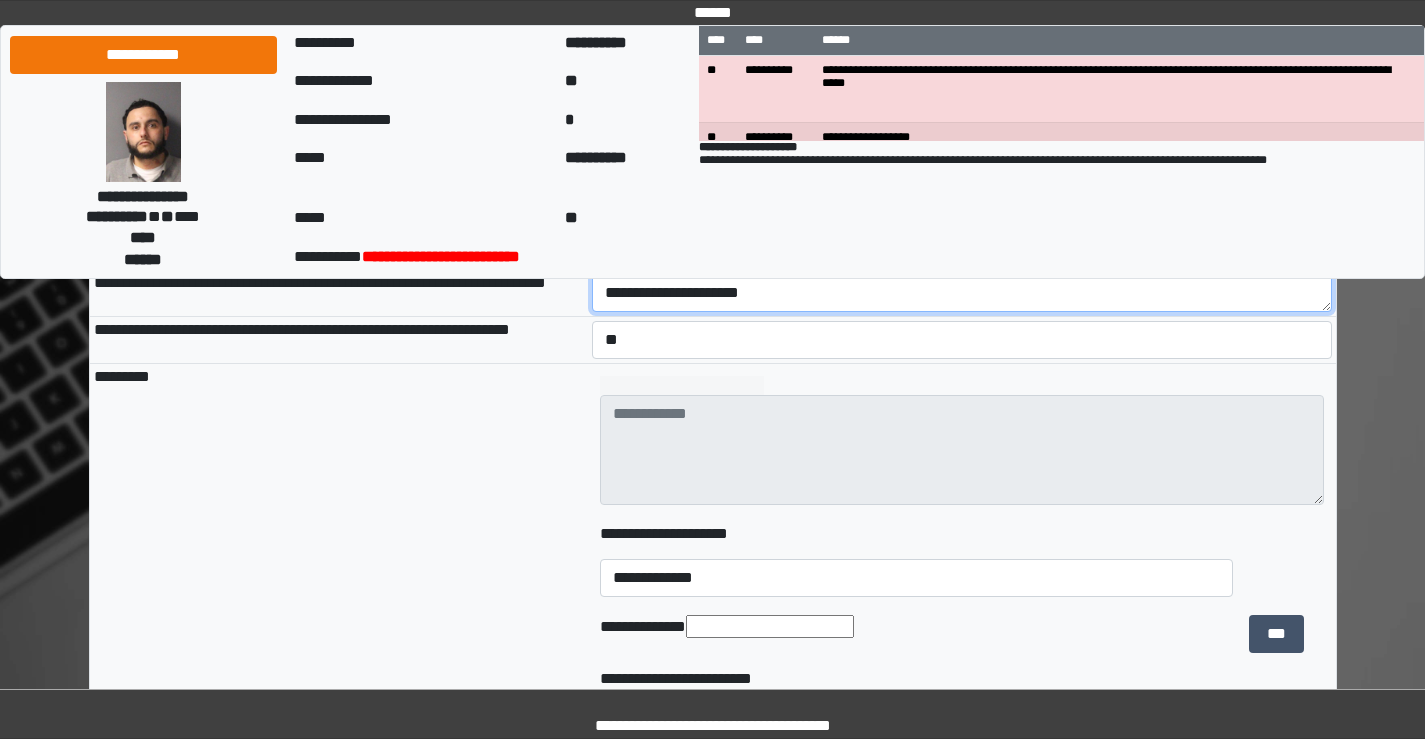 click on "**********" at bounding box center (962, 293) 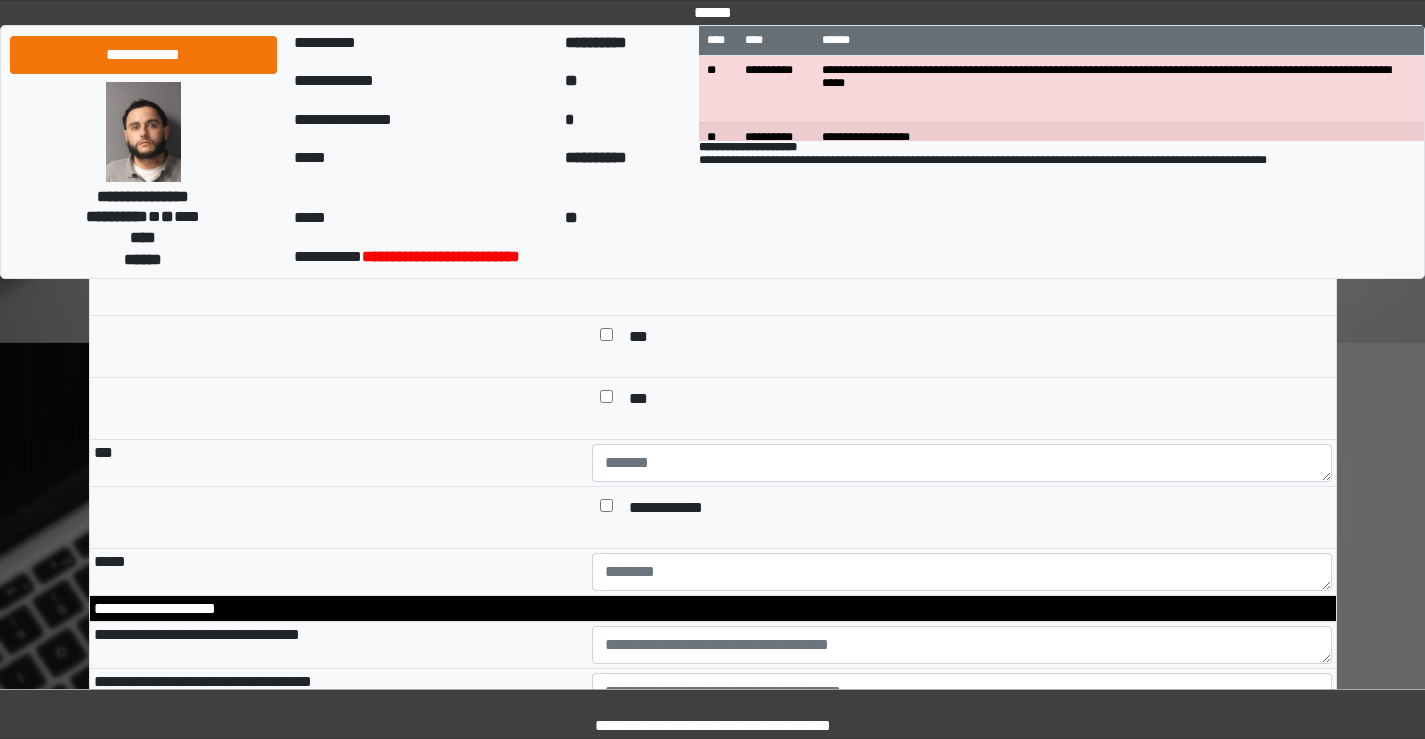 scroll, scrollTop: 2200, scrollLeft: 0, axis: vertical 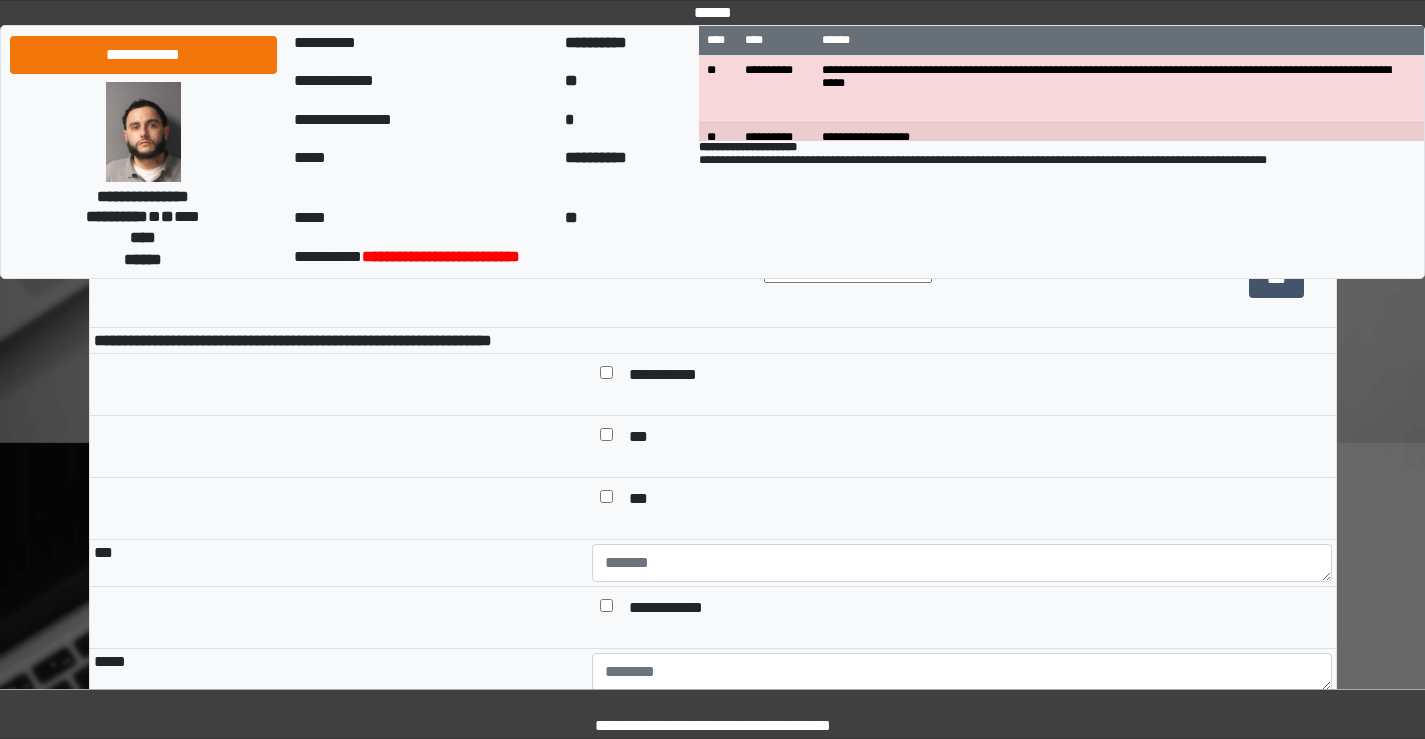 type on "**********" 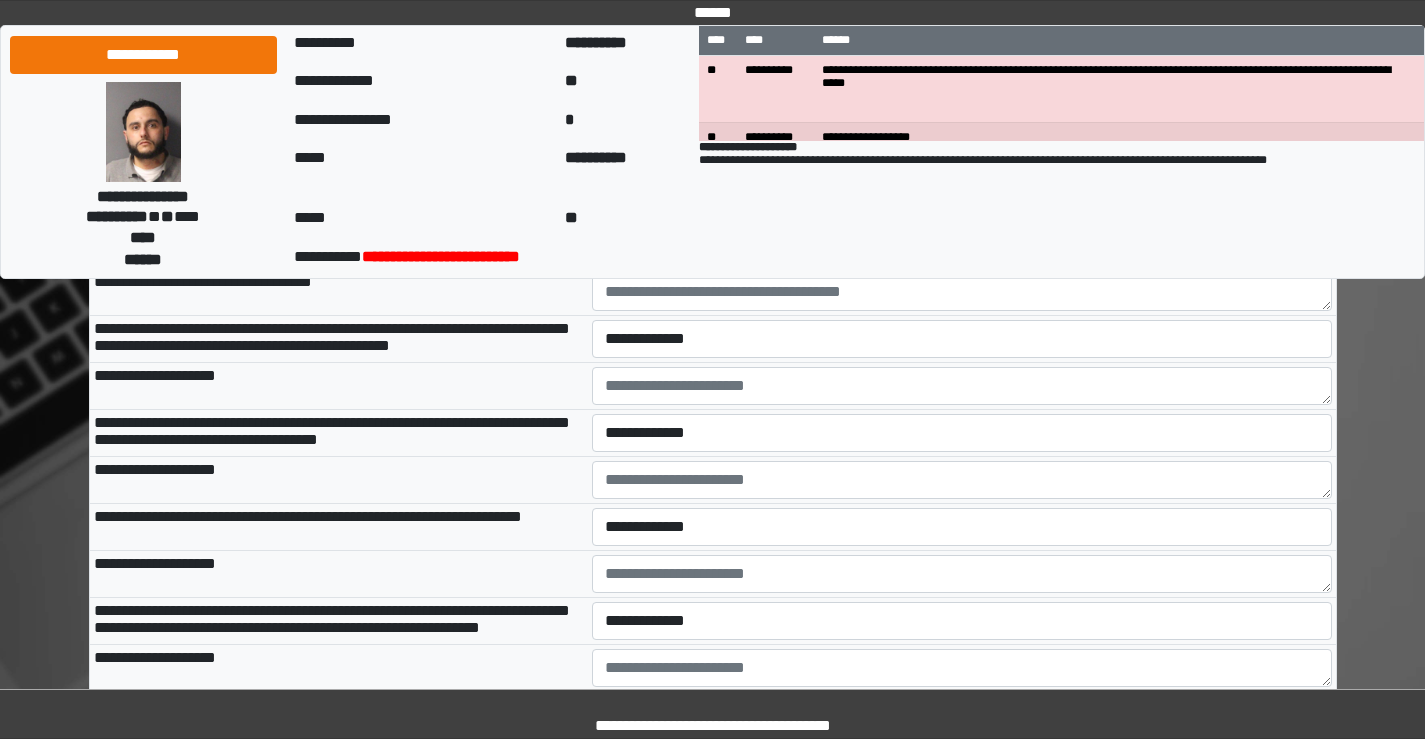 scroll, scrollTop: 2600, scrollLeft: 0, axis: vertical 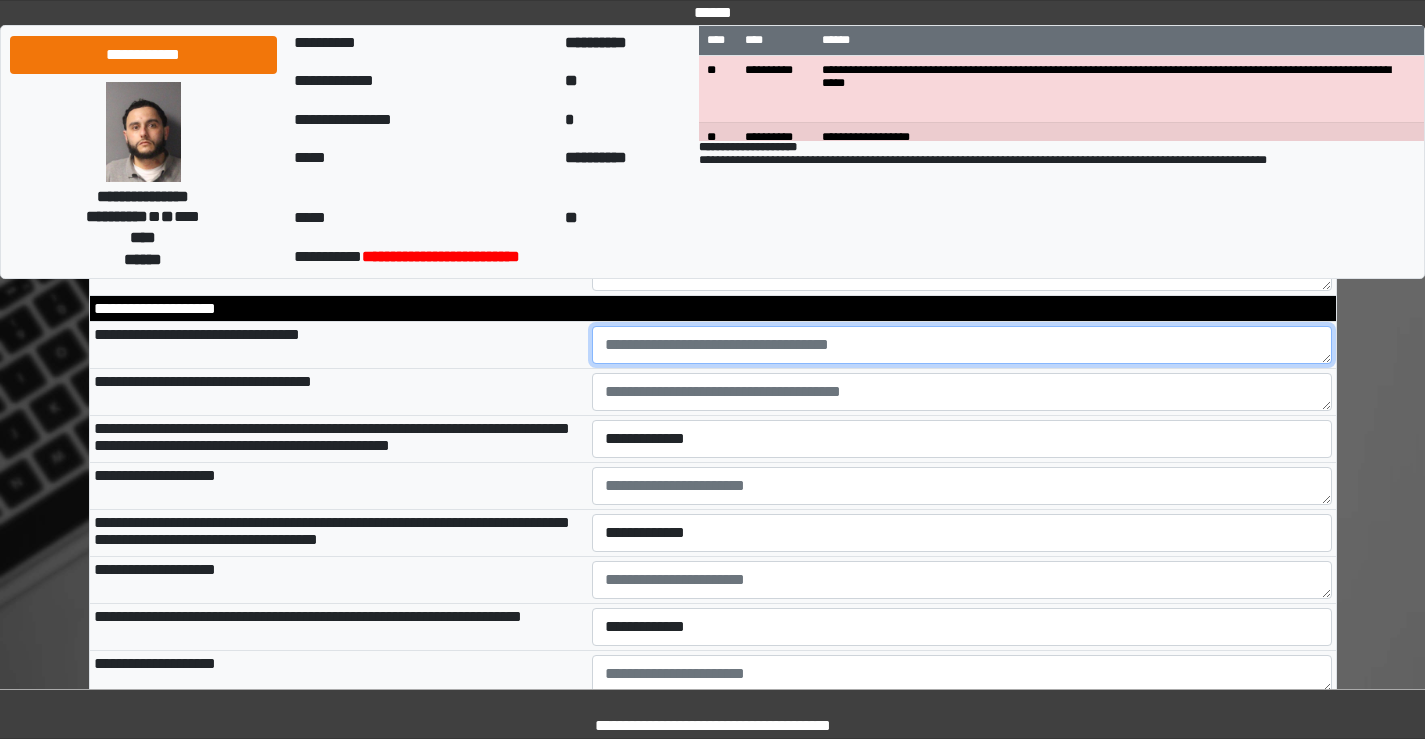 click at bounding box center [962, 345] 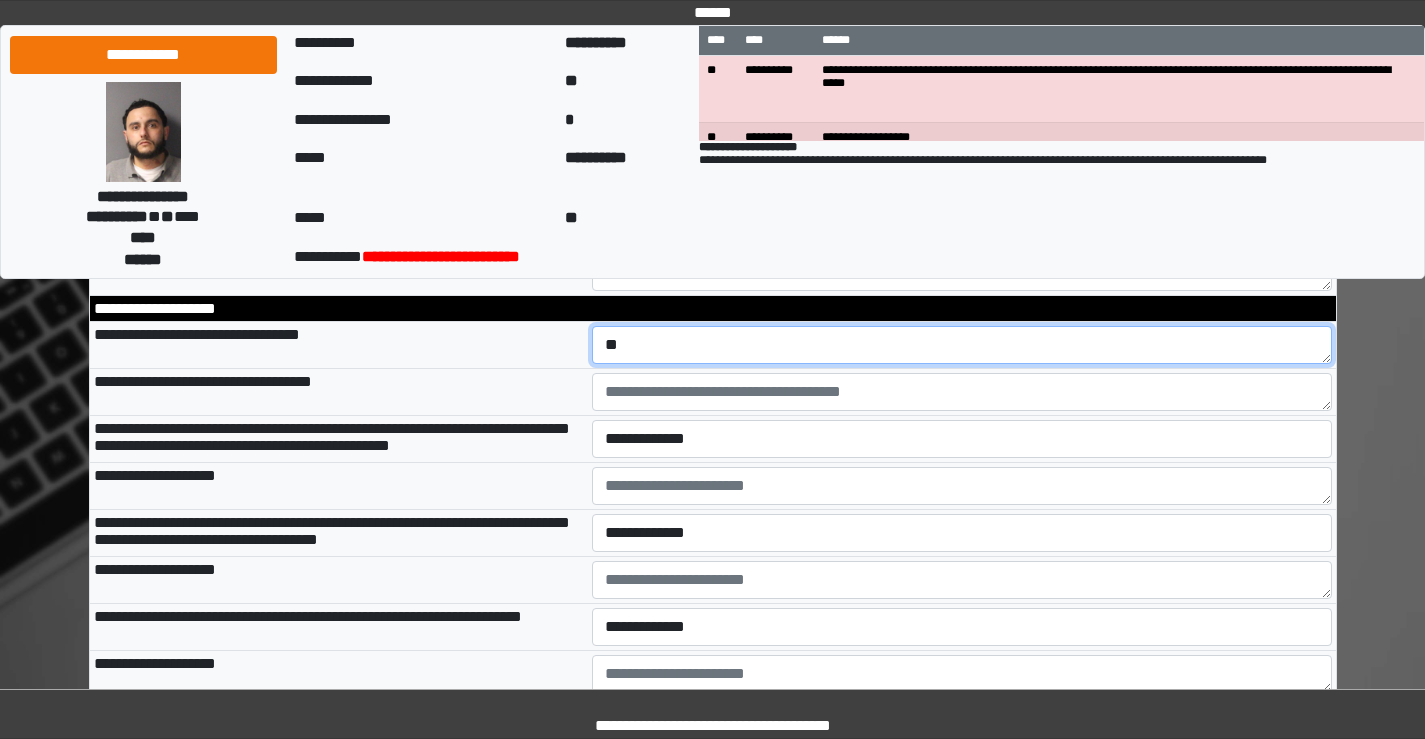type on "*" 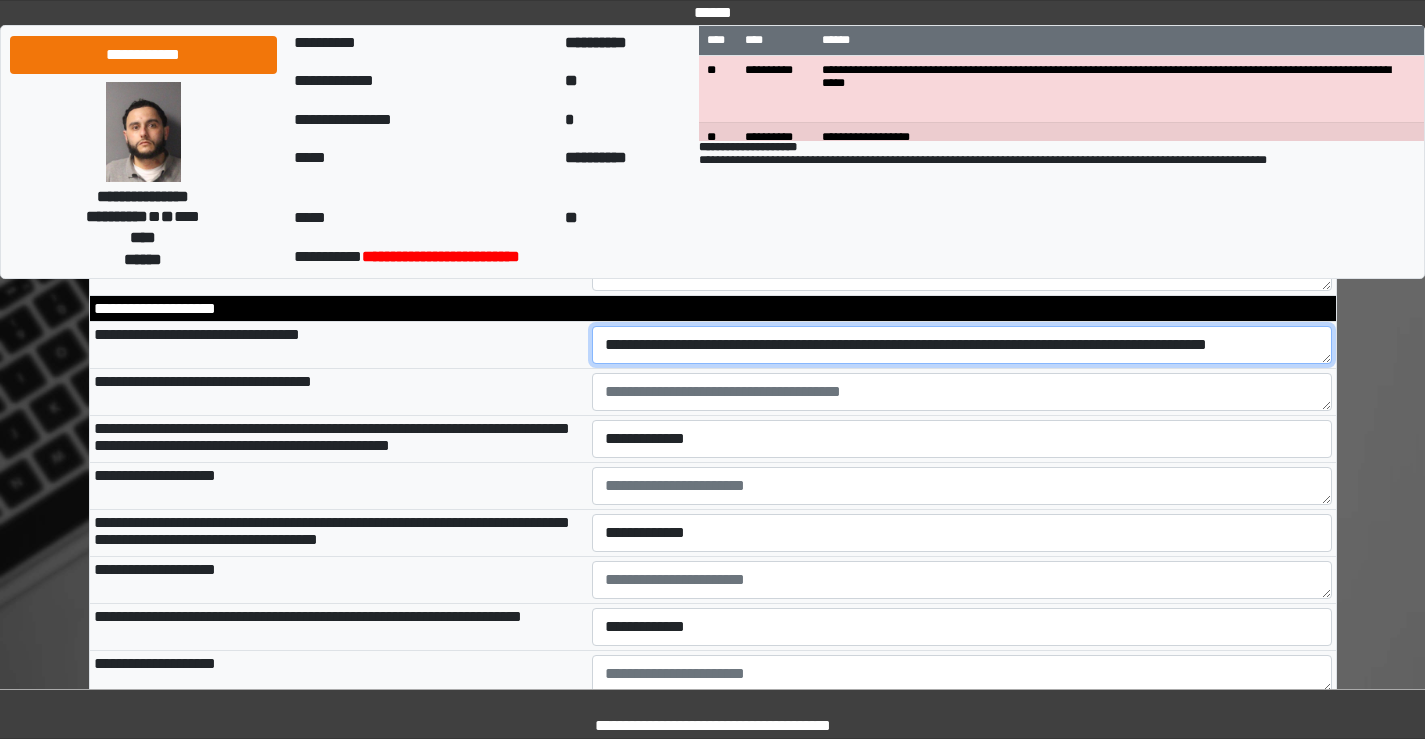 scroll, scrollTop: 17, scrollLeft: 0, axis: vertical 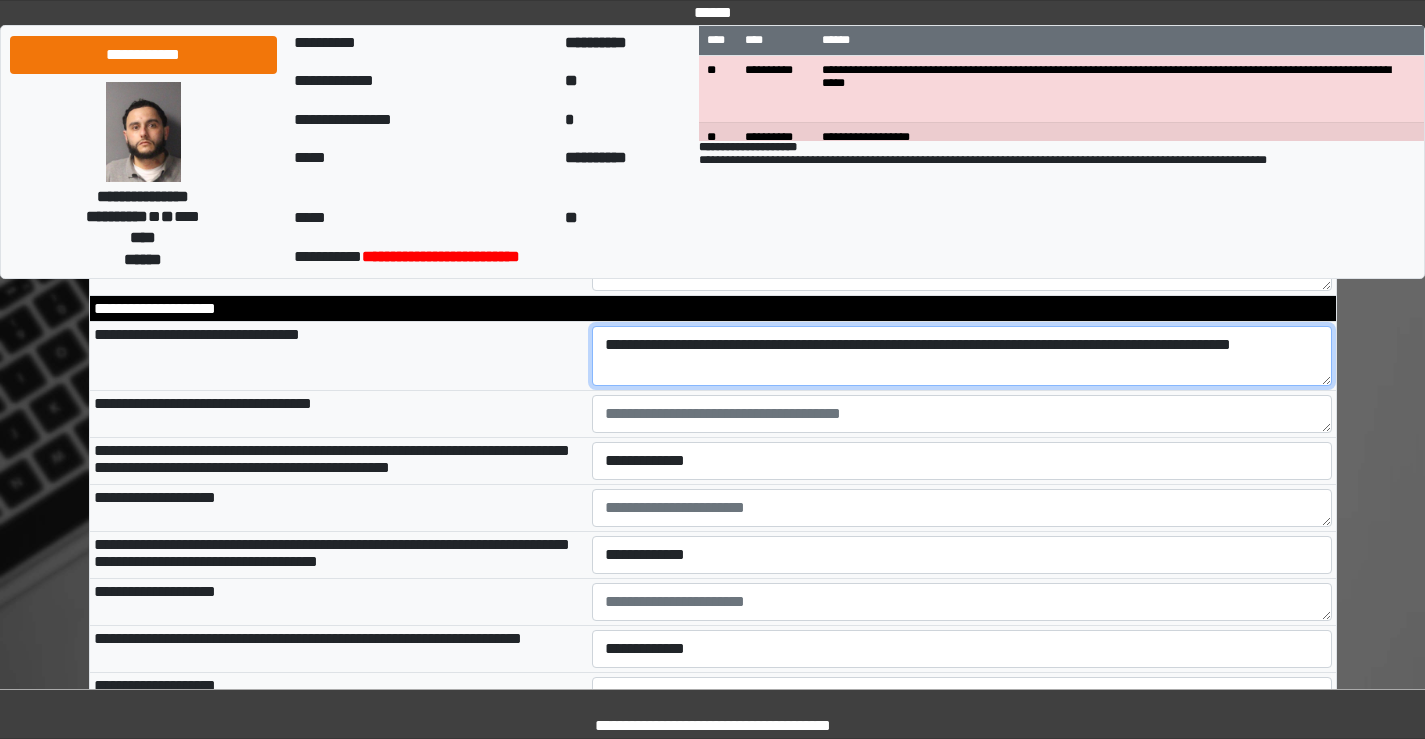drag, startPoint x: 1326, startPoint y: 421, endPoint x: 1326, endPoint y: 443, distance: 22 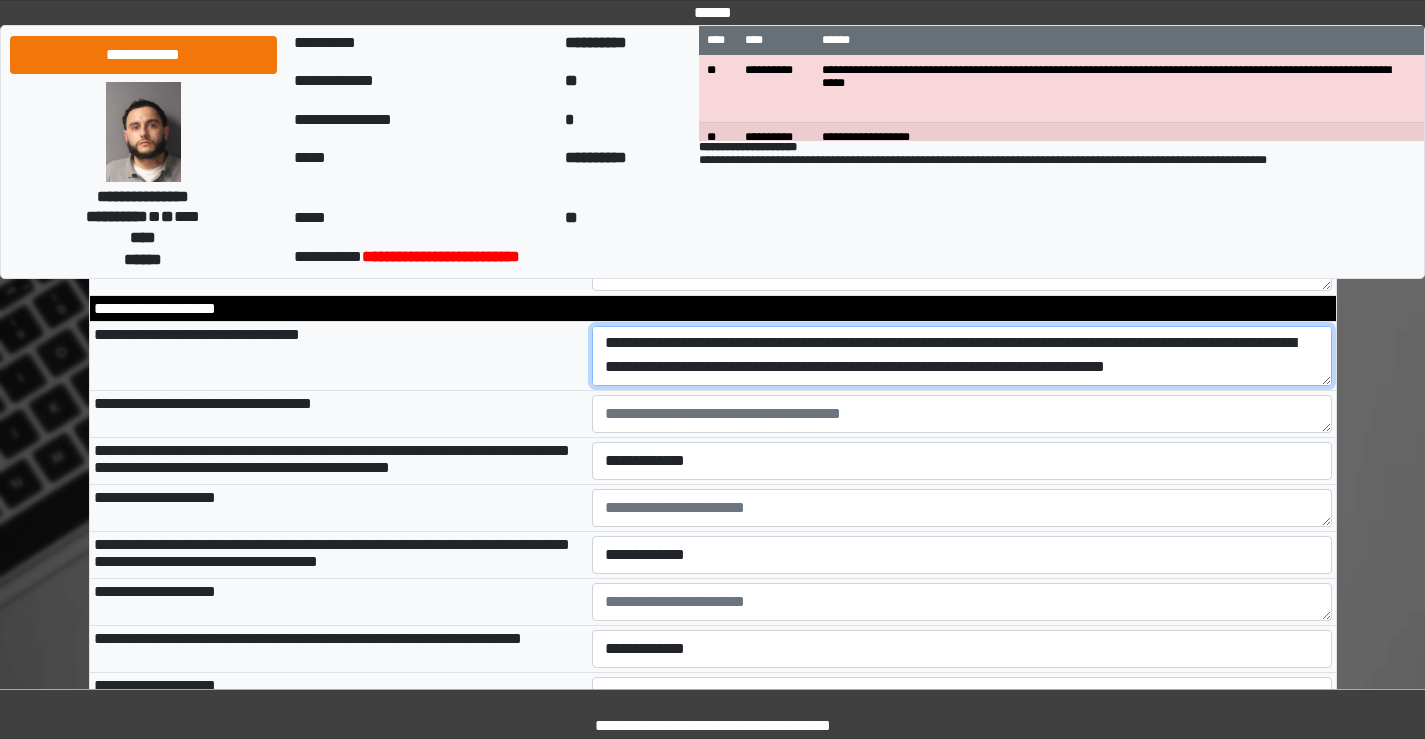 scroll, scrollTop: 19, scrollLeft: 0, axis: vertical 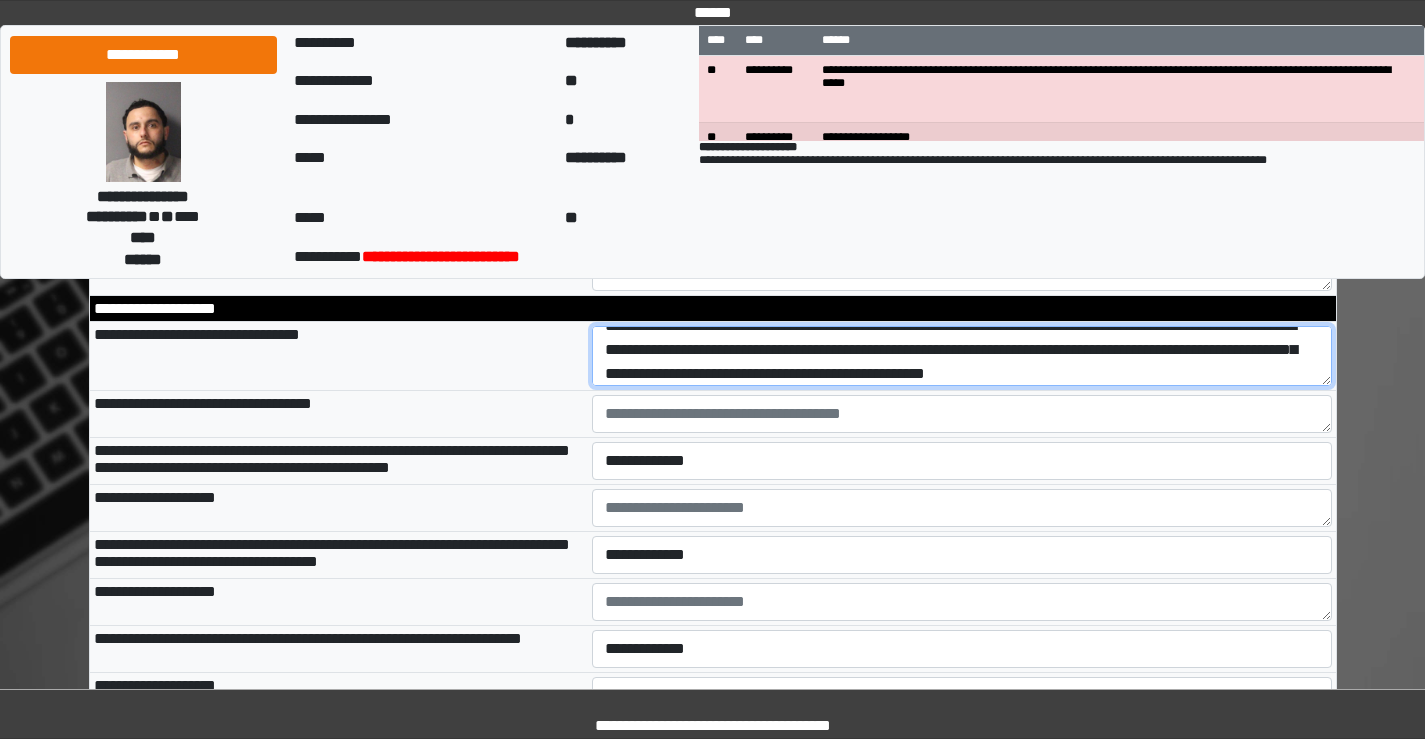 type on "**********" 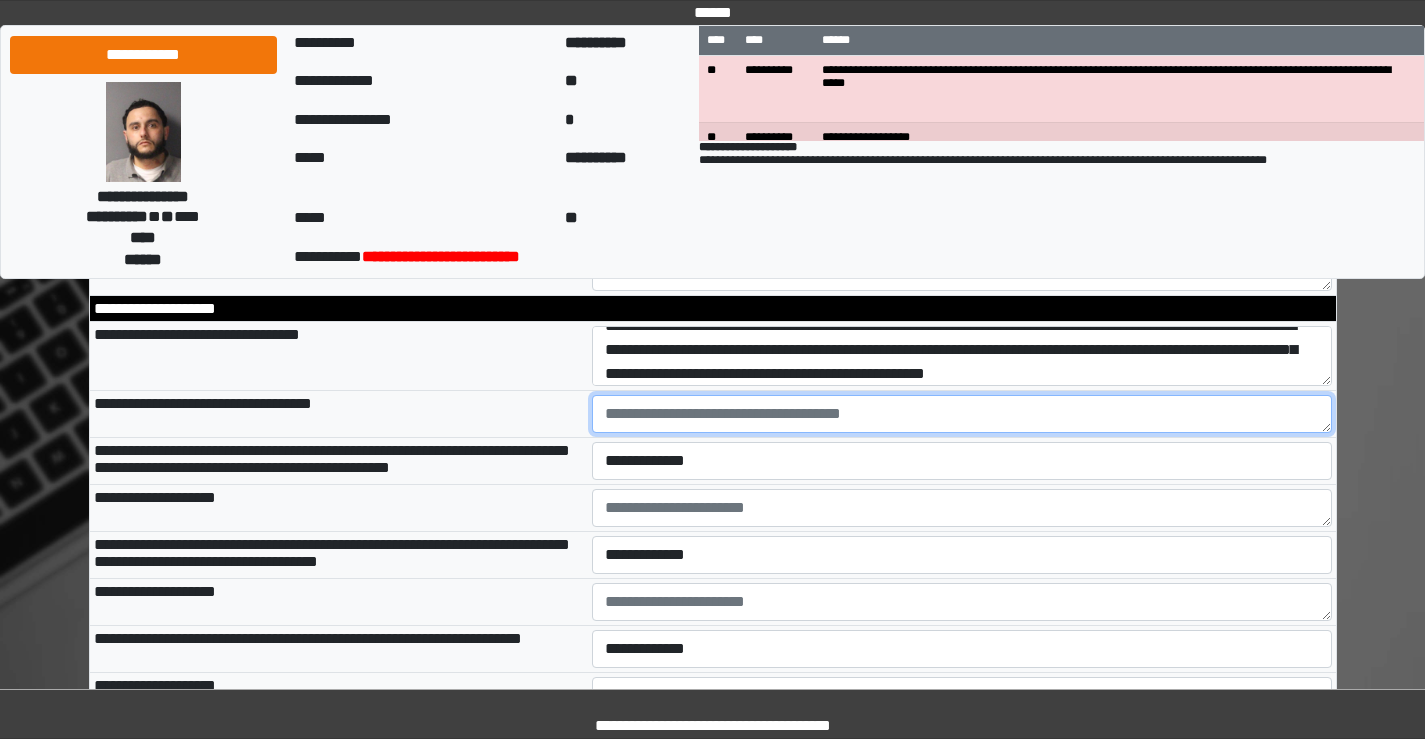 click at bounding box center (962, 414) 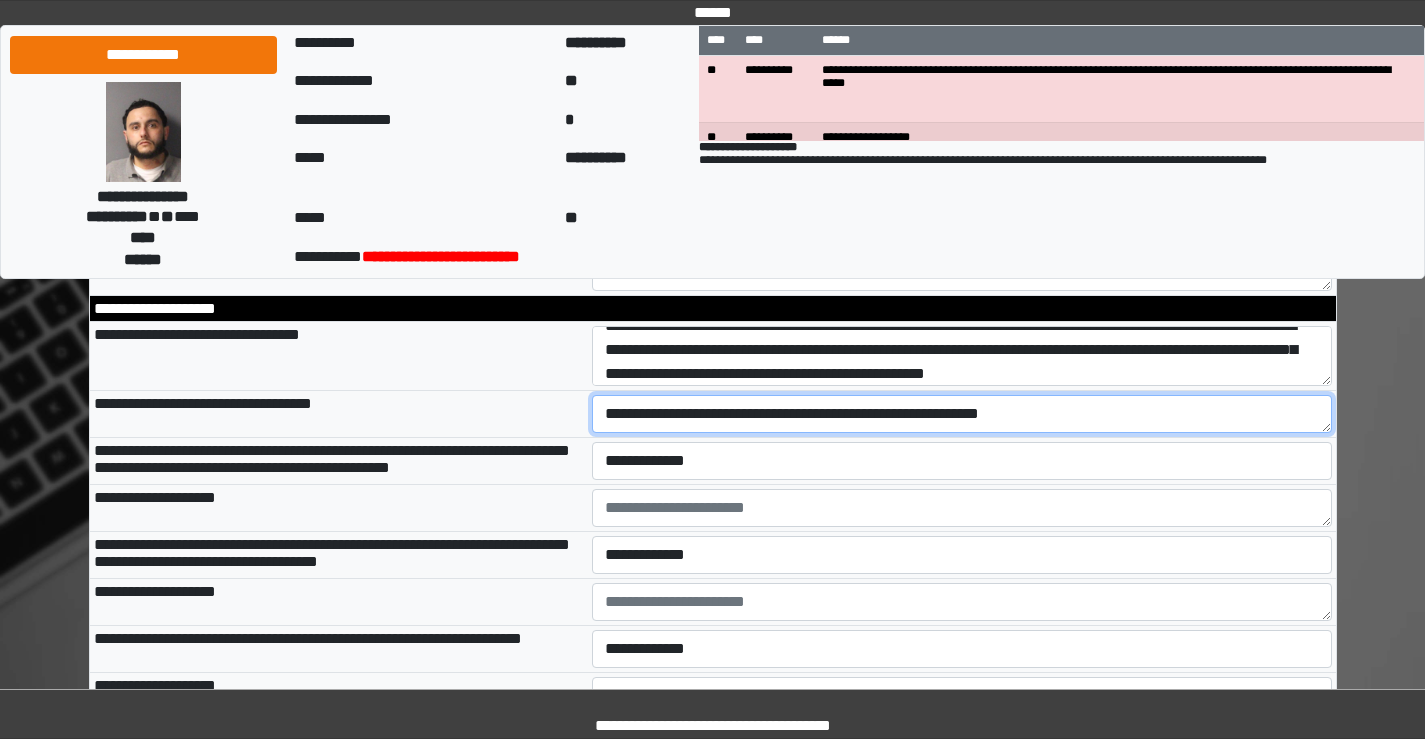 click on "**********" at bounding box center [962, 414] 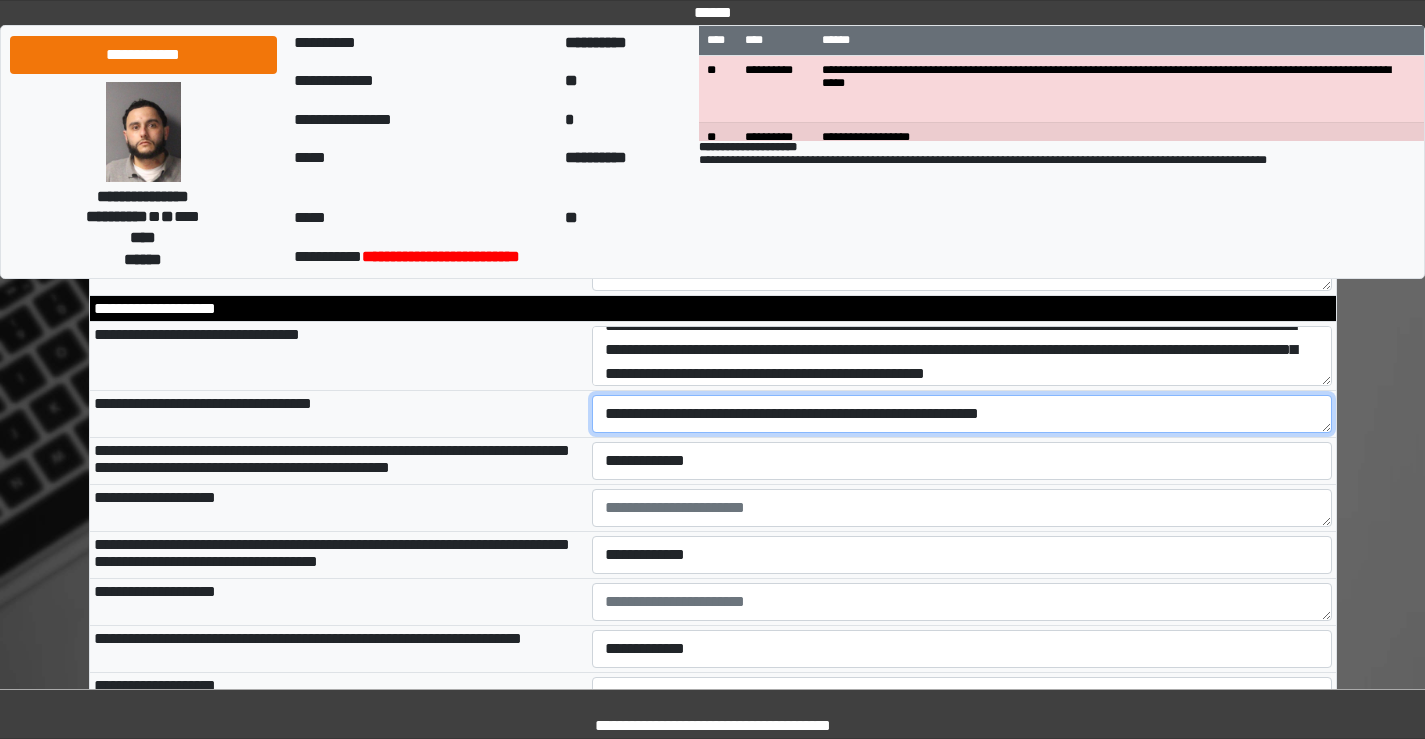 click on "**********" at bounding box center [962, 414] 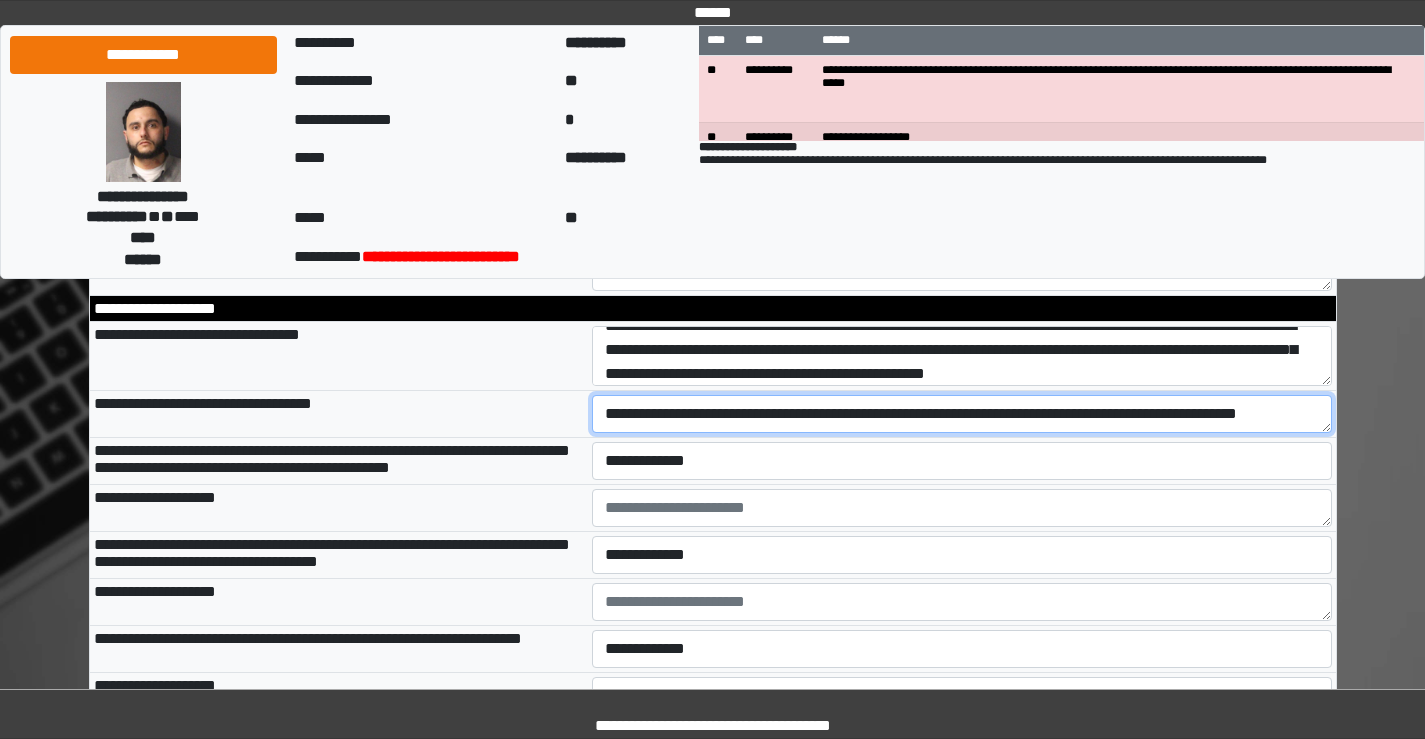 scroll, scrollTop: 17, scrollLeft: 0, axis: vertical 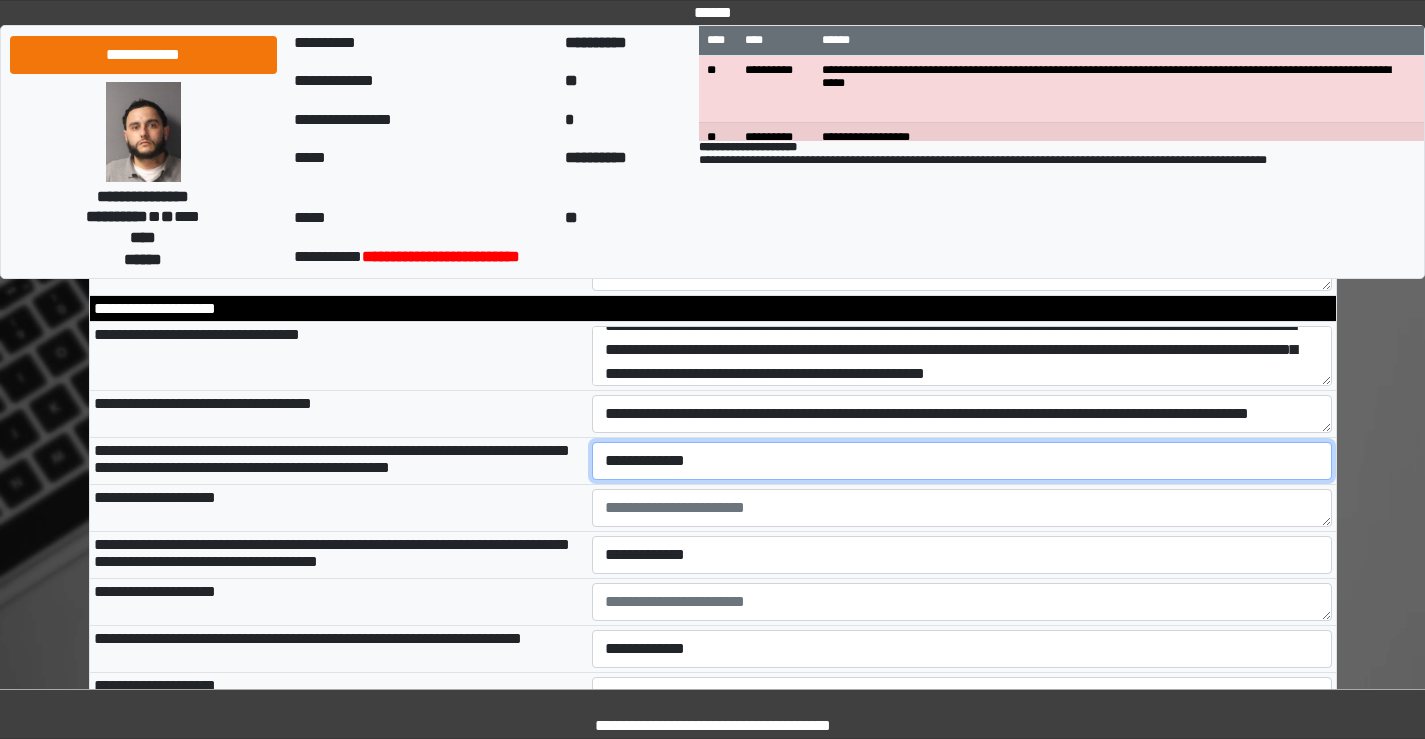 click on "**********" at bounding box center [962, 461] 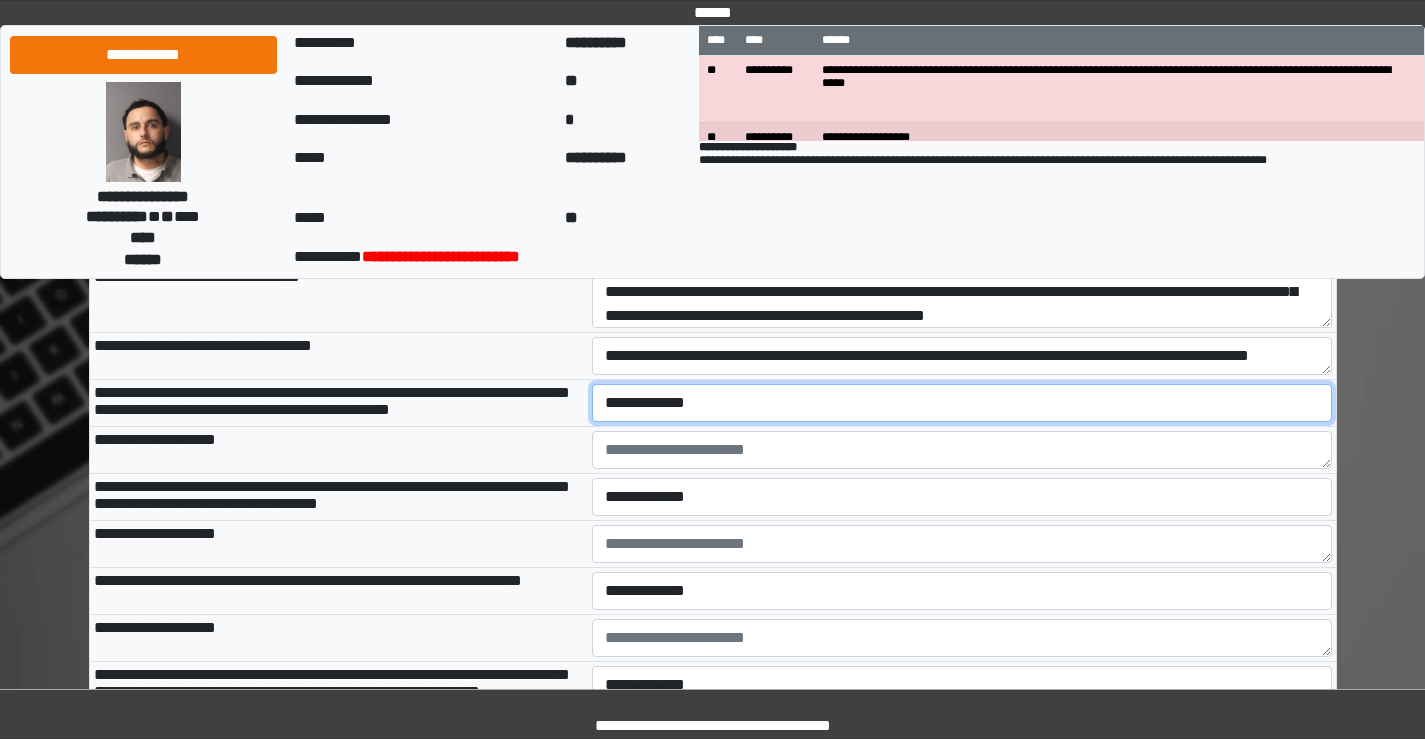 scroll, scrollTop: 2700, scrollLeft: 0, axis: vertical 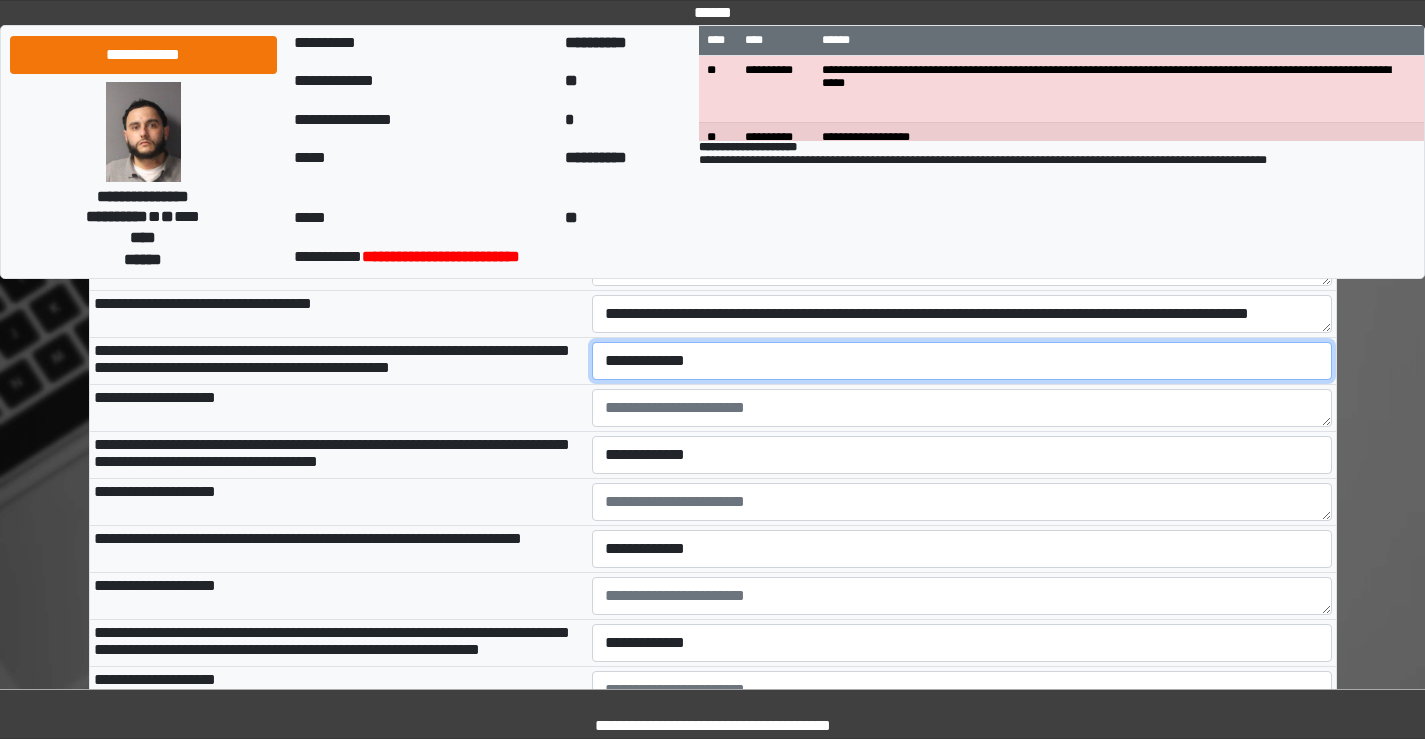 click on "**********" at bounding box center (962, 361) 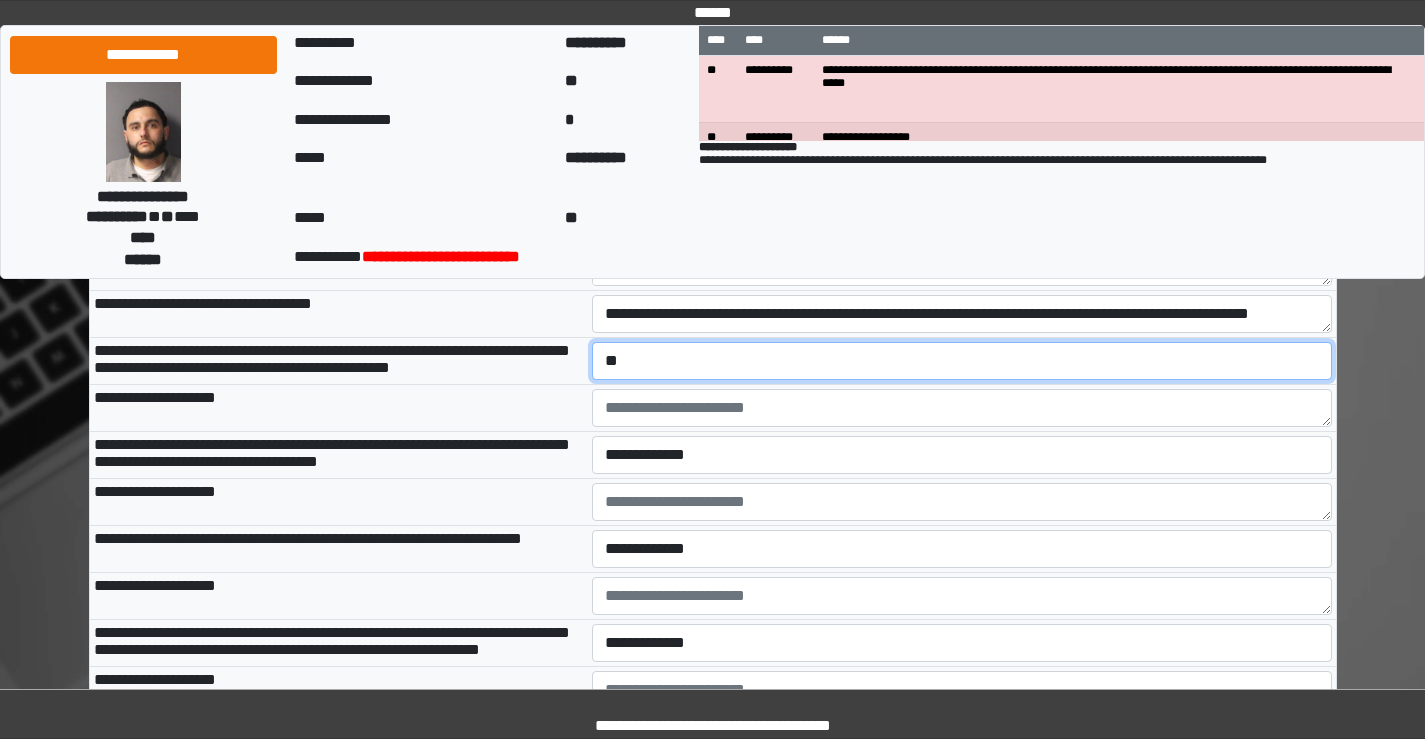 click on "**********" at bounding box center (962, 361) 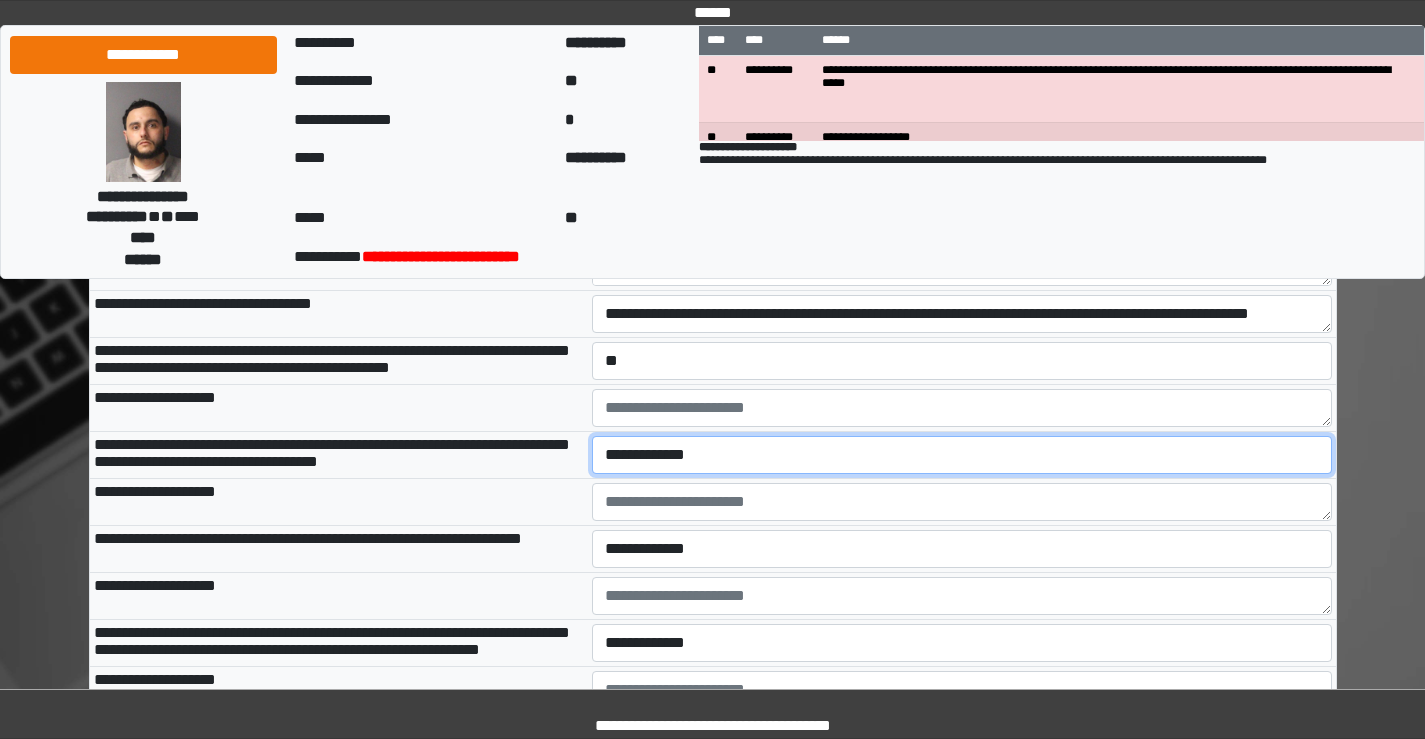 click on "**********" at bounding box center (962, 455) 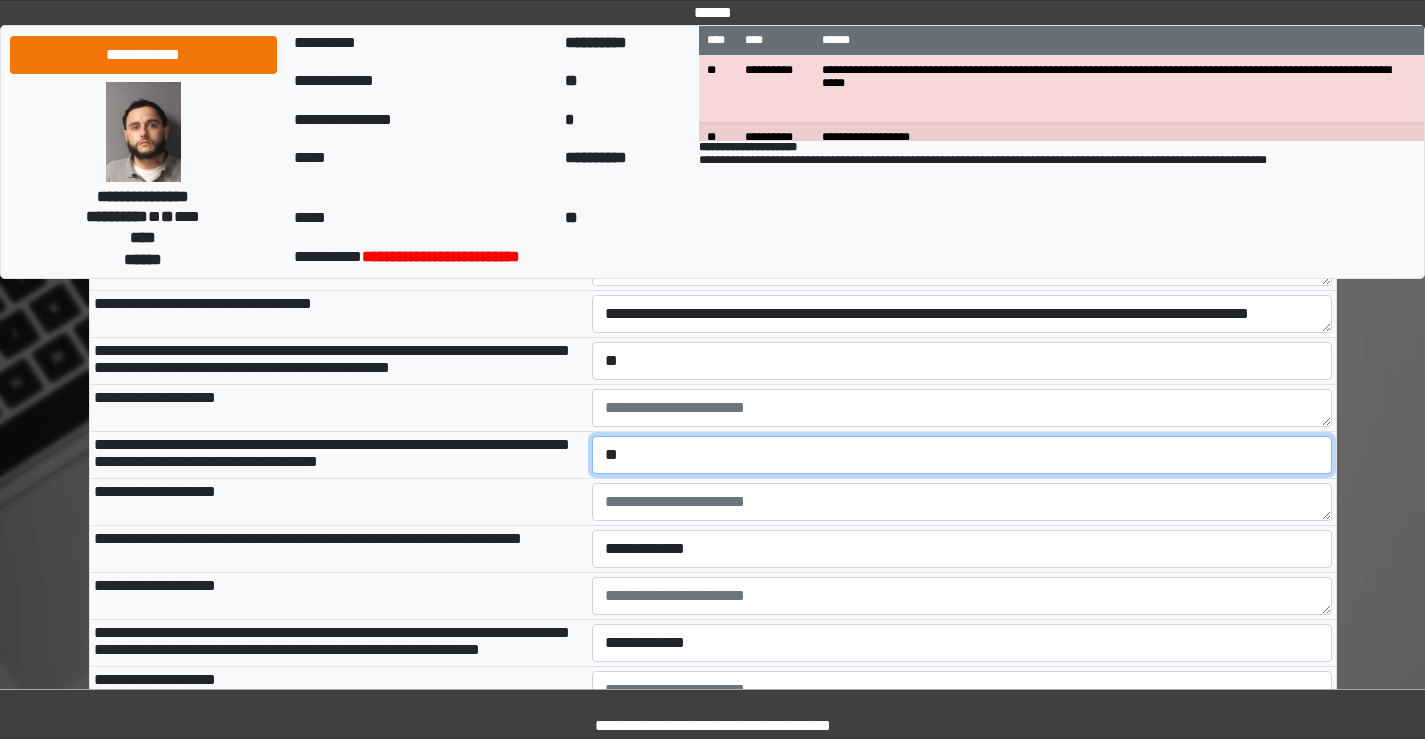 click on "**********" at bounding box center (962, 455) 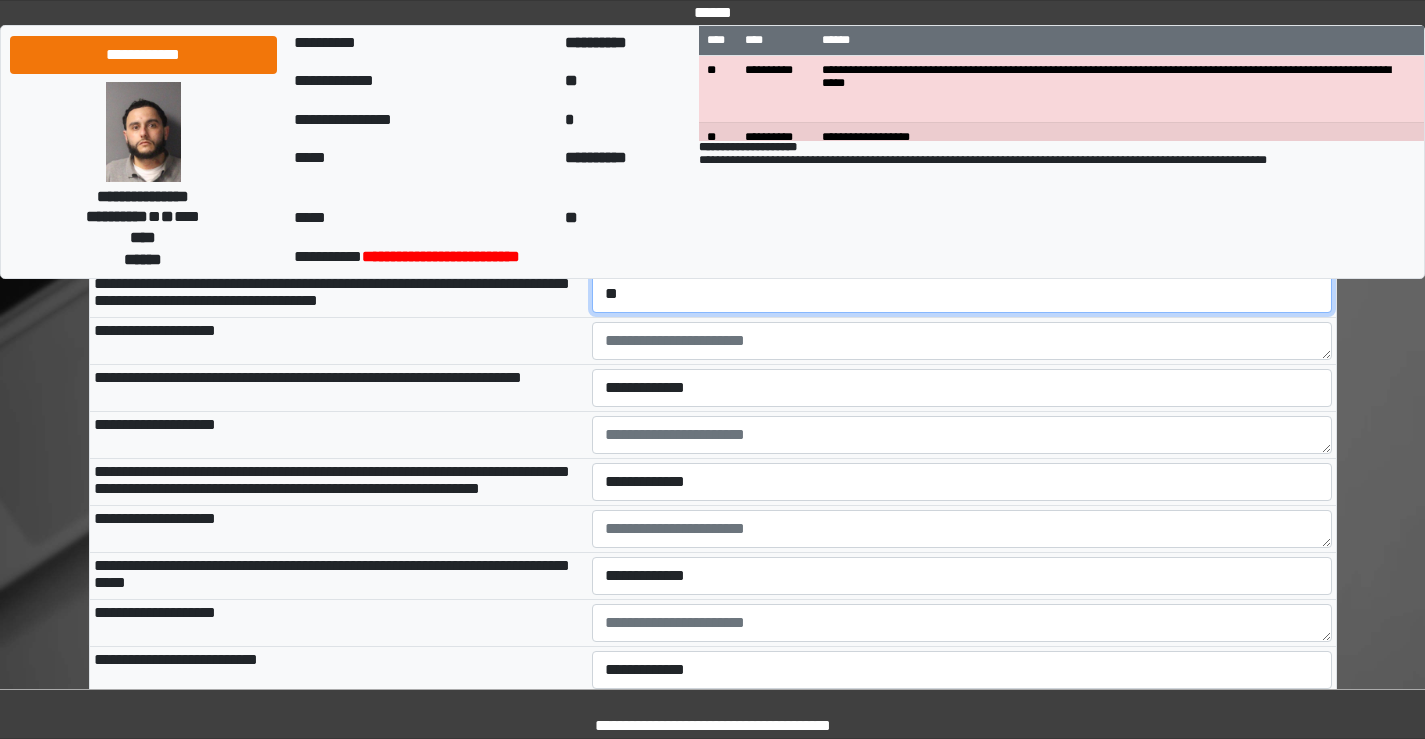 scroll, scrollTop: 2900, scrollLeft: 0, axis: vertical 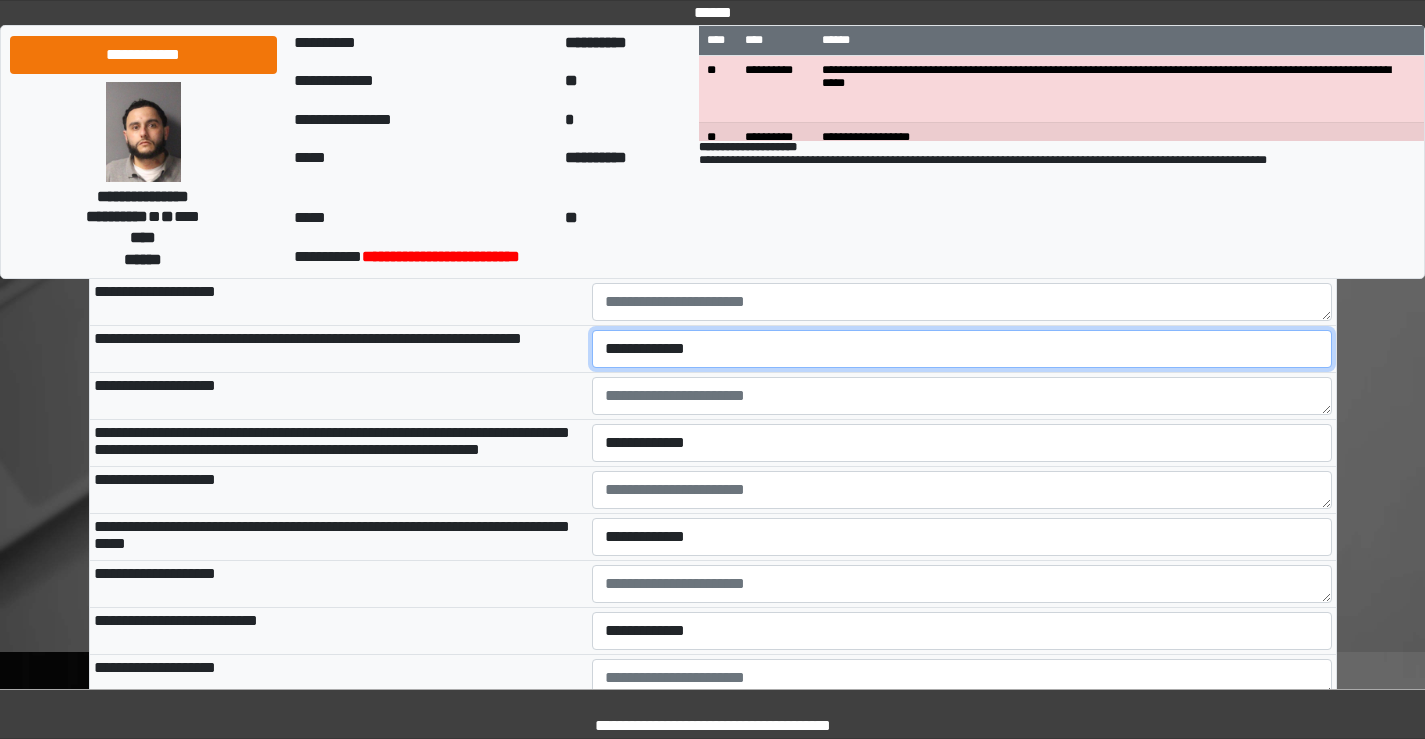 click on "**********" at bounding box center (962, 349) 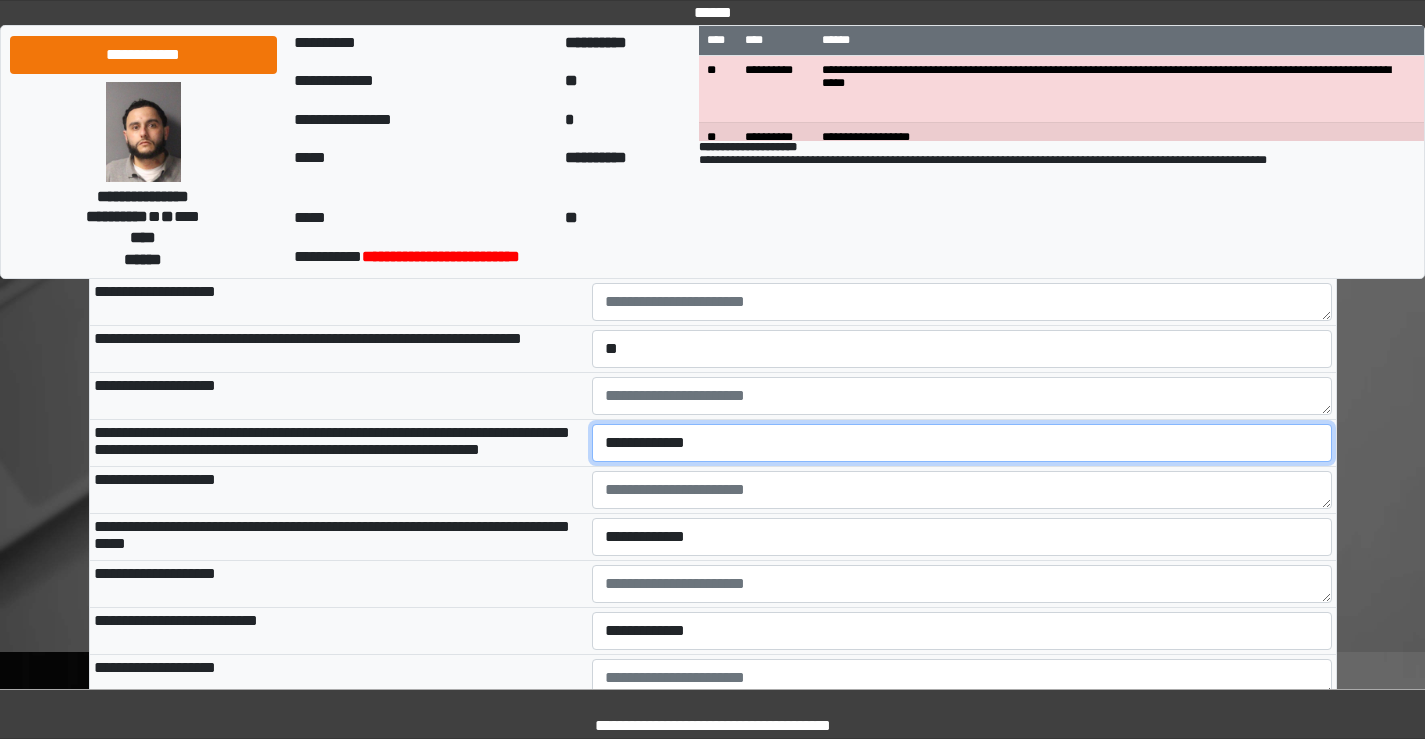 click on "**********" at bounding box center [962, 443] 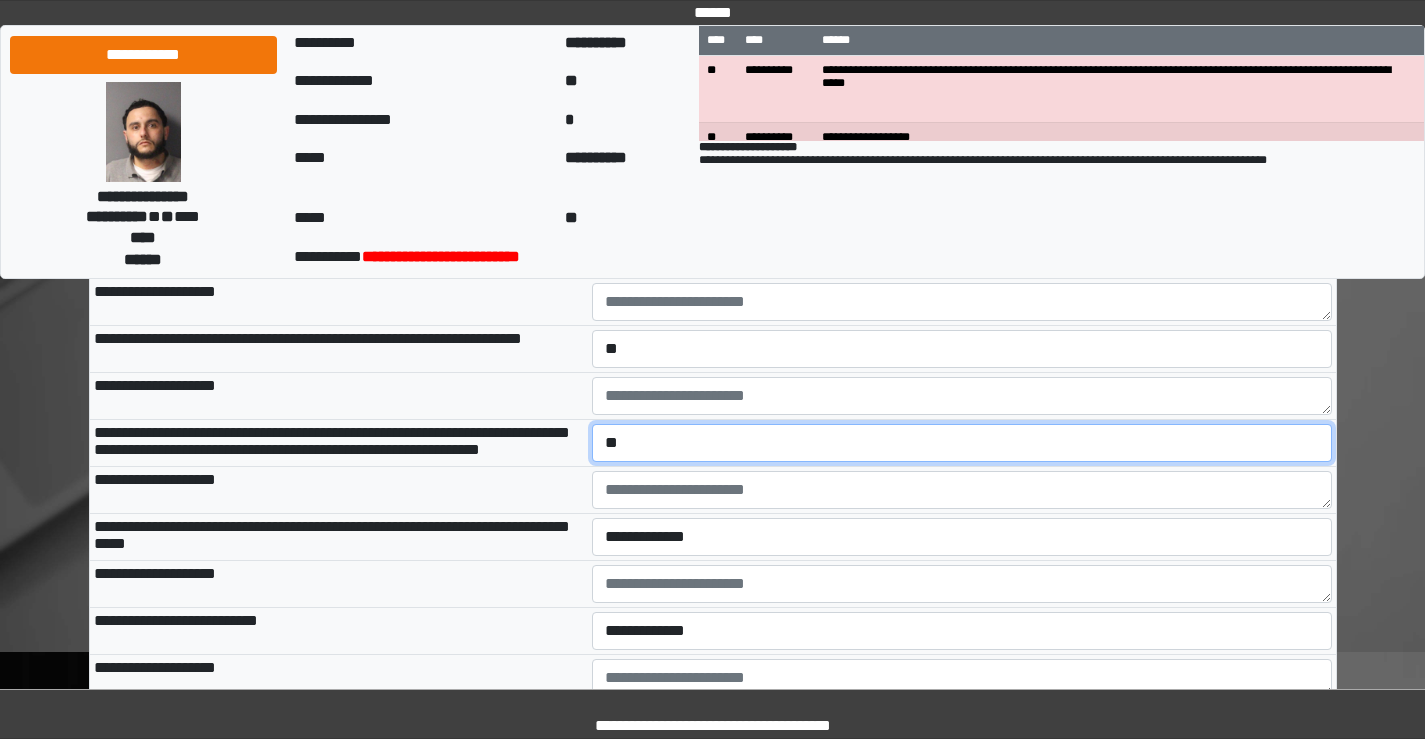 click on "**********" at bounding box center [962, 443] 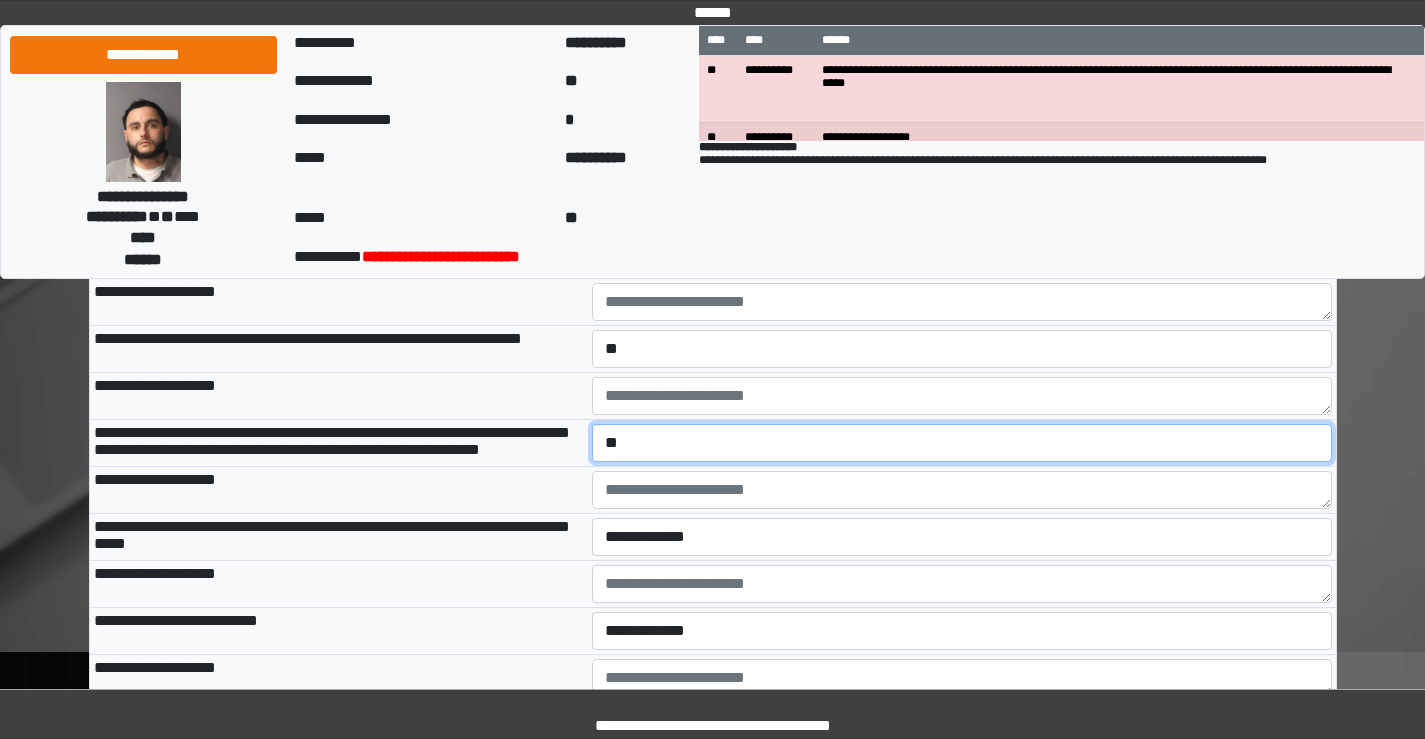 scroll, scrollTop: 3000, scrollLeft: 0, axis: vertical 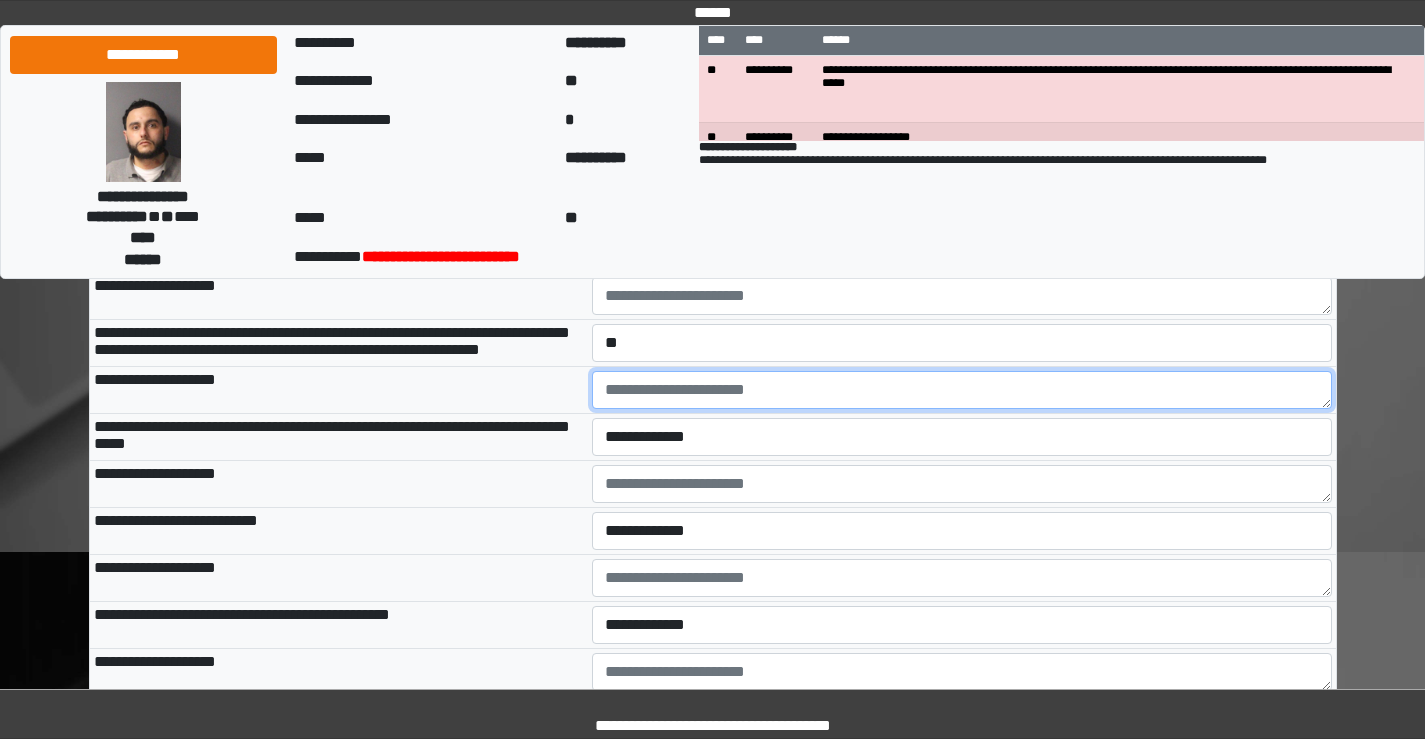 click at bounding box center [962, 390] 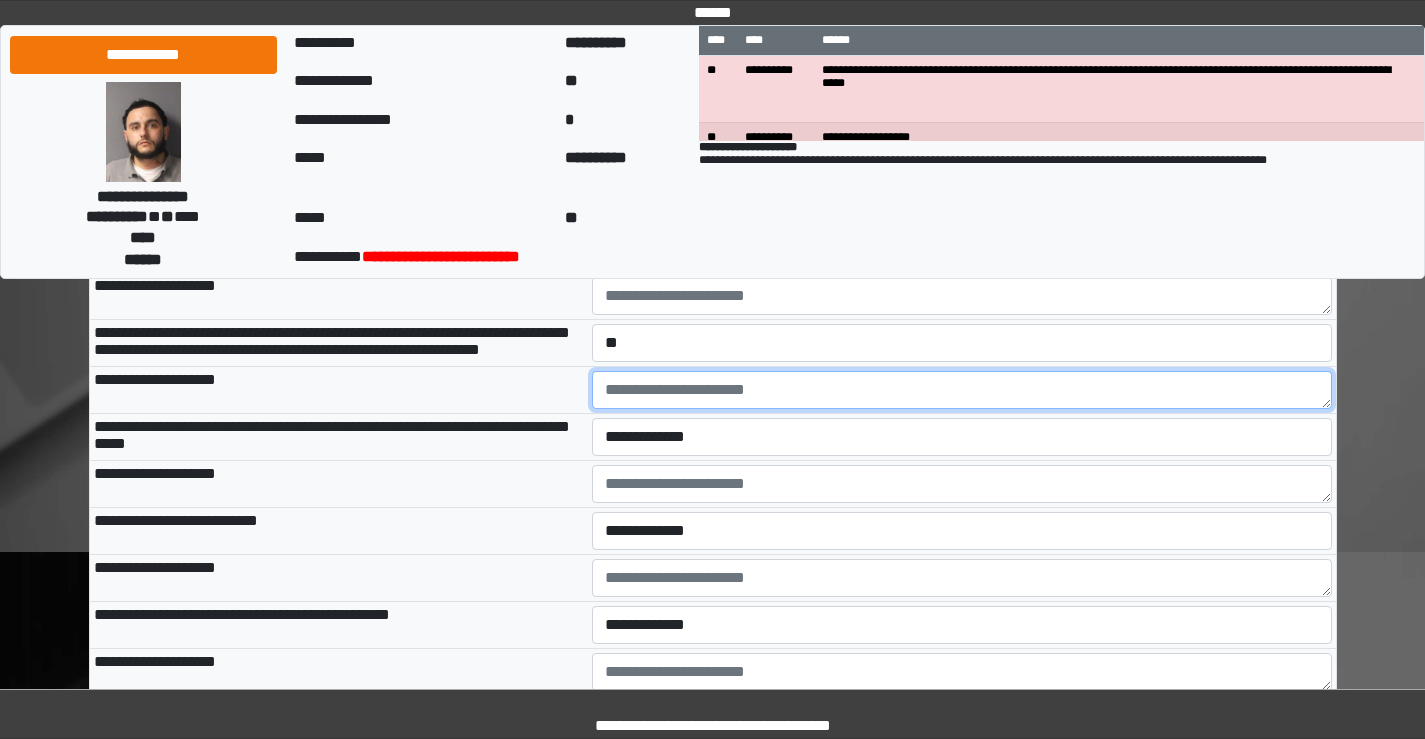 type on "*" 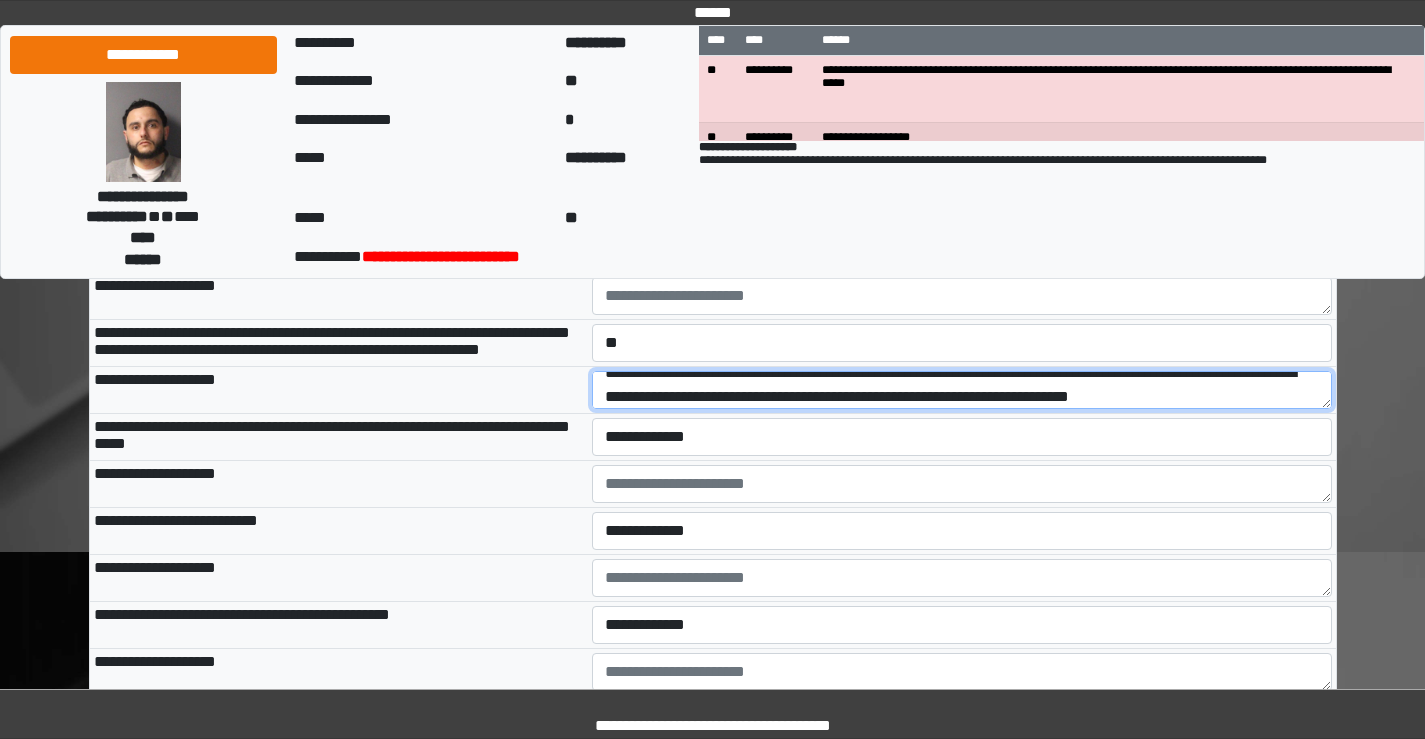scroll, scrollTop: 41, scrollLeft: 0, axis: vertical 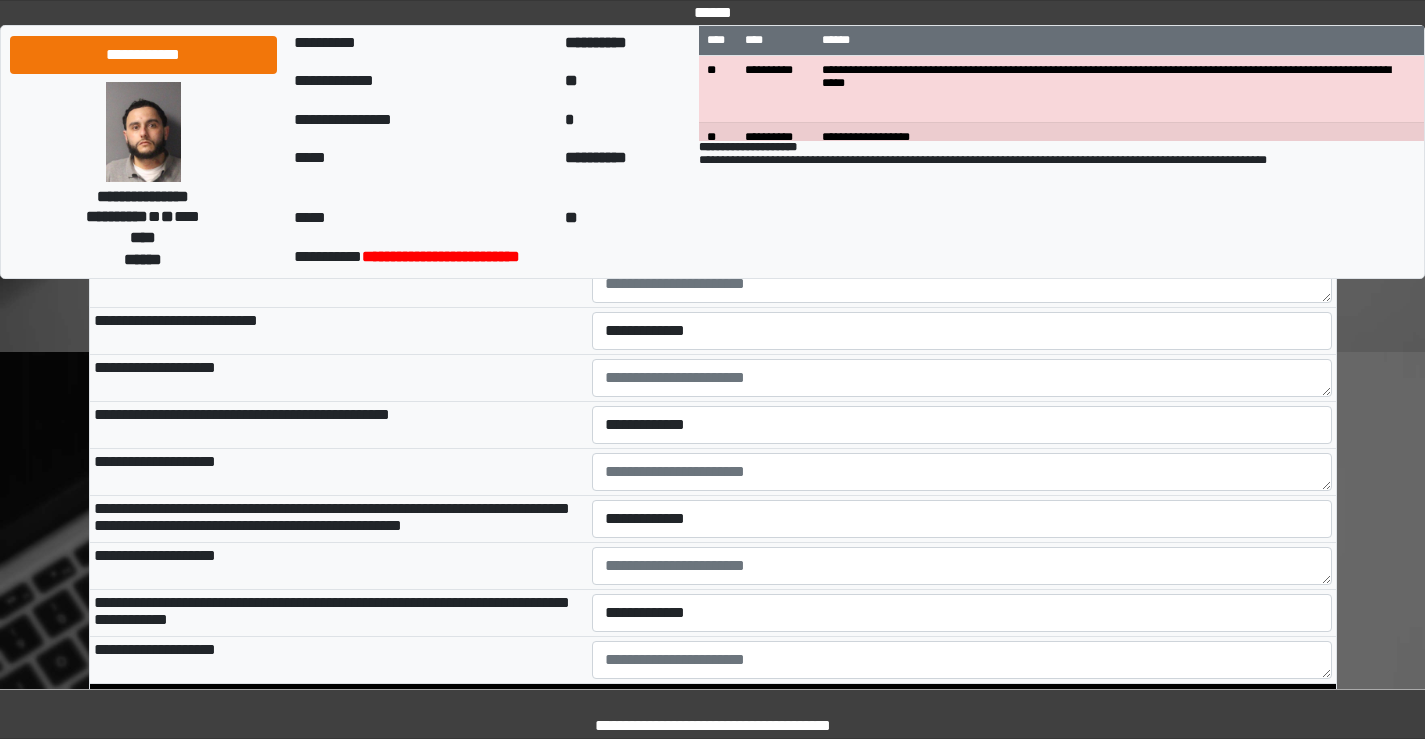 type on "**********" 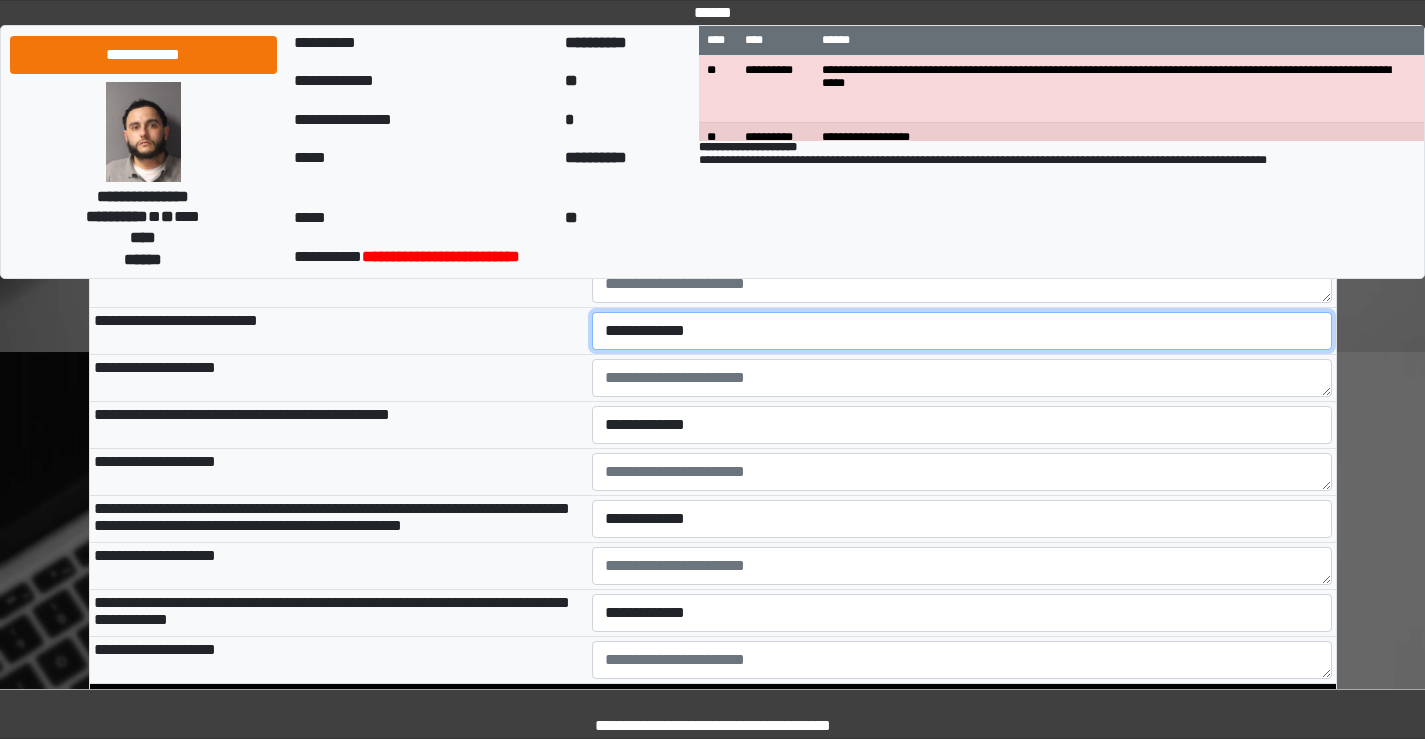 drag, startPoint x: 692, startPoint y: 437, endPoint x: 688, endPoint y: 449, distance: 12.649111 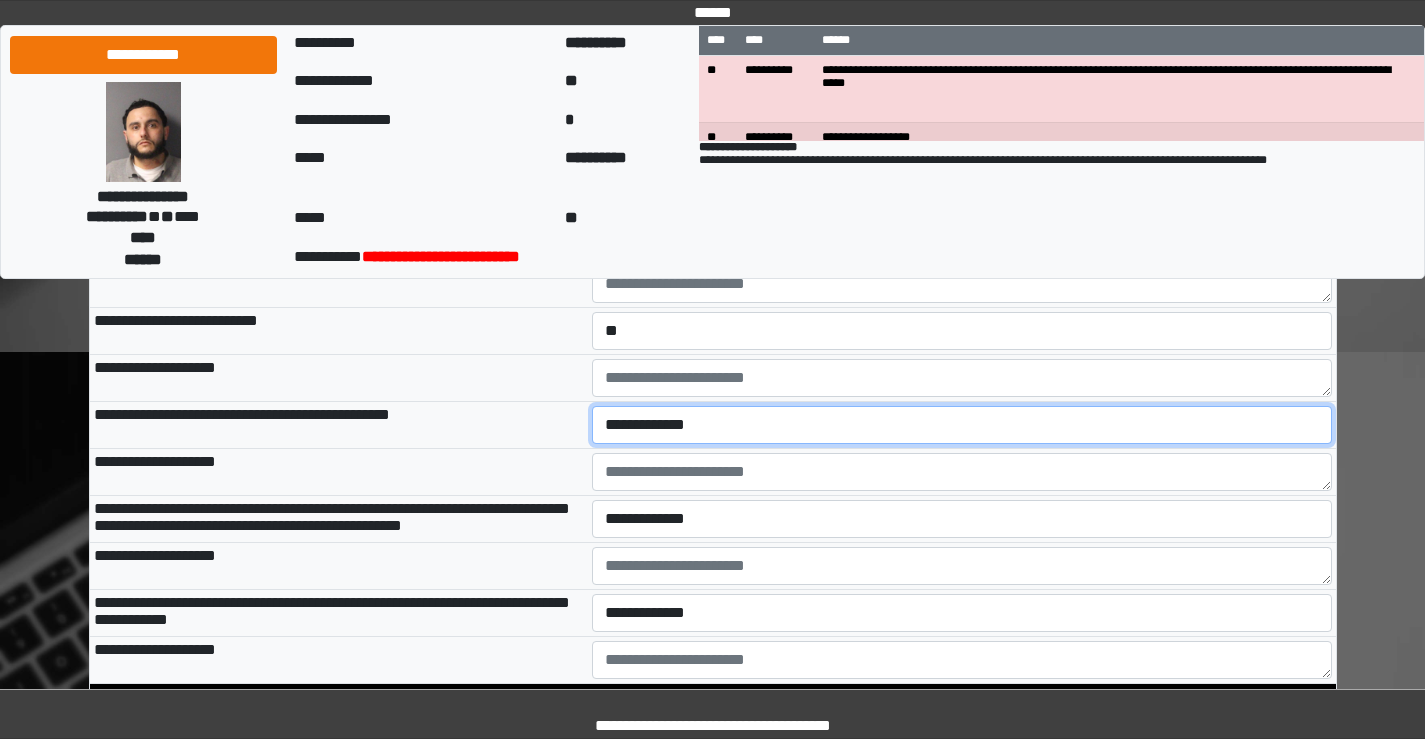 click on "**********" at bounding box center [962, 425] 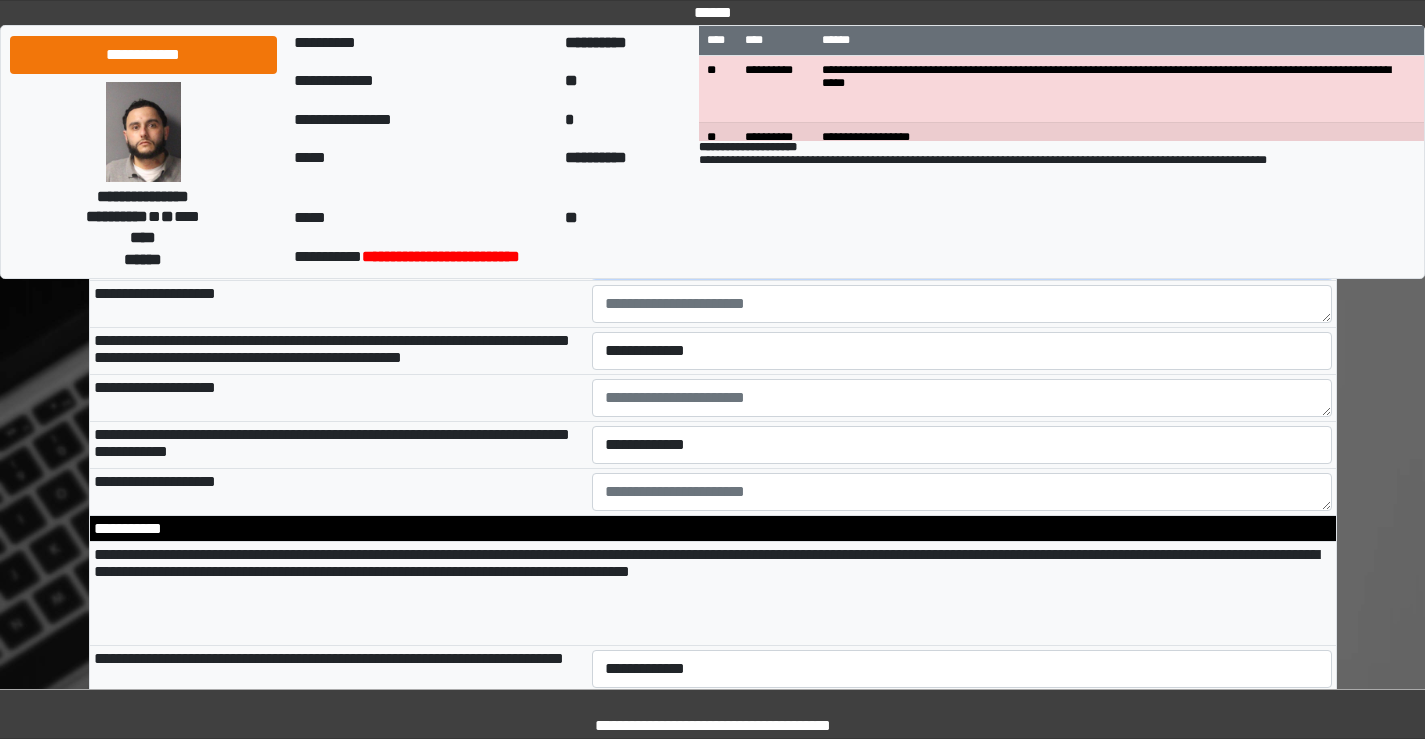 scroll, scrollTop: 3400, scrollLeft: 0, axis: vertical 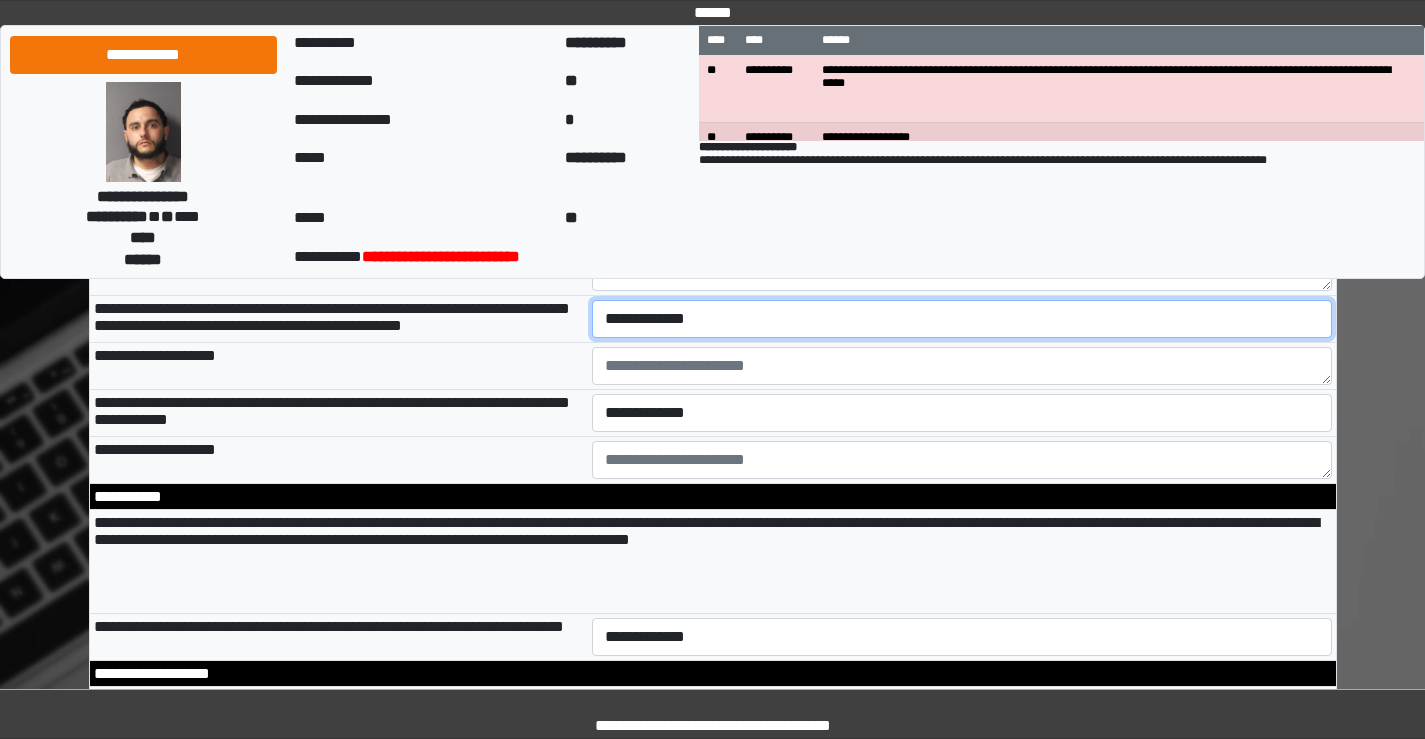 click on "**********" at bounding box center [962, 319] 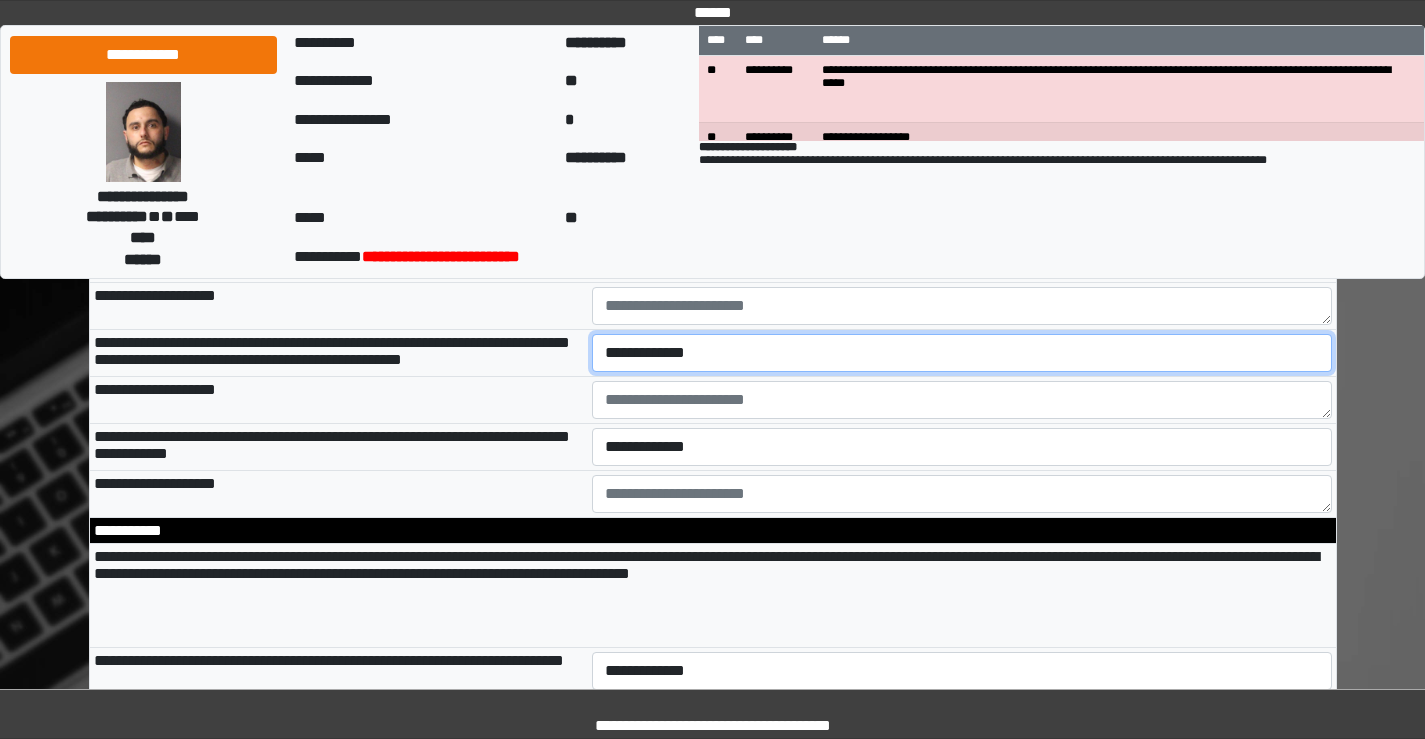 scroll, scrollTop: 3400, scrollLeft: 0, axis: vertical 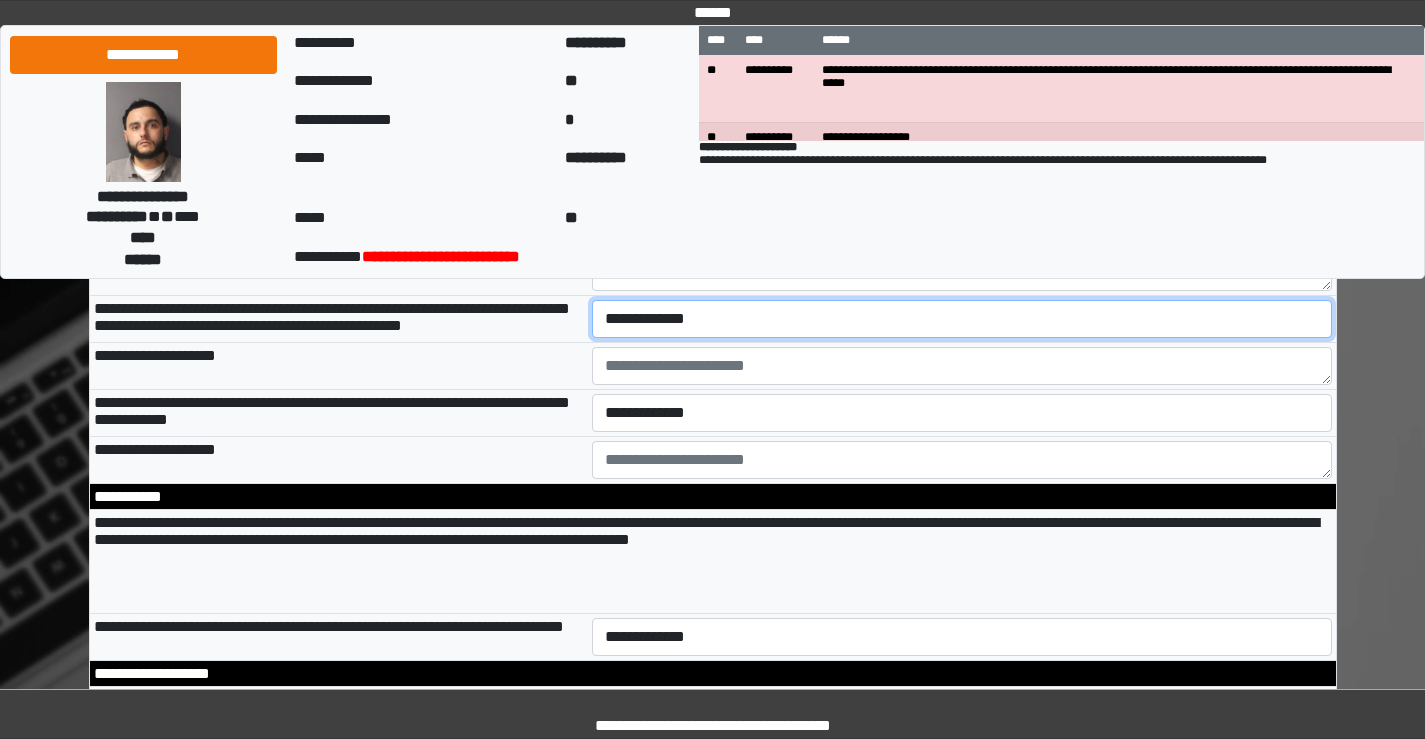 click on "**********" at bounding box center [962, 319] 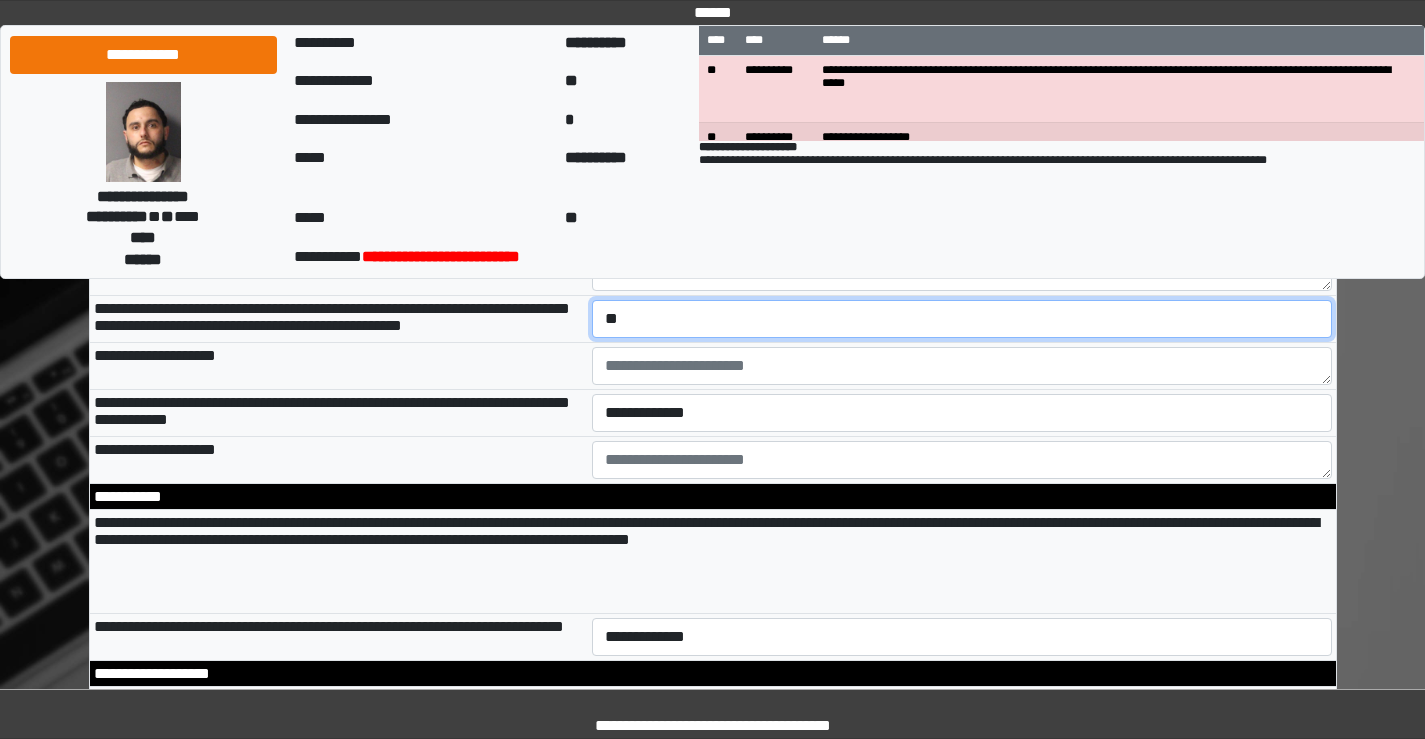 click on "**********" at bounding box center [962, 319] 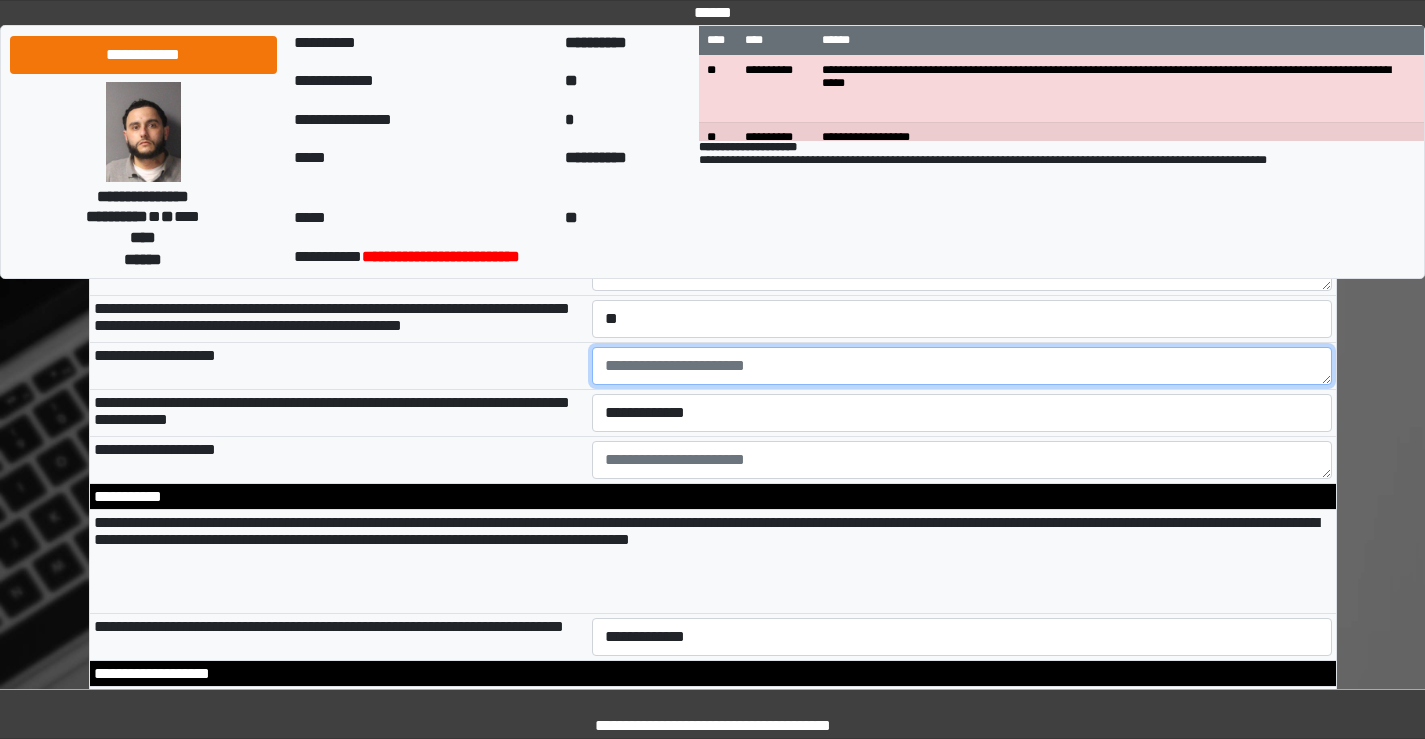 click at bounding box center (962, 366) 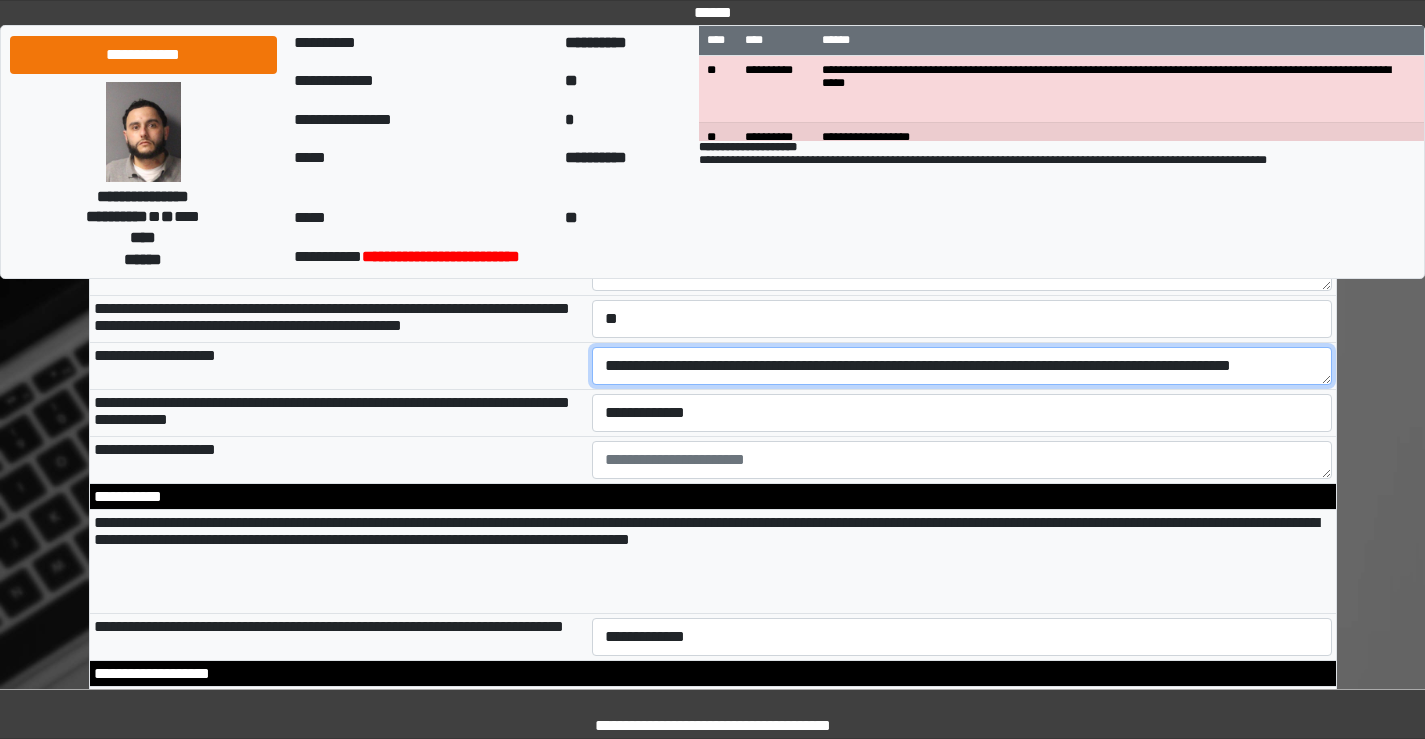 scroll, scrollTop: 17, scrollLeft: 0, axis: vertical 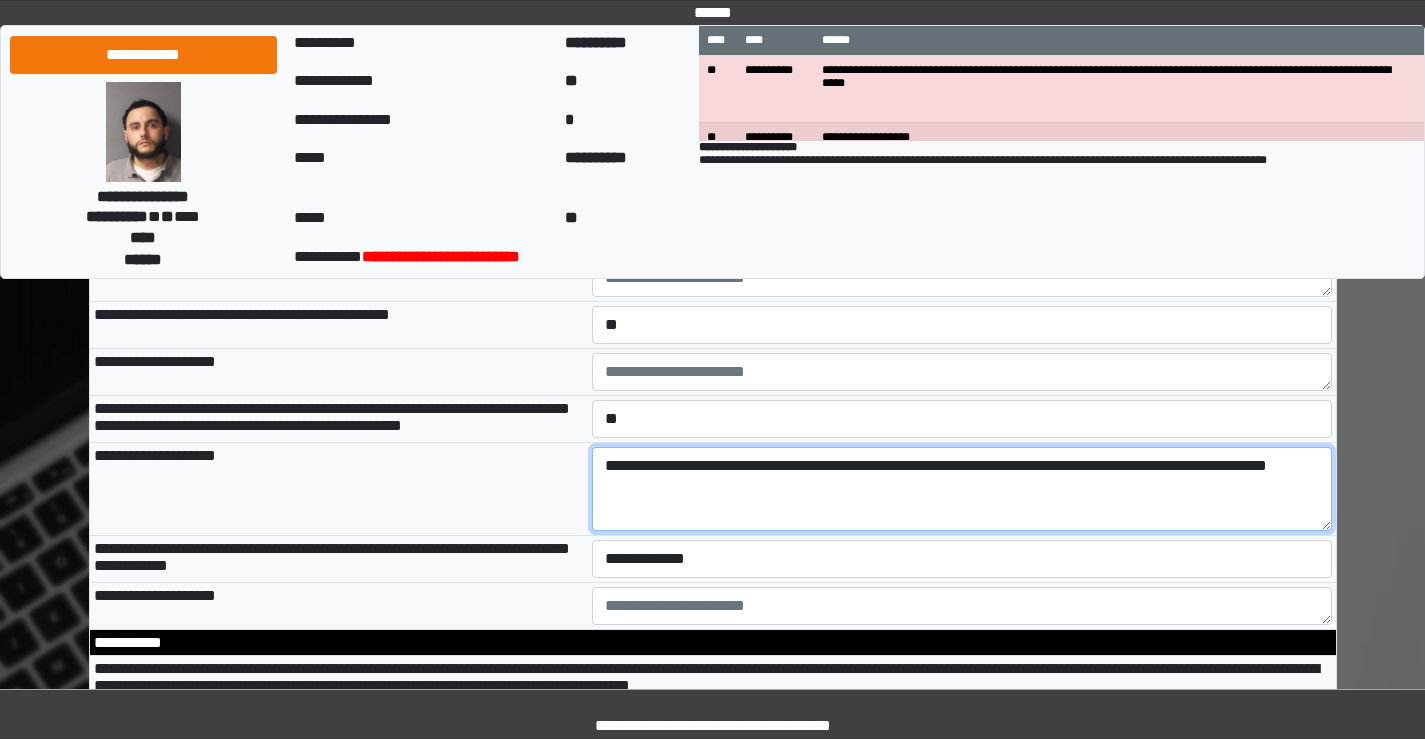drag, startPoint x: 1327, startPoint y: 586, endPoint x: 1320, endPoint y: 637, distance: 51.47815 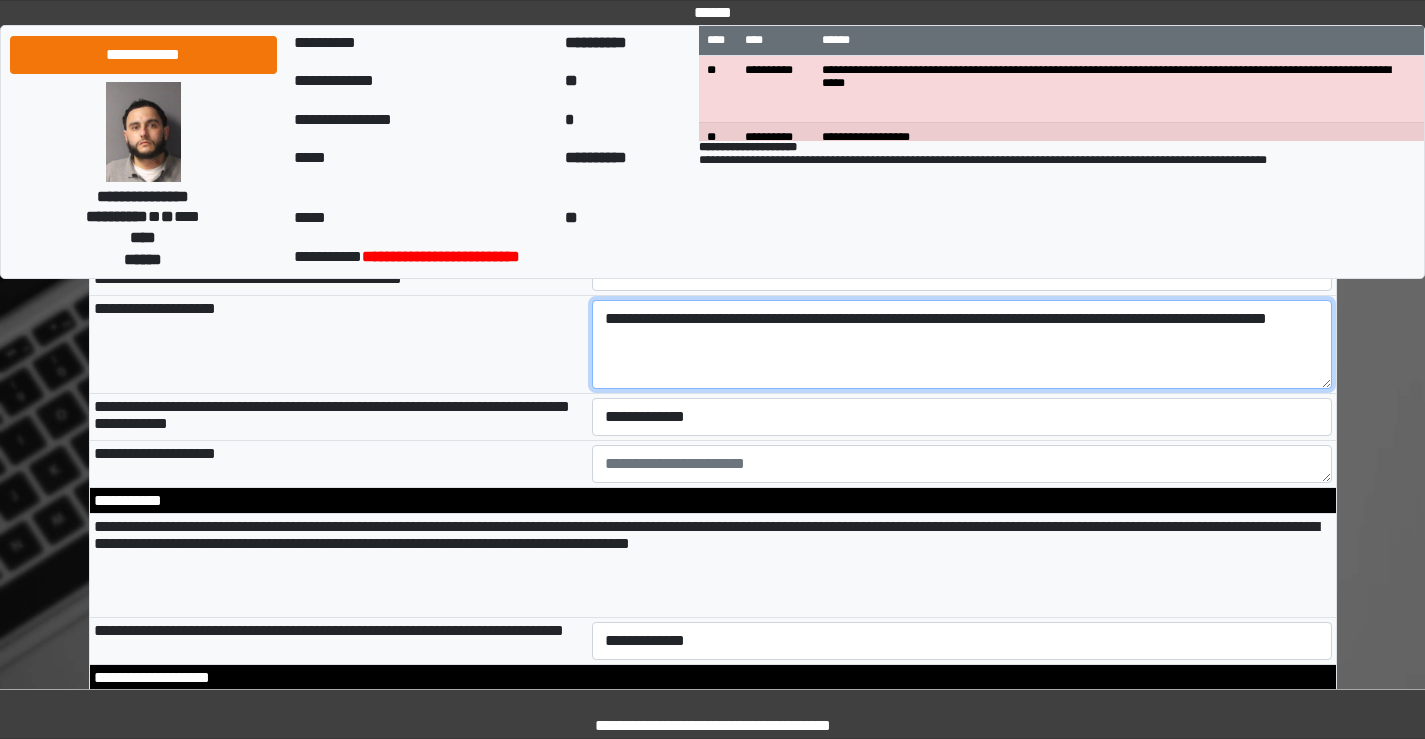 scroll, scrollTop: 3700, scrollLeft: 0, axis: vertical 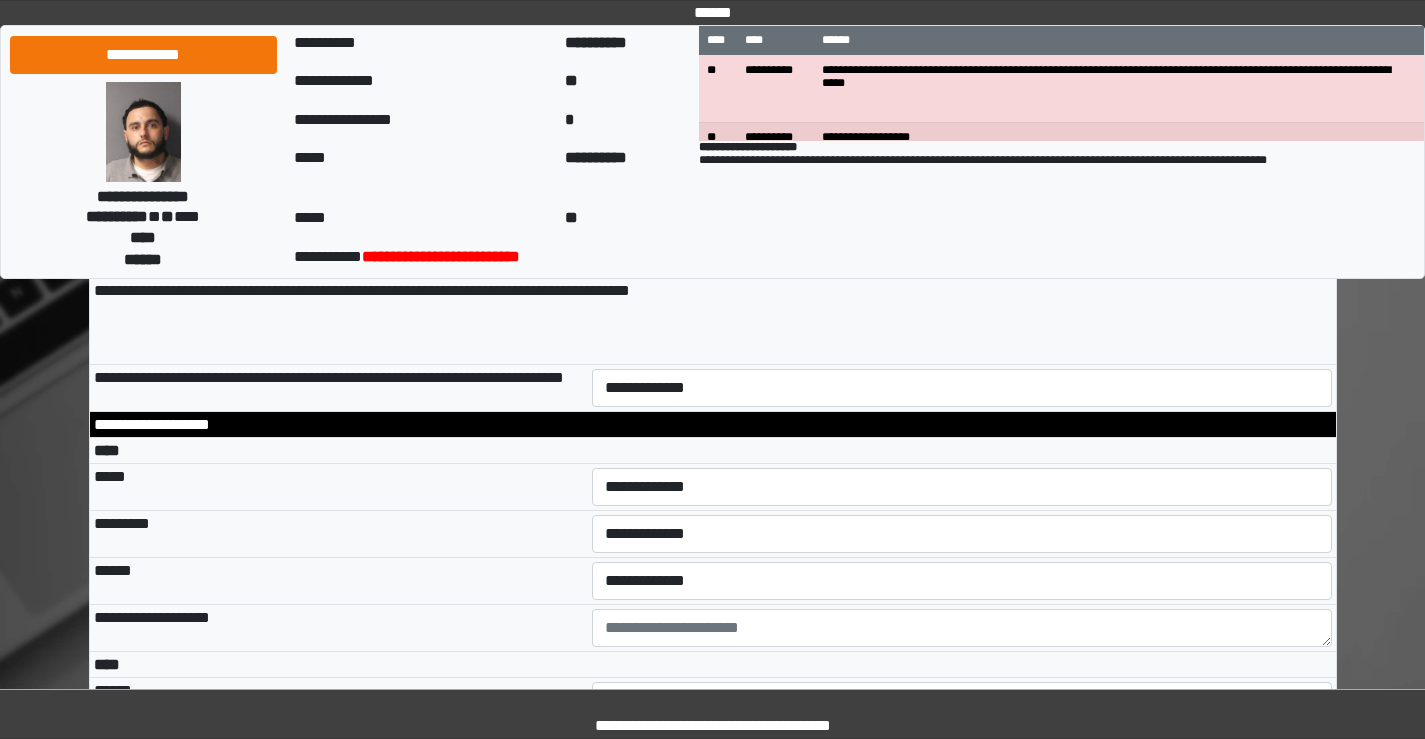 type on "**********" 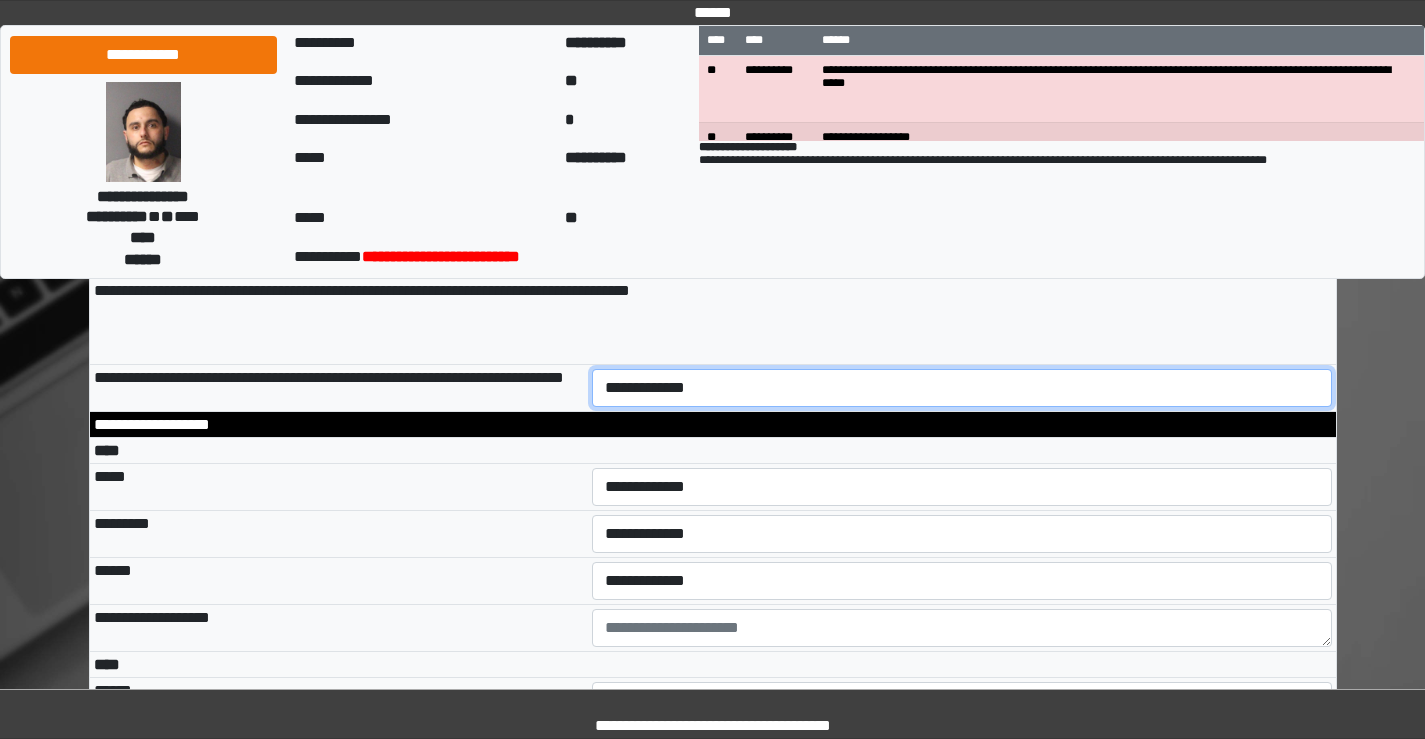 click on "**********" at bounding box center (962, 388) 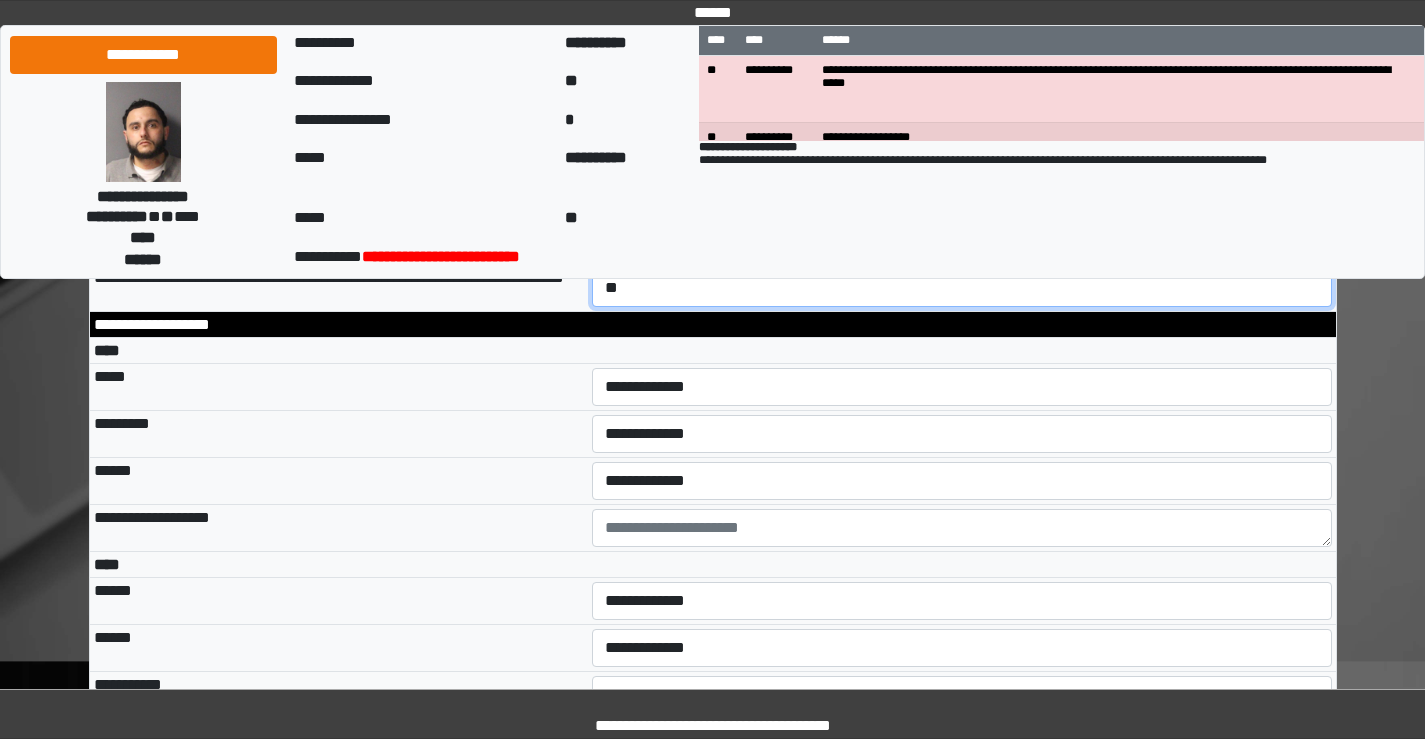 scroll, scrollTop: 3900, scrollLeft: 0, axis: vertical 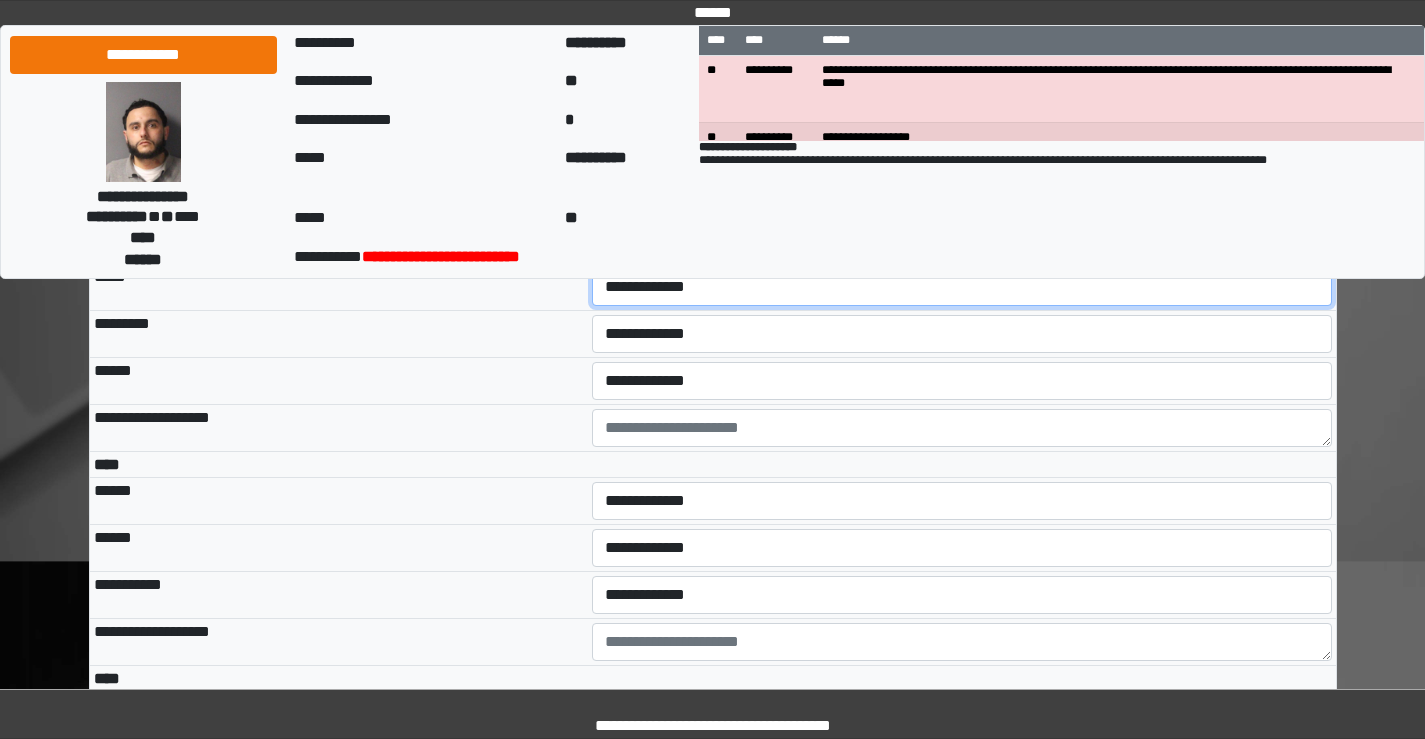 click on "**********" at bounding box center [962, 287] 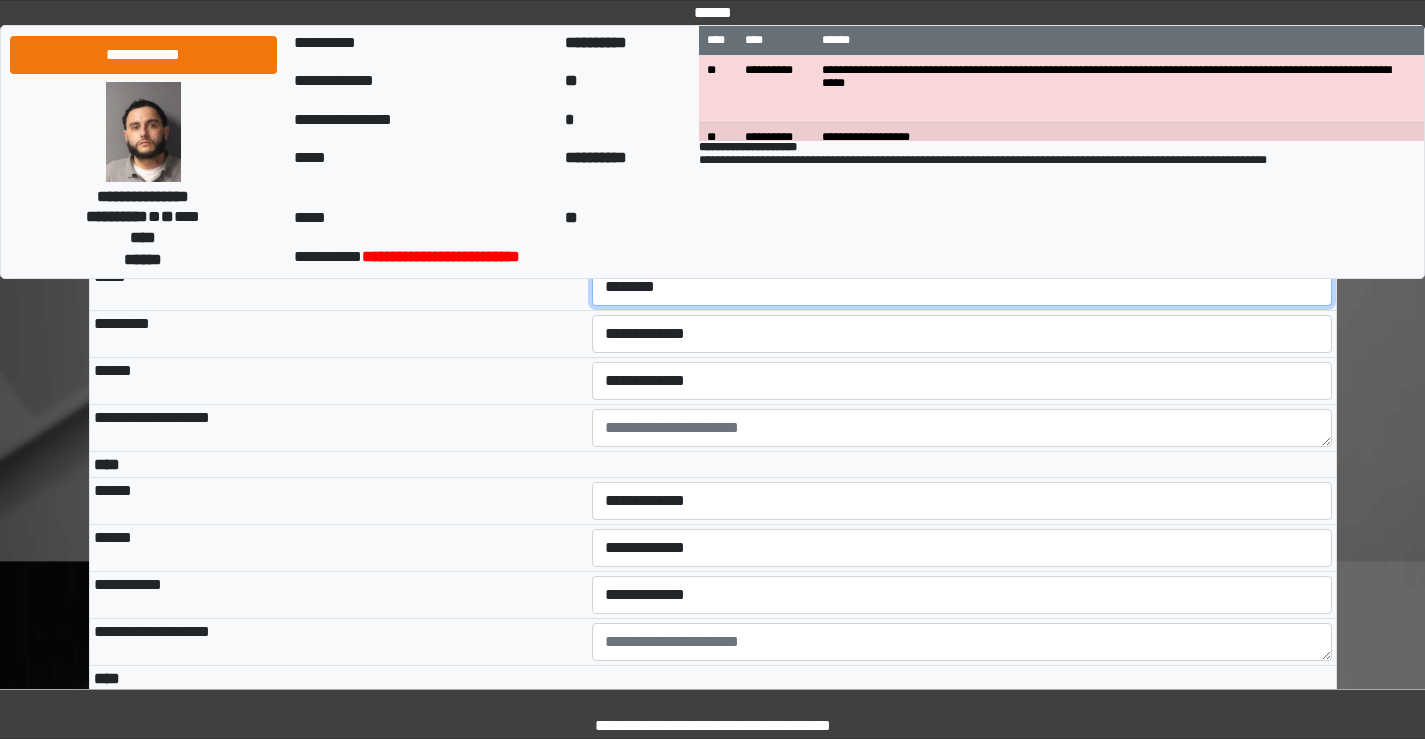 click on "**********" at bounding box center [962, 287] 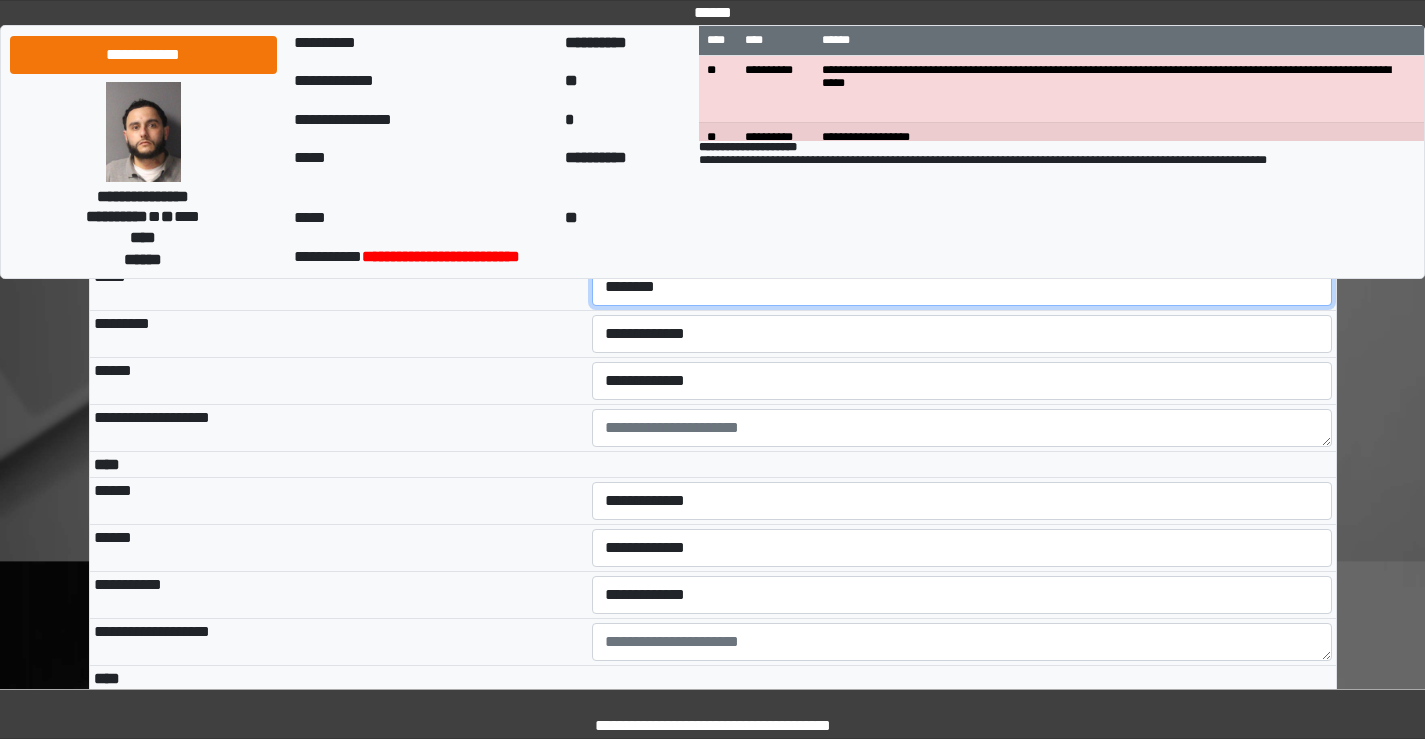 click on "**********" at bounding box center [962, 287] 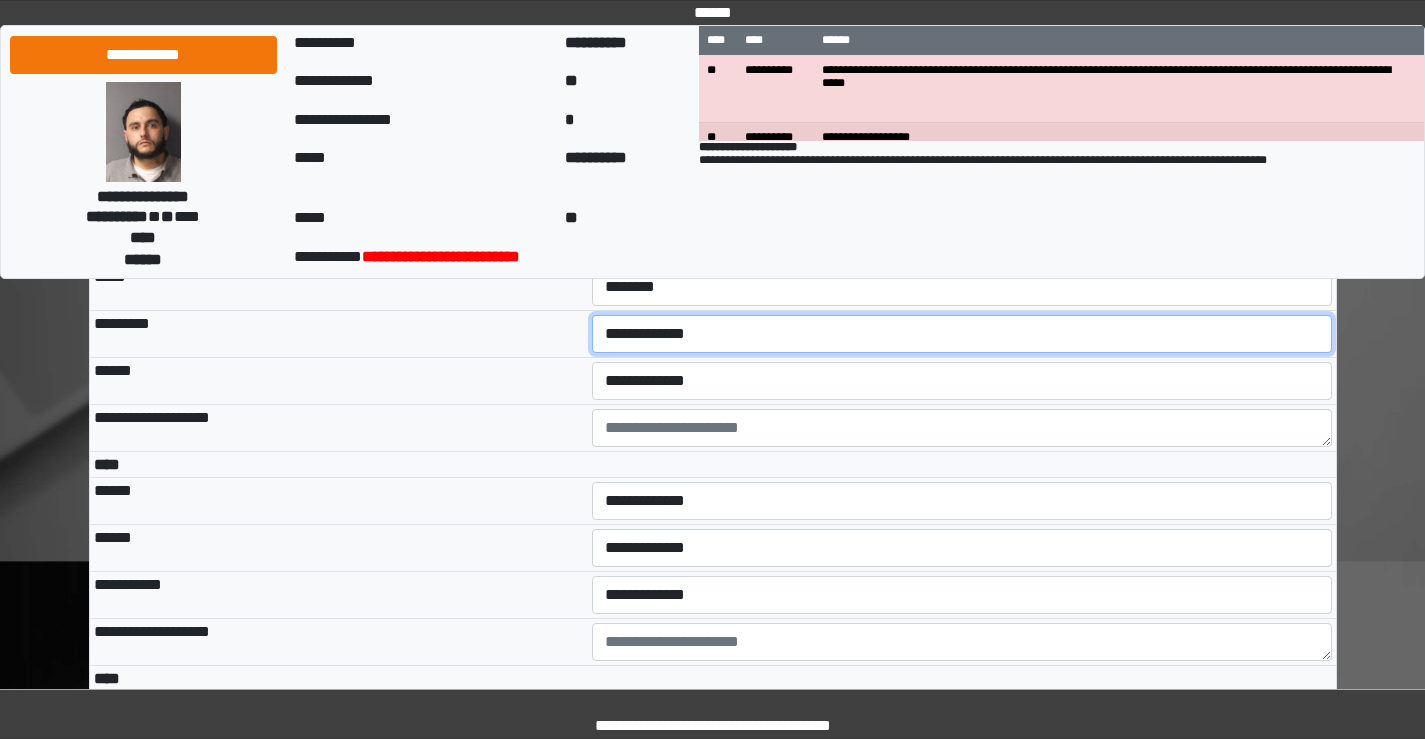 click on "**********" at bounding box center (962, 334) 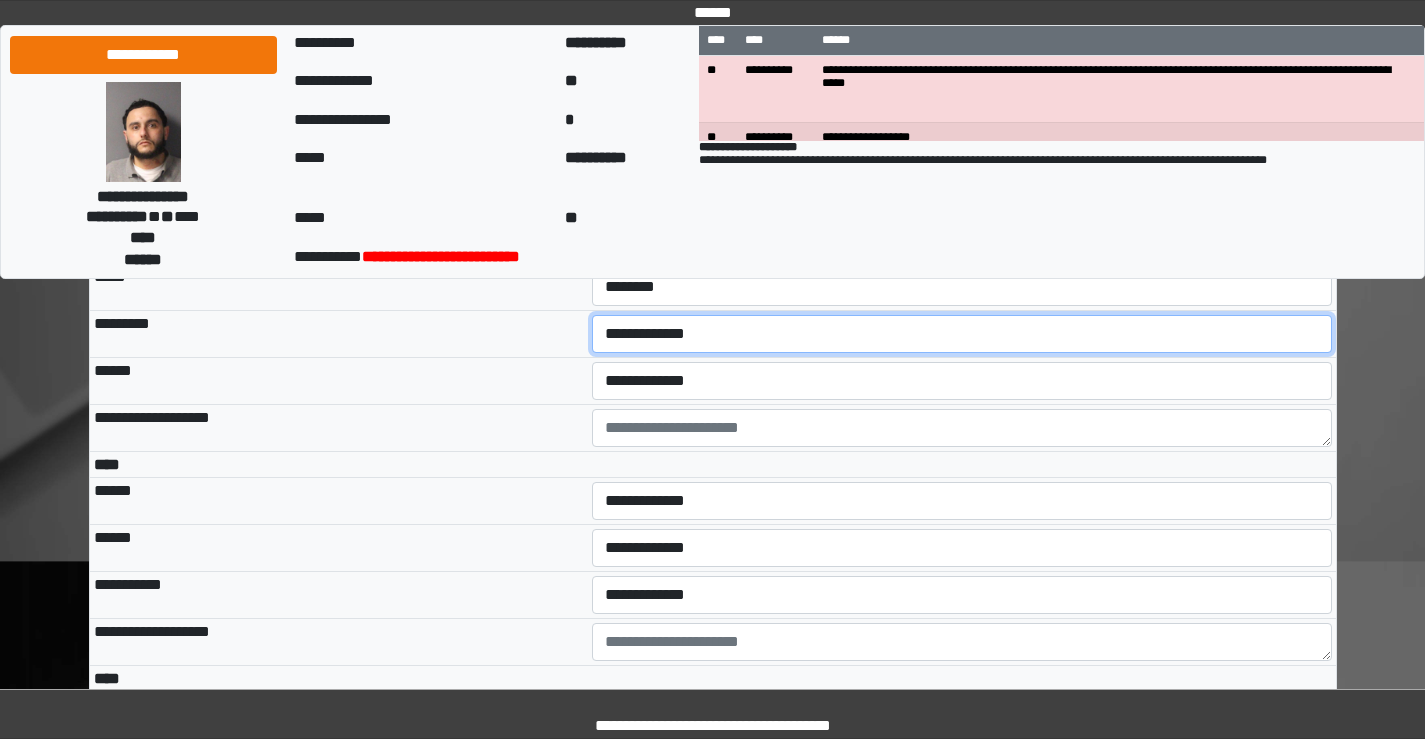 select on "***" 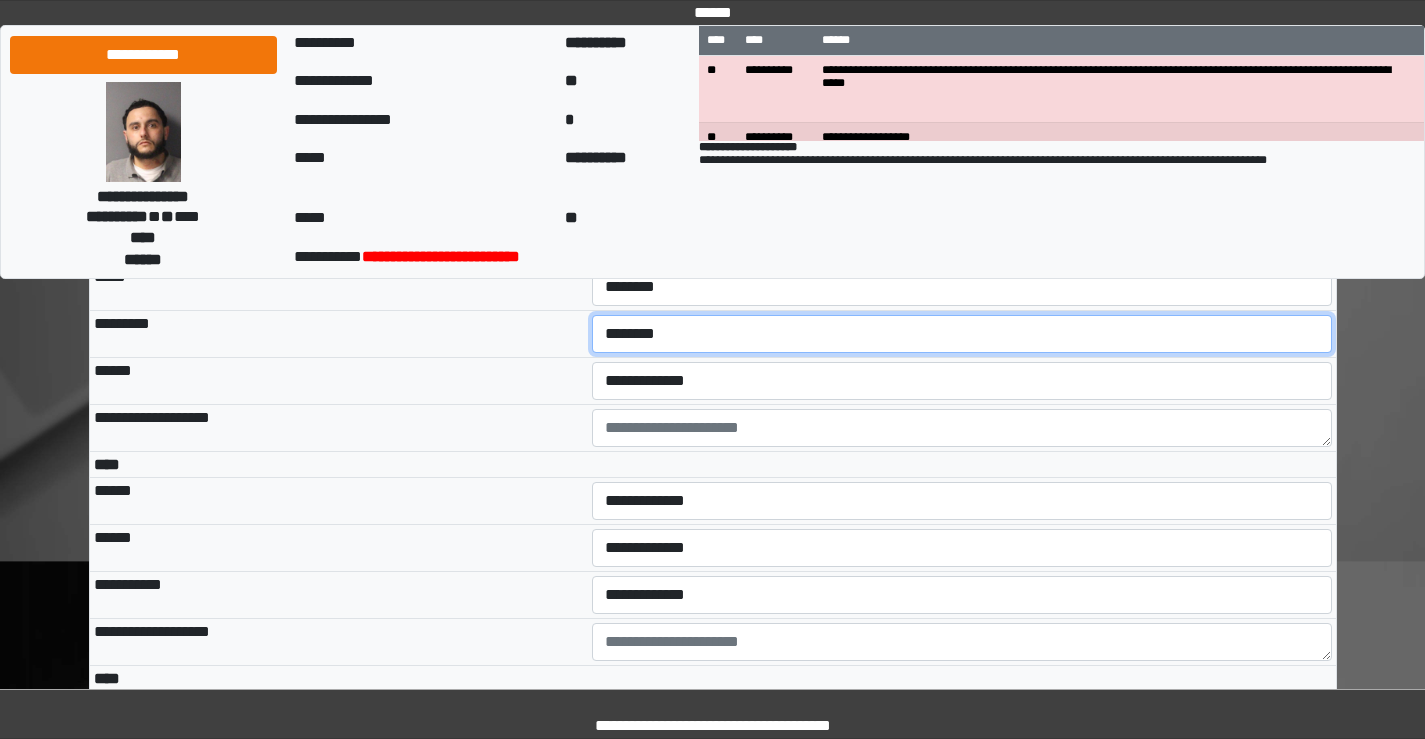 click on "**********" at bounding box center [962, 334] 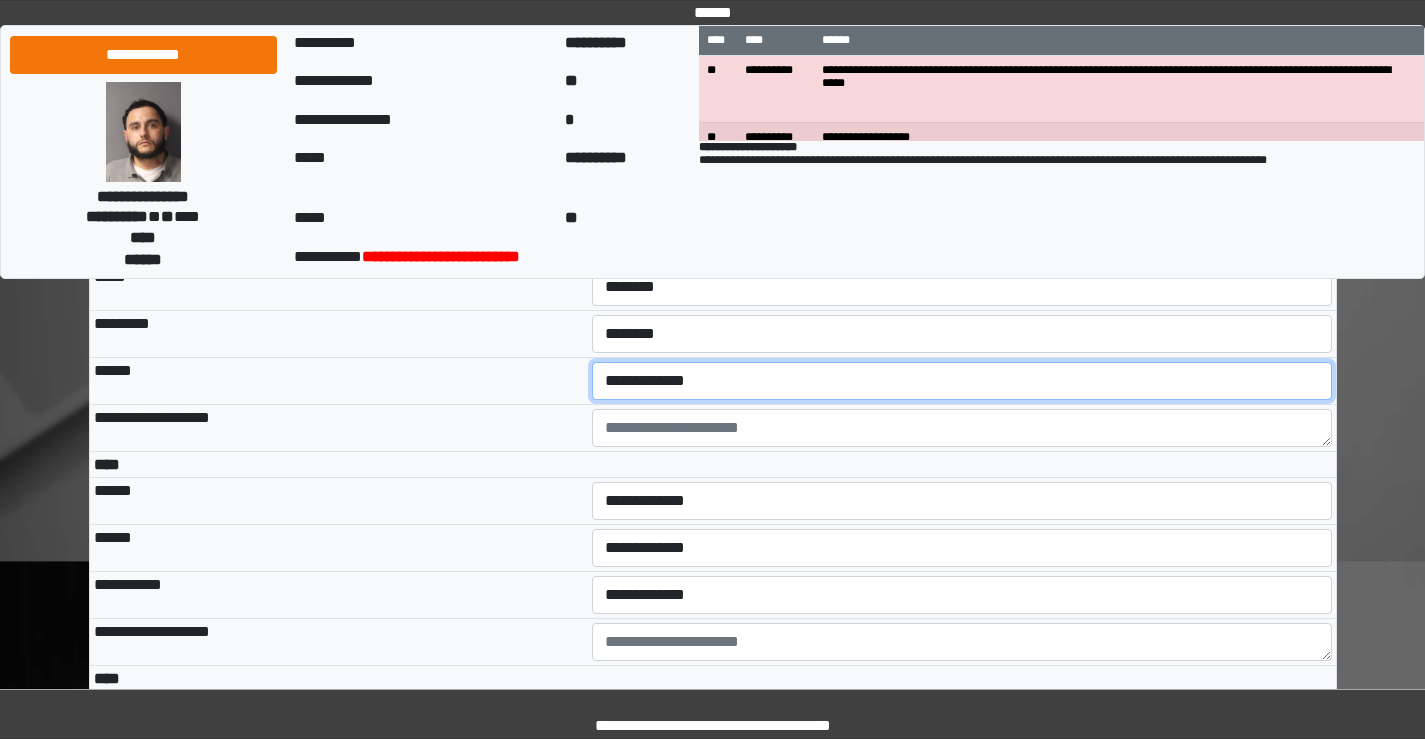 click on "**********" at bounding box center (962, 381) 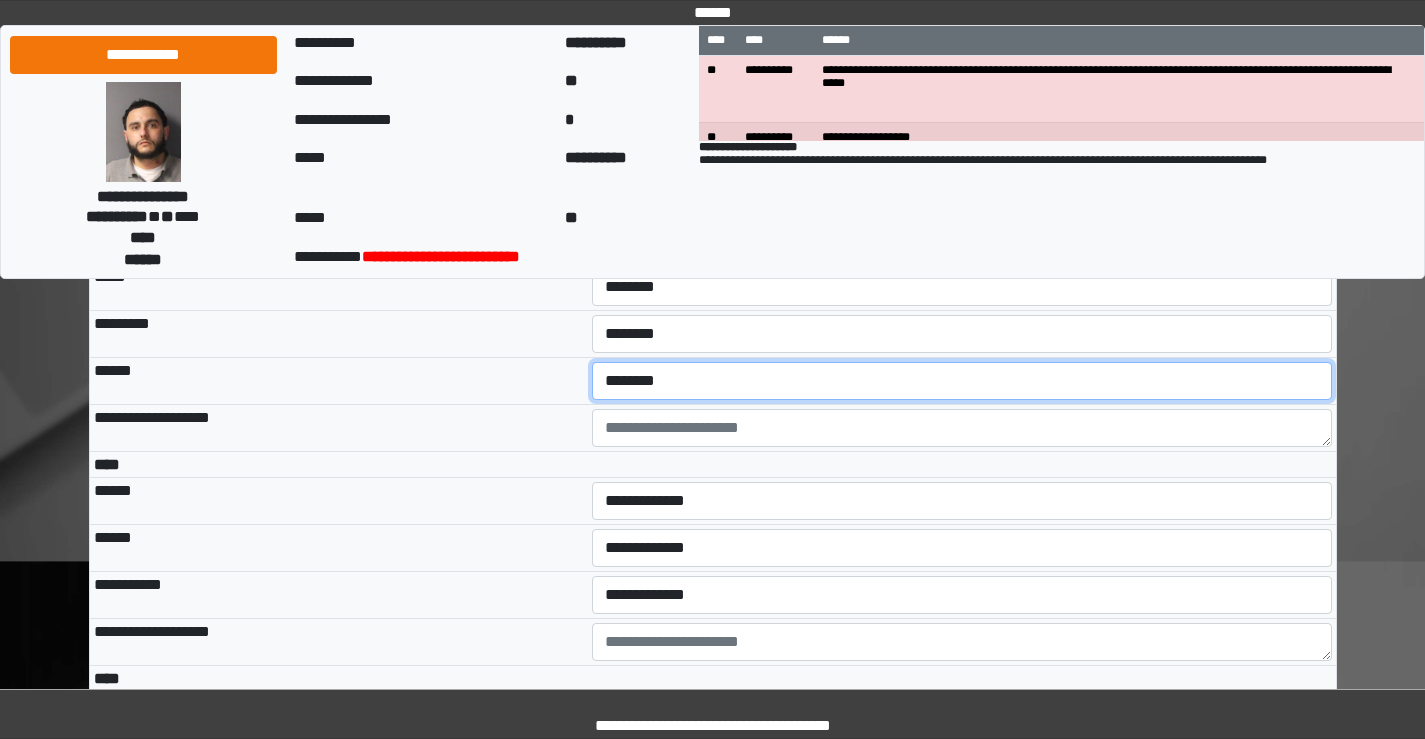 click on "**********" at bounding box center (962, 381) 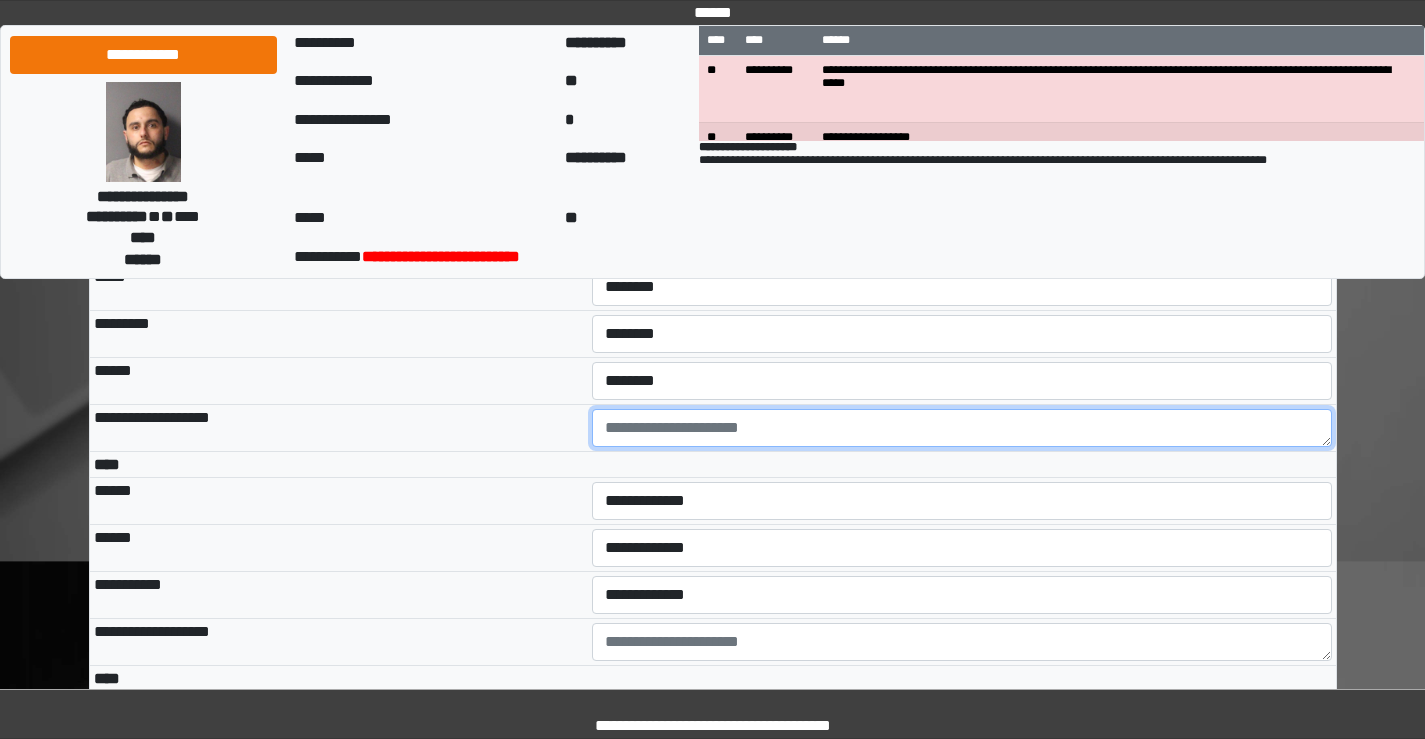 click at bounding box center (962, 428) 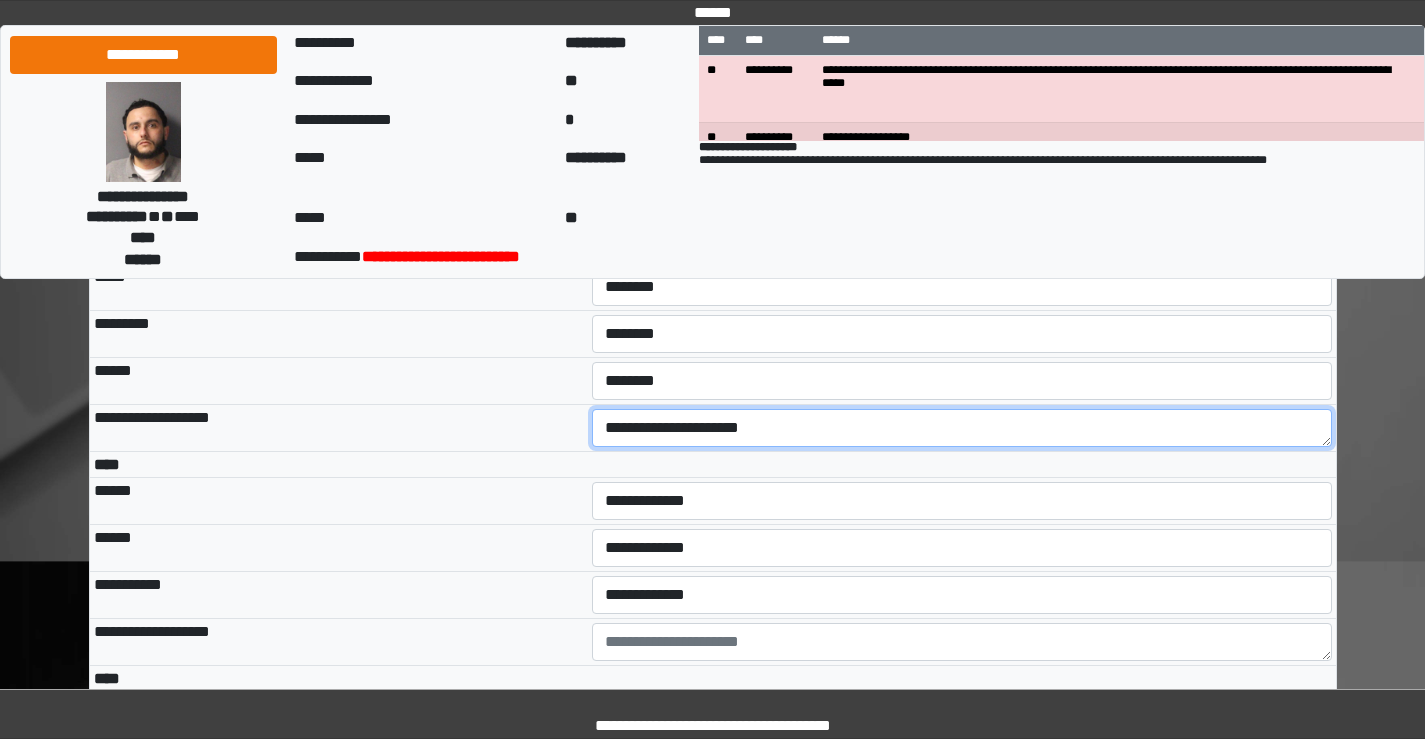 click on "**********" at bounding box center [962, 428] 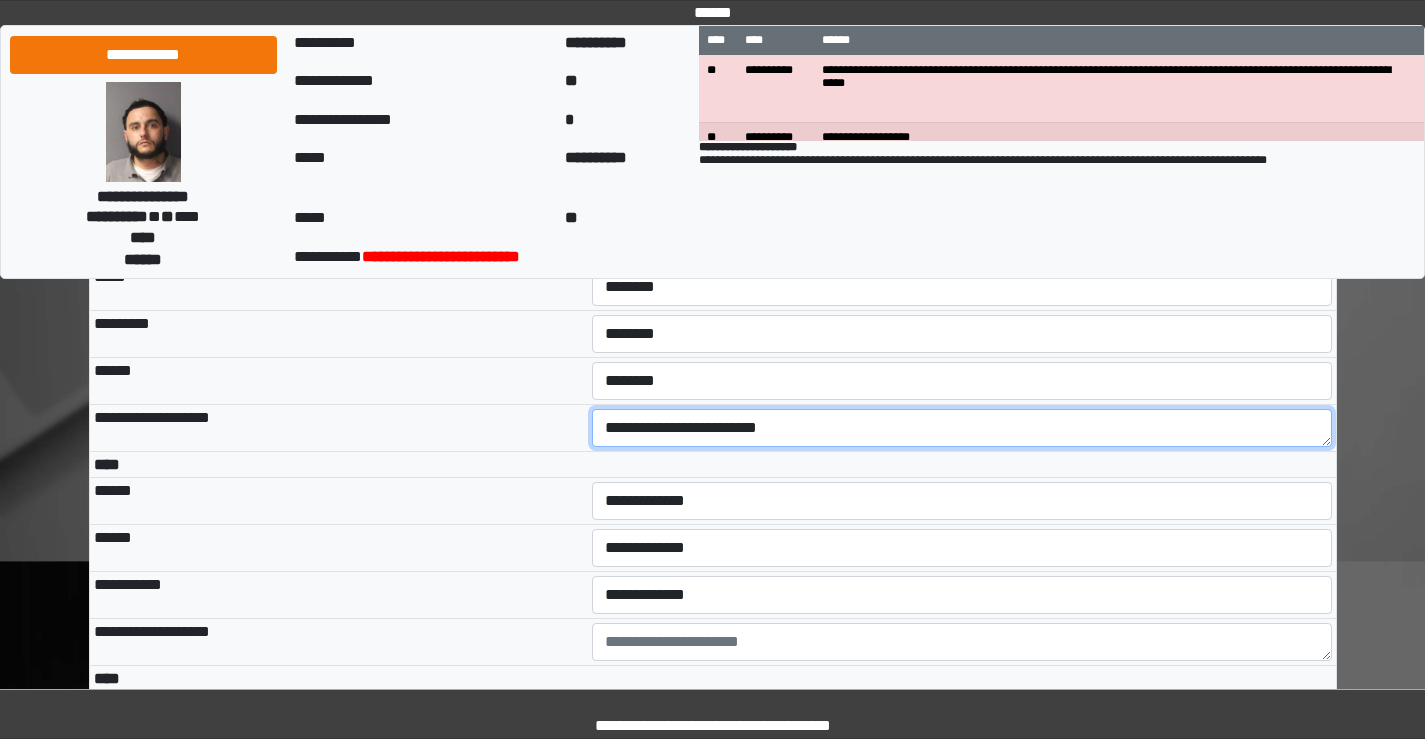 type on "**********" 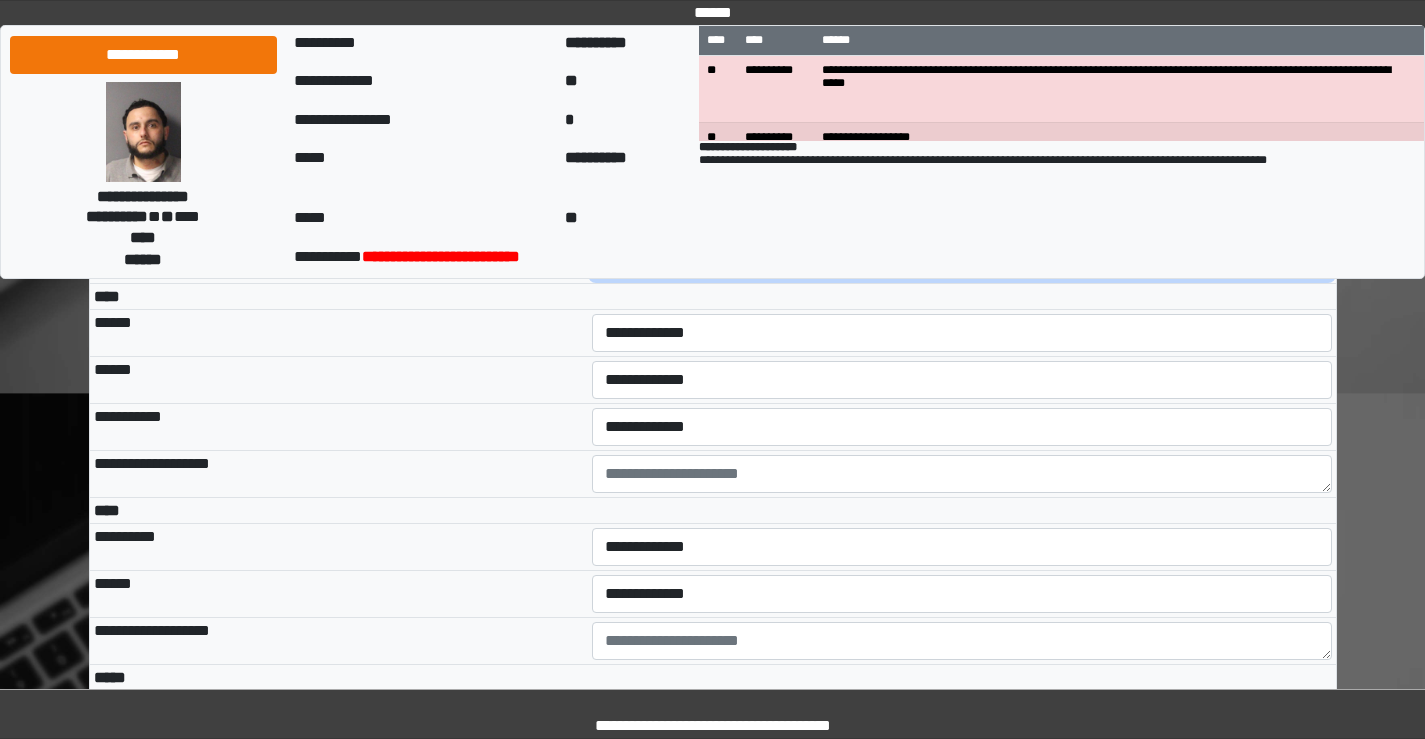 scroll, scrollTop: 4100, scrollLeft: 0, axis: vertical 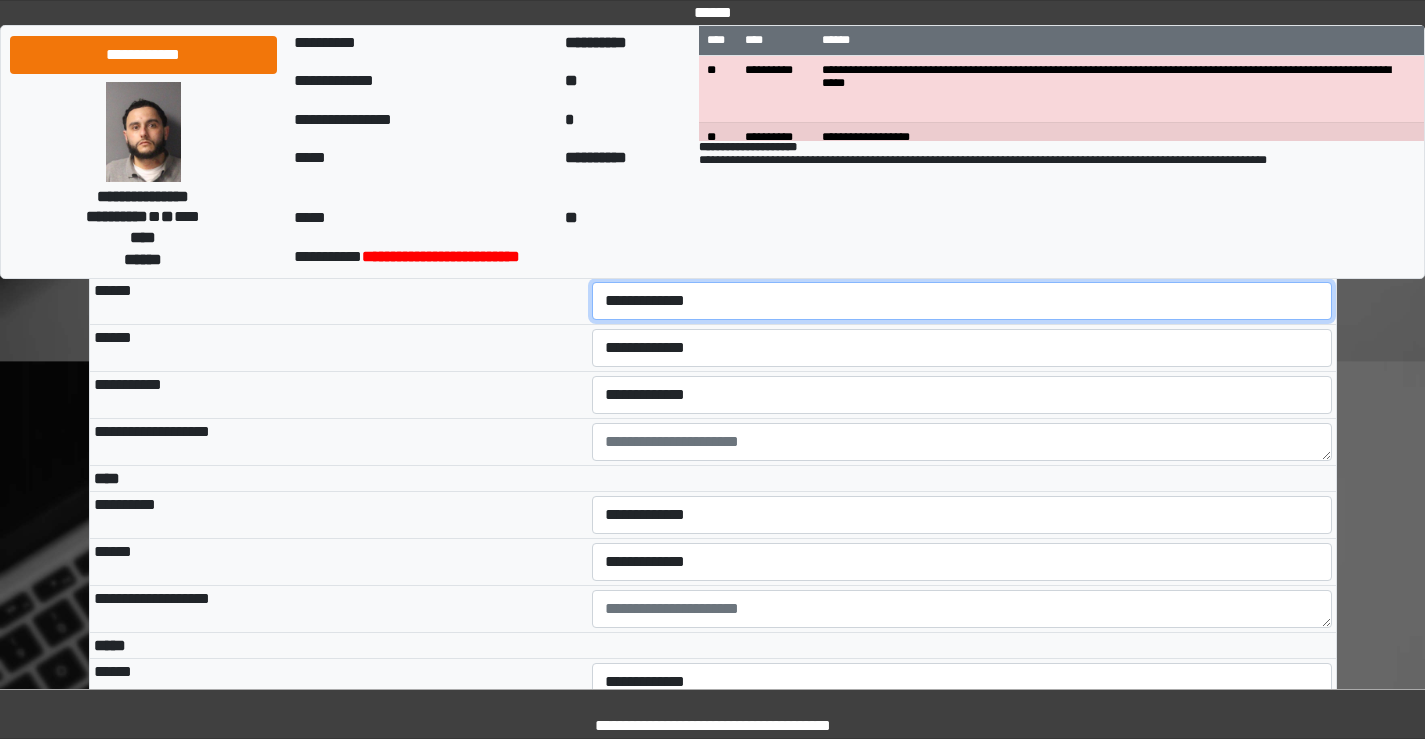 click on "**********" at bounding box center [962, 301] 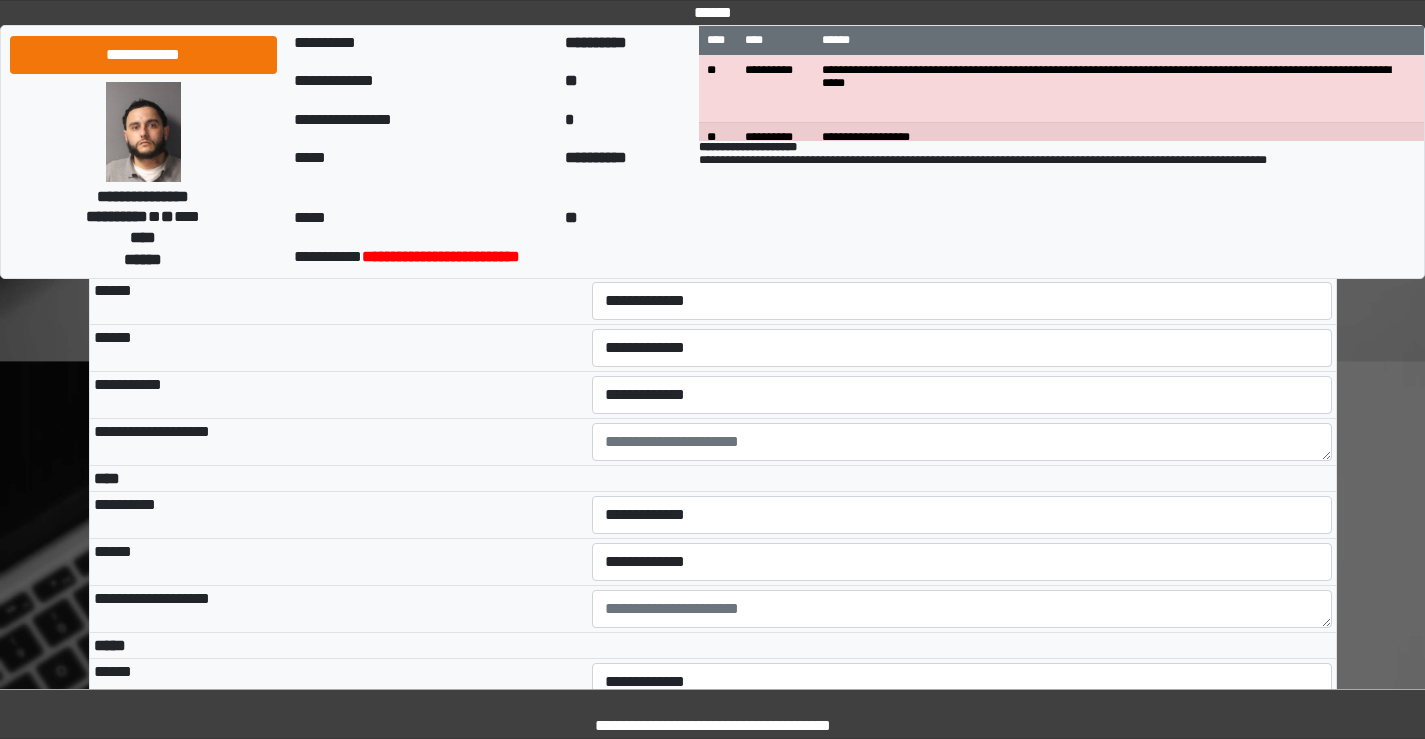click at bounding box center (962, 265) 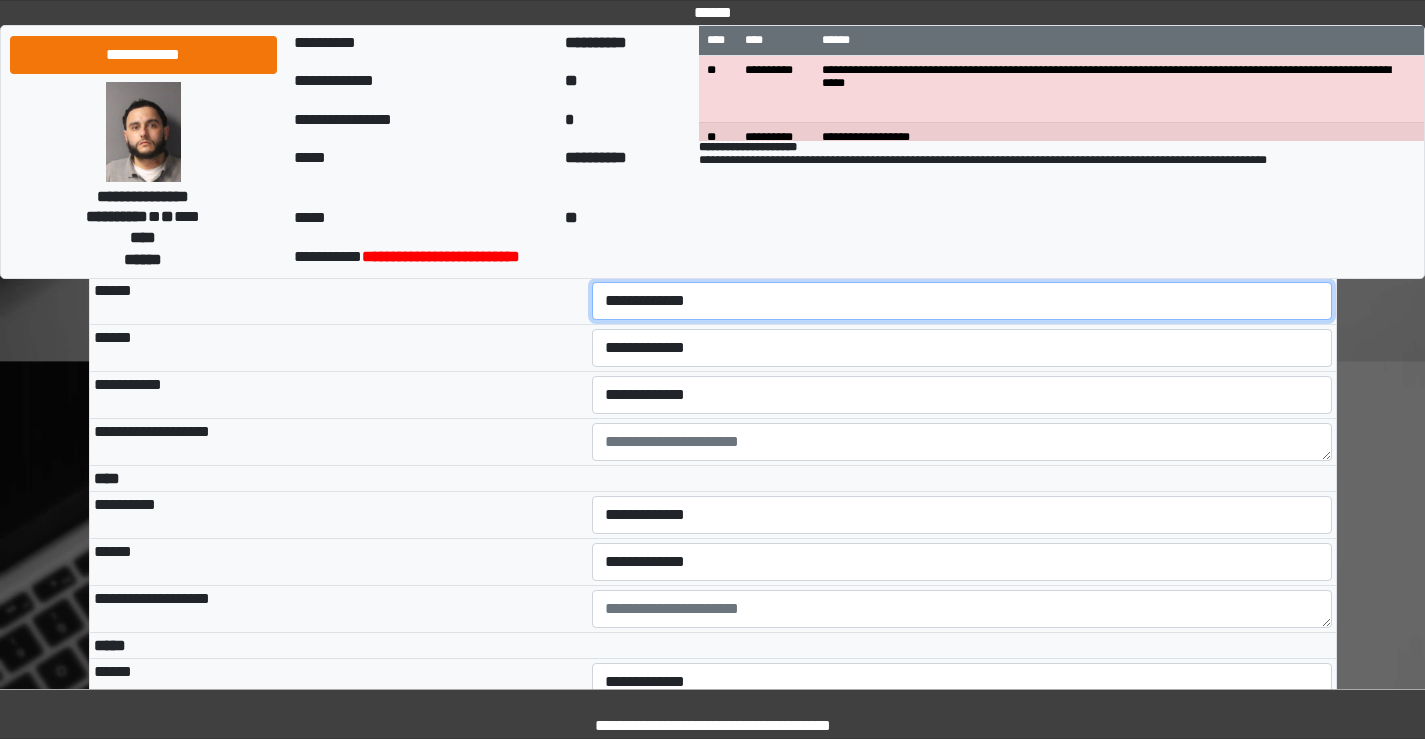 click on "**********" at bounding box center (962, 301) 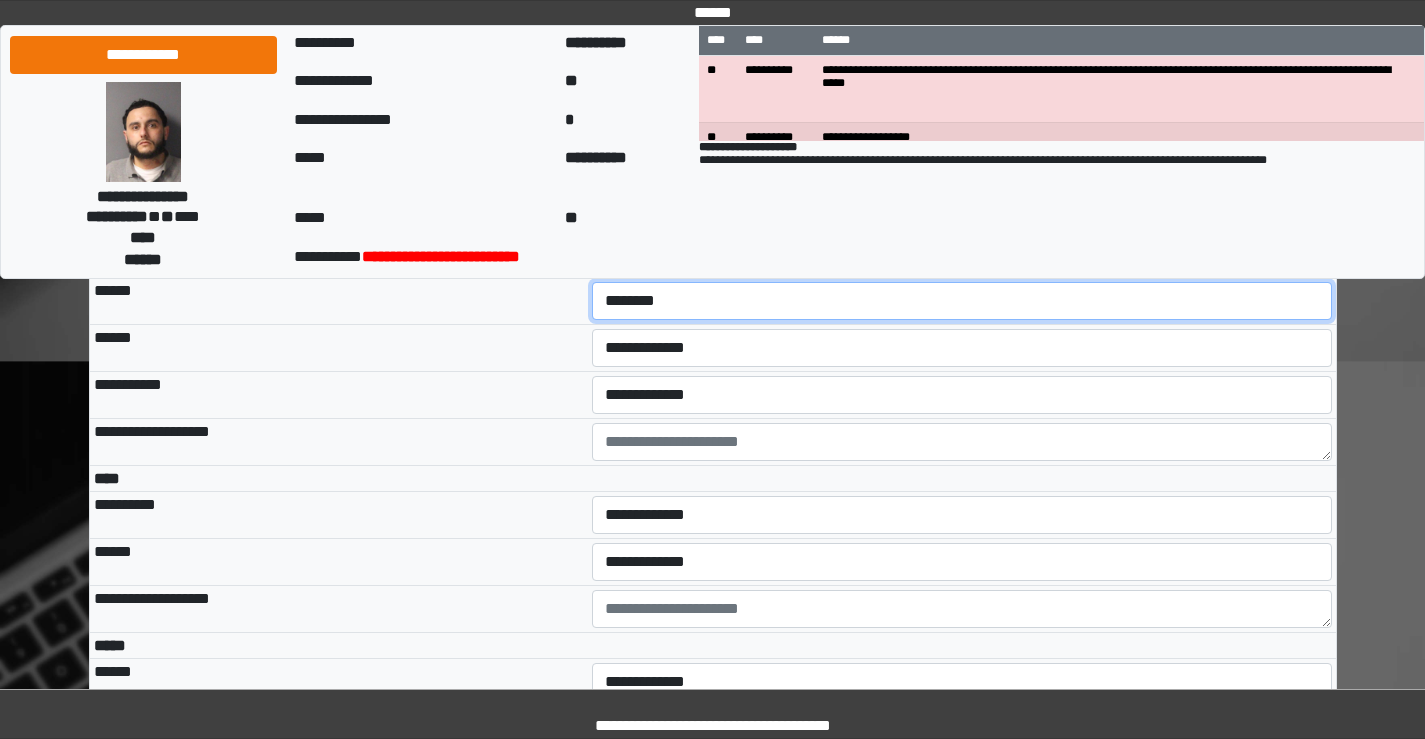 click on "**********" at bounding box center (962, 301) 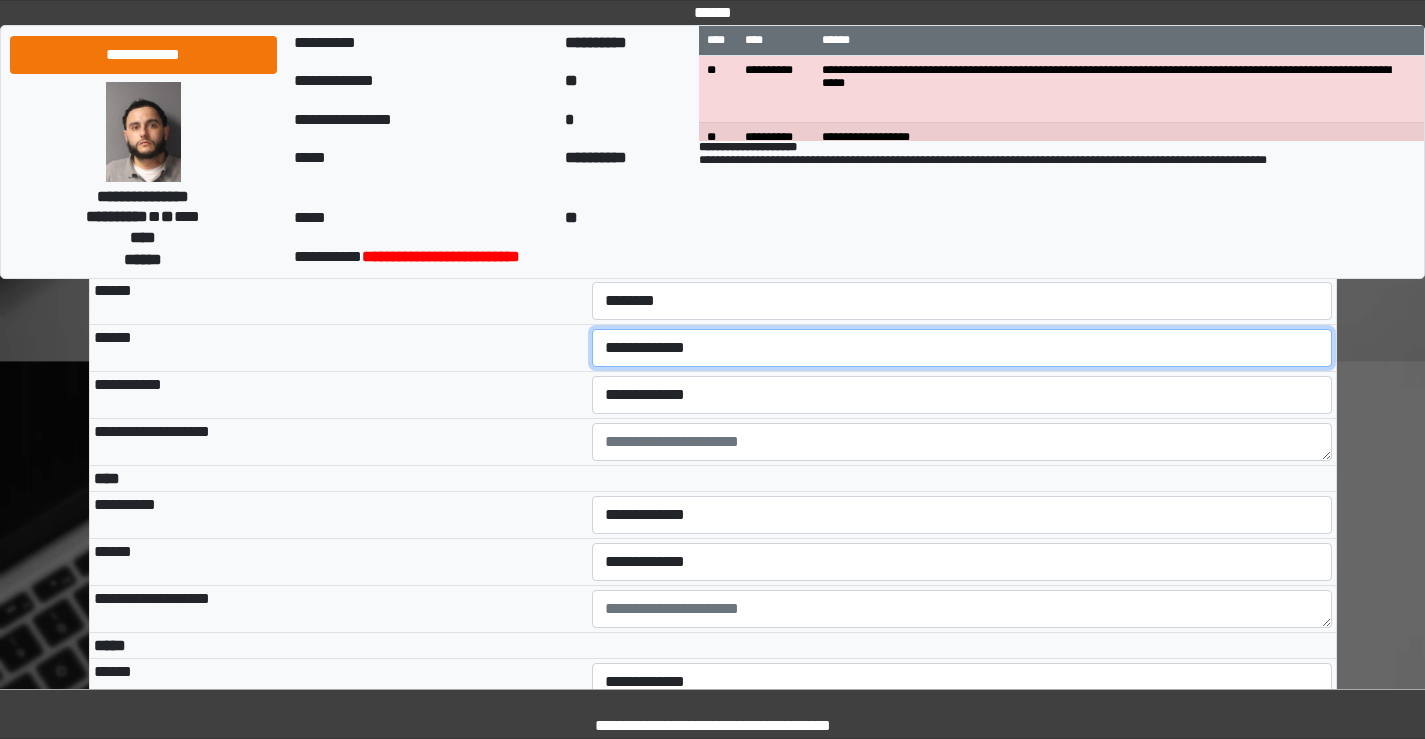 click on "**********" at bounding box center (962, 348) 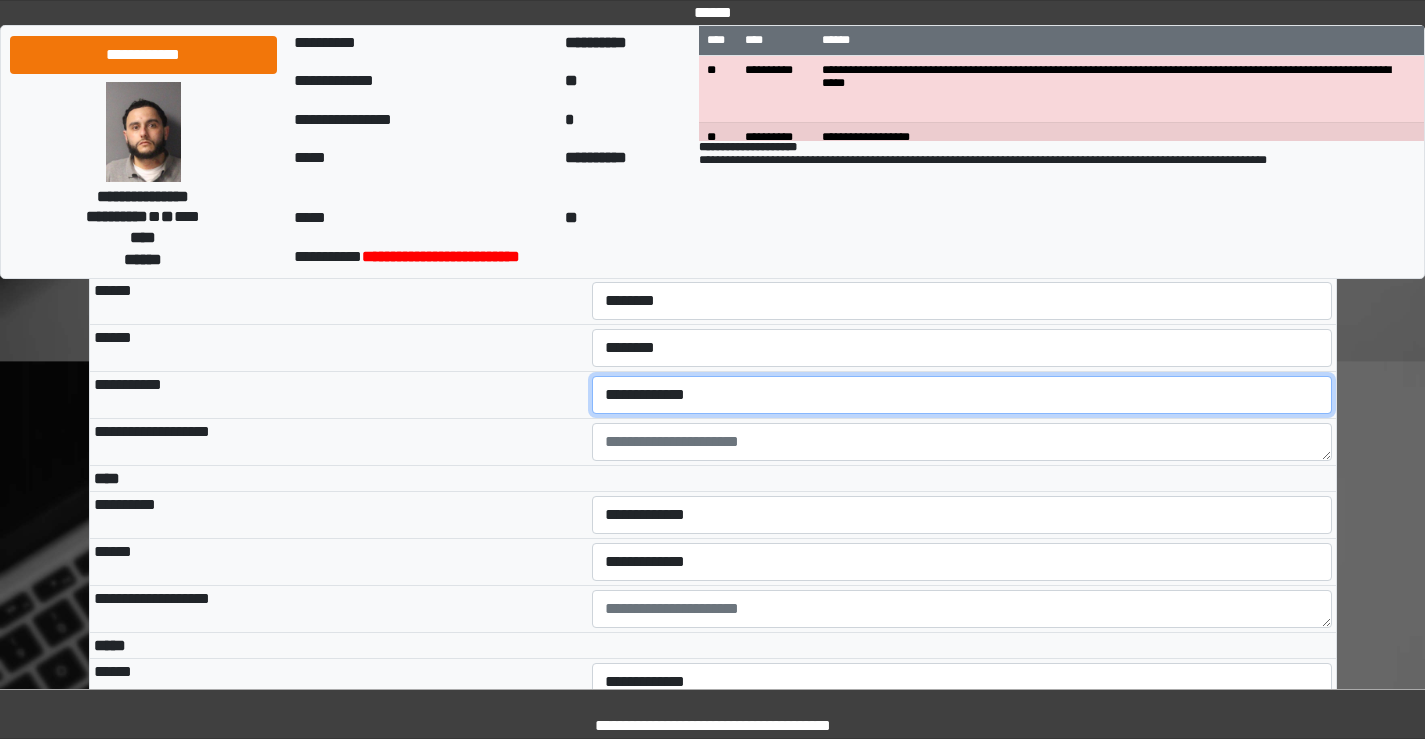click on "**********" at bounding box center (962, 395) 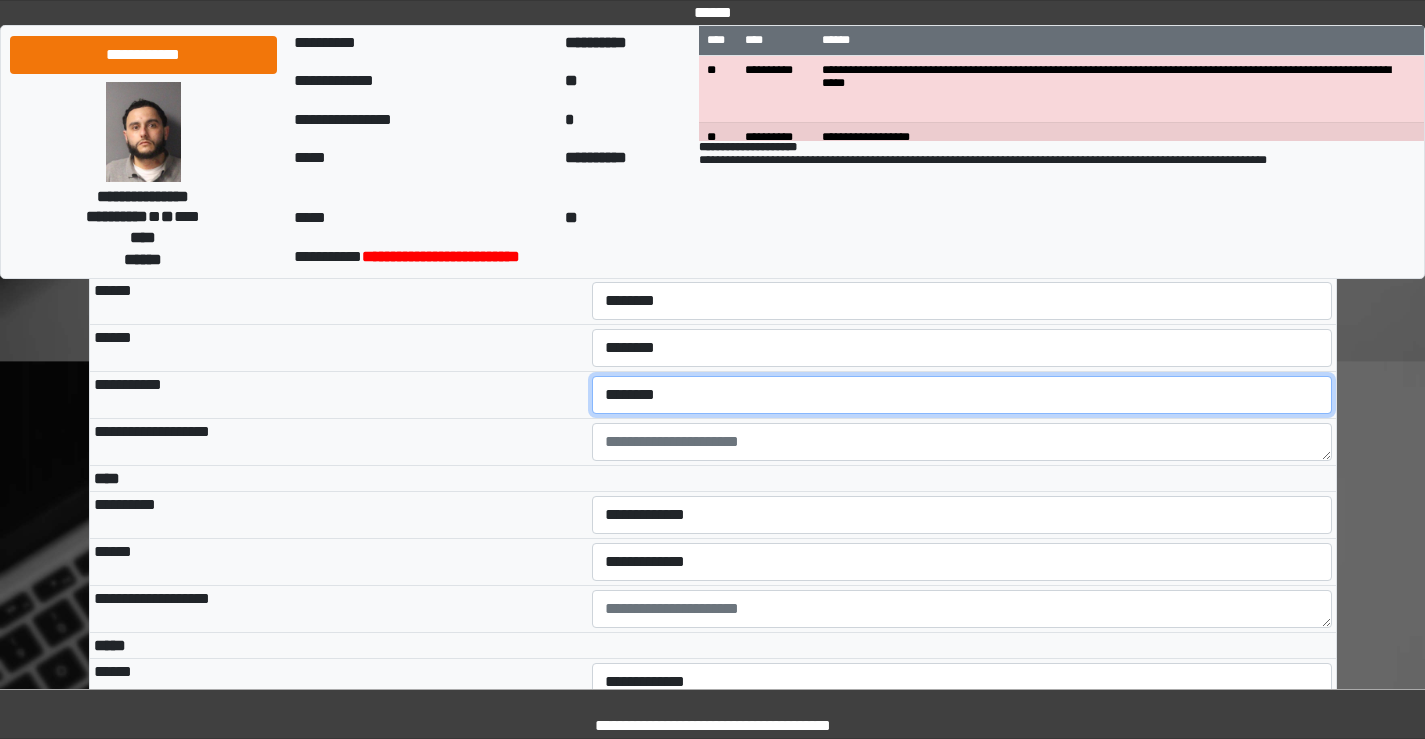 click on "**********" at bounding box center [962, 395] 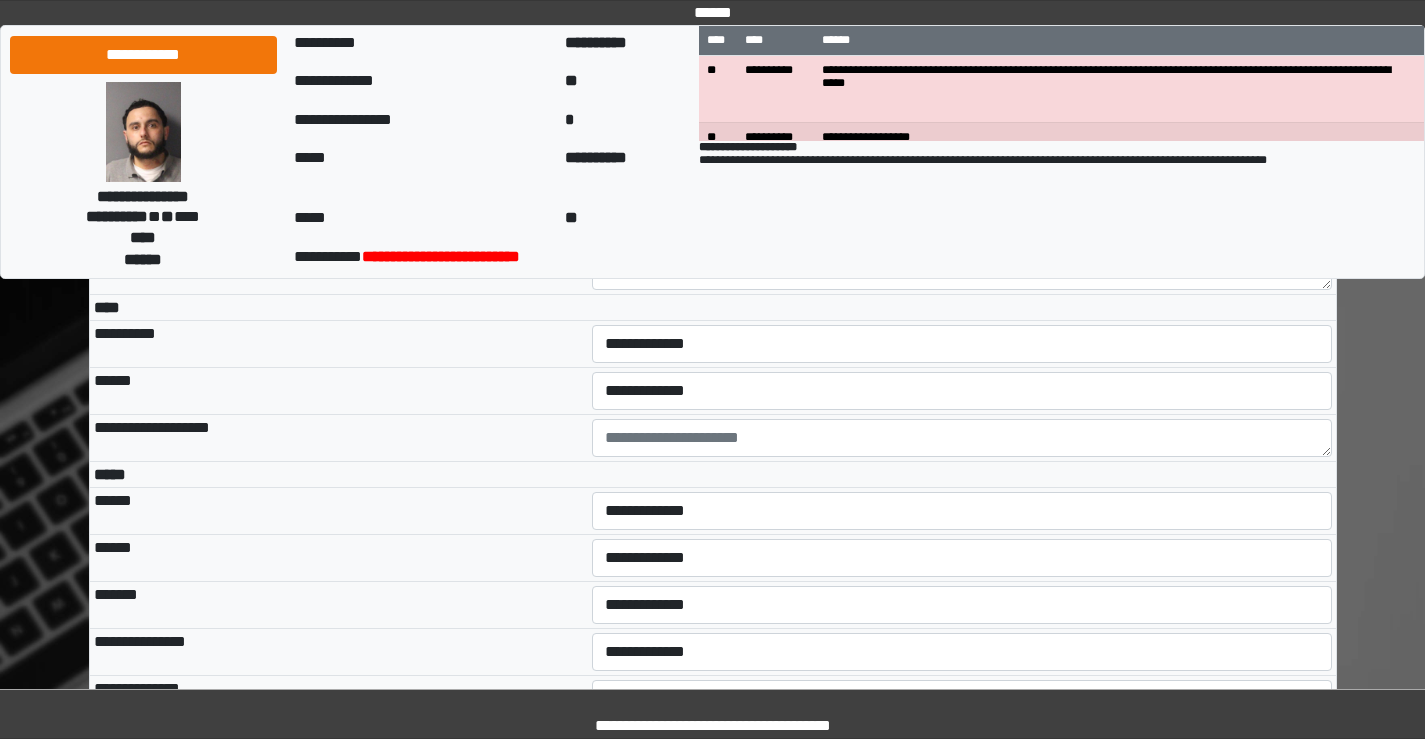scroll, scrollTop: 4300, scrollLeft: 0, axis: vertical 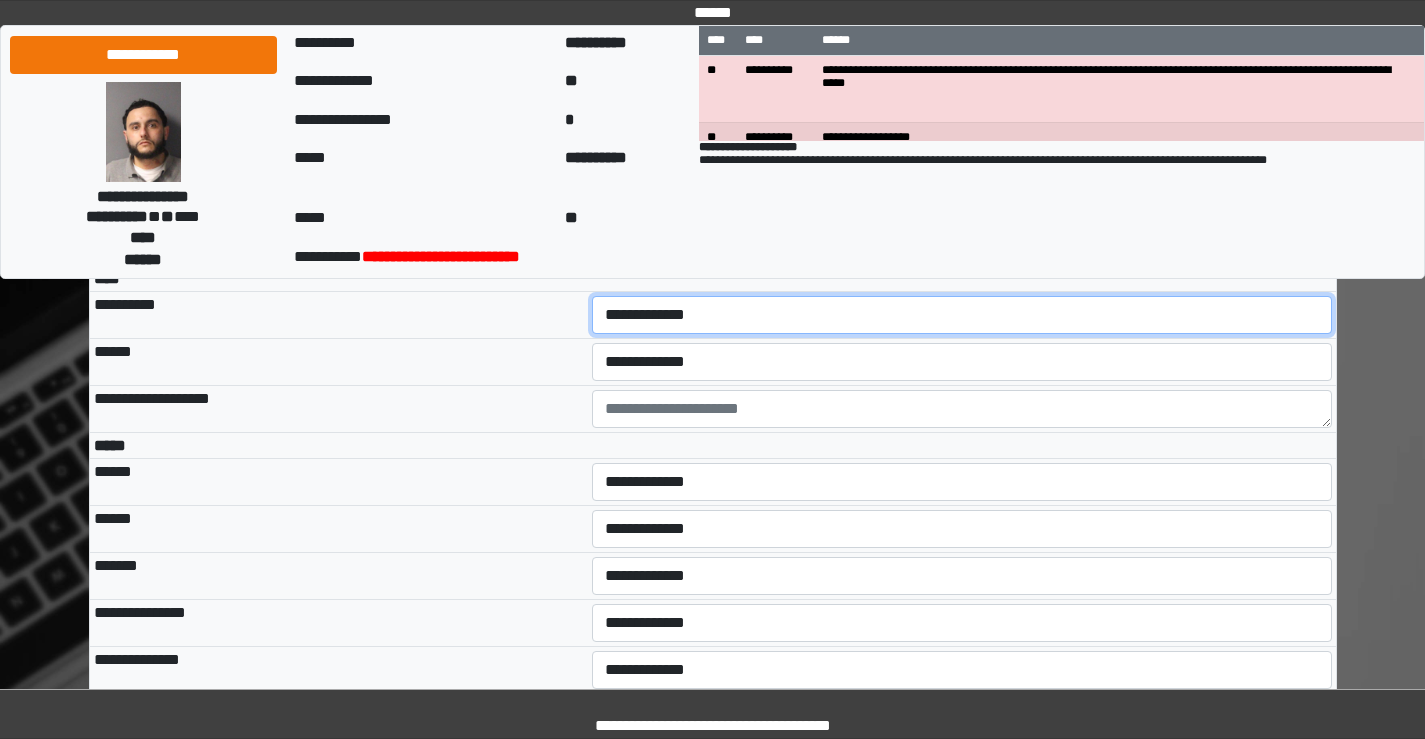 click on "**********" at bounding box center [962, 315] 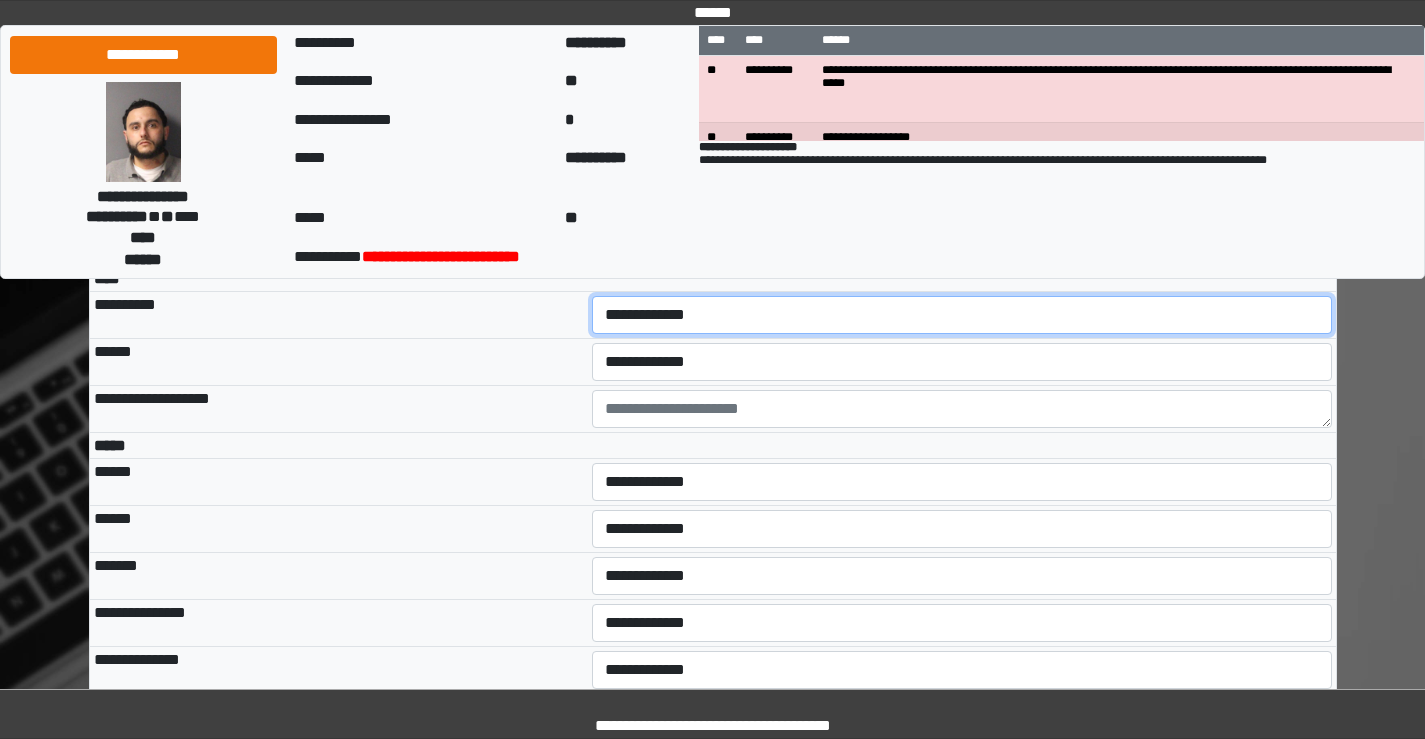 select on "***" 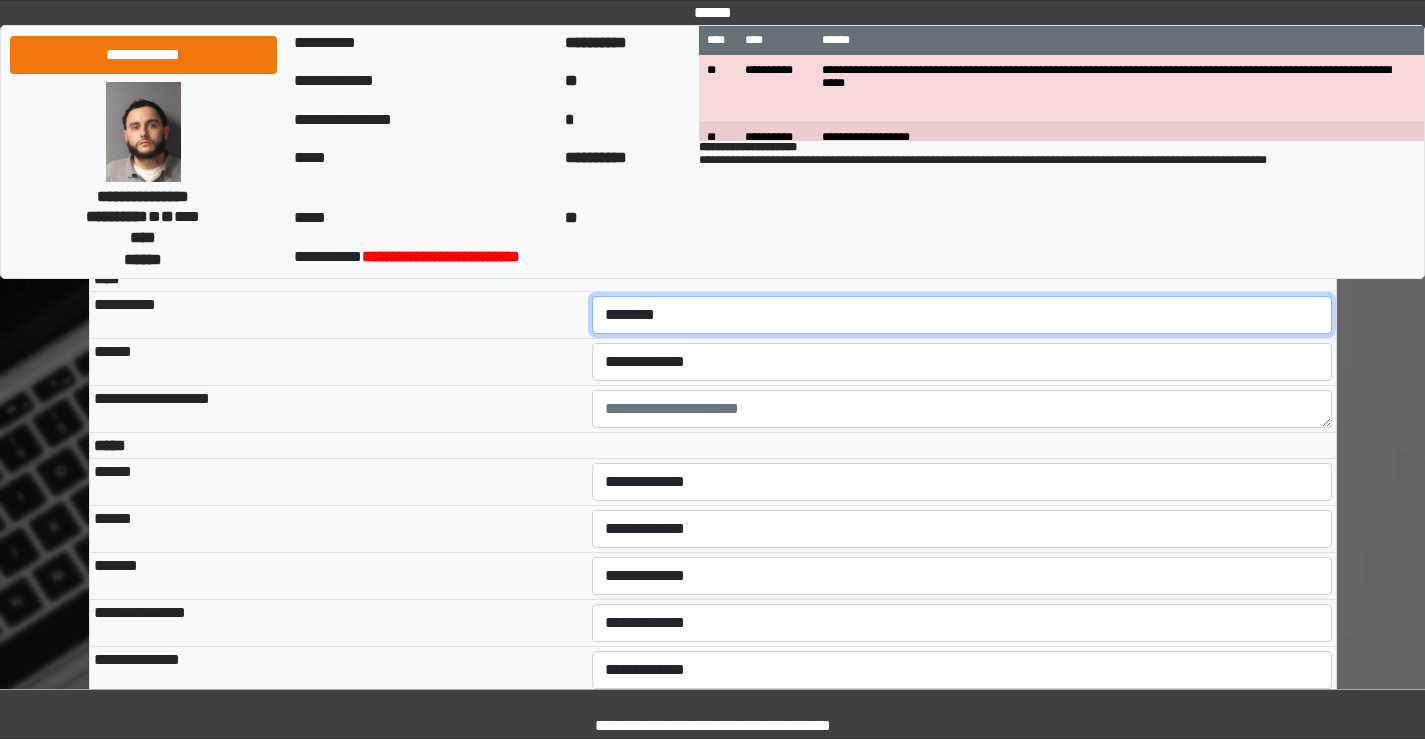 click on "**********" at bounding box center (962, 315) 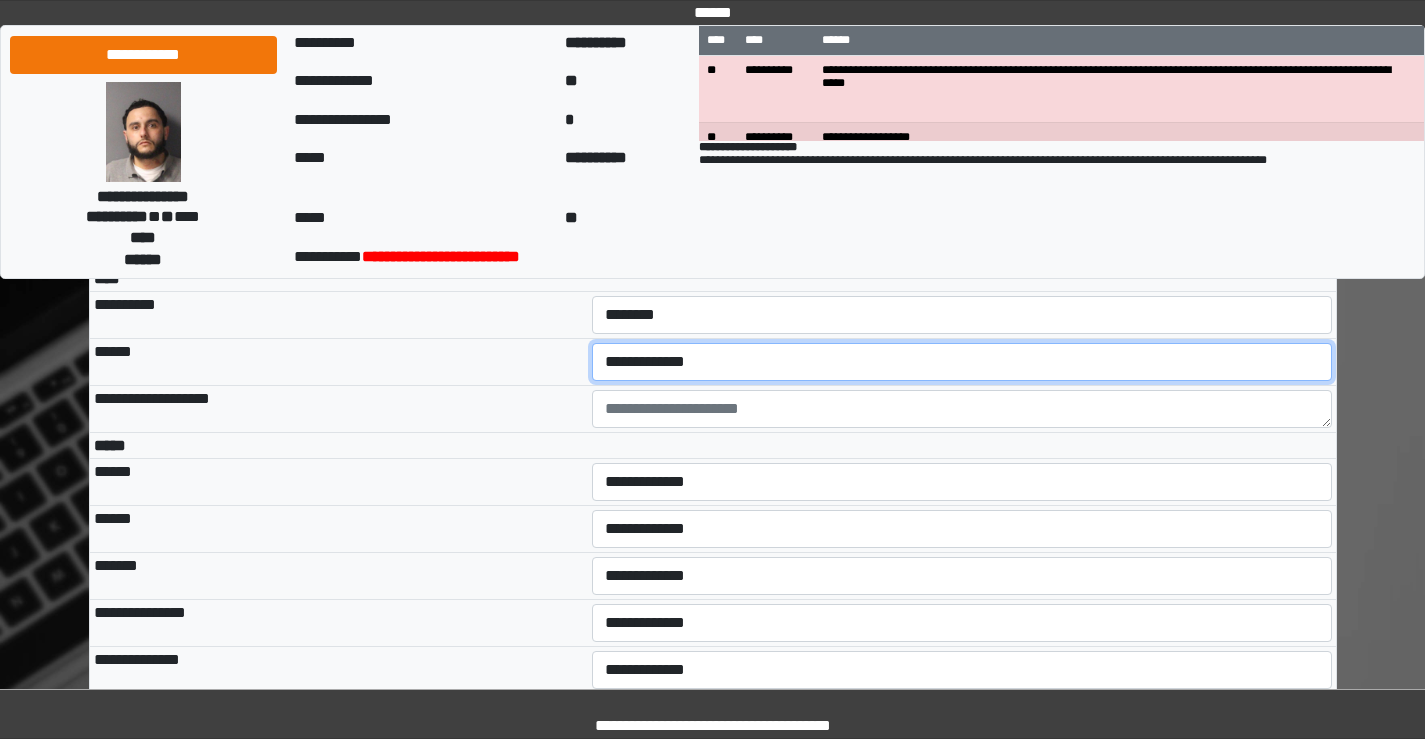 click on "**********" at bounding box center [962, 362] 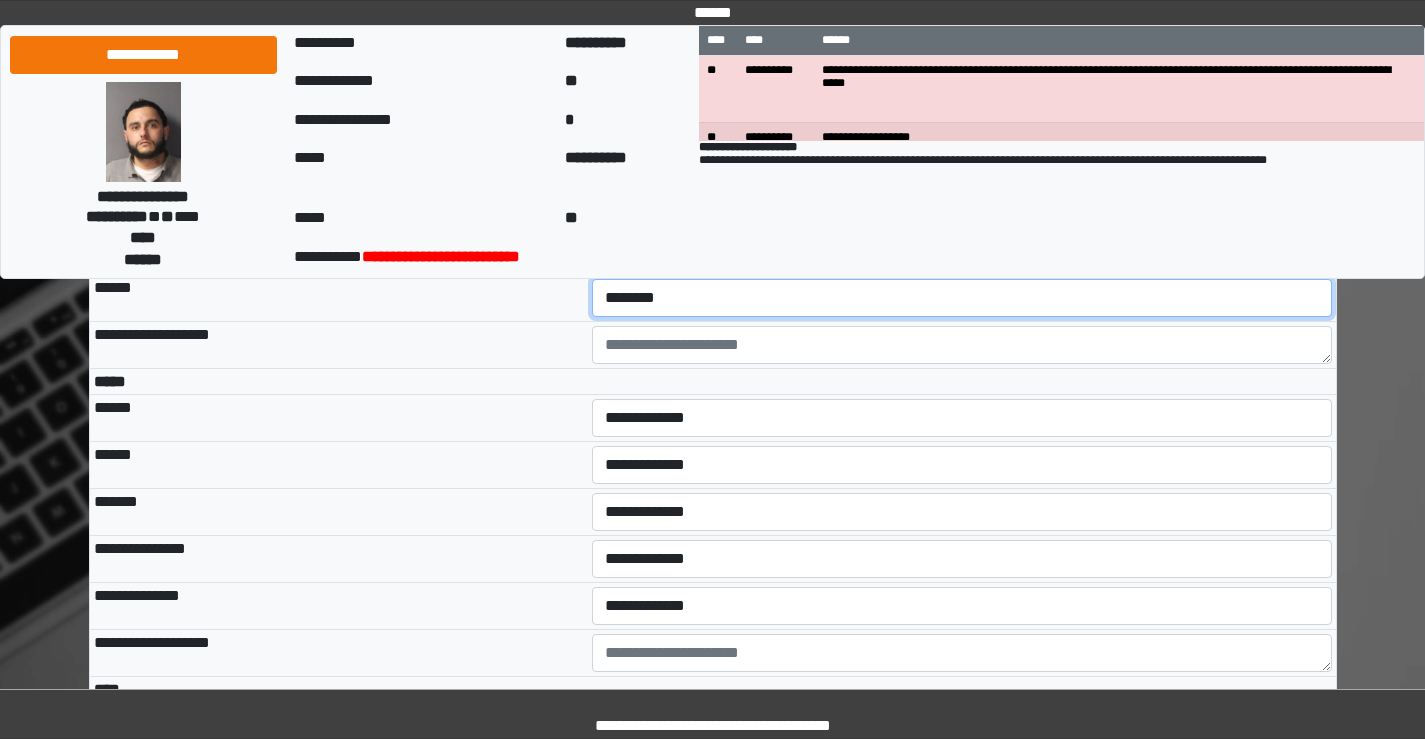 scroll, scrollTop: 4400, scrollLeft: 0, axis: vertical 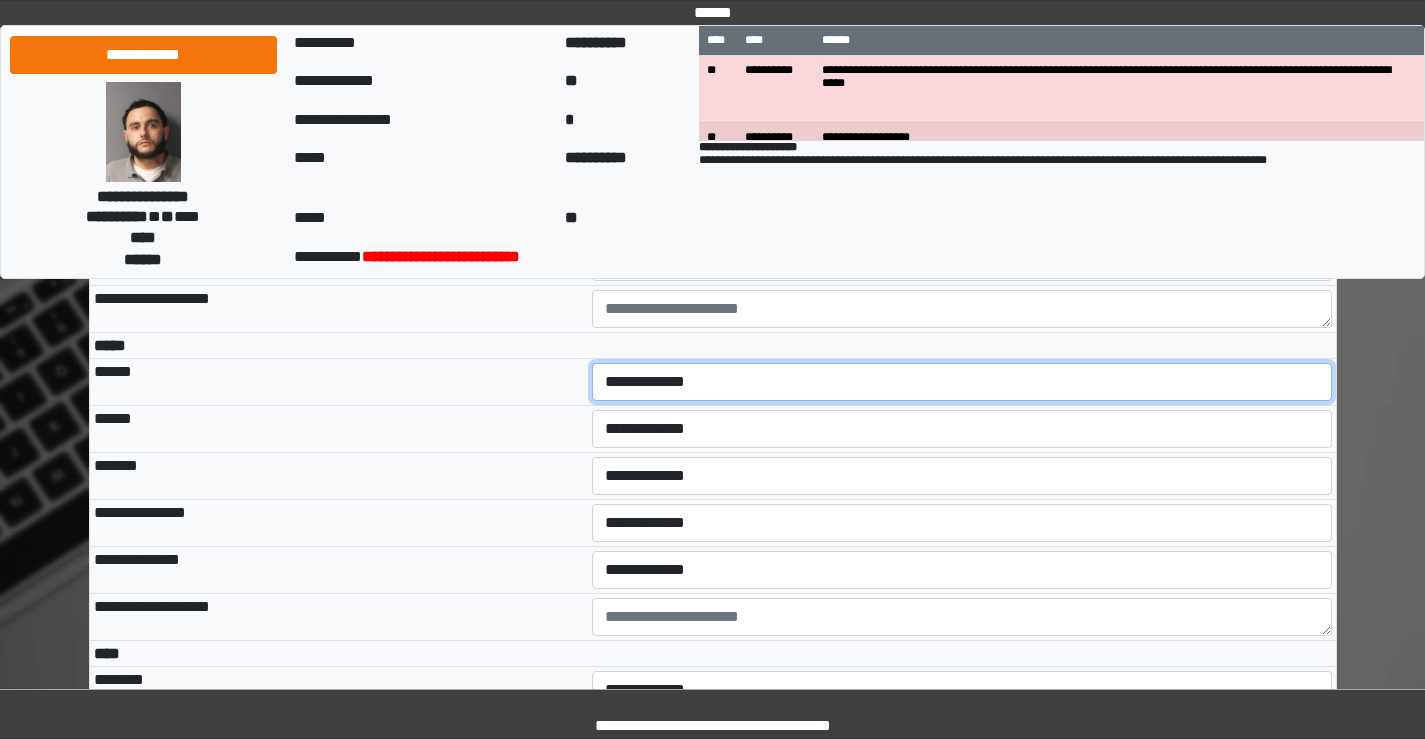 click on "**********" at bounding box center [962, 382] 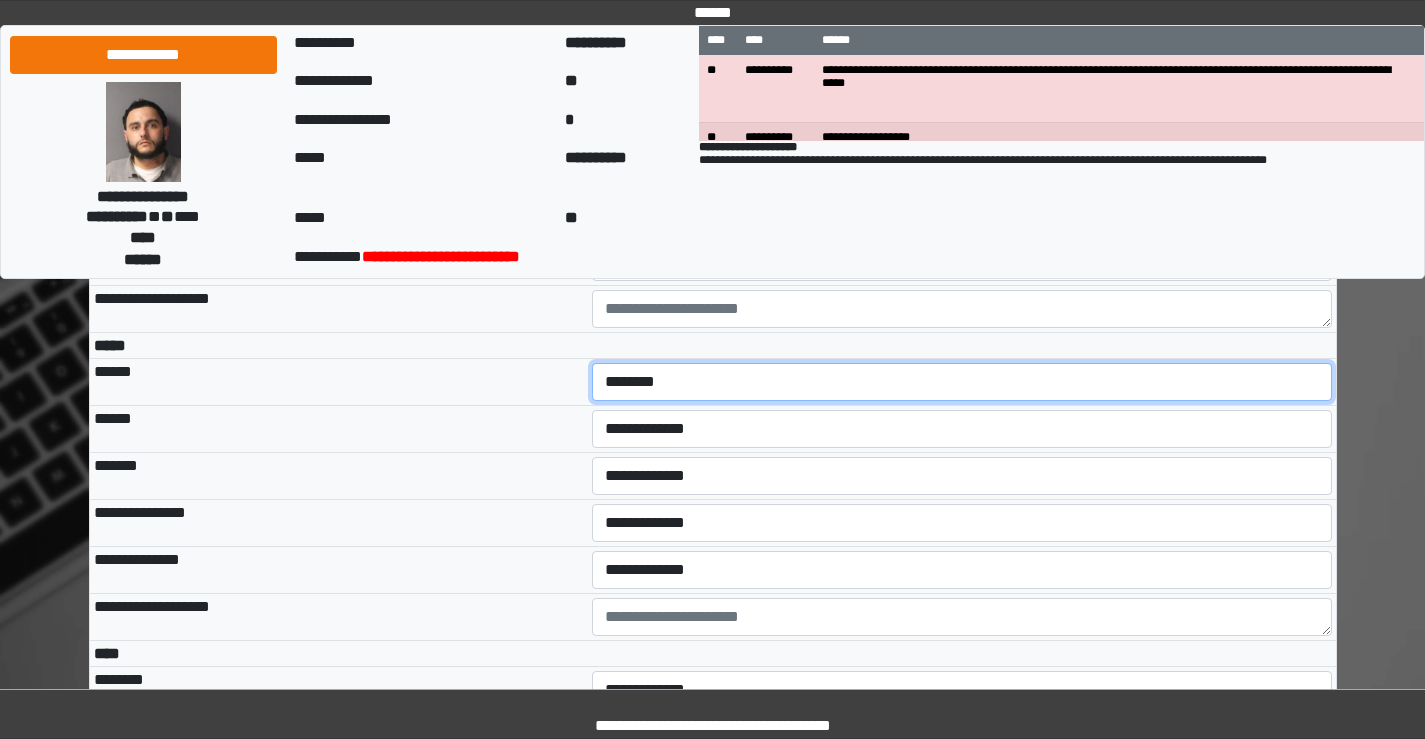 click on "**********" at bounding box center (962, 382) 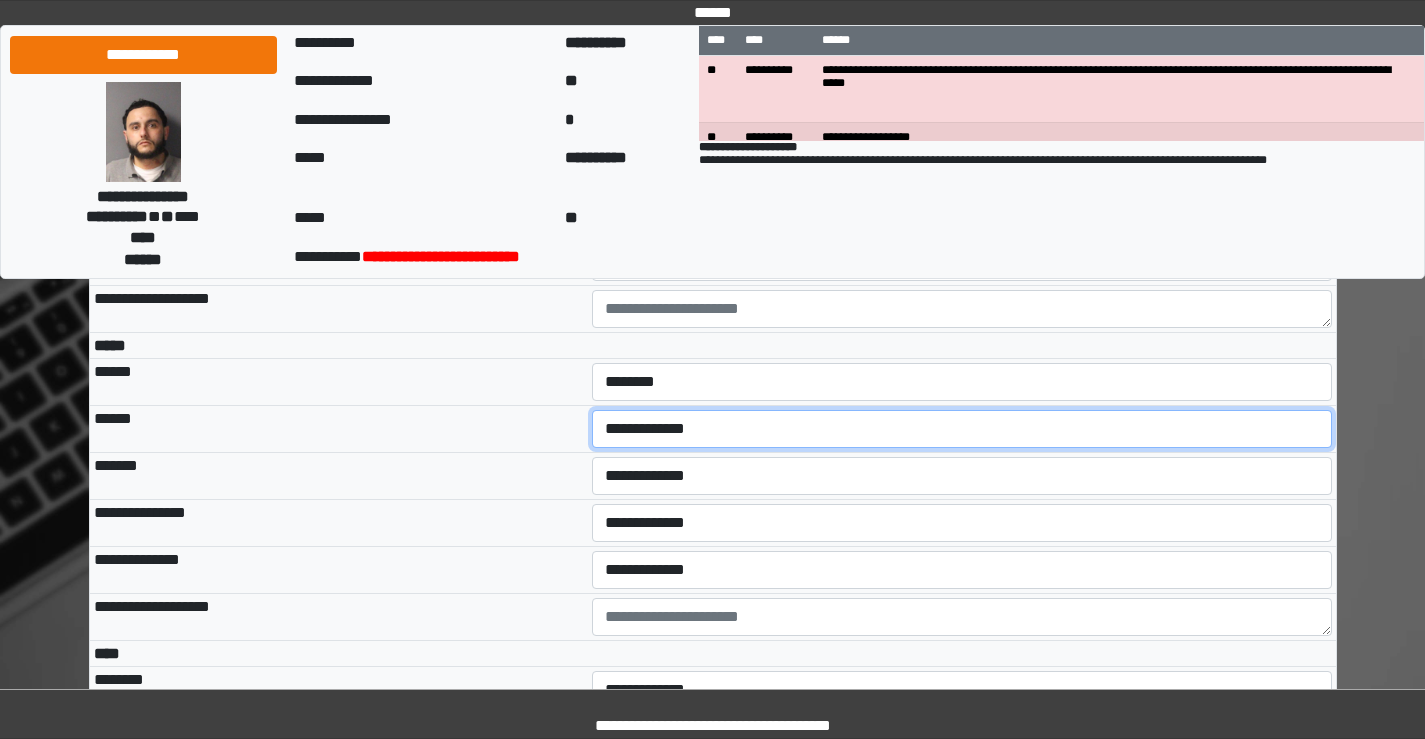click on "**********" at bounding box center [962, 429] 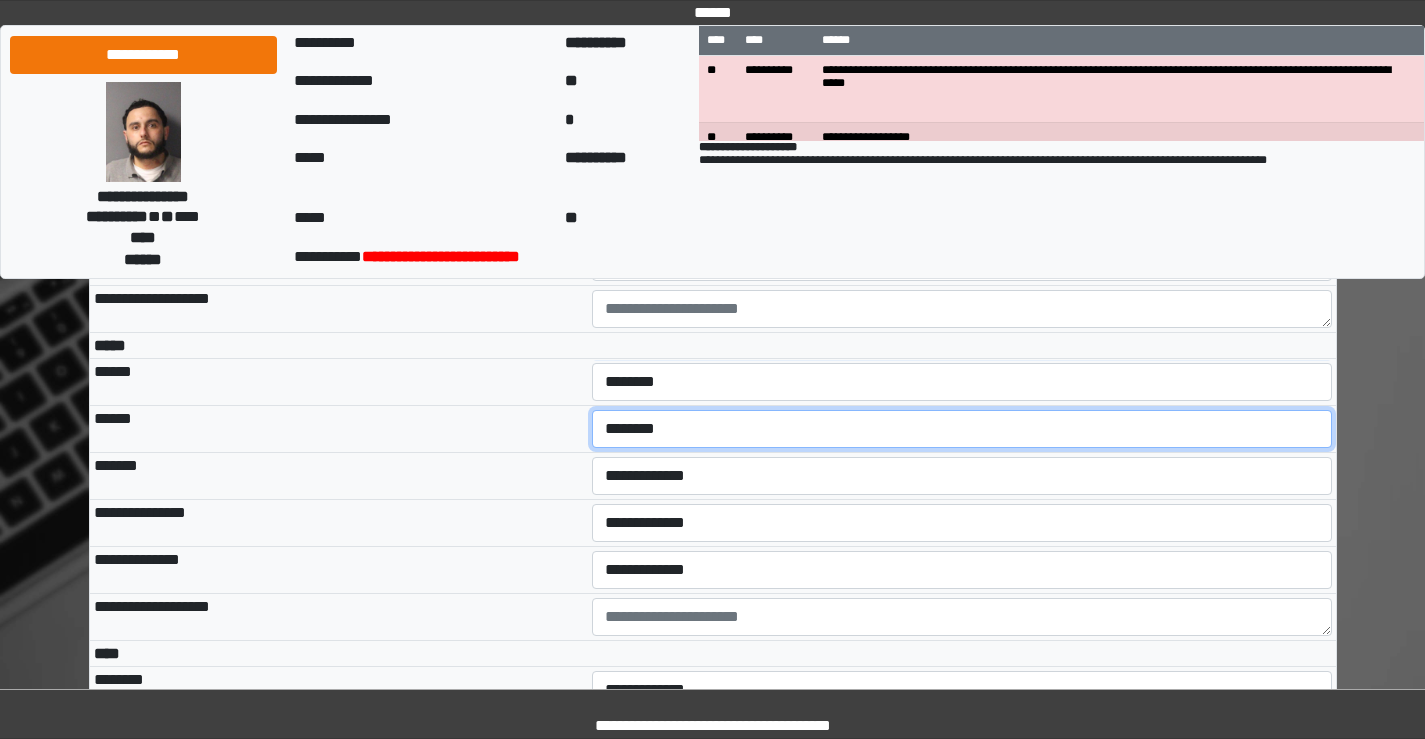 click on "**********" at bounding box center (962, 429) 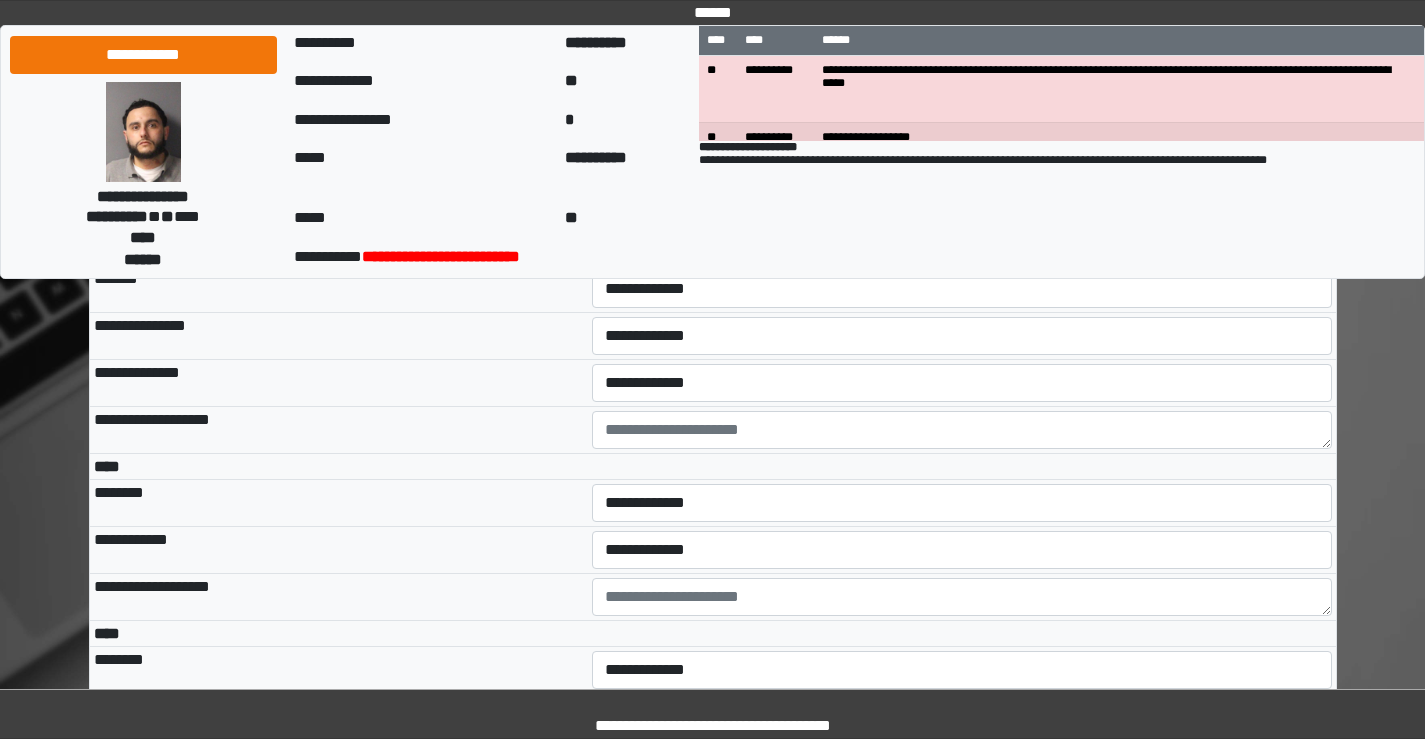 scroll, scrollTop: 4600, scrollLeft: 0, axis: vertical 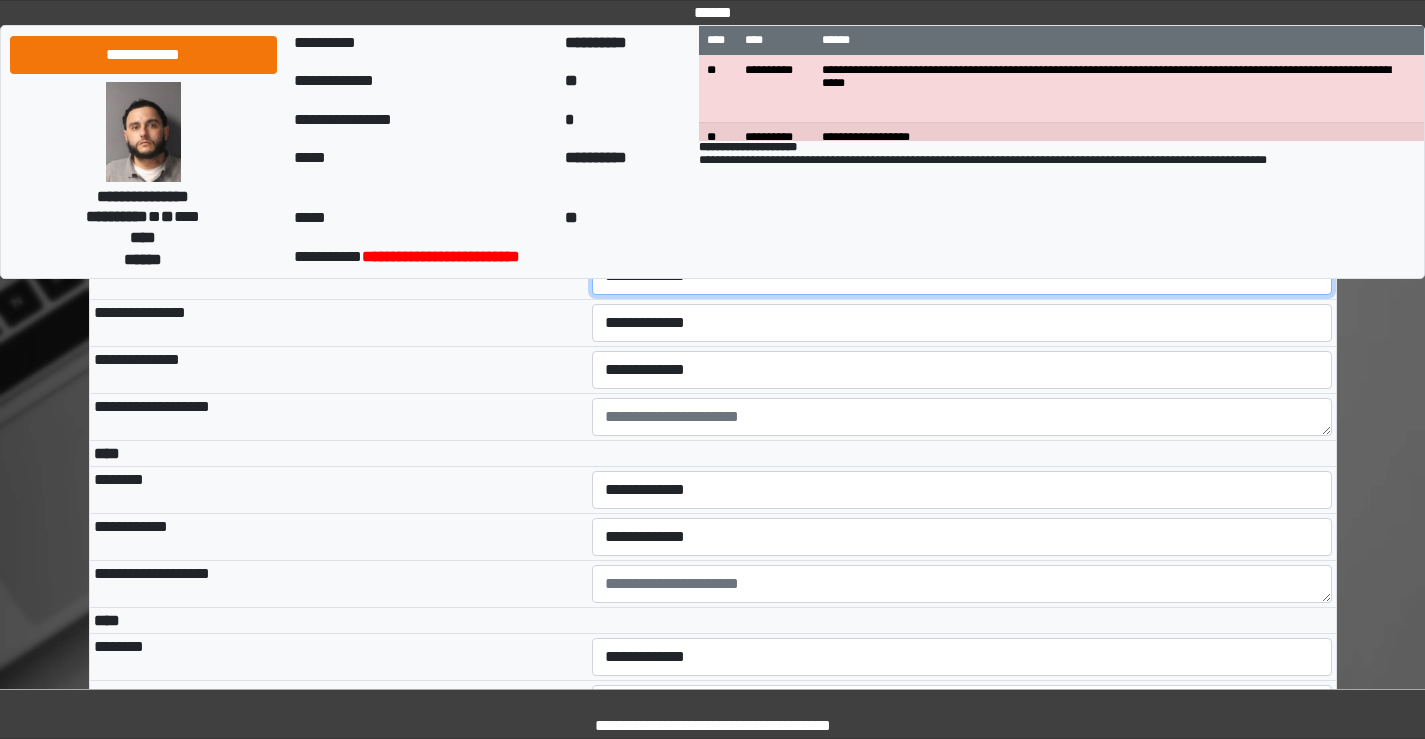 click on "**********" at bounding box center [962, 276] 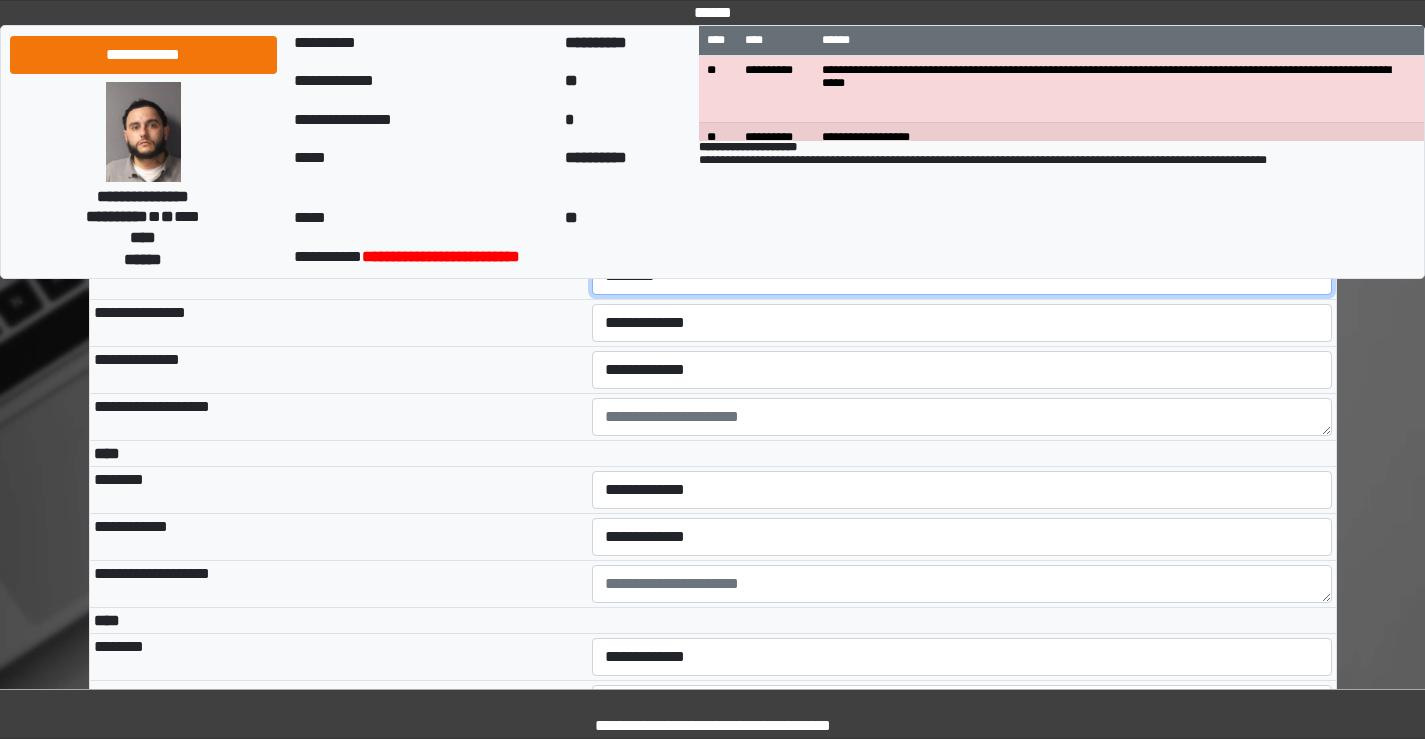 click on "**********" at bounding box center [962, 276] 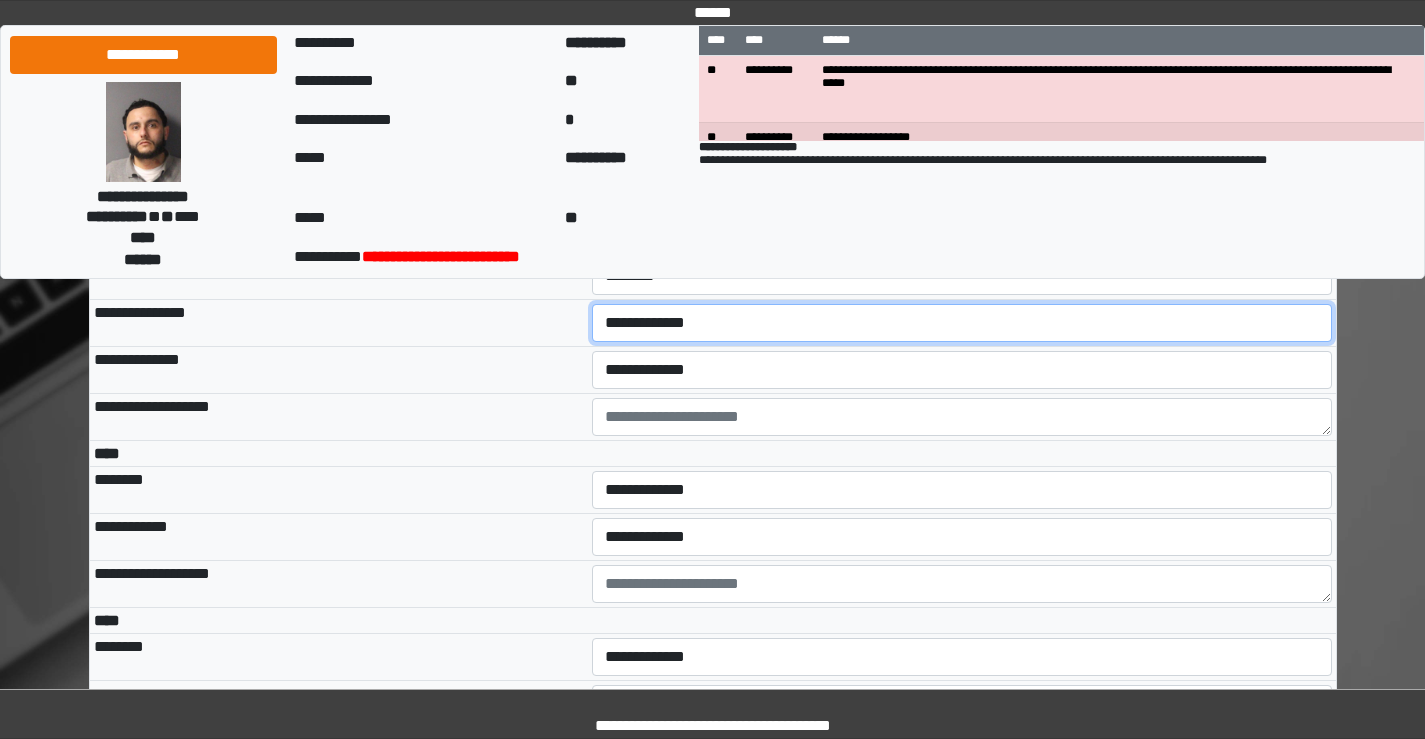 click on "**********" at bounding box center [962, 323] 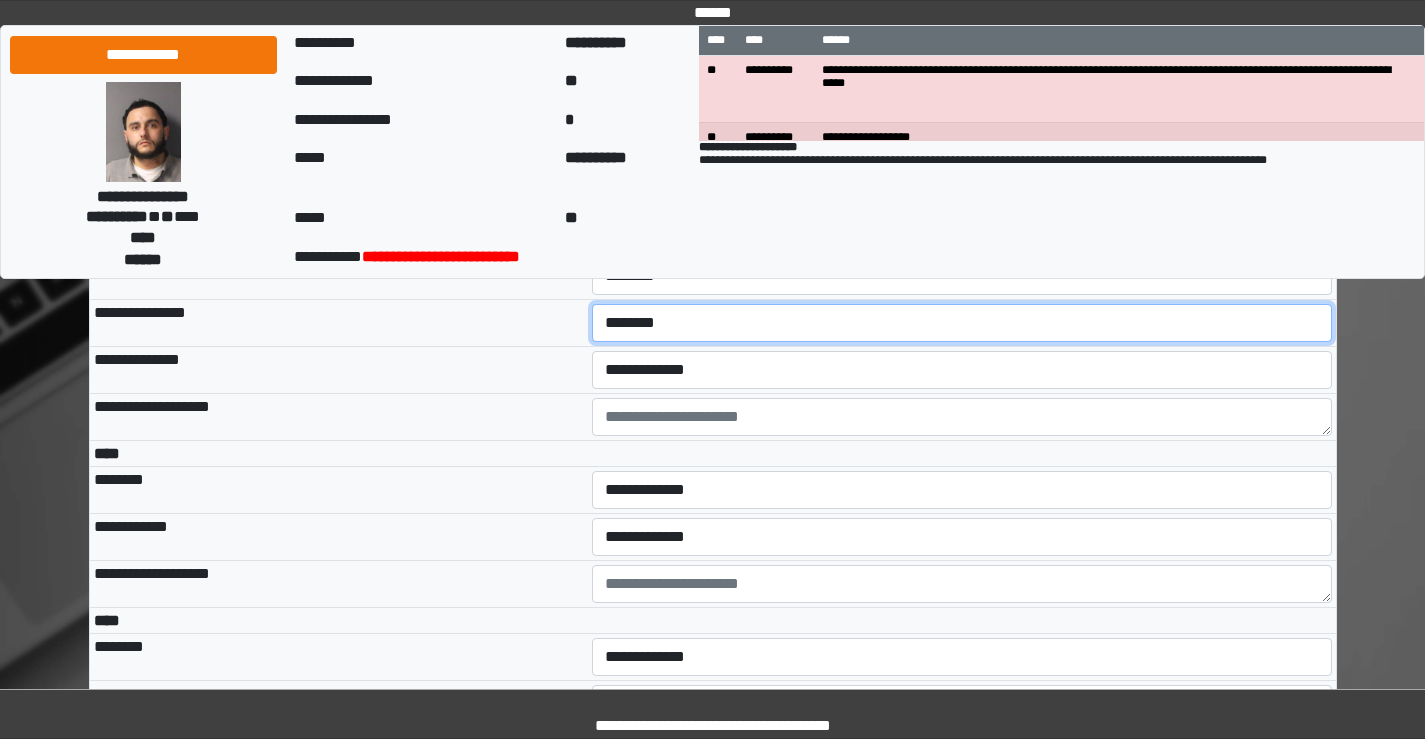 click on "**********" at bounding box center [962, 323] 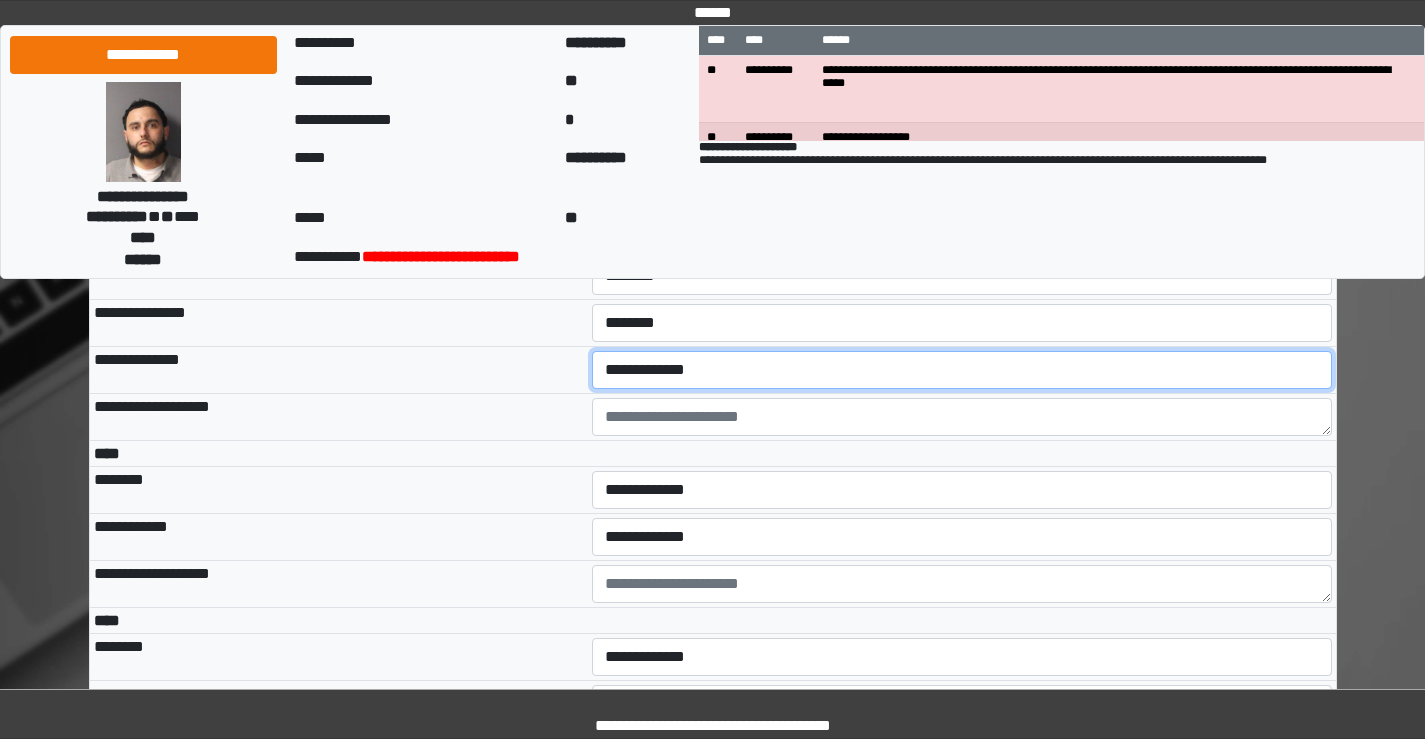 click on "**********" at bounding box center (962, 370) 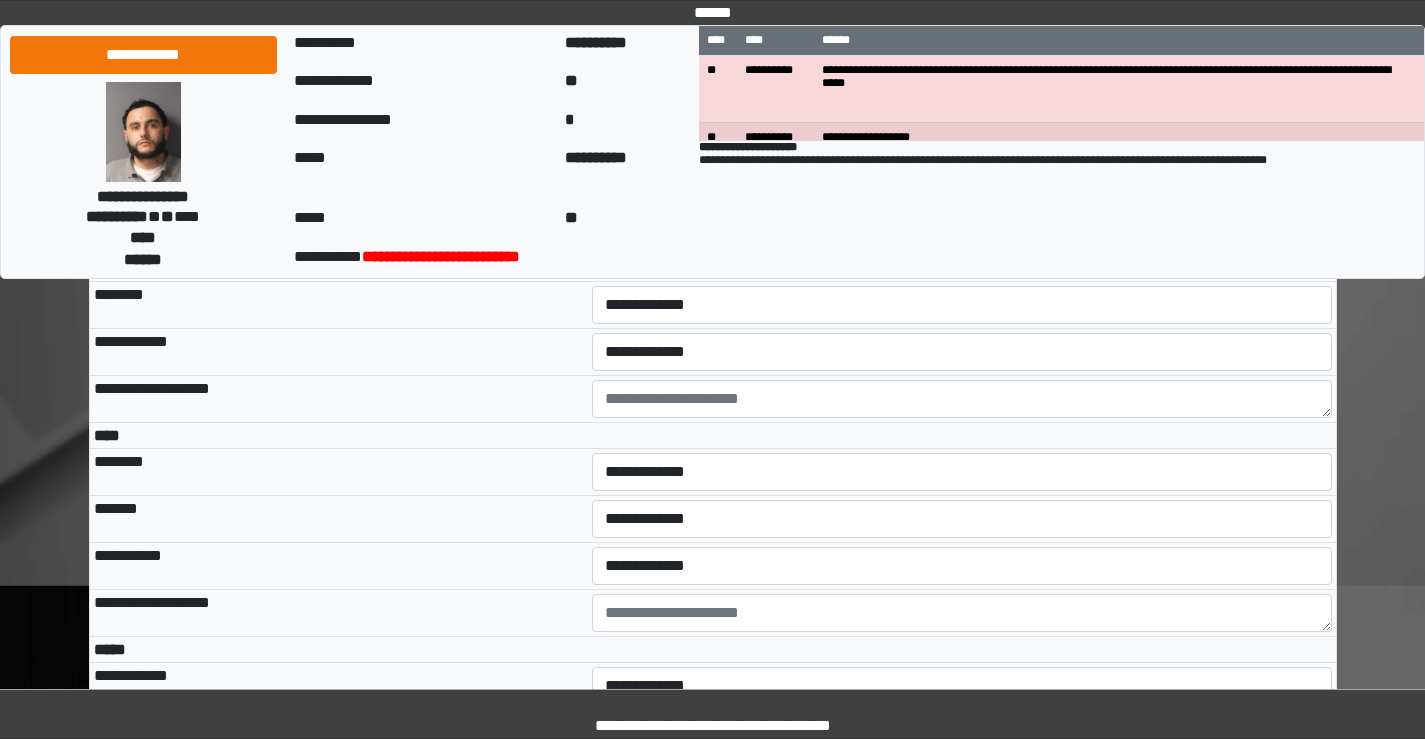 scroll, scrollTop: 4800, scrollLeft: 0, axis: vertical 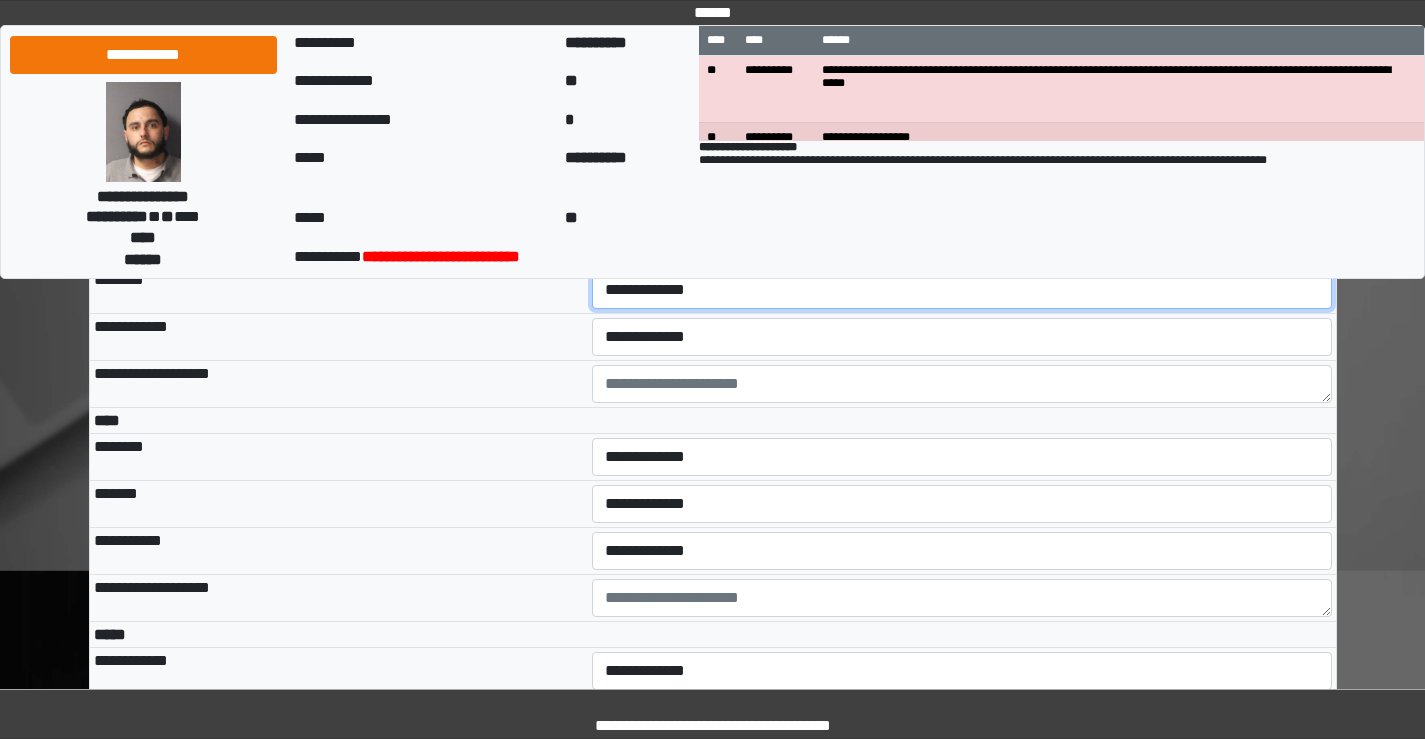 click on "**********" at bounding box center (962, 290) 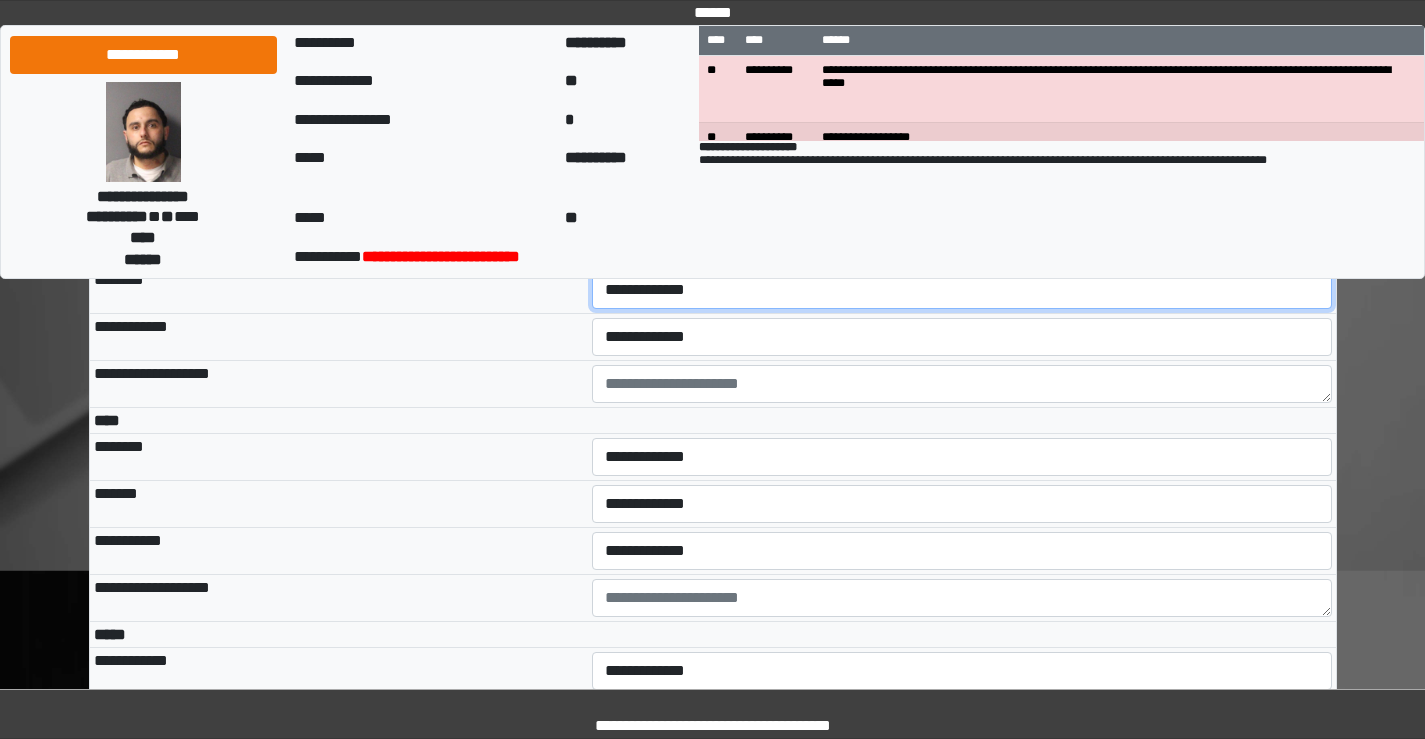 select on "*" 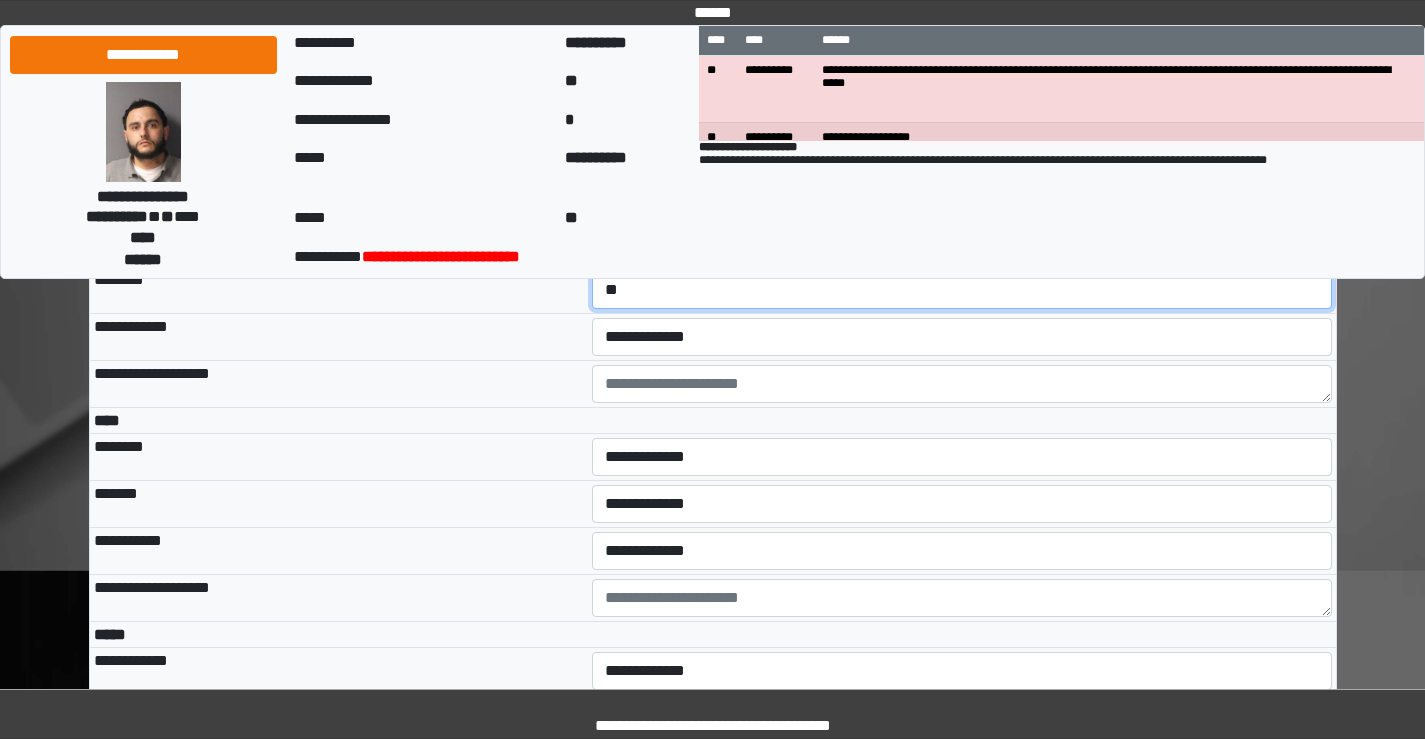 click on "**********" at bounding box center [962, 290] 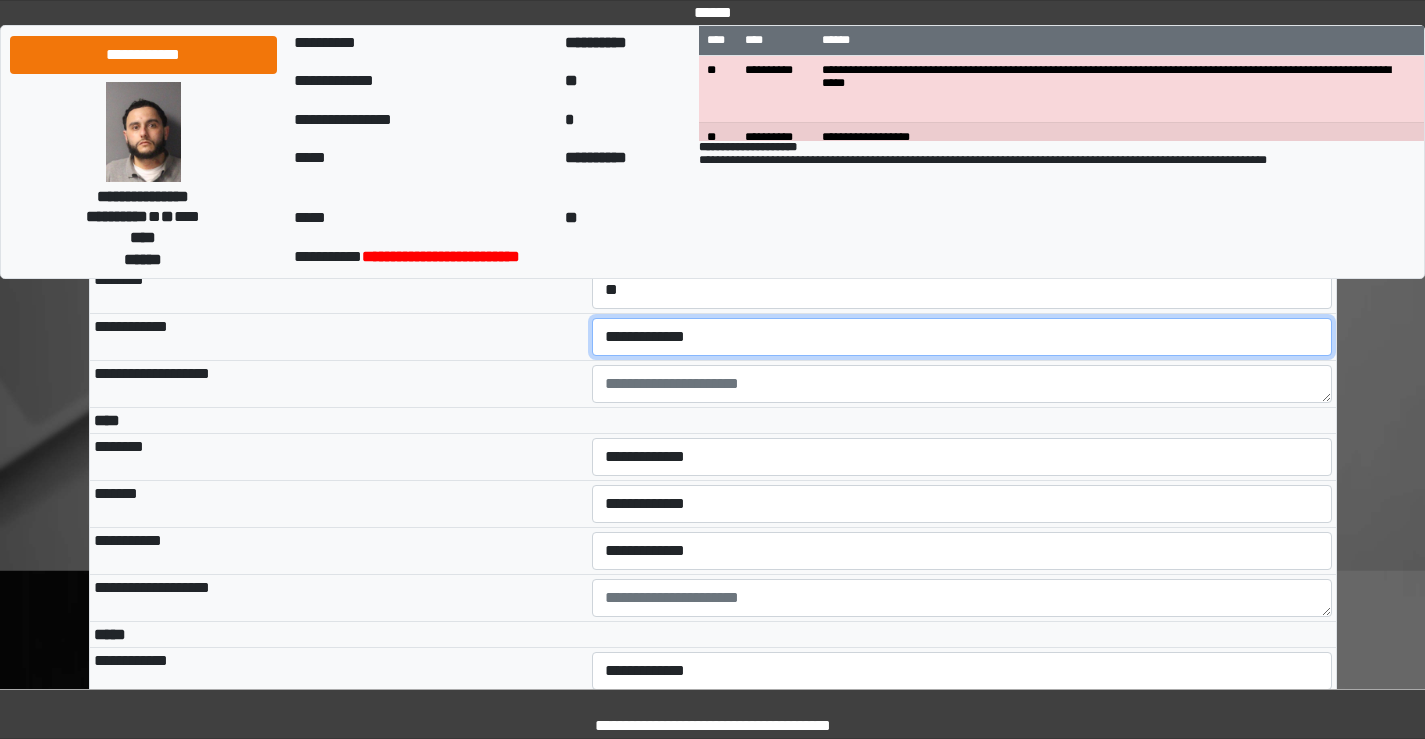 click on "**********" at bounding box center [962, 337] 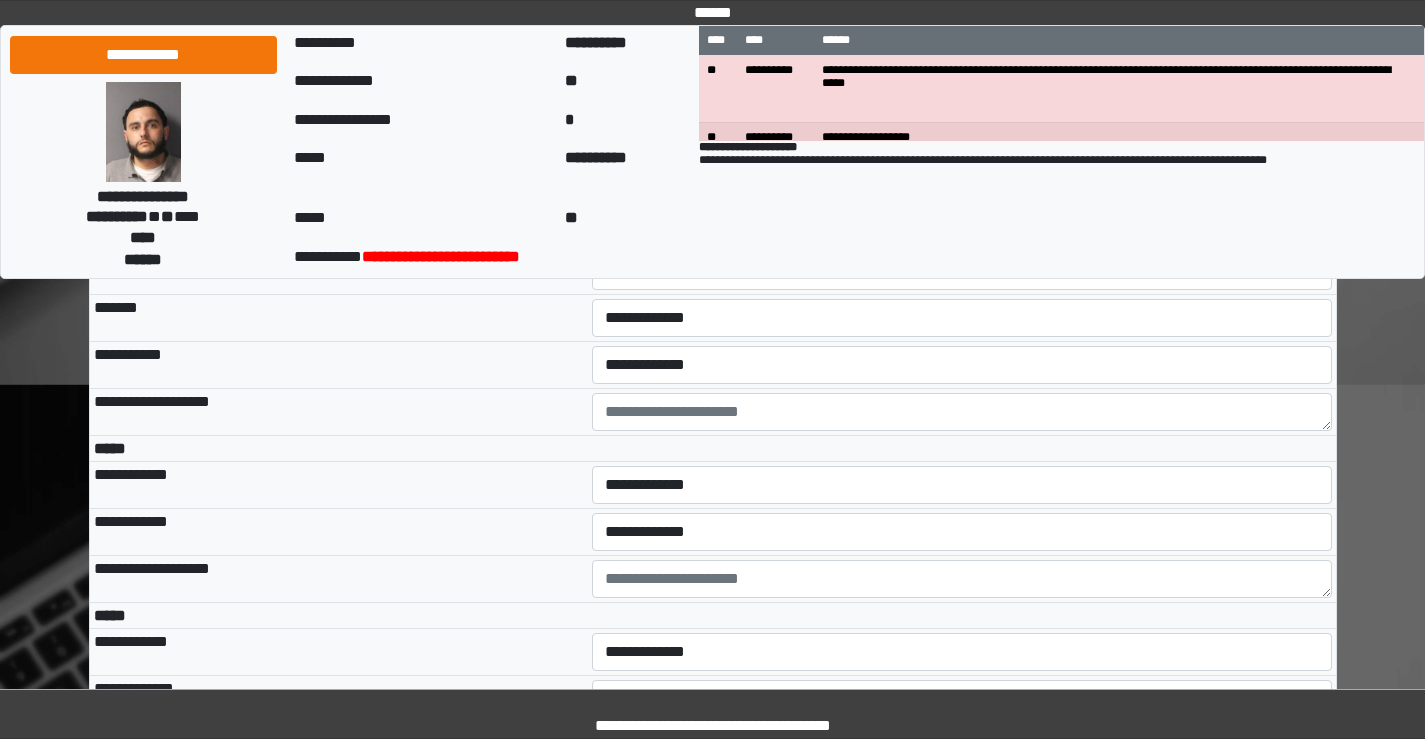 scroll, scrollTop: 5000, scrollLeft: 0, axis: vertical 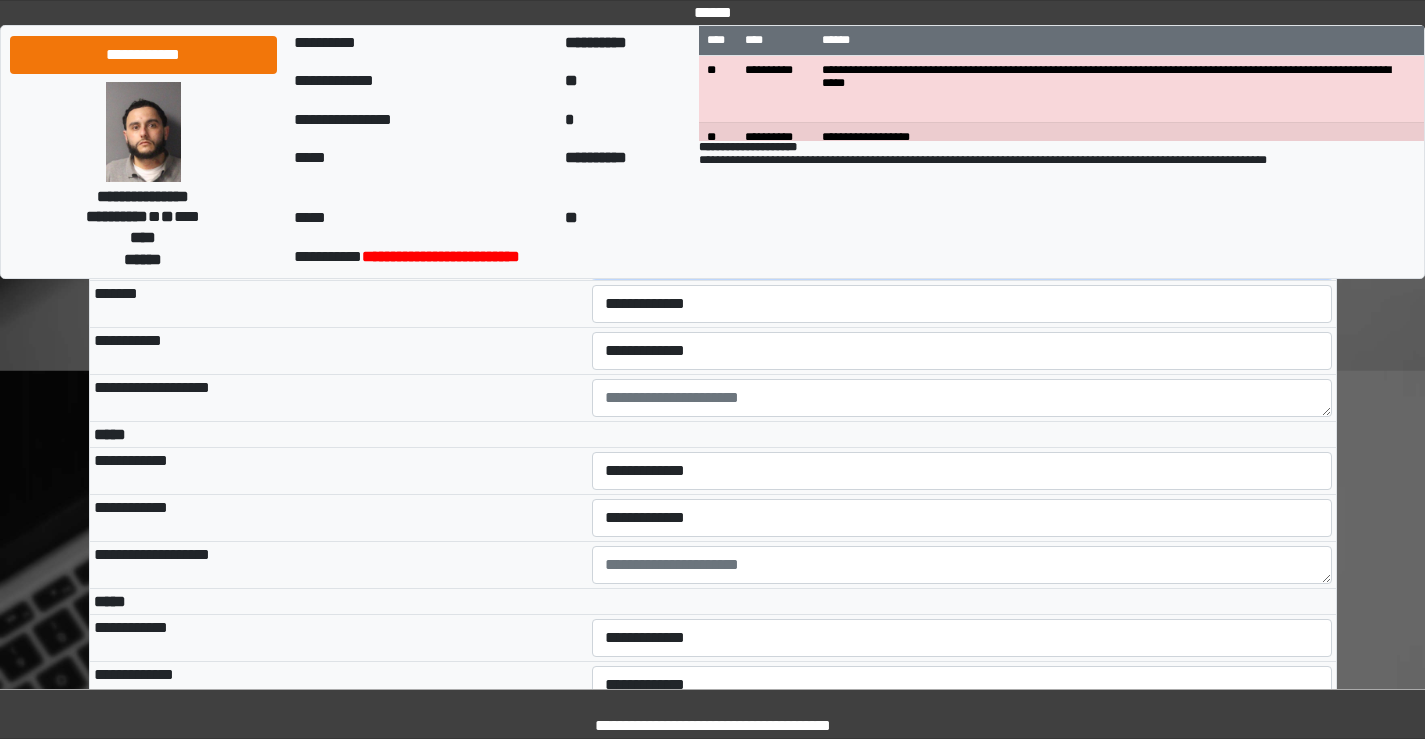 click on "**********" at bounding box center (962, 257) 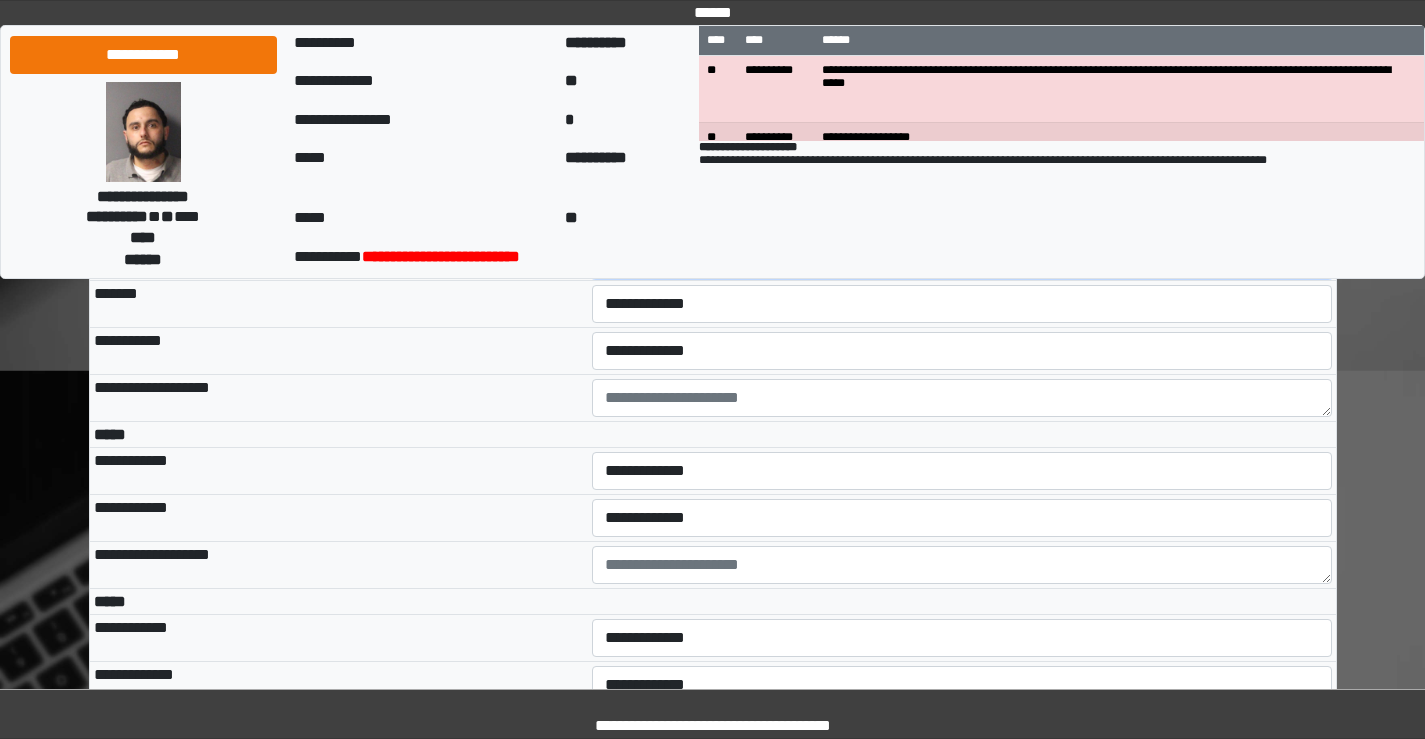 select on "***" 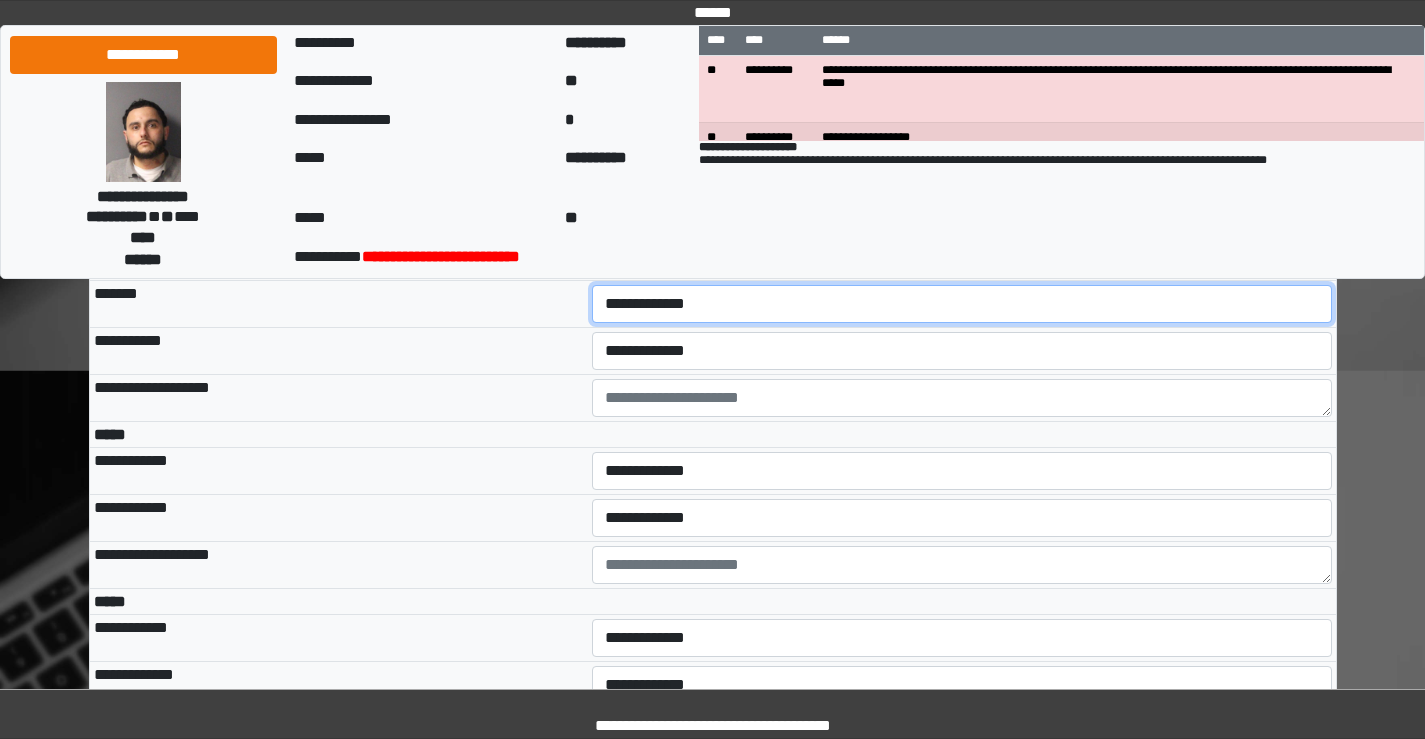 click on "**********" at bounding box center [962, 304] 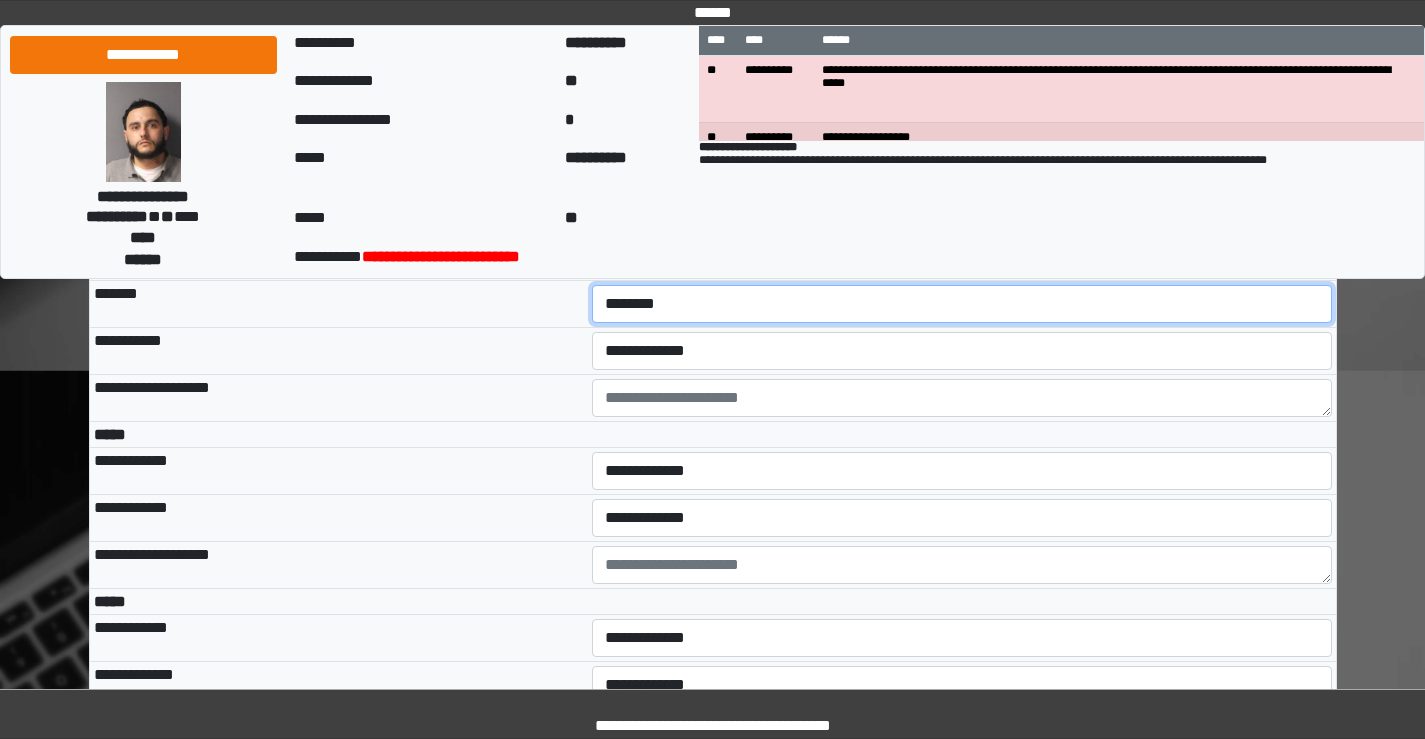 click on "**********" at bounding box center (962, 304) 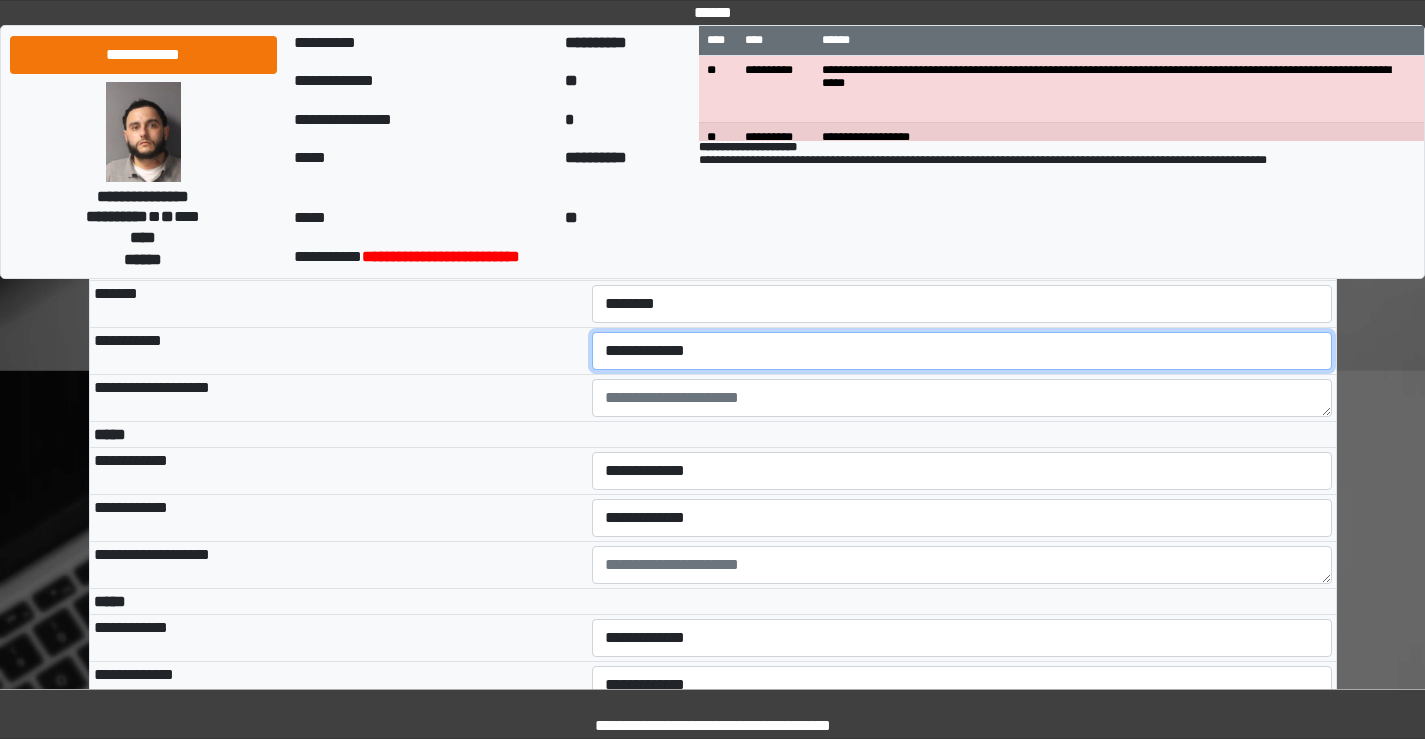 click on "**********" at bounding box center (962, 351) 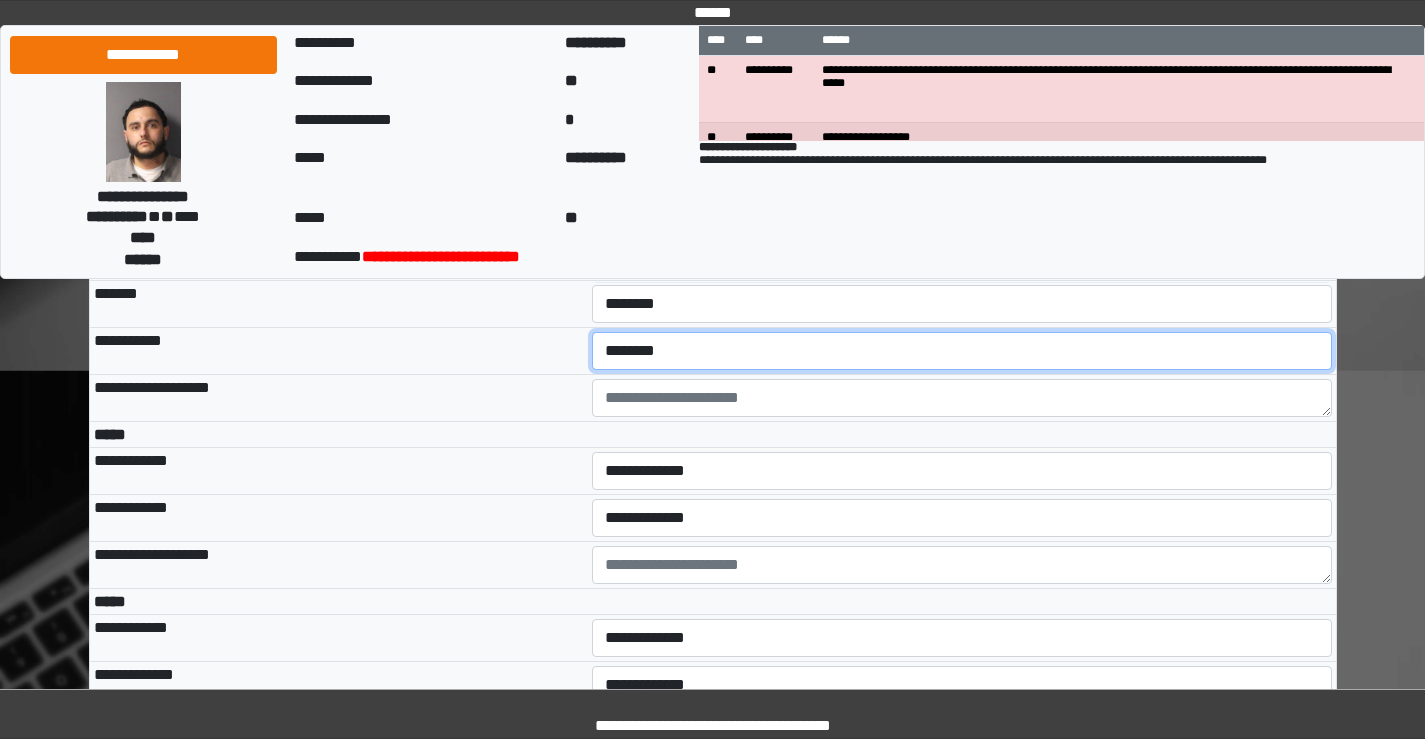 click on "**********" at bounding box center [962, 351] 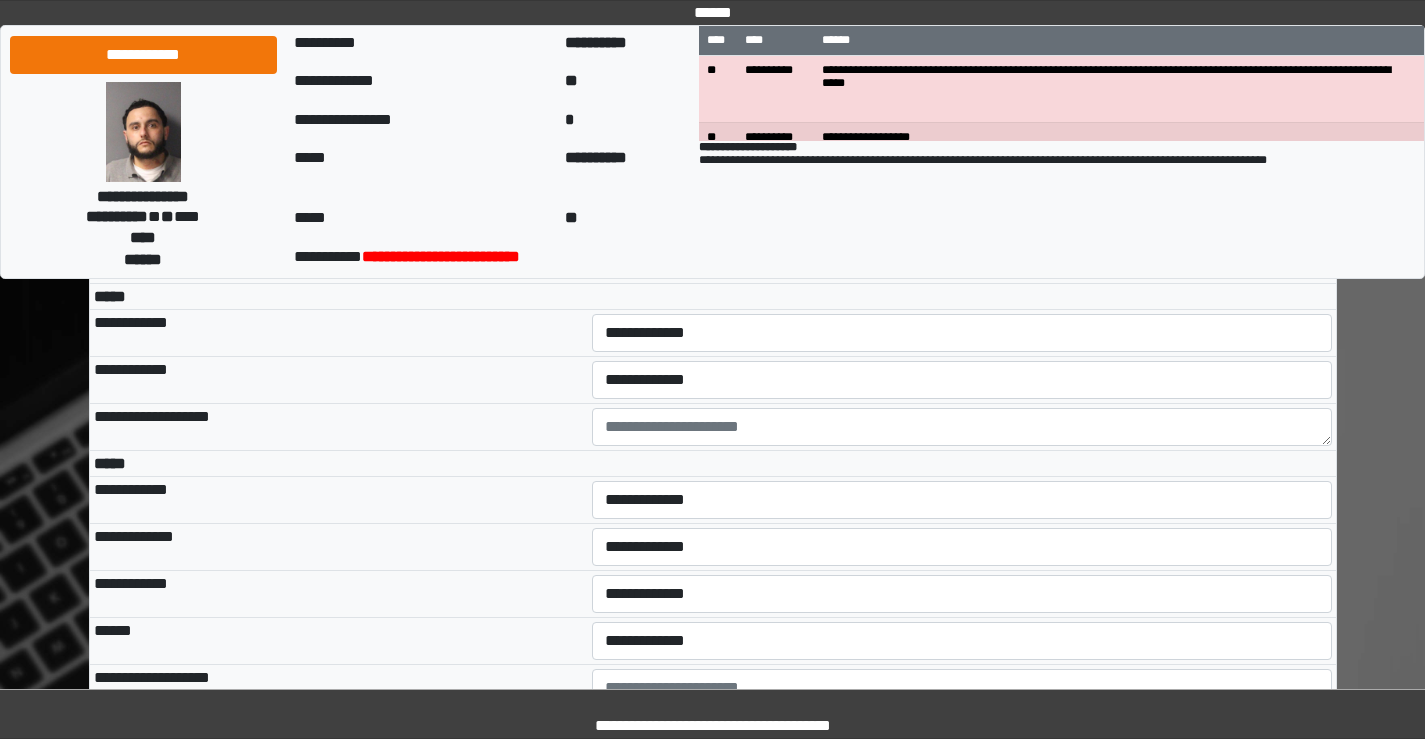 scroll, scrollTop: 5200, scrollLeft: 0, axis: vertical 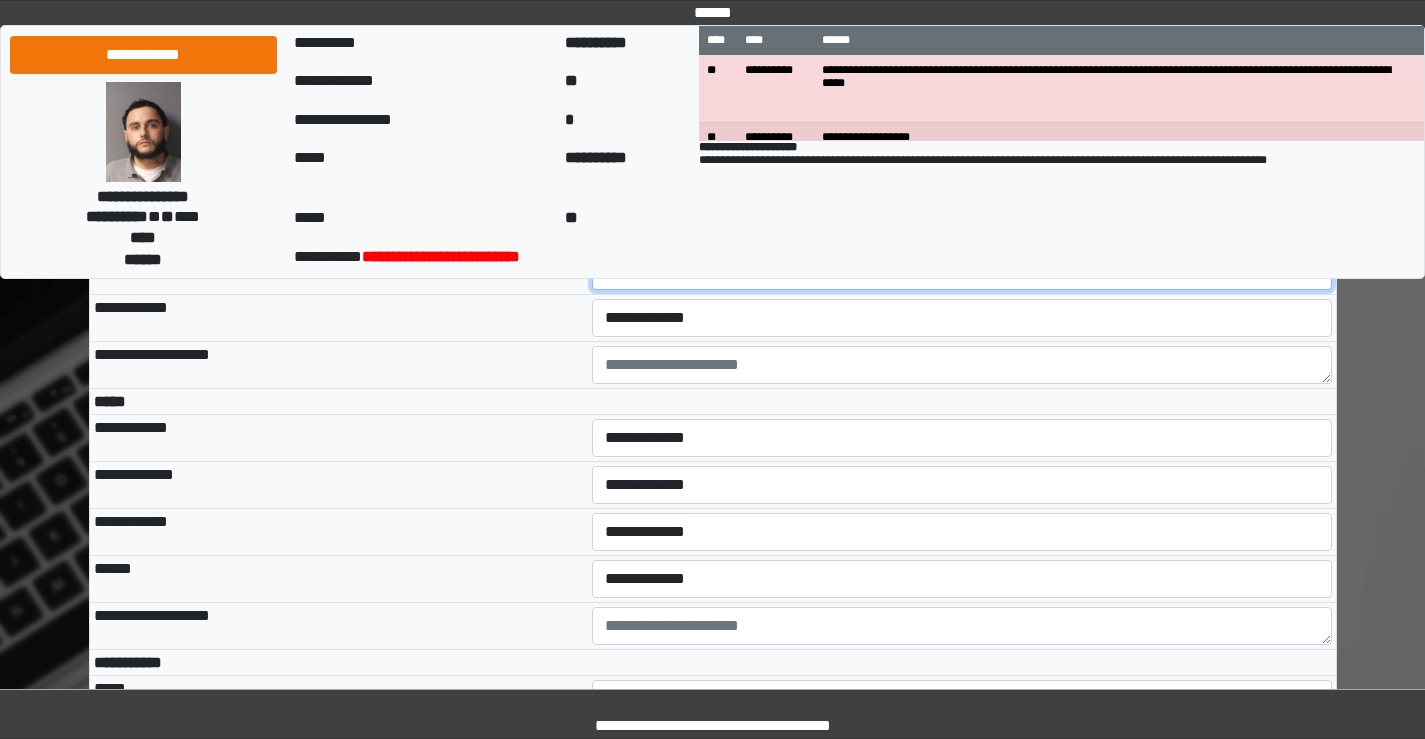 click on "**********" at bounding box center [962, 271] 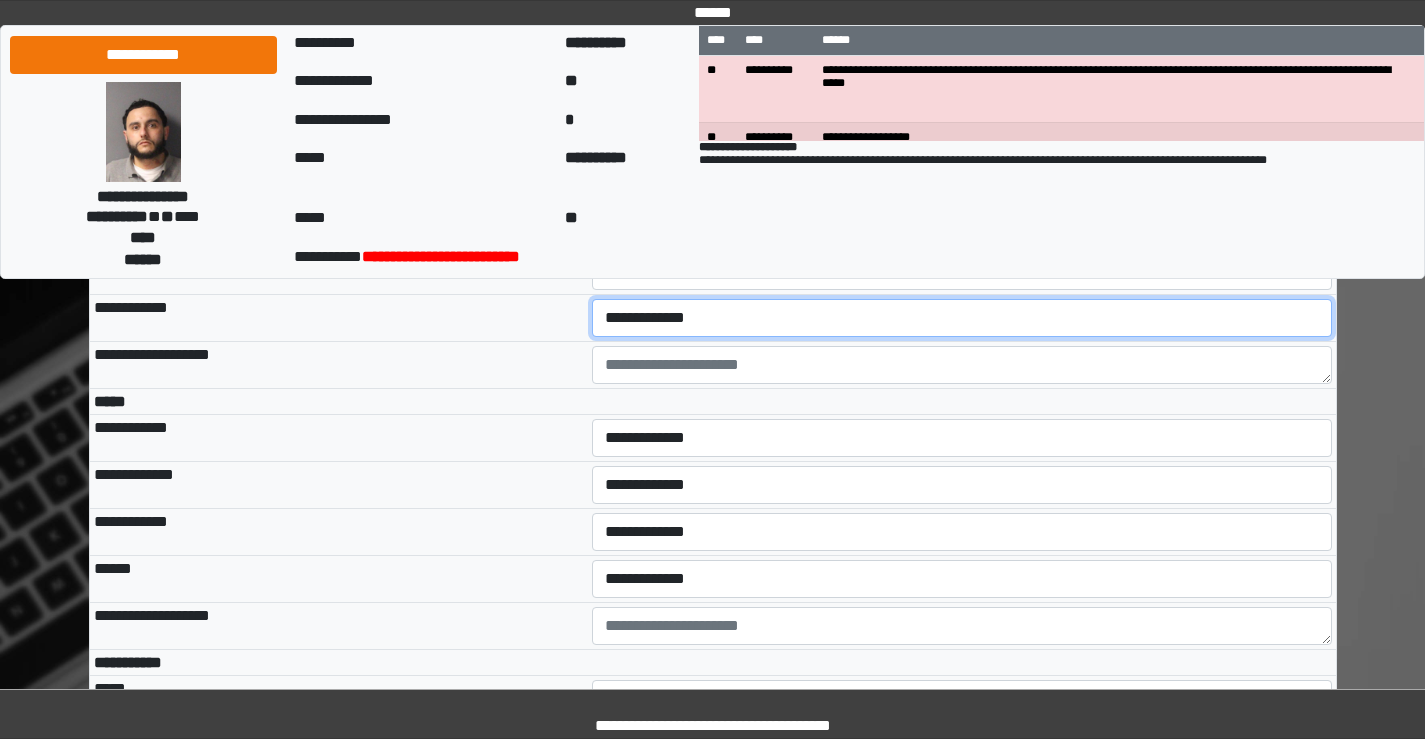 click on "**********" at bounding box center (962, 318) 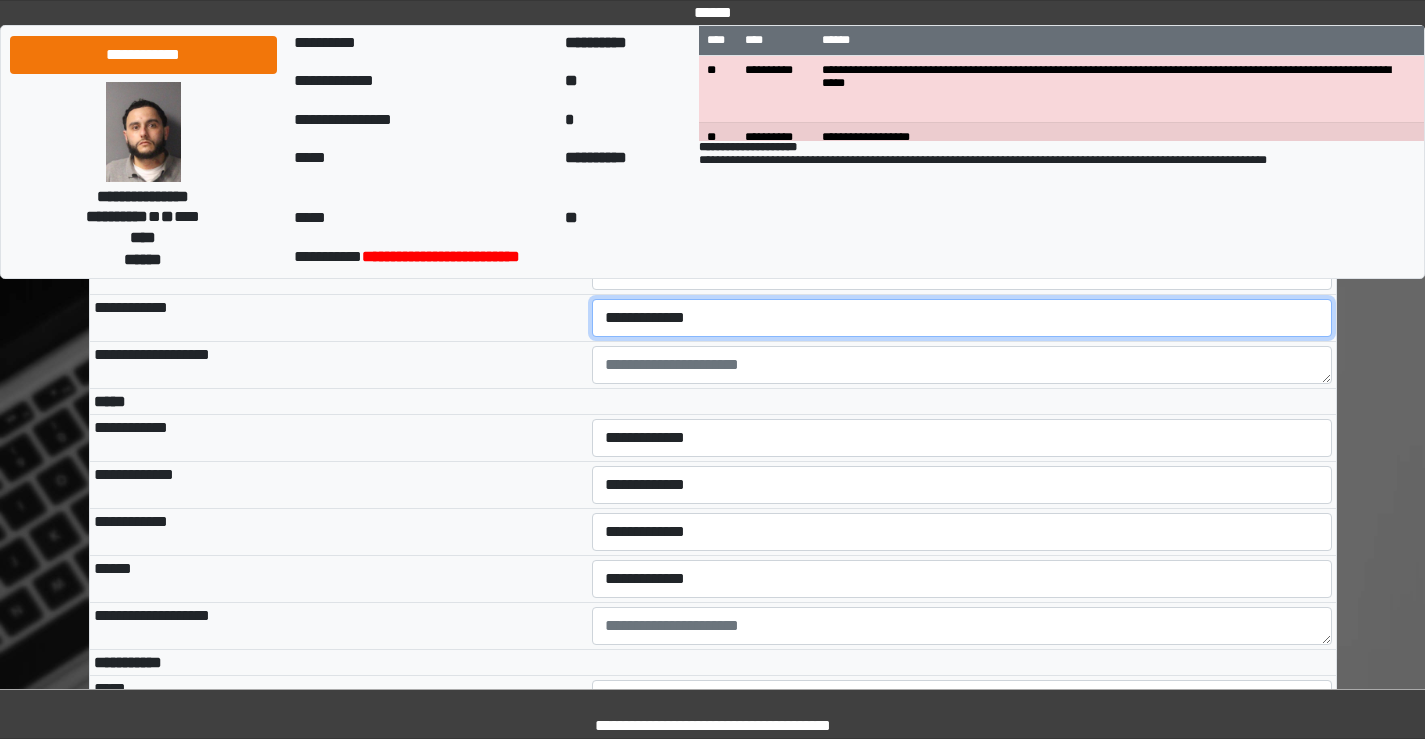 select on "***" 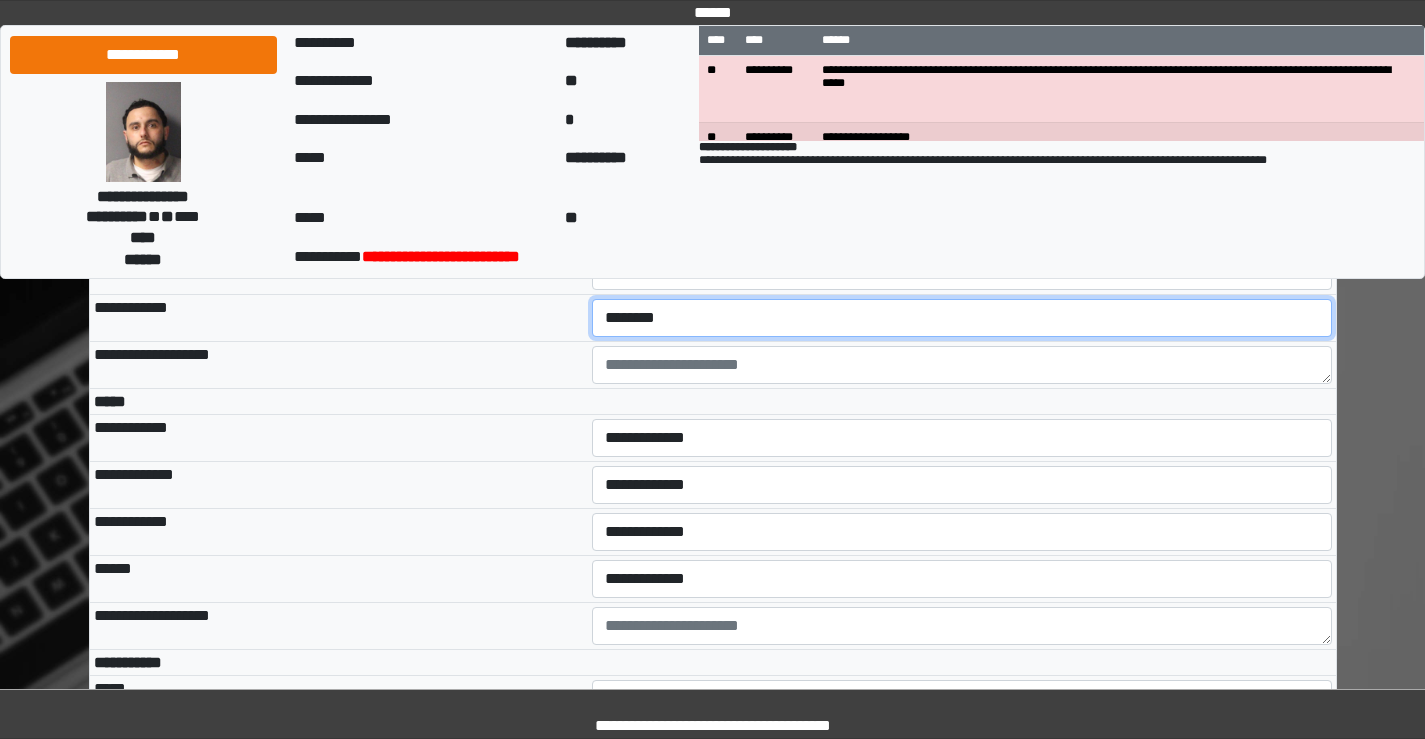 click on "**********" at bounding box center (962, 318) 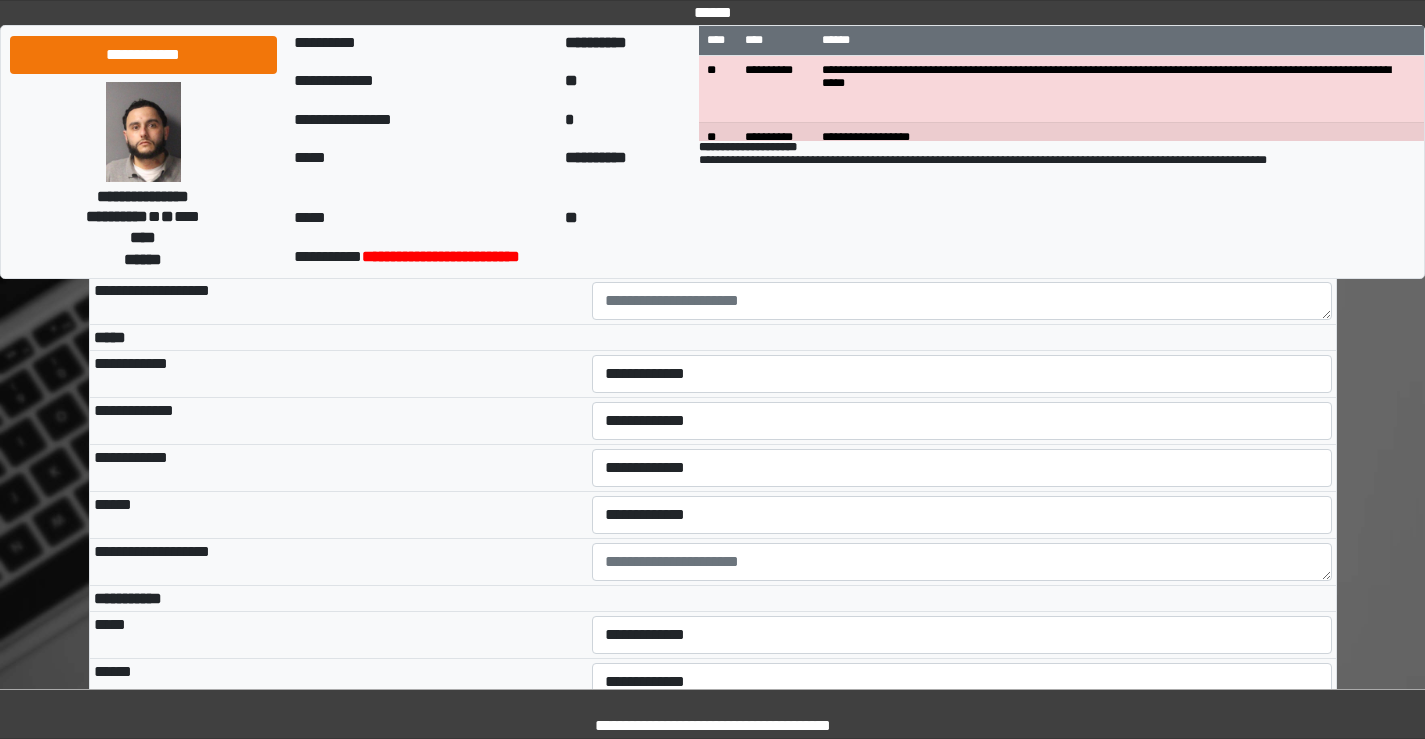 scroll, scrollTop: 5300, scrollLeft: 0, axis: vertical 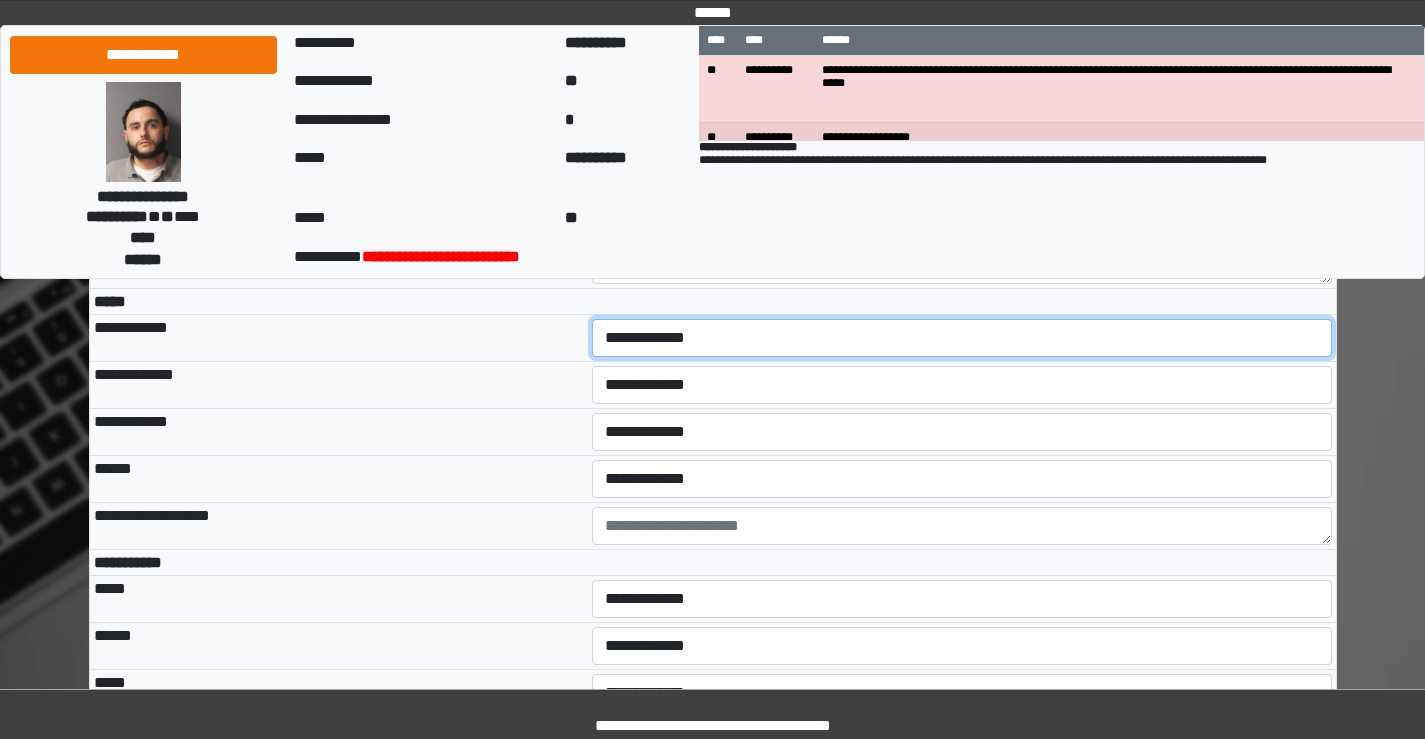click on "**********" at bounding box center (962, 338) 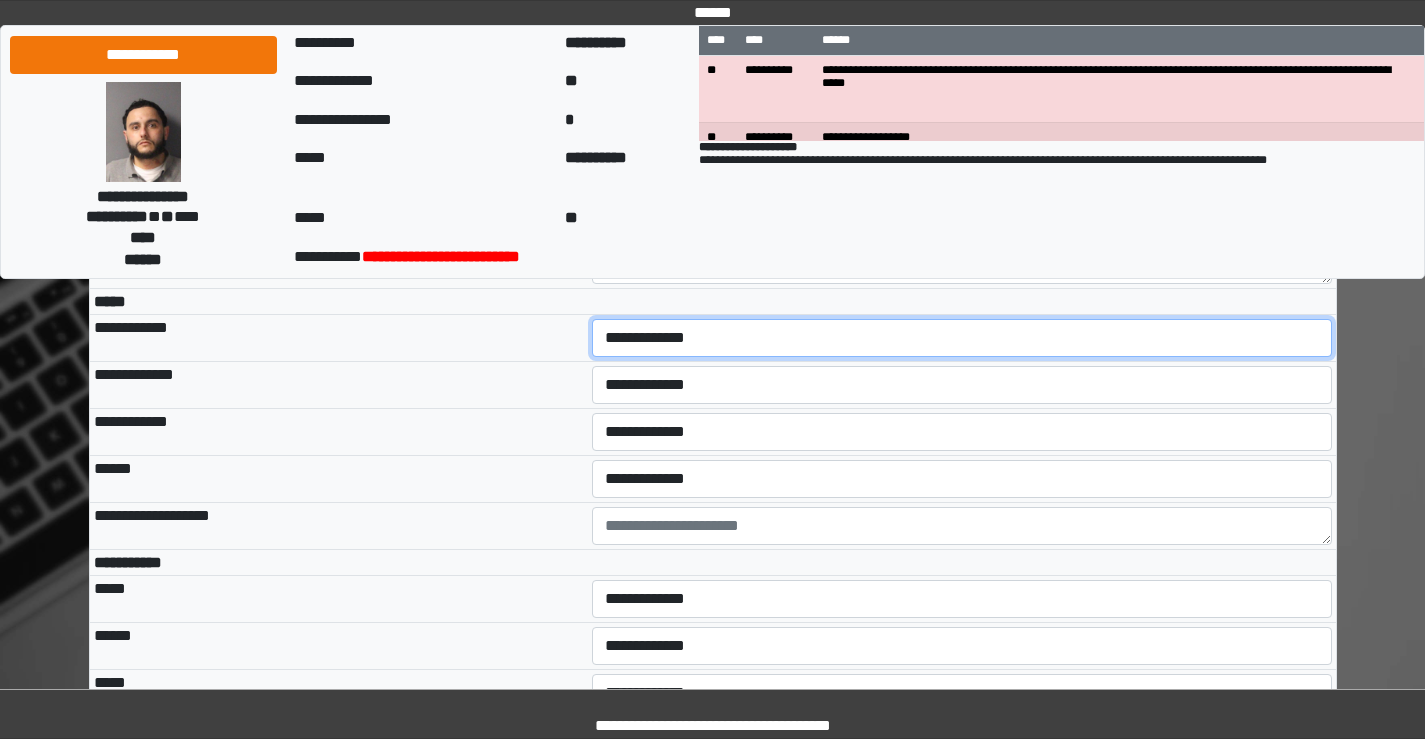 select on "***" 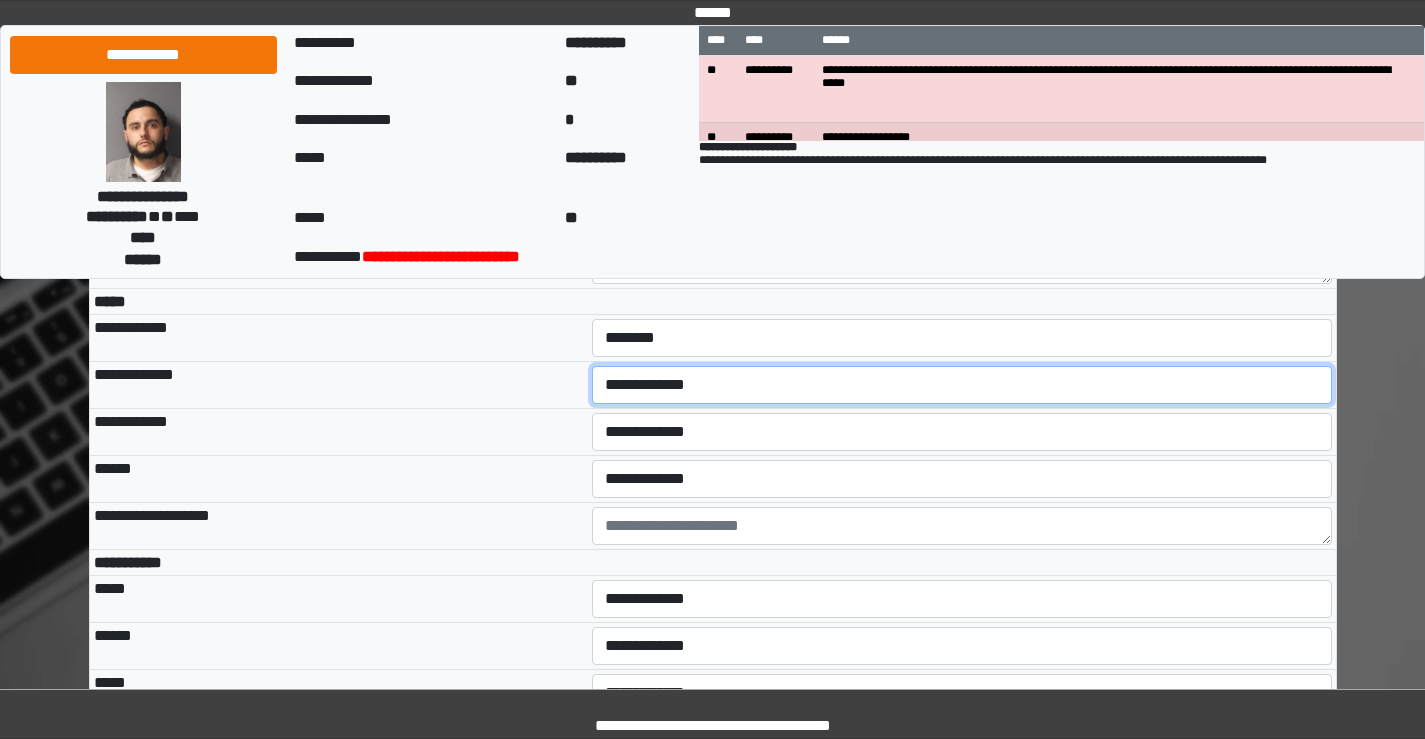 click on "**********" at bounding box center [962, 385] 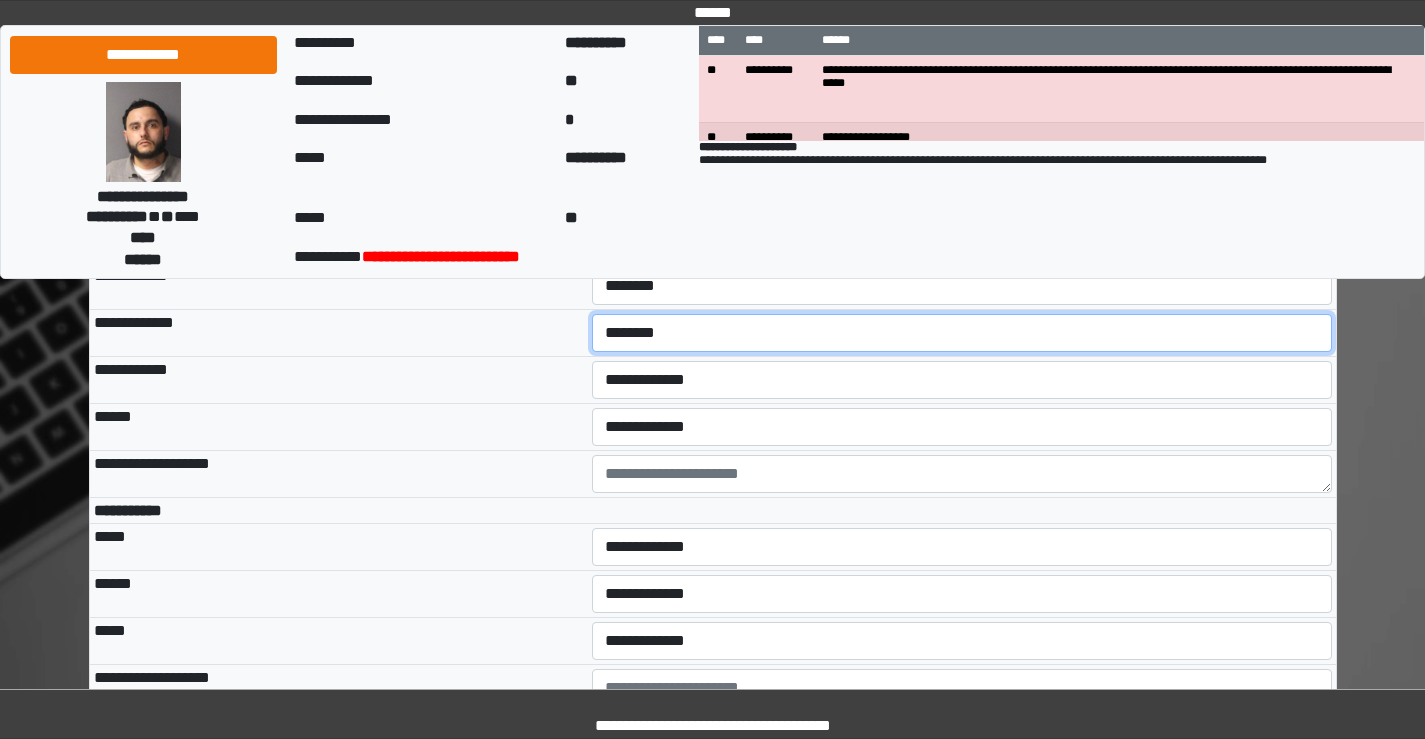 scroll, scrollTop: 5400, scrollLeft: 0, axis: vertical 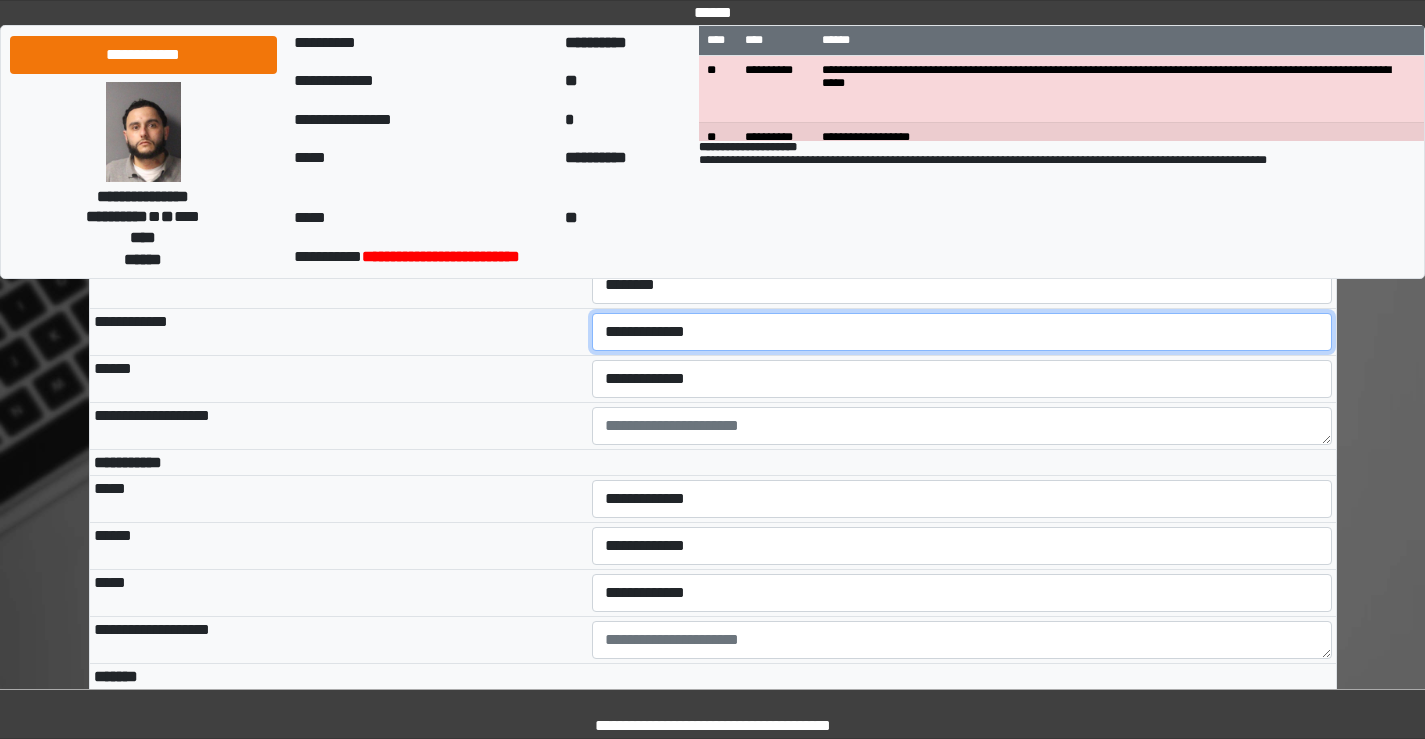 click on "**********" at bounding box center [962, 332] 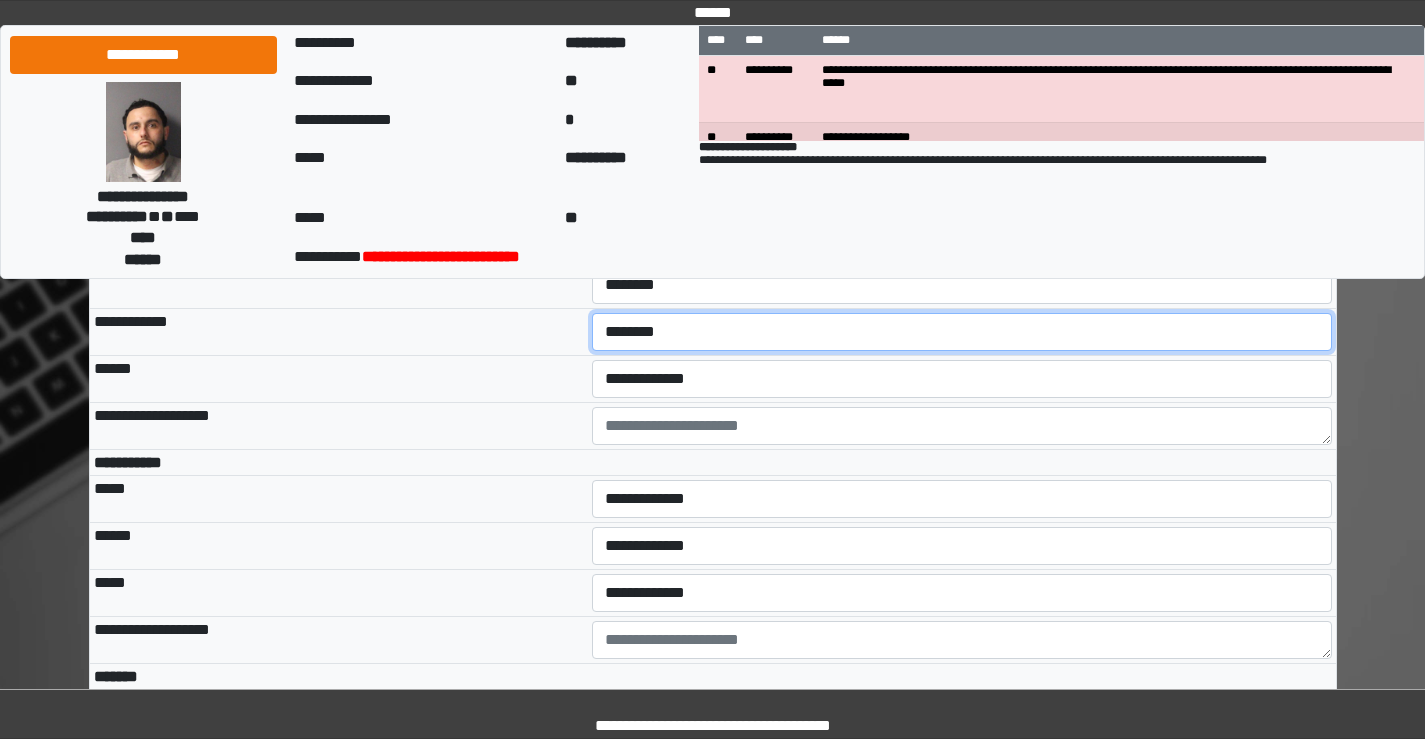 click on "**********" at bounding box center [962, 332] 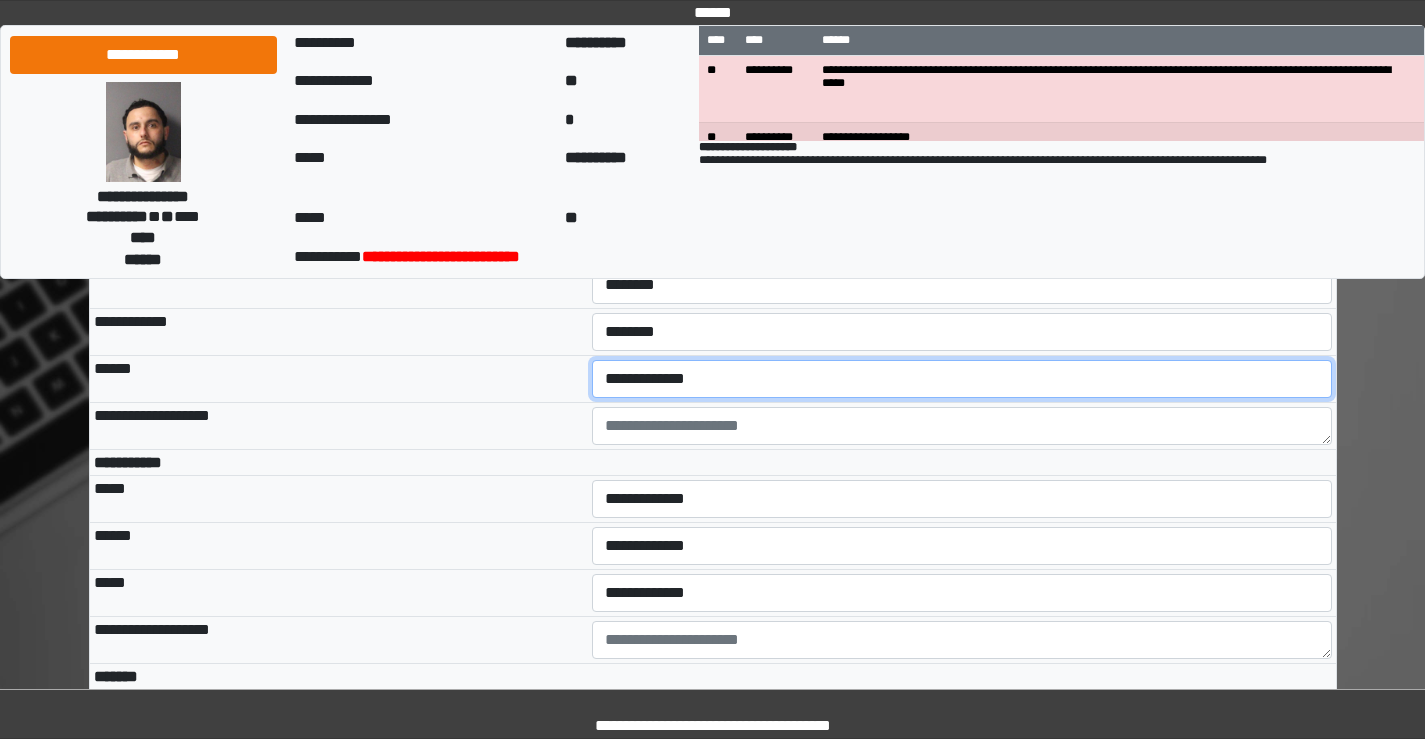 click on "**********" at bounding box center [962, 379] 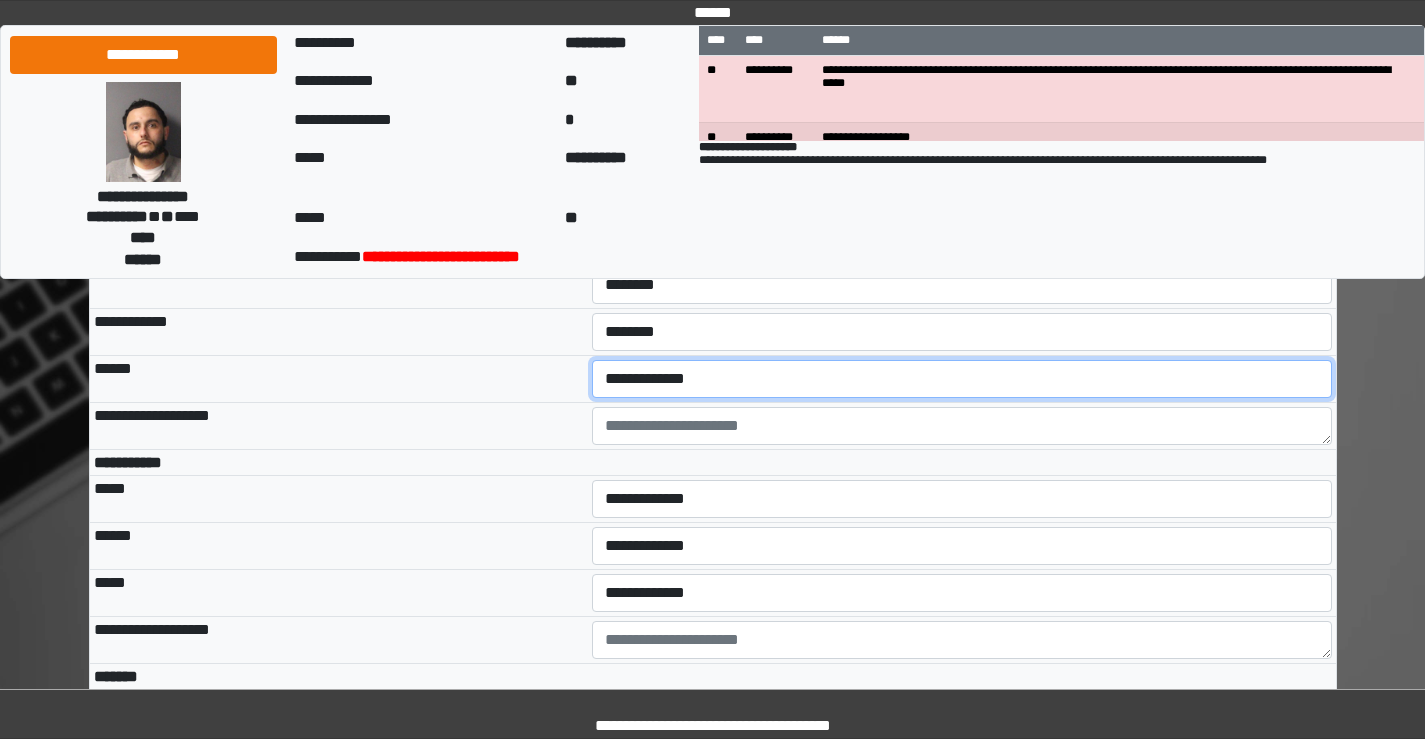 select on "***" 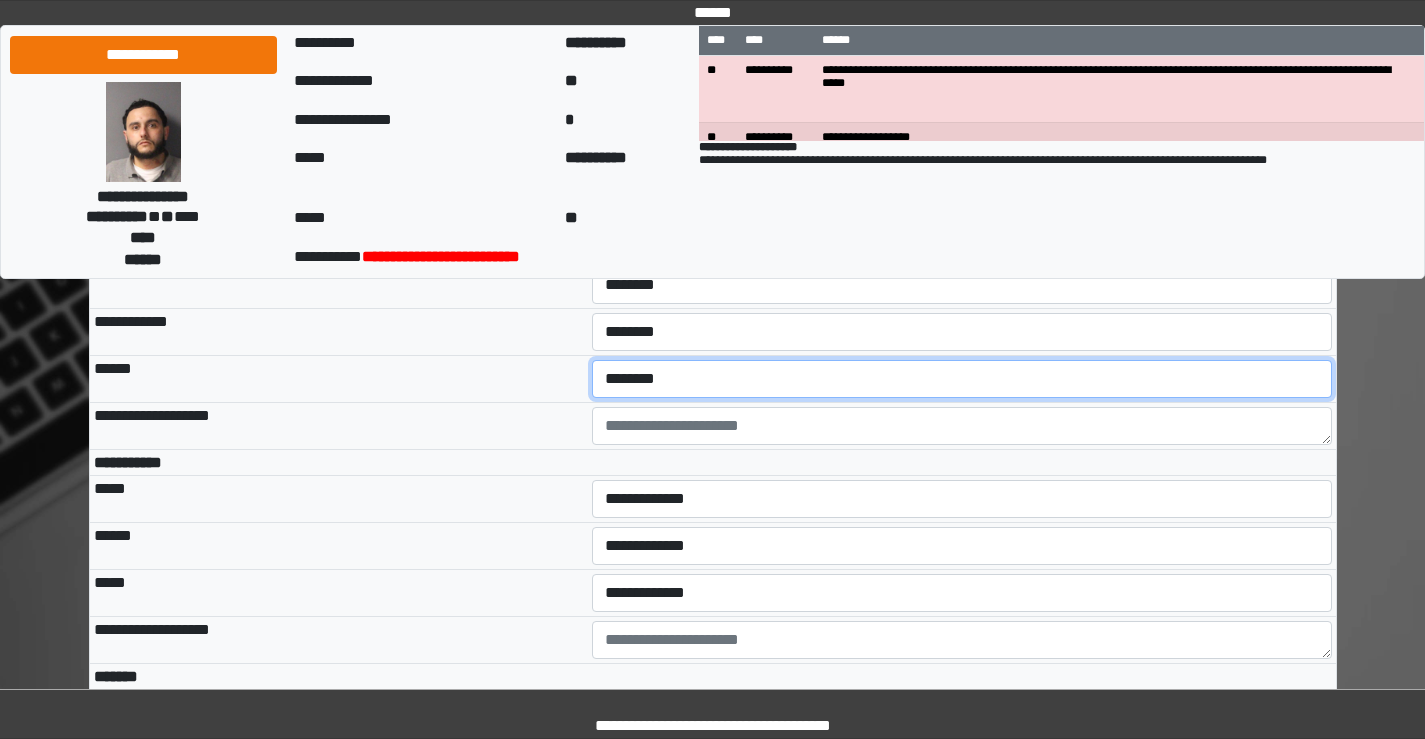 click on "**********" at bounding box center [962, 379] 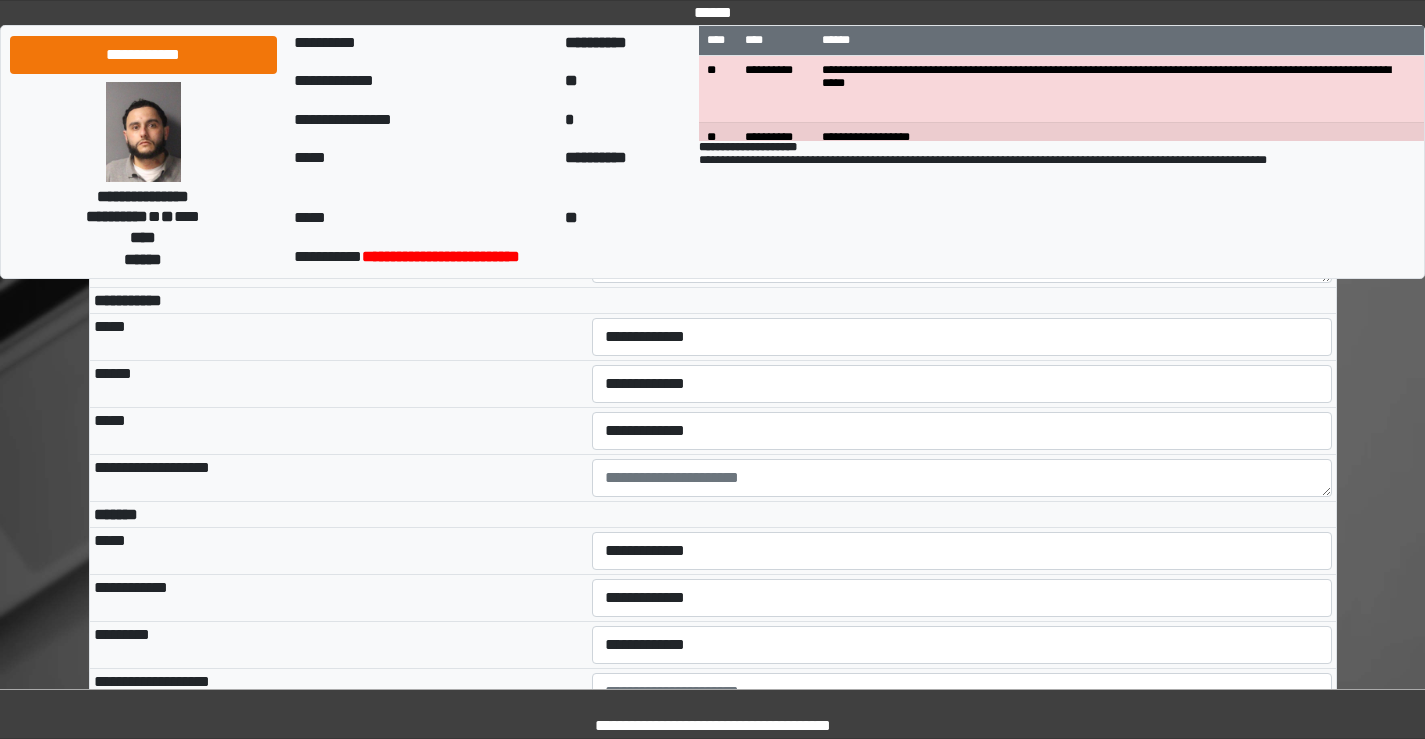 scroll, scrollTop: 5600, scrollLeft: 0, axis: vertical 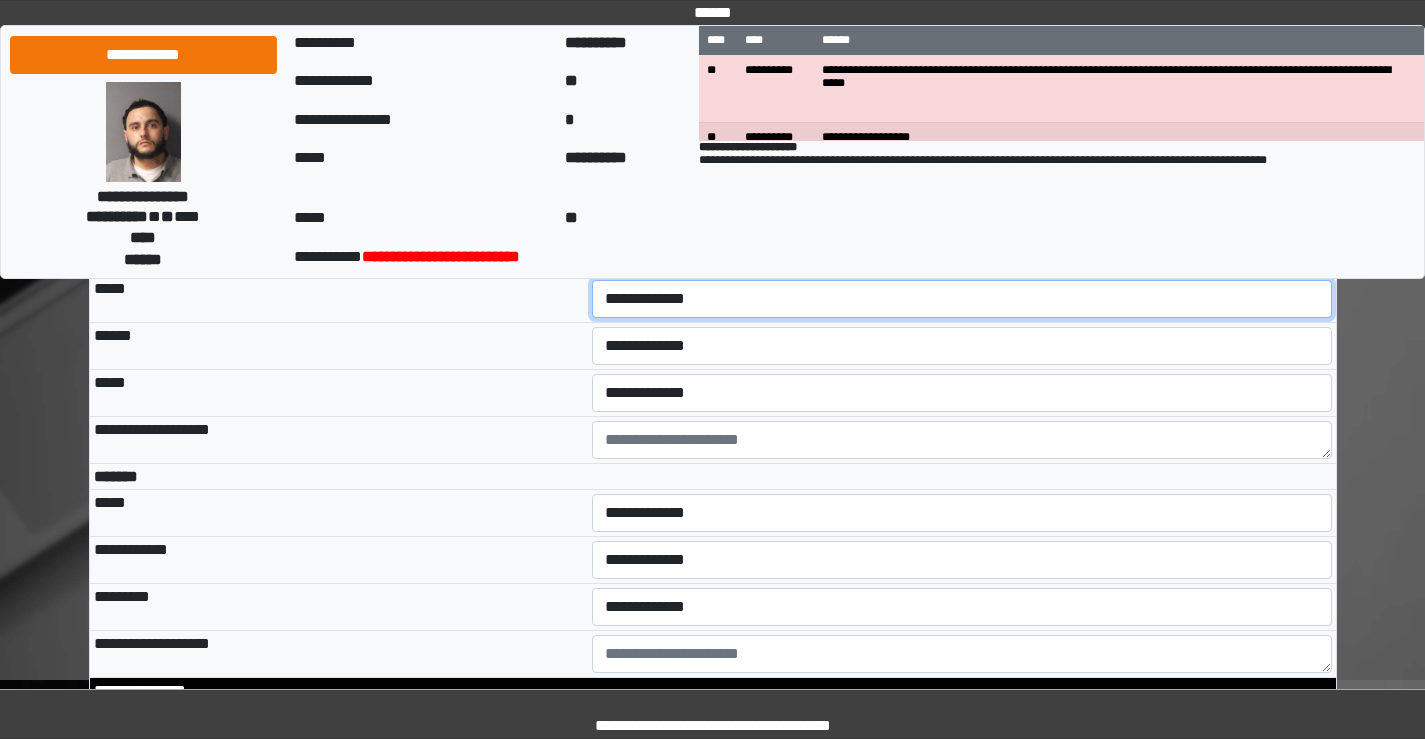 click on "**********" at bounding box center (962, 299) 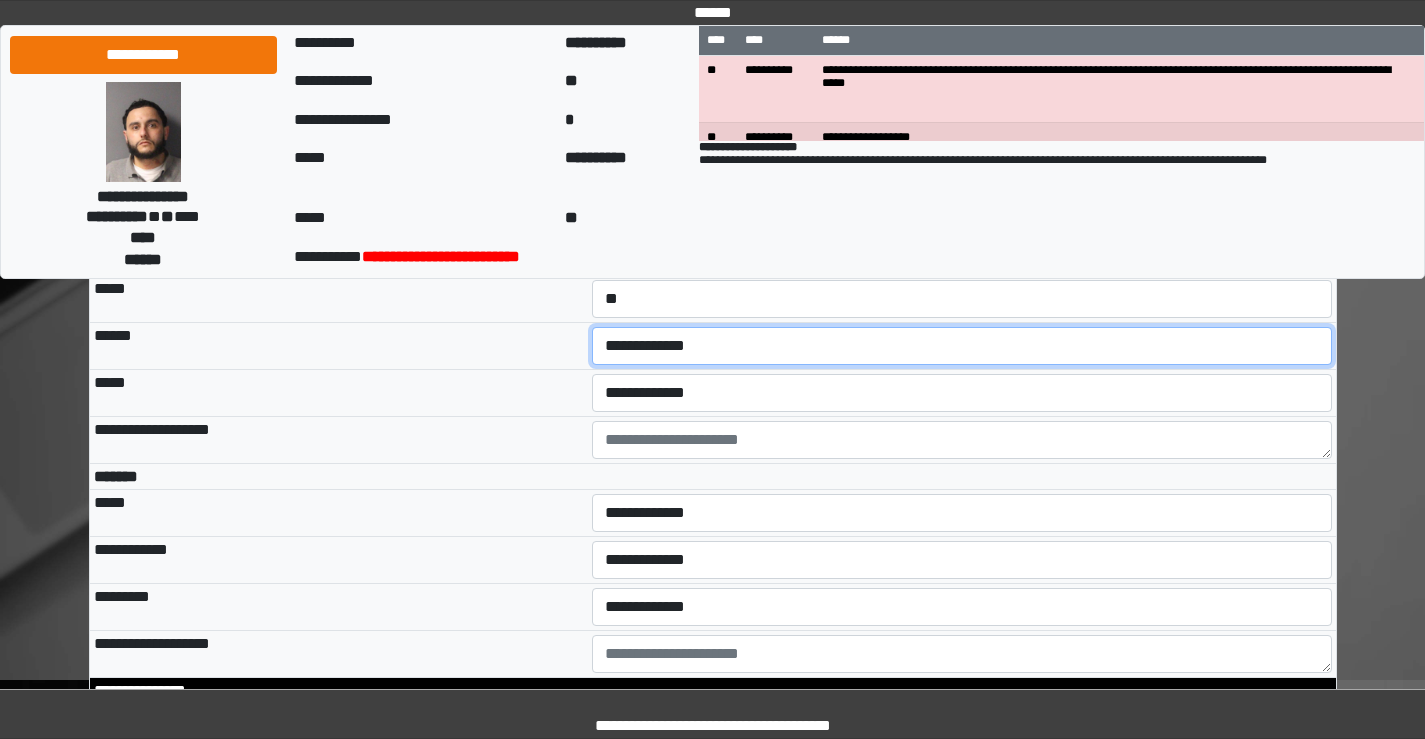 click on "**********" at bounding box center (962, 346) 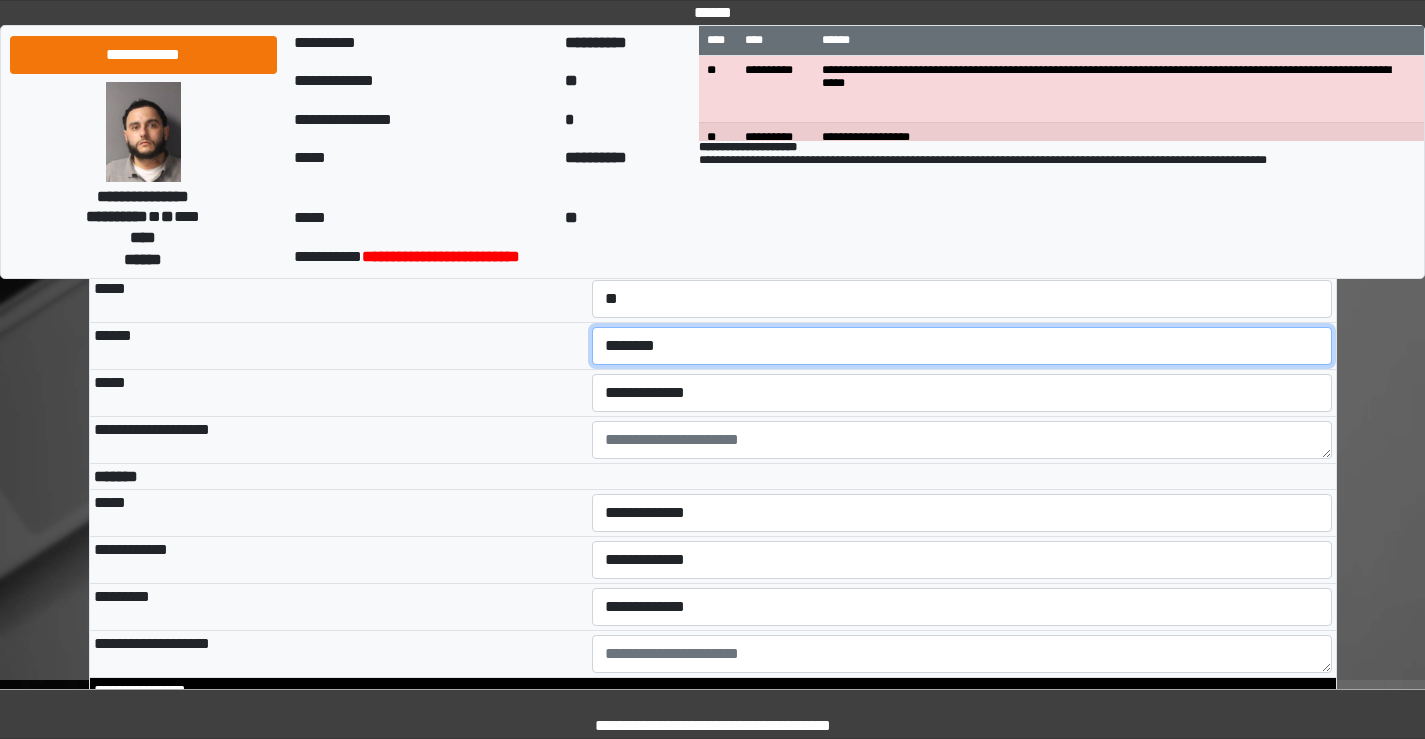 click on "**********" at bounding box center [962, 346] 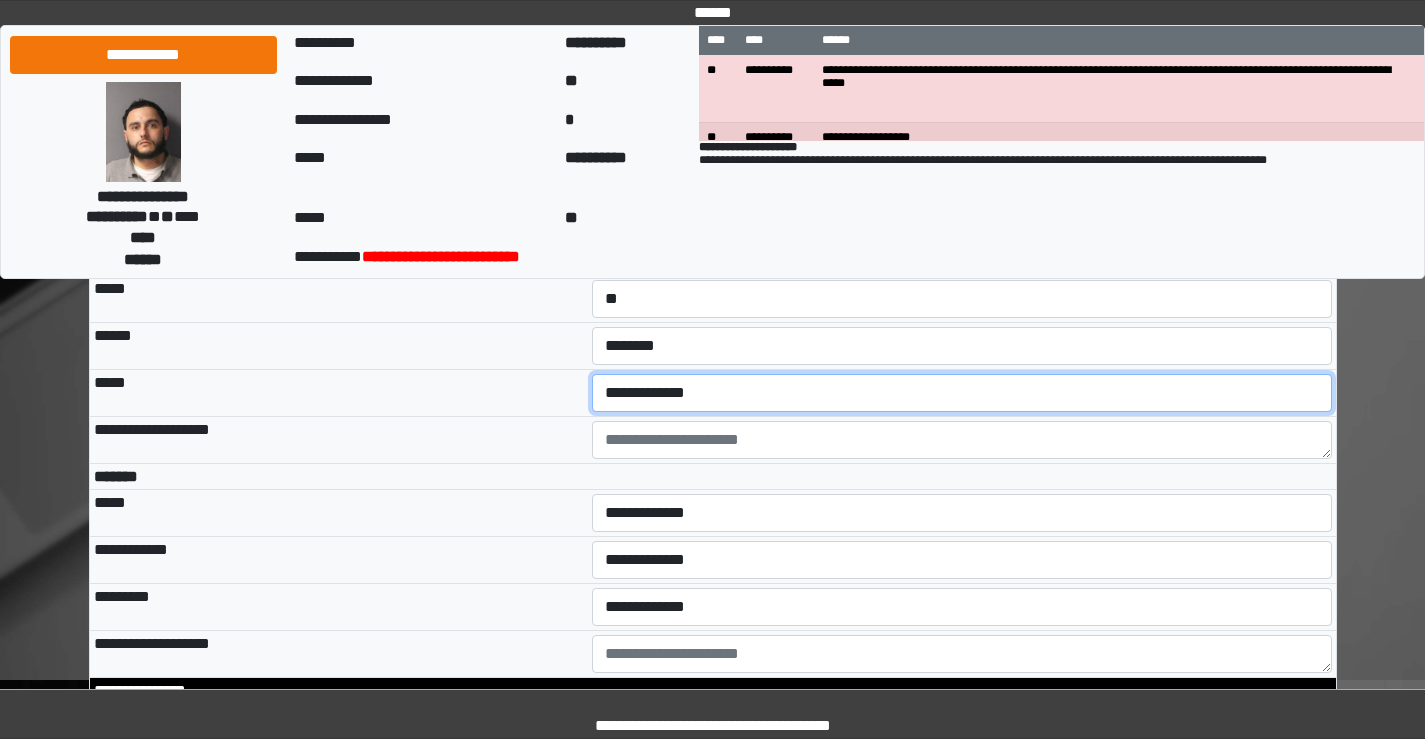 click on "**********" at bounding box center (962, 393) 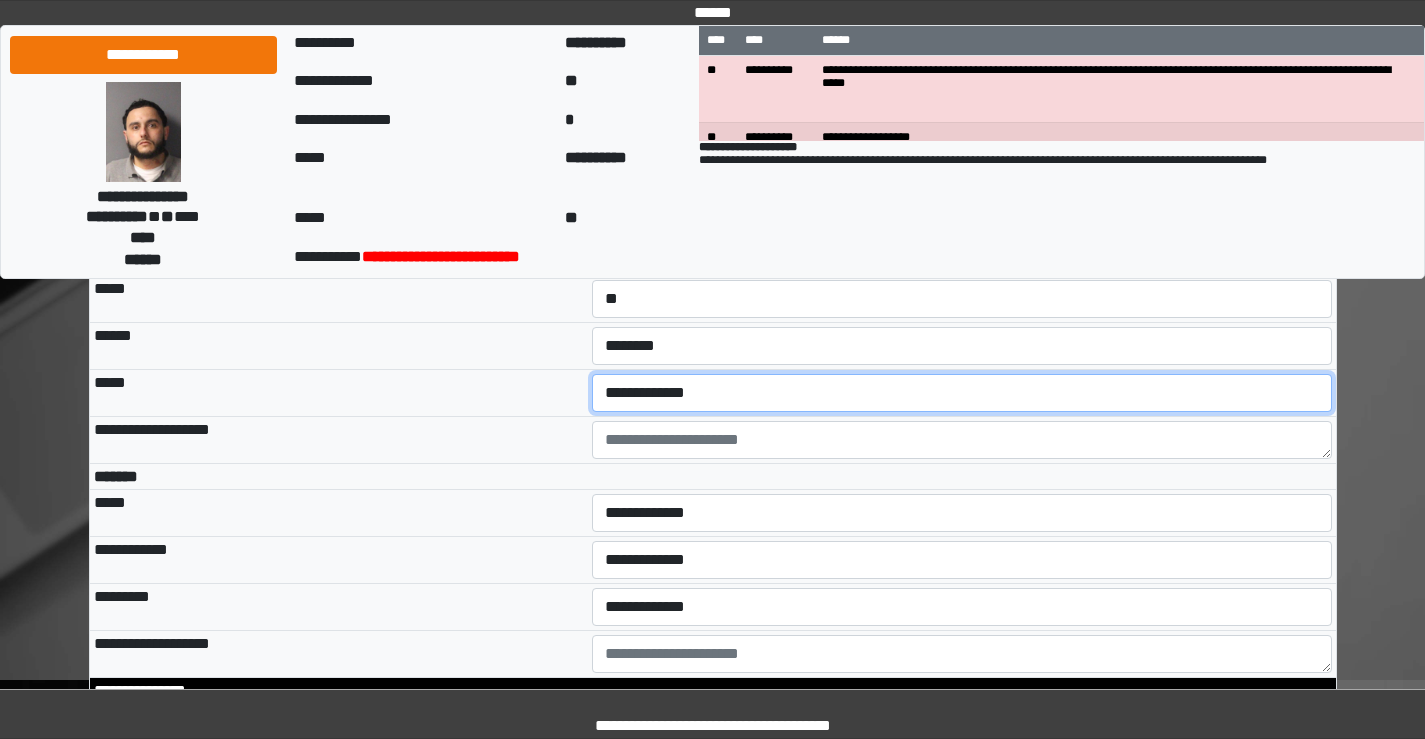 select on "***" 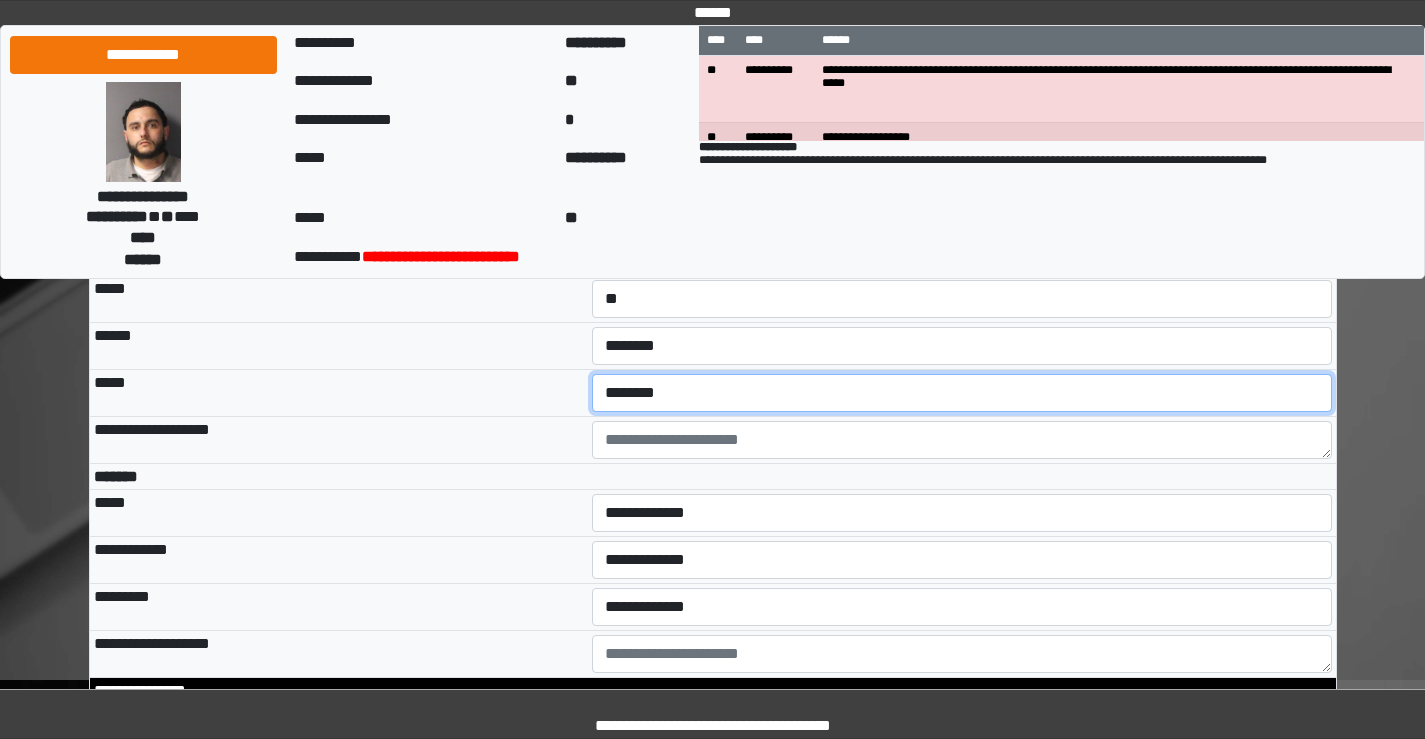 click on "**********" at bounding box center (962, 393) 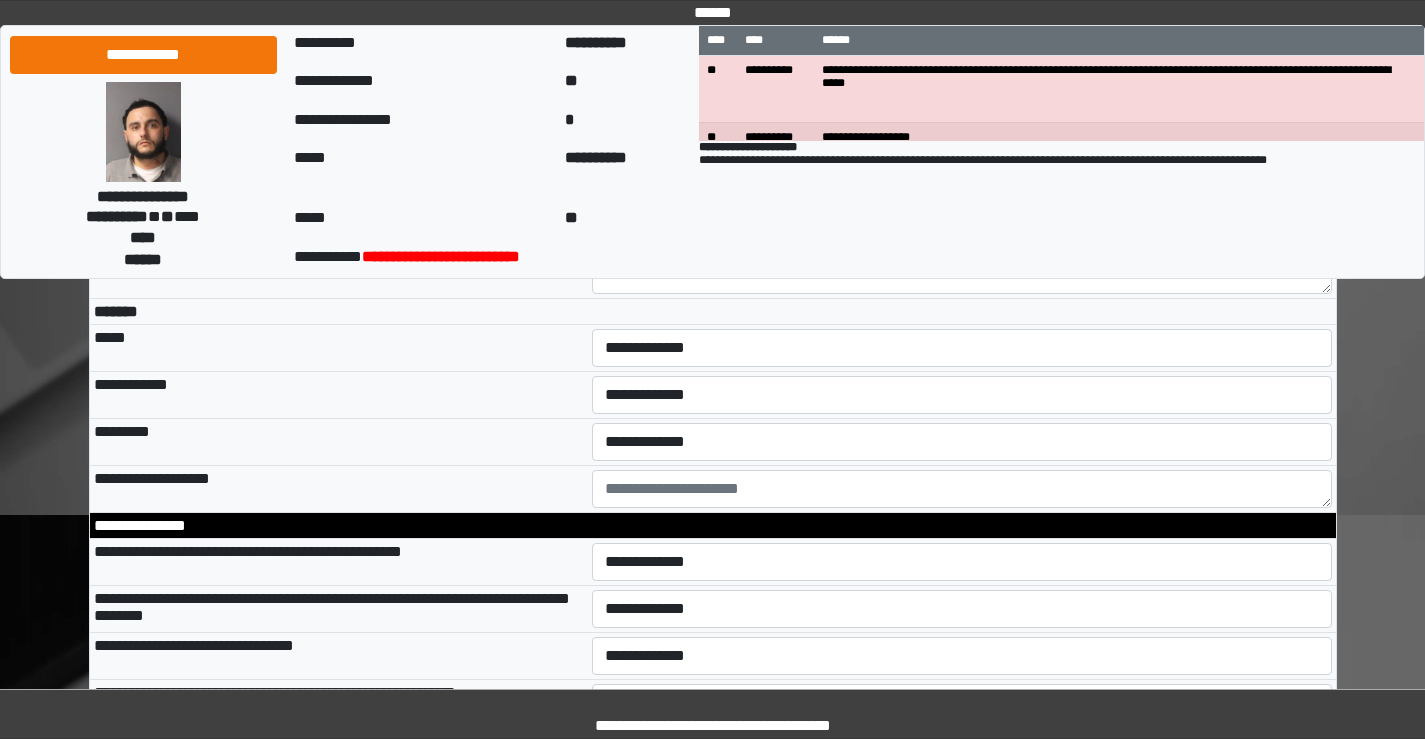 scroll, scrollTop: 5800, scrollLeft: 0, axis: vertical 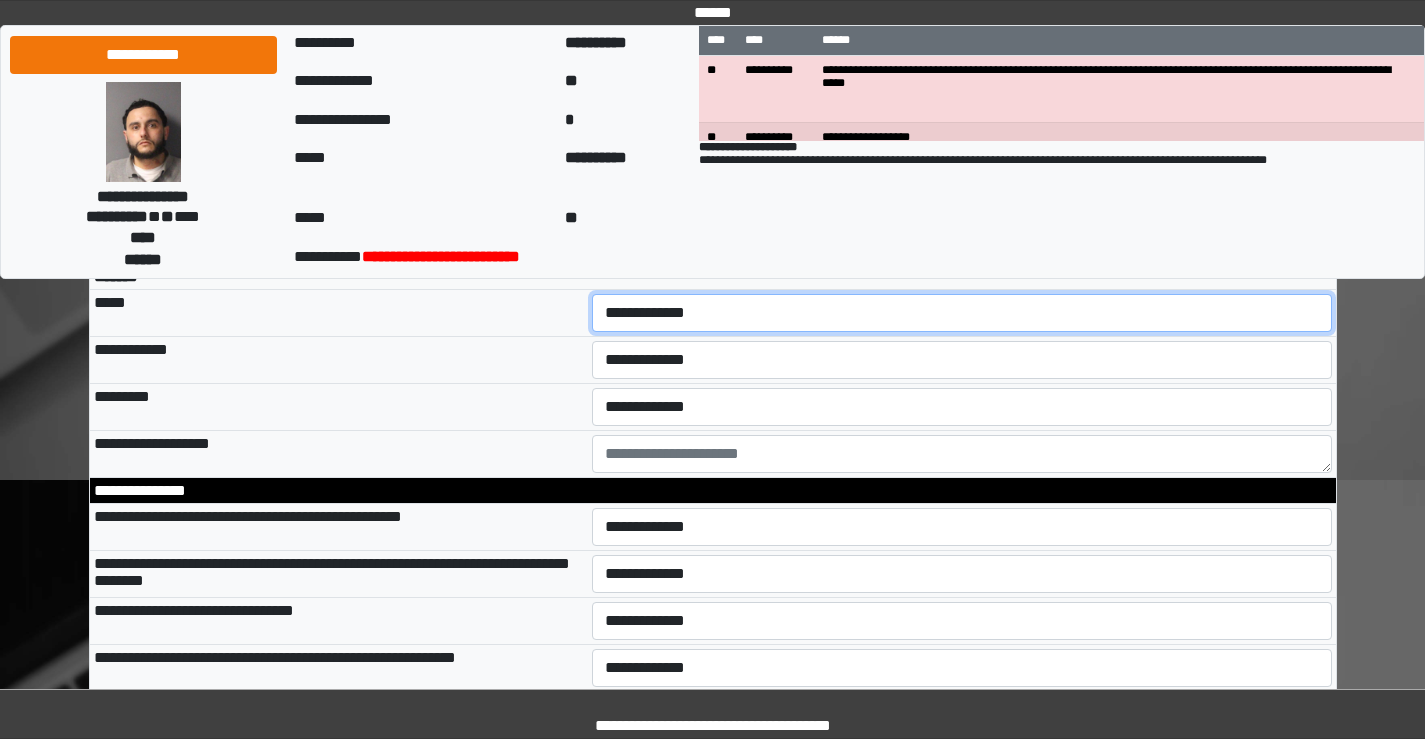 click on "**********" at bounding box center [962, 313] 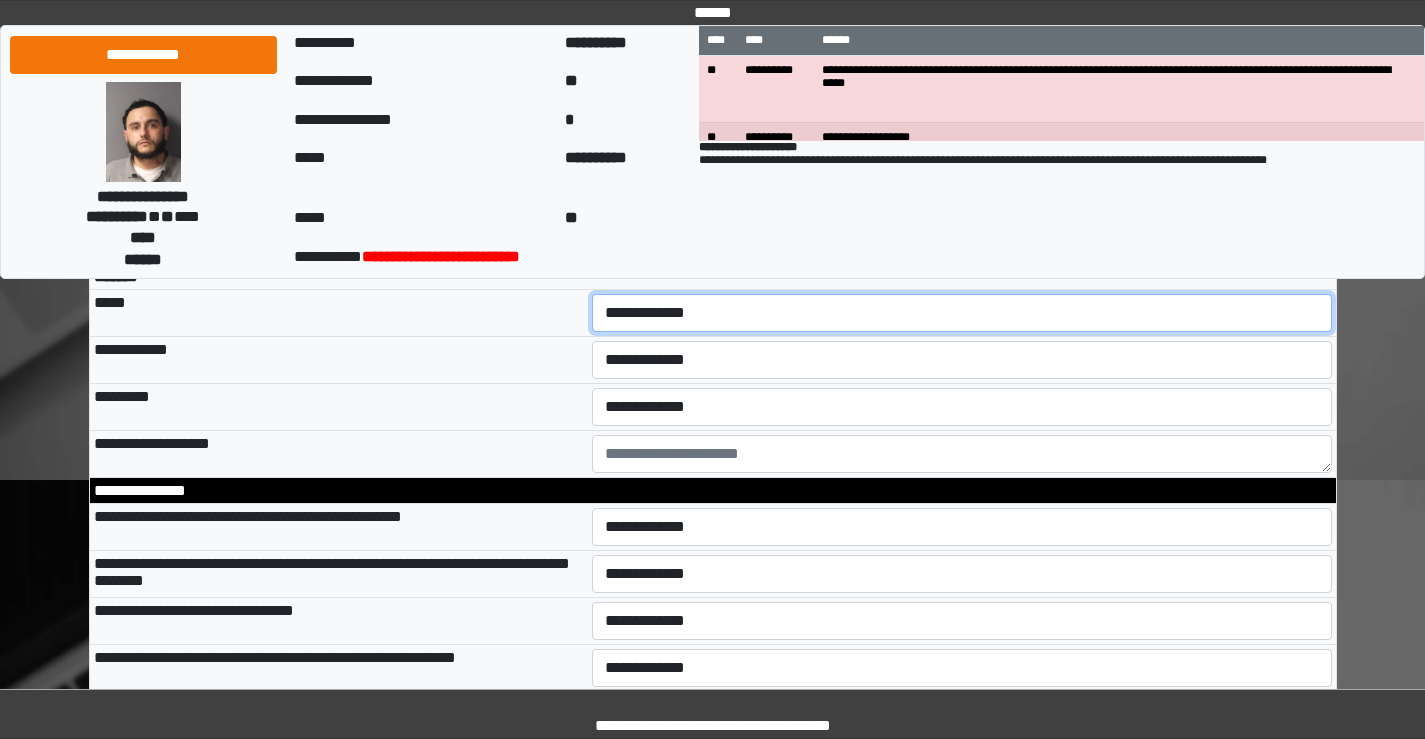 select on "***" 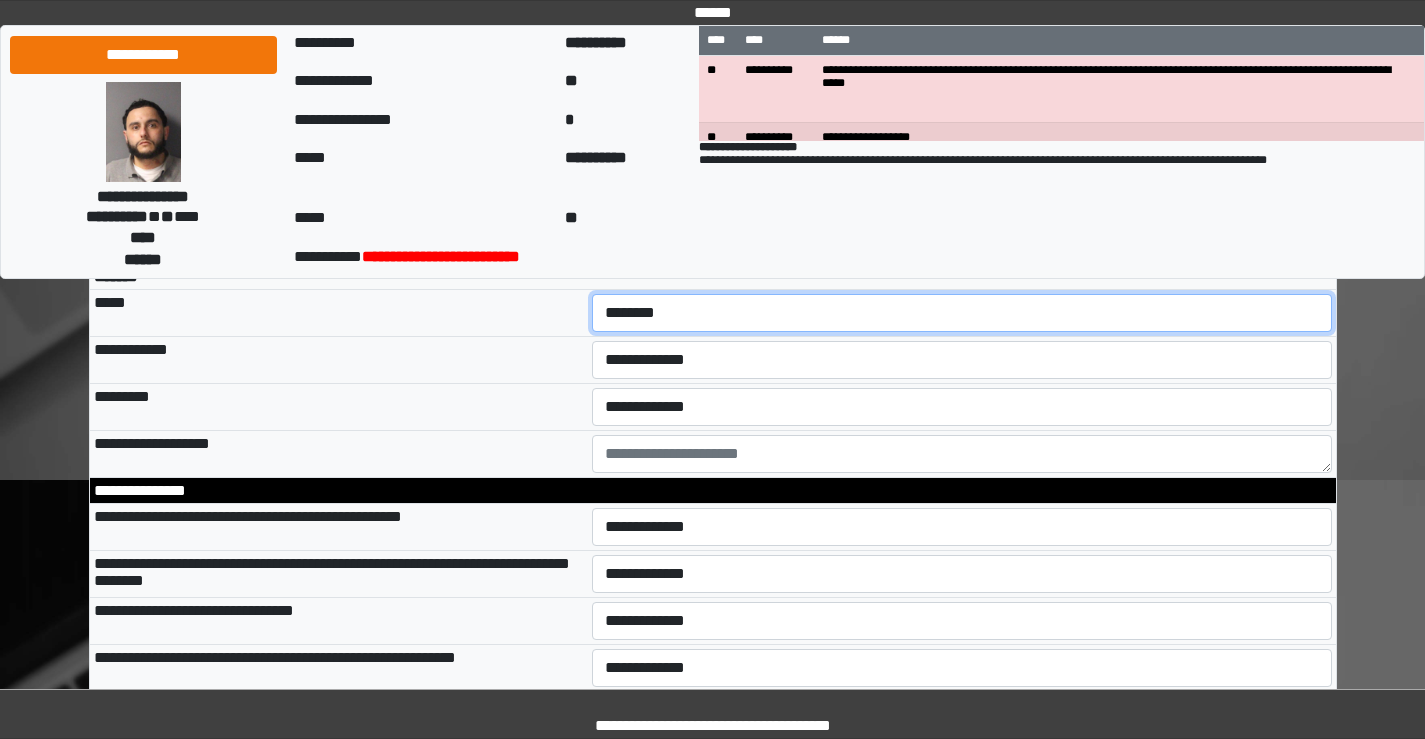 click on "**********" at bounding box center (962, 313) 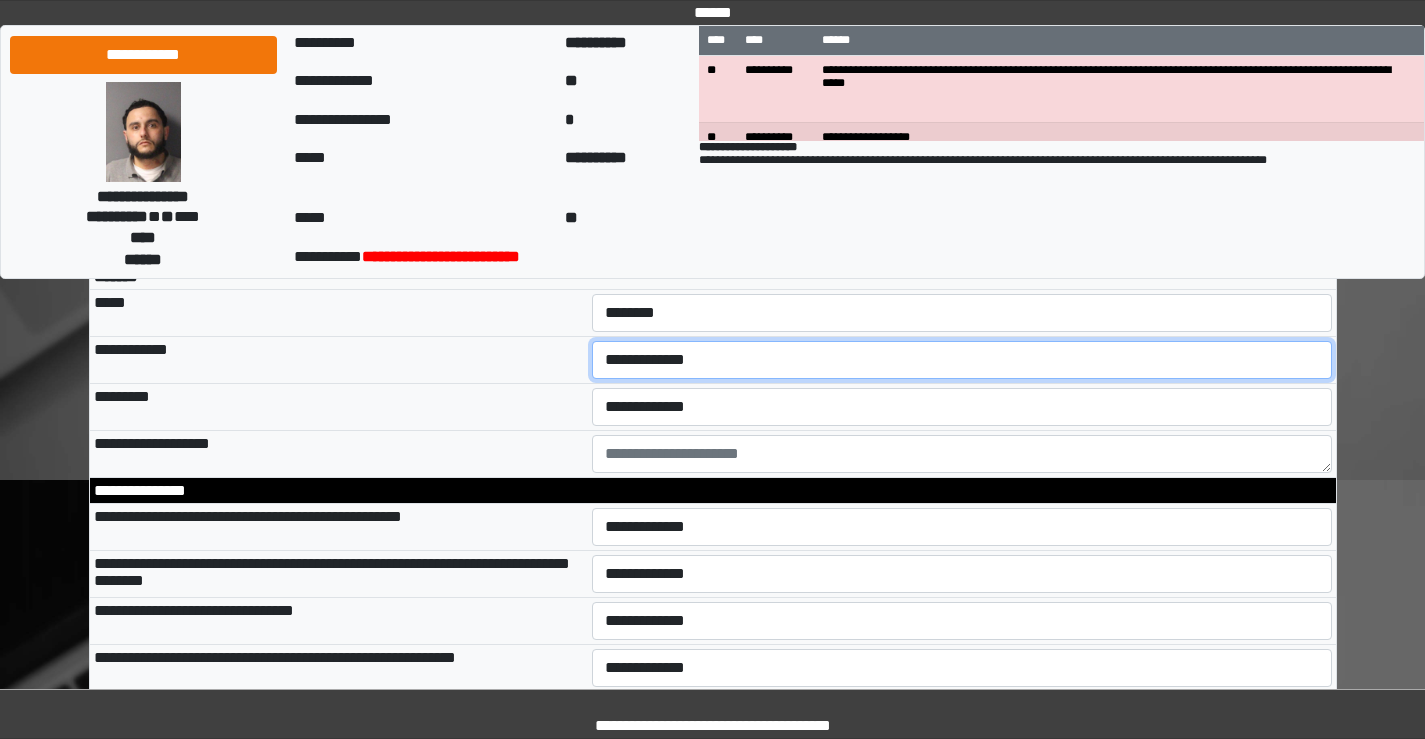 click on "**********" at bounding box center (962, 360) 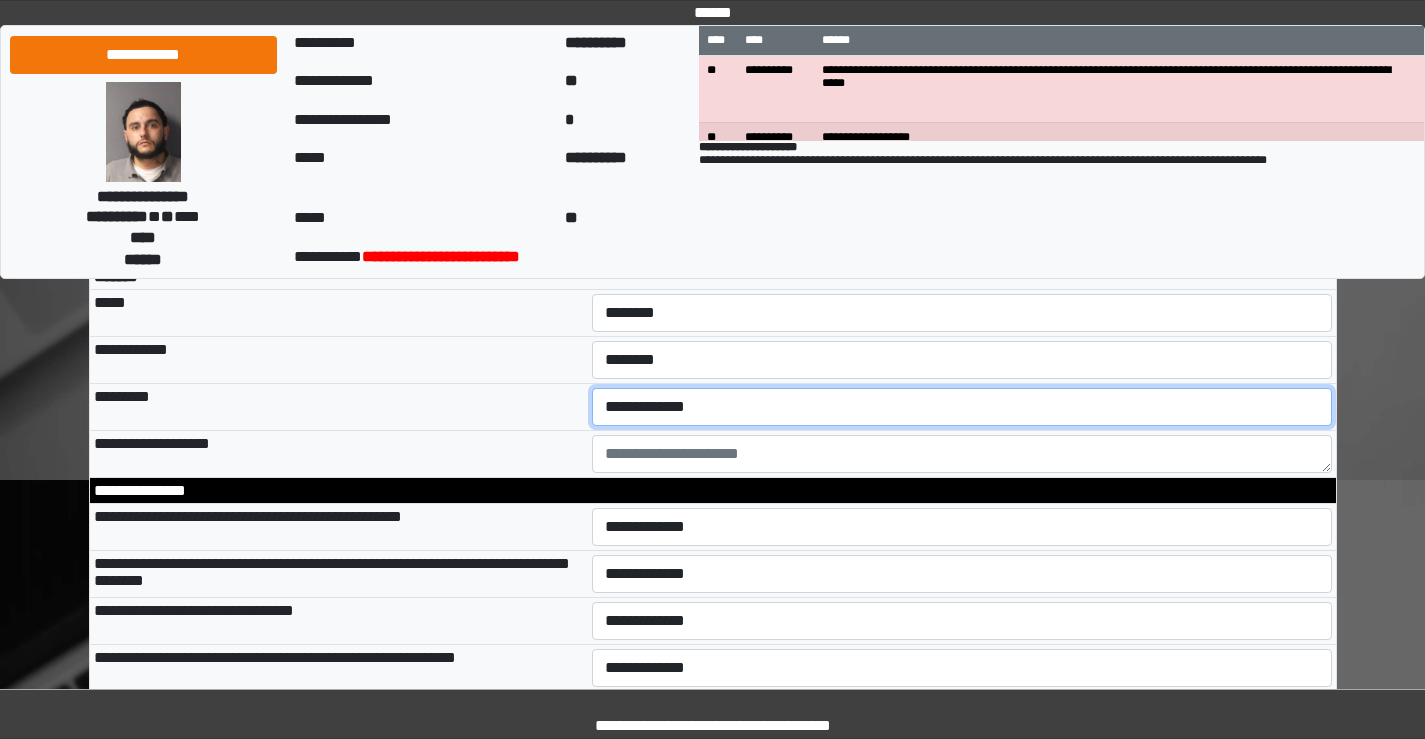 click on "**********" at bounding box center (962, 407) 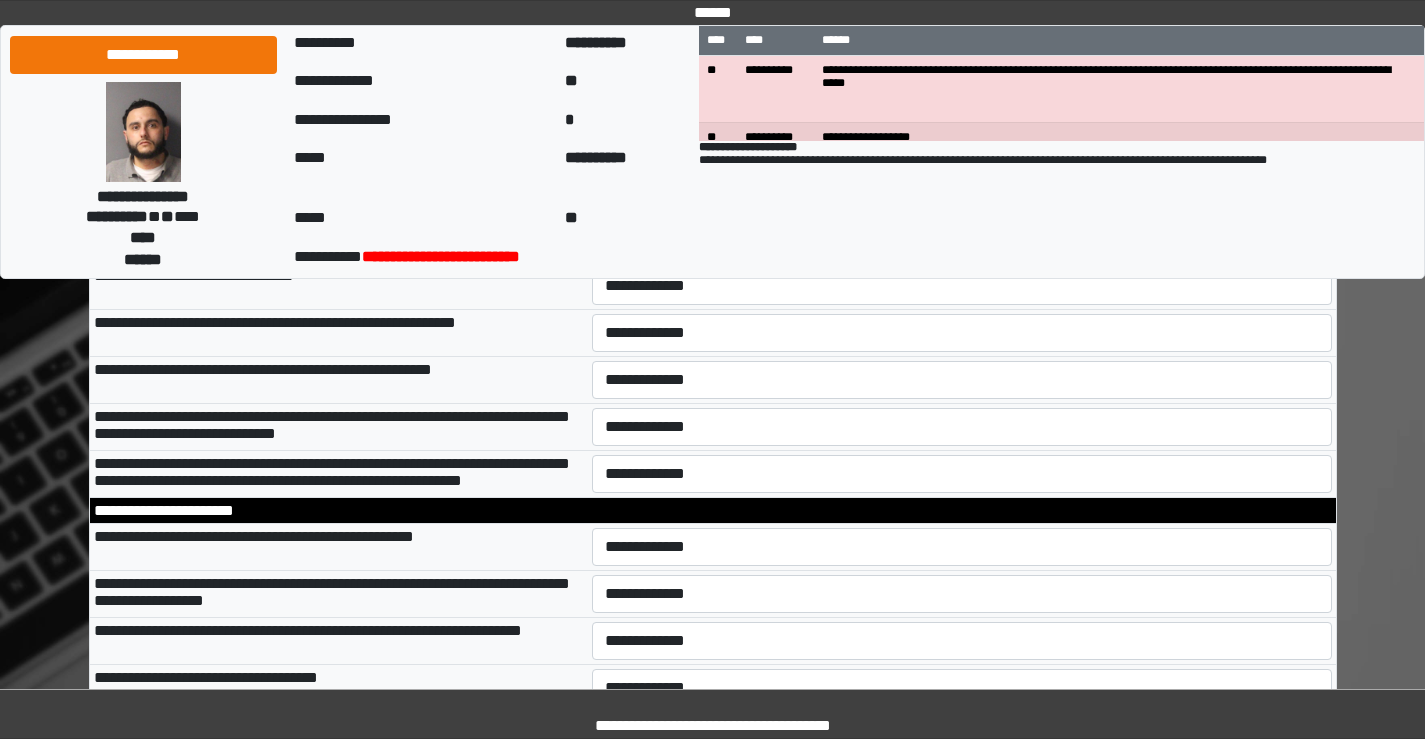 scroll, scrollTop: 6100, scrollLeft: 0, axis: vertical 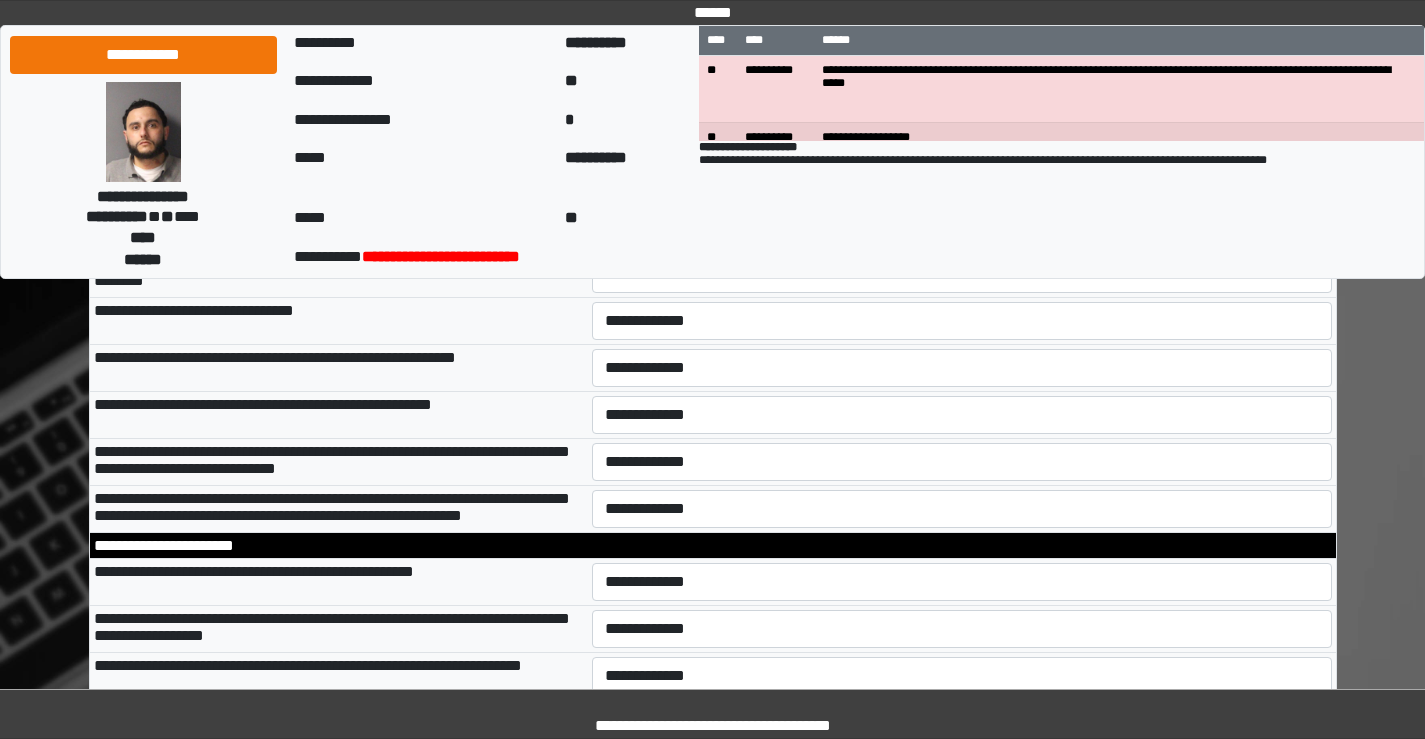 click on "**********" at bounding box center [962, 227] 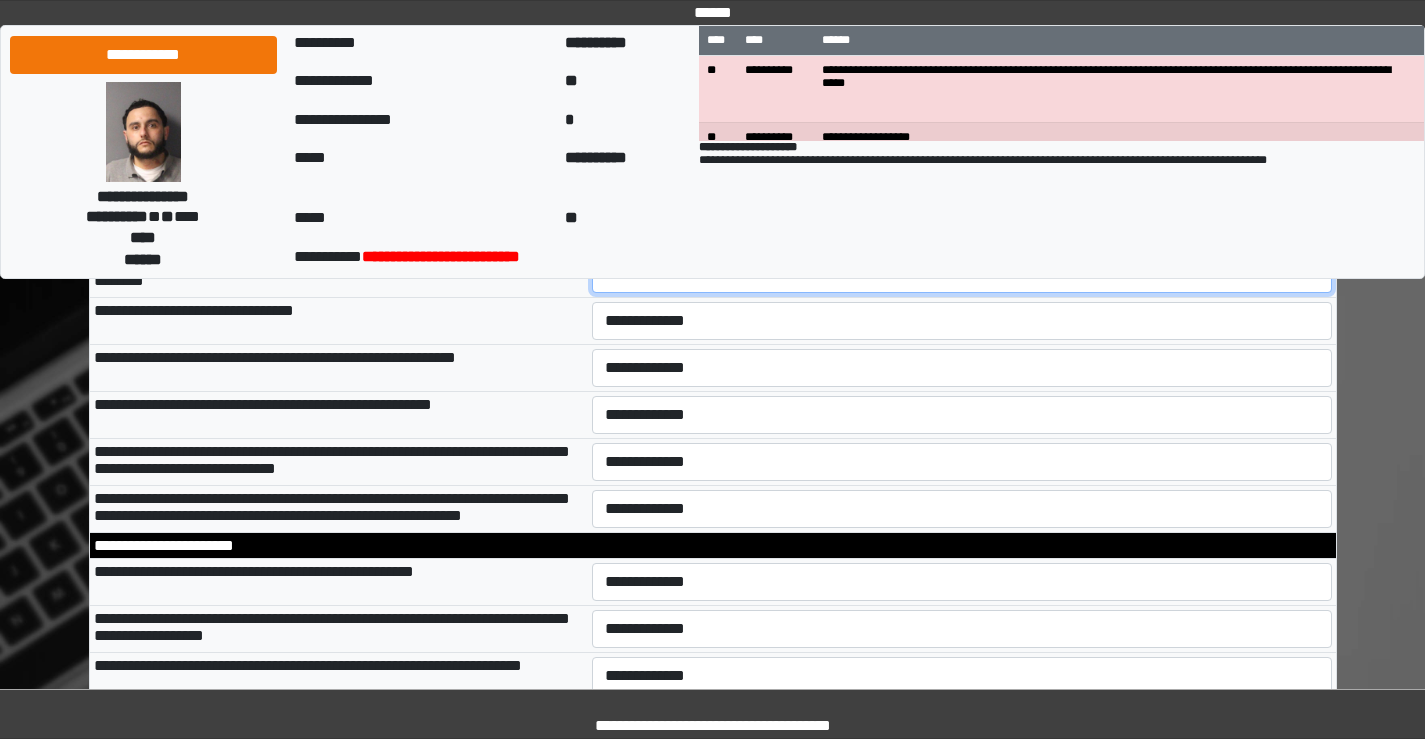 click on "**********" at bounding box center [962, 274] 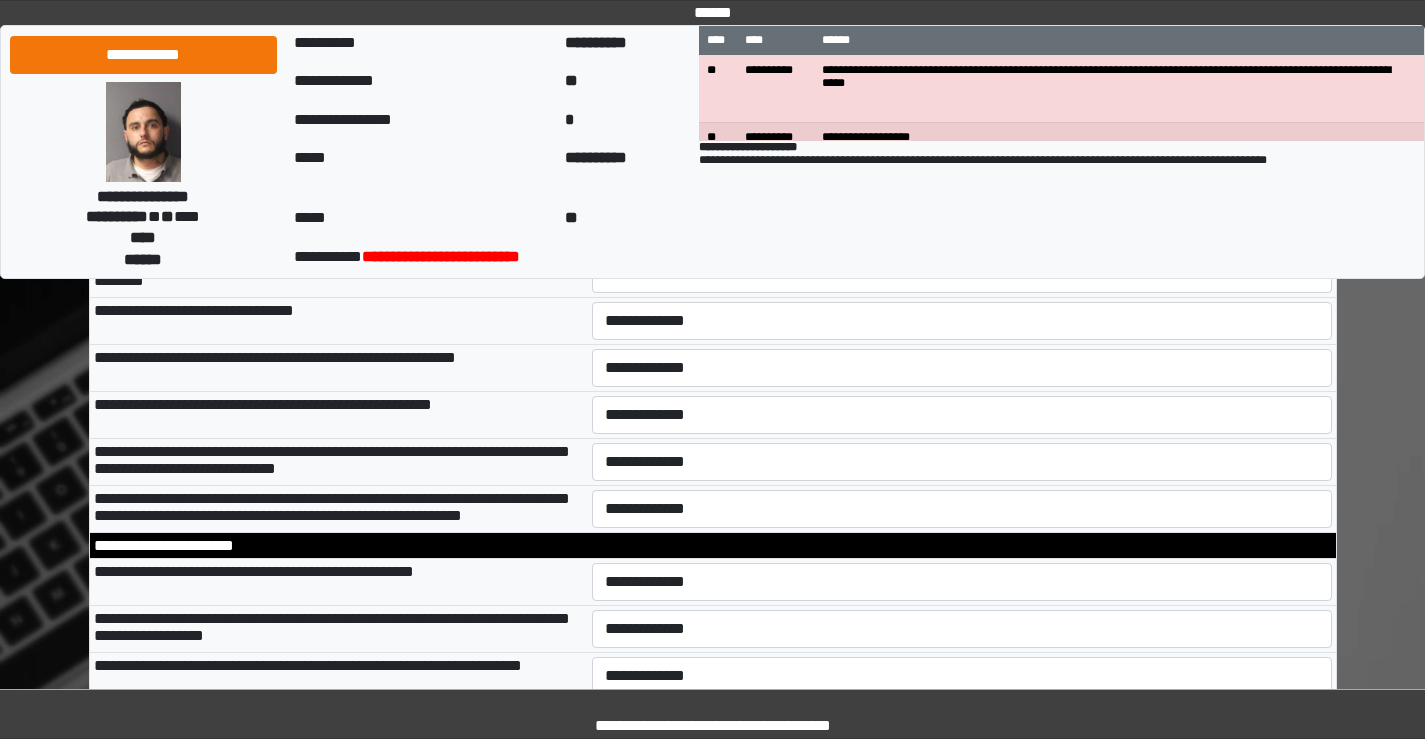 drag, startPoint x: 687, startPoint y: 361, endPoint x: 643, endPoint y: 369, distance: 44.72136 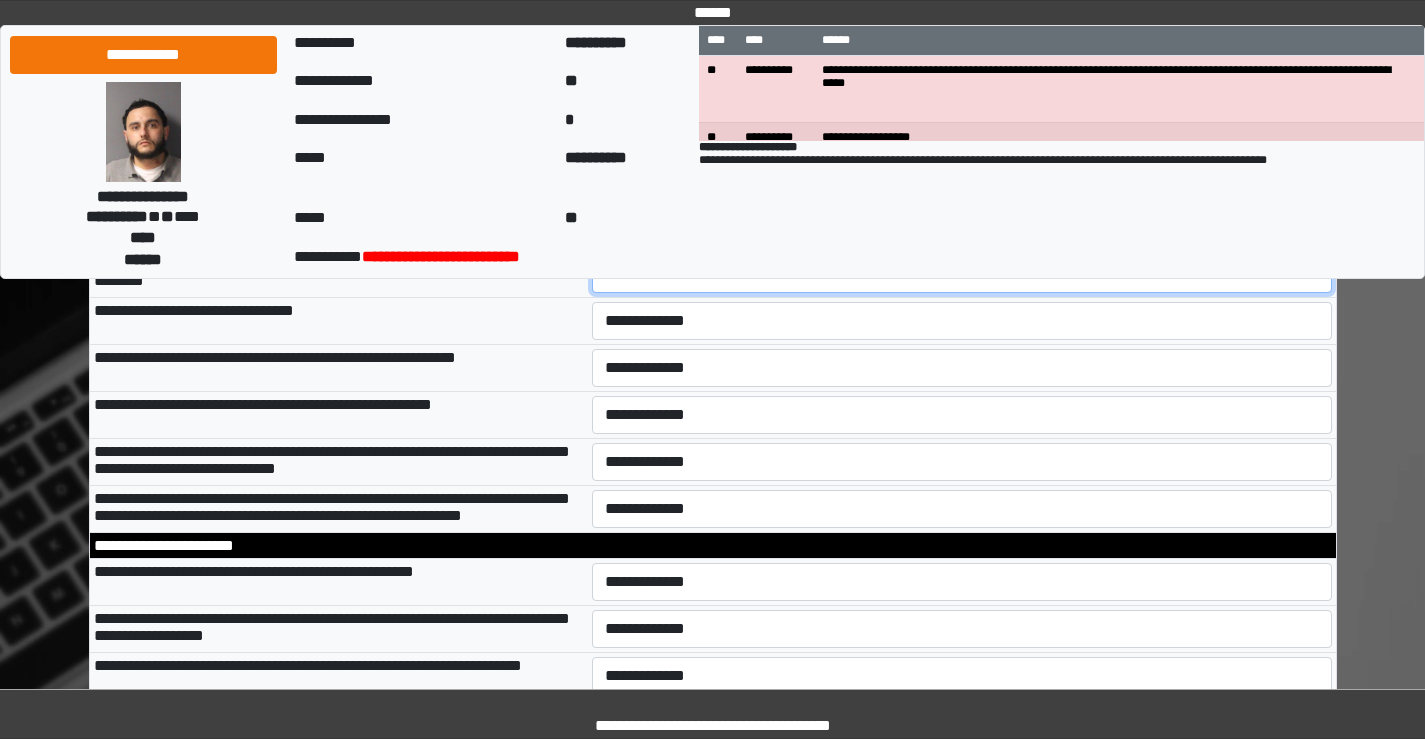 click on "**********" at bounding box center (962, 274) 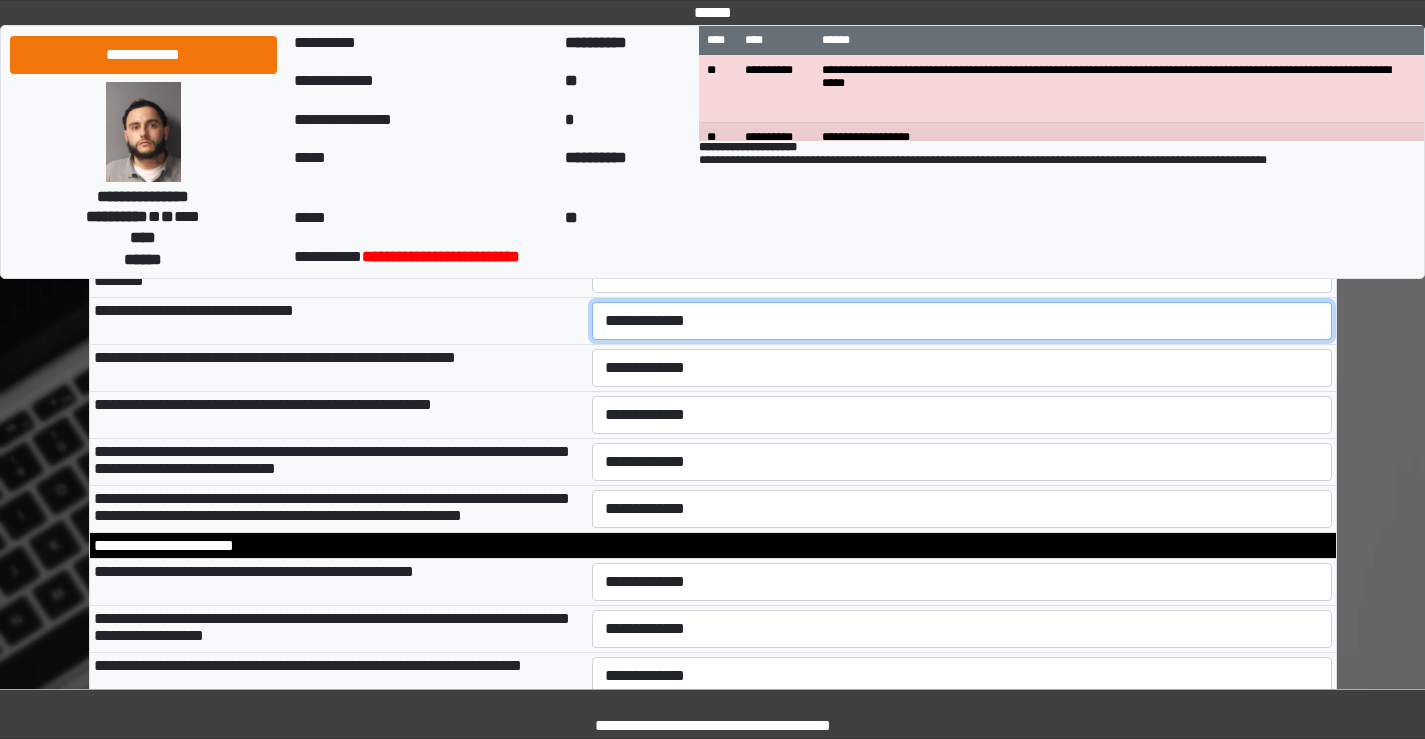 click on "**********" at bounding box center (962, 321) 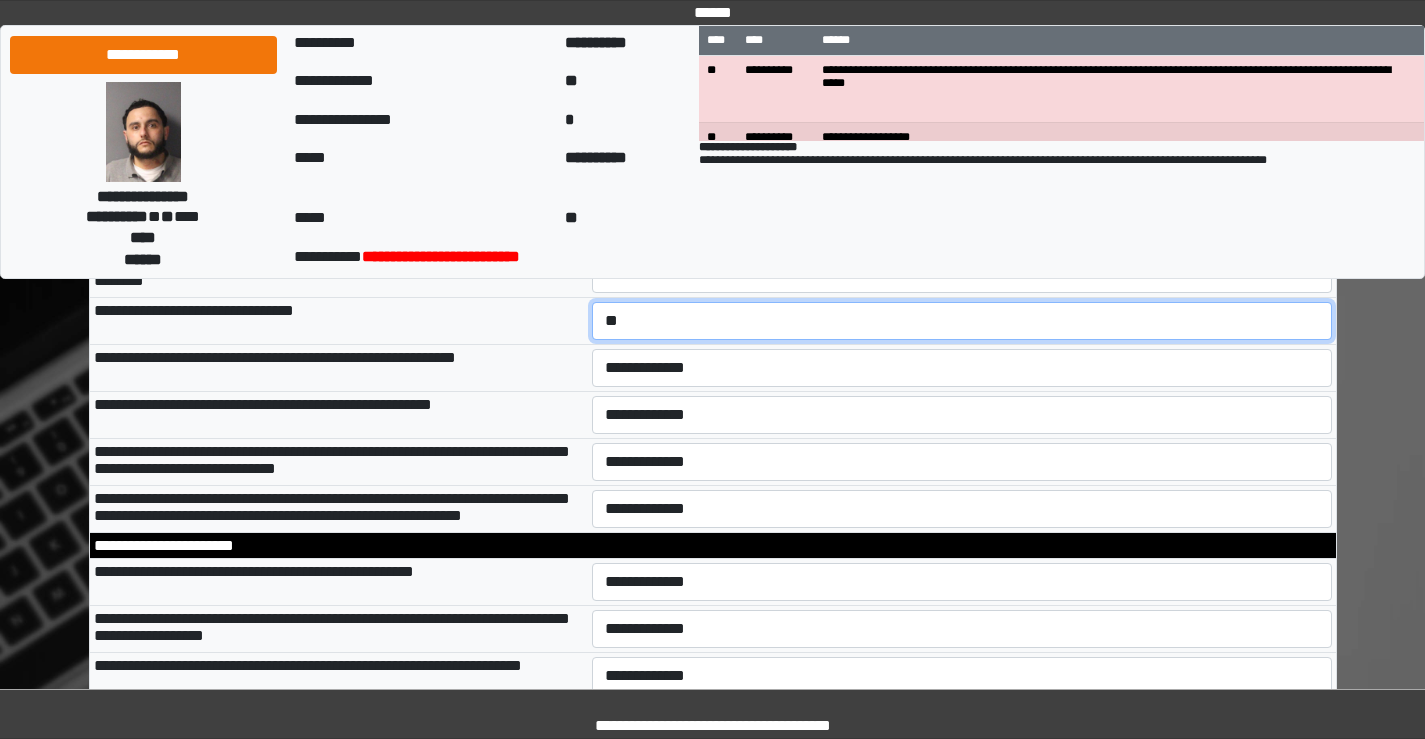 click on "**********" at bounding box center [962, 321] 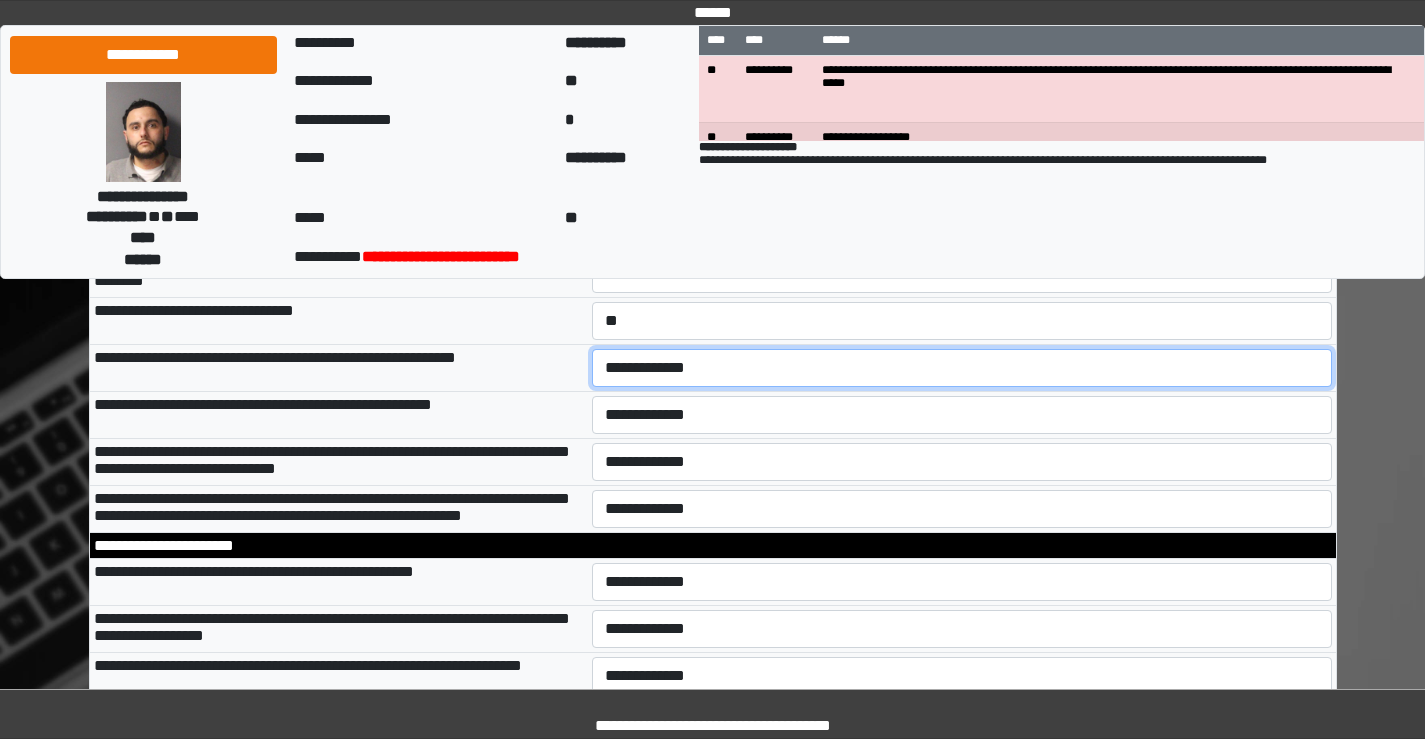 click on "**********" at bounding box center [962, 368] 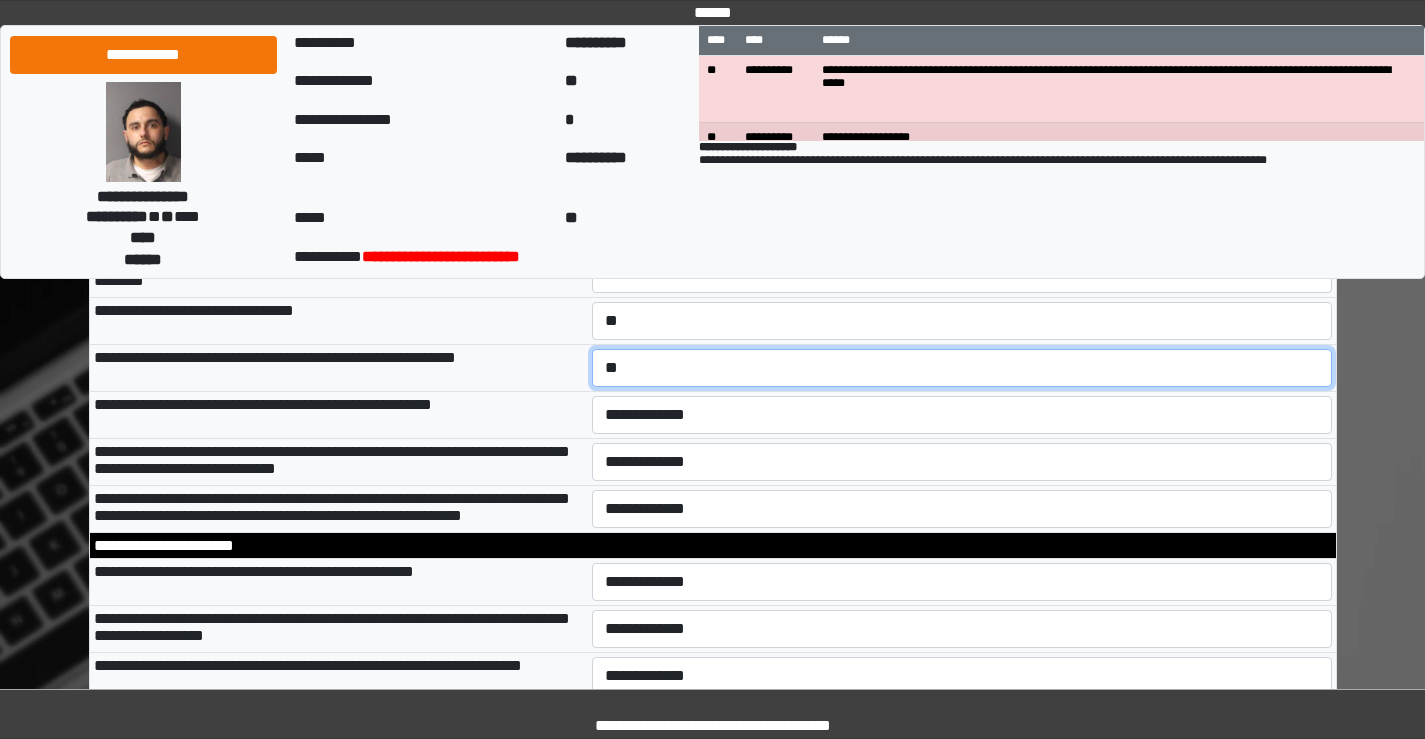 click on "**********" at bounding box center (962, 368) 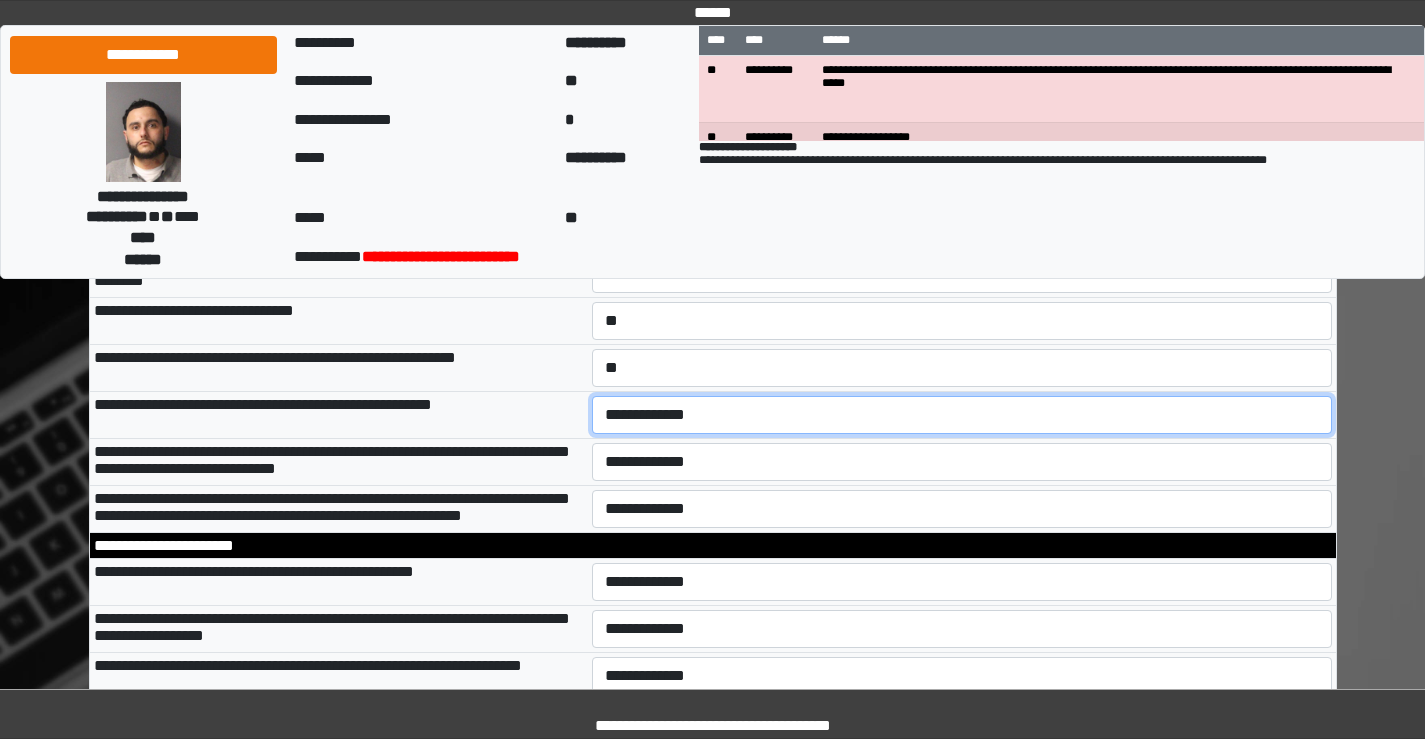 drag, startPoint x: 650, startPoint y: 592, endPoint x: 646, endPoint y: 546, distance: 46.173584 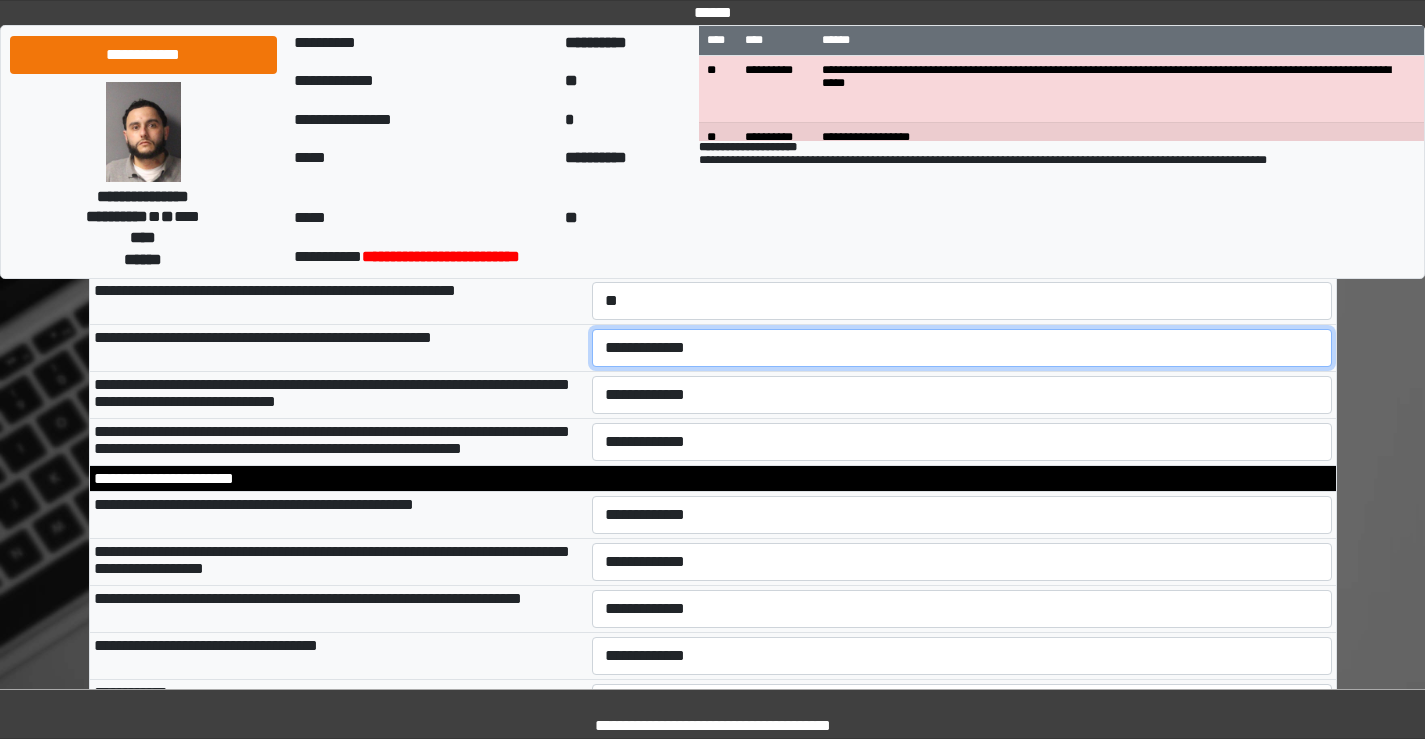 scroll, scrollTop: 6200, scrollLeft: 0, axis: vertical 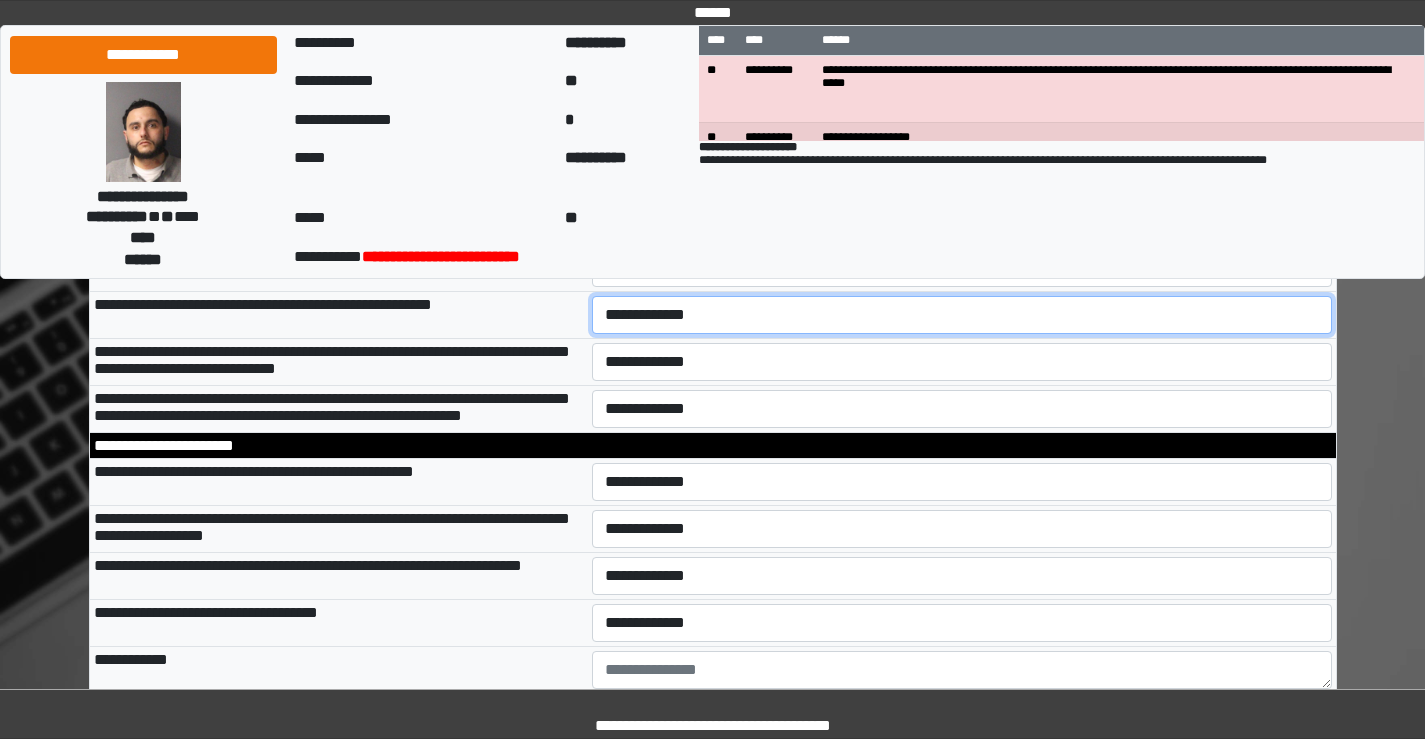 click on "**********" at bounding box center [962, 315] 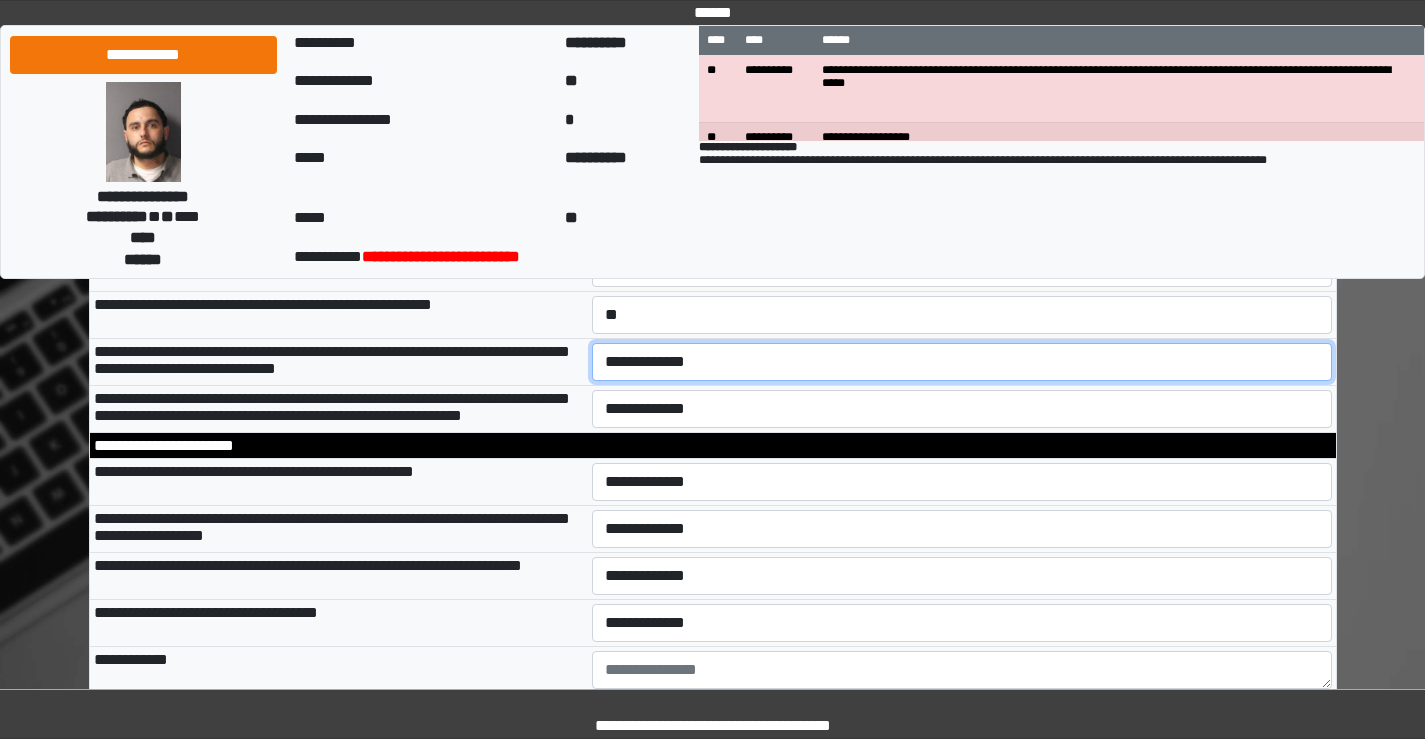 click on "**********" at bounding box center (962, 362) 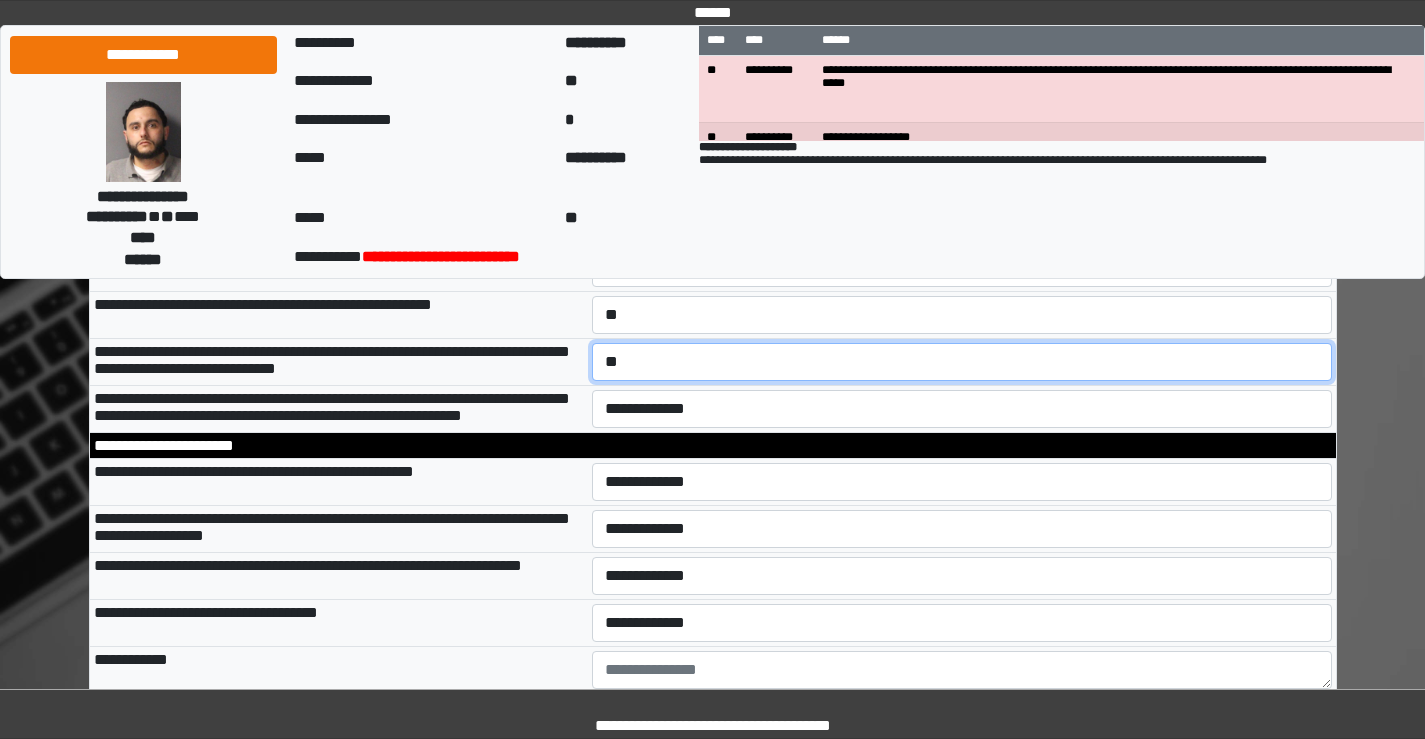 click on "**********" at bounding box center [962, 362] 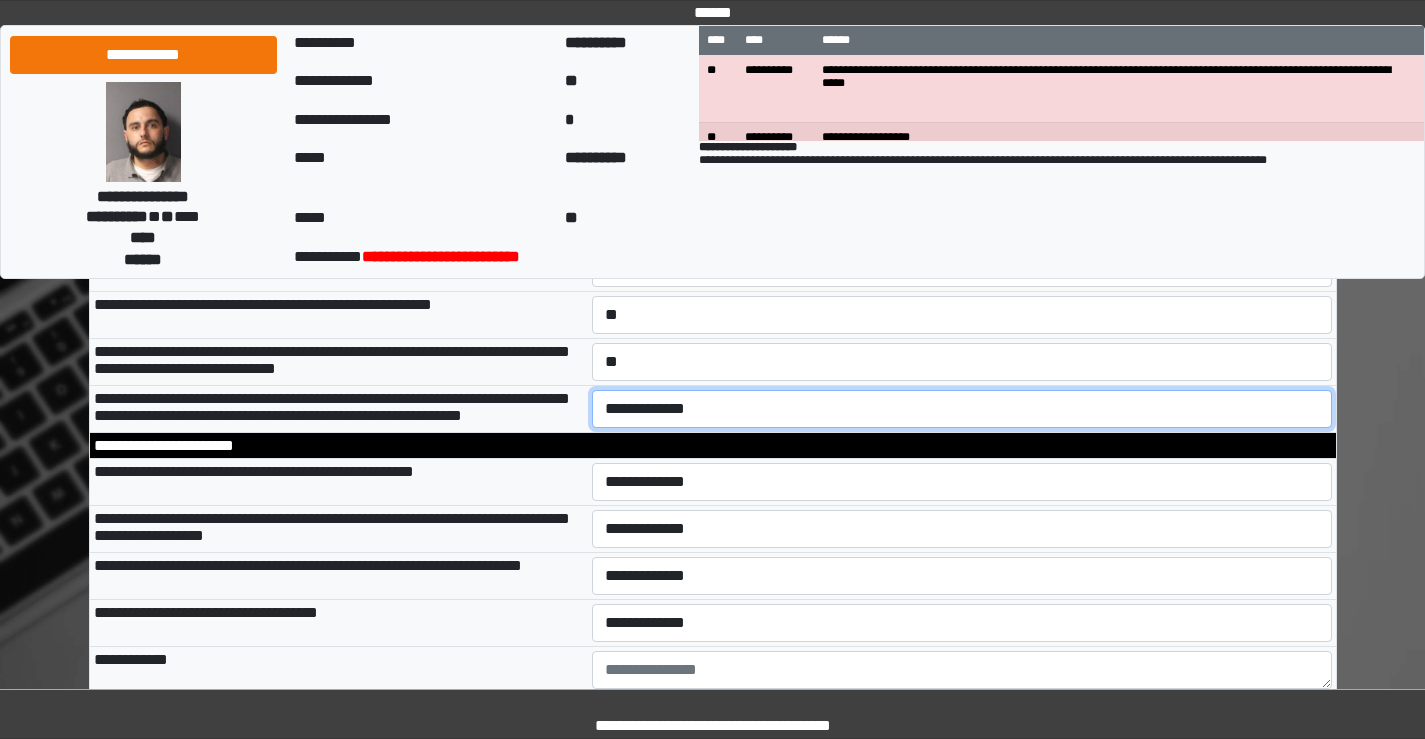 drag, startPoint x: 681, startPoint y: 589, endPoint x: 657, endPoint y: 590, distance: 24.020824 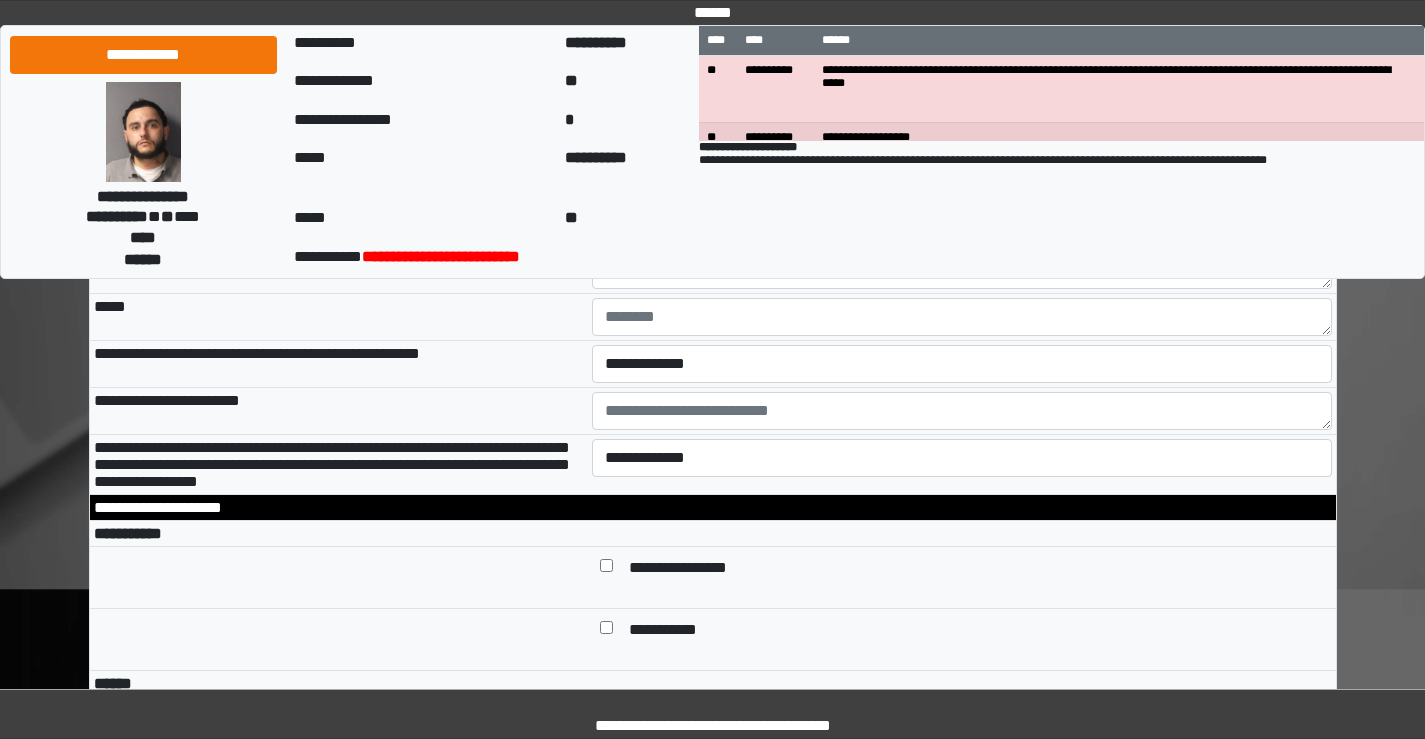 scroll, scrollTop: 6500, scrollLeft: 0, axis: vertical 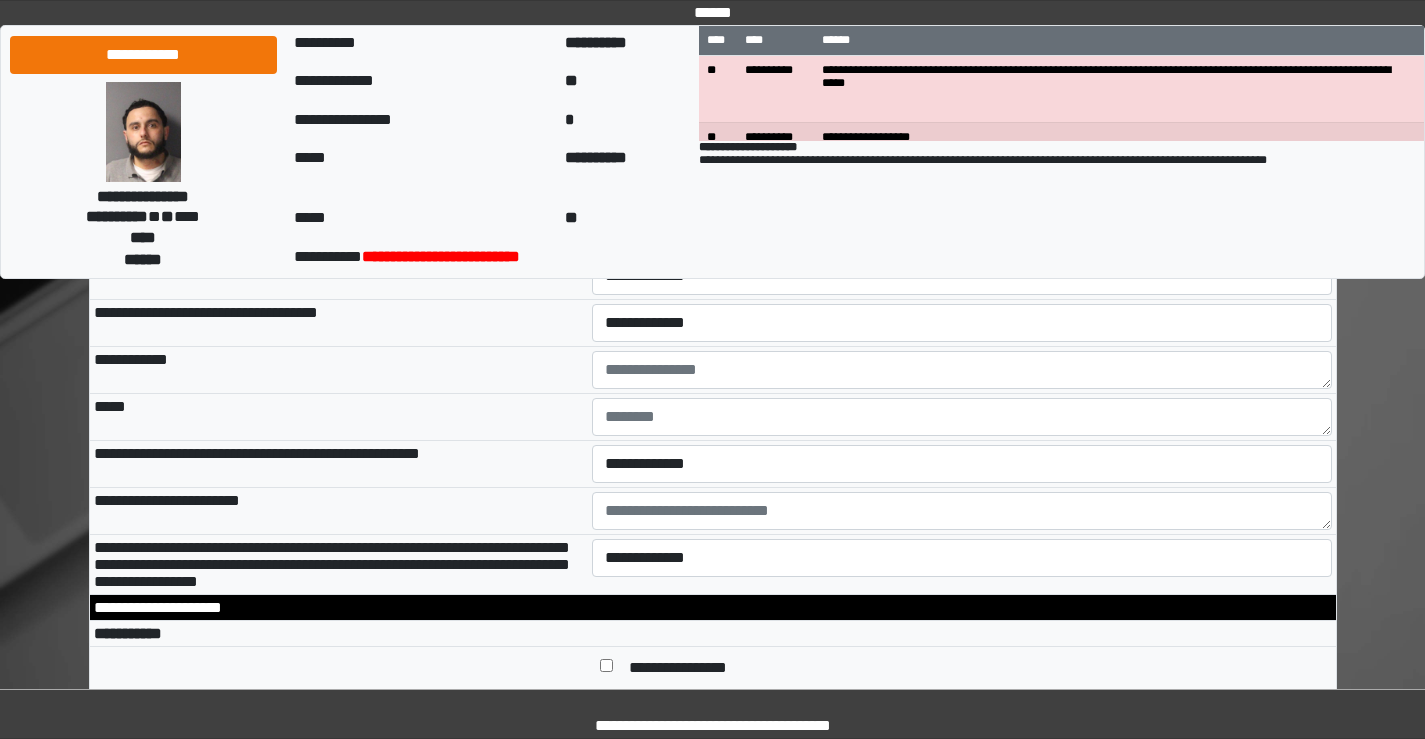 click on "**********" at bounding box center [962, 182] 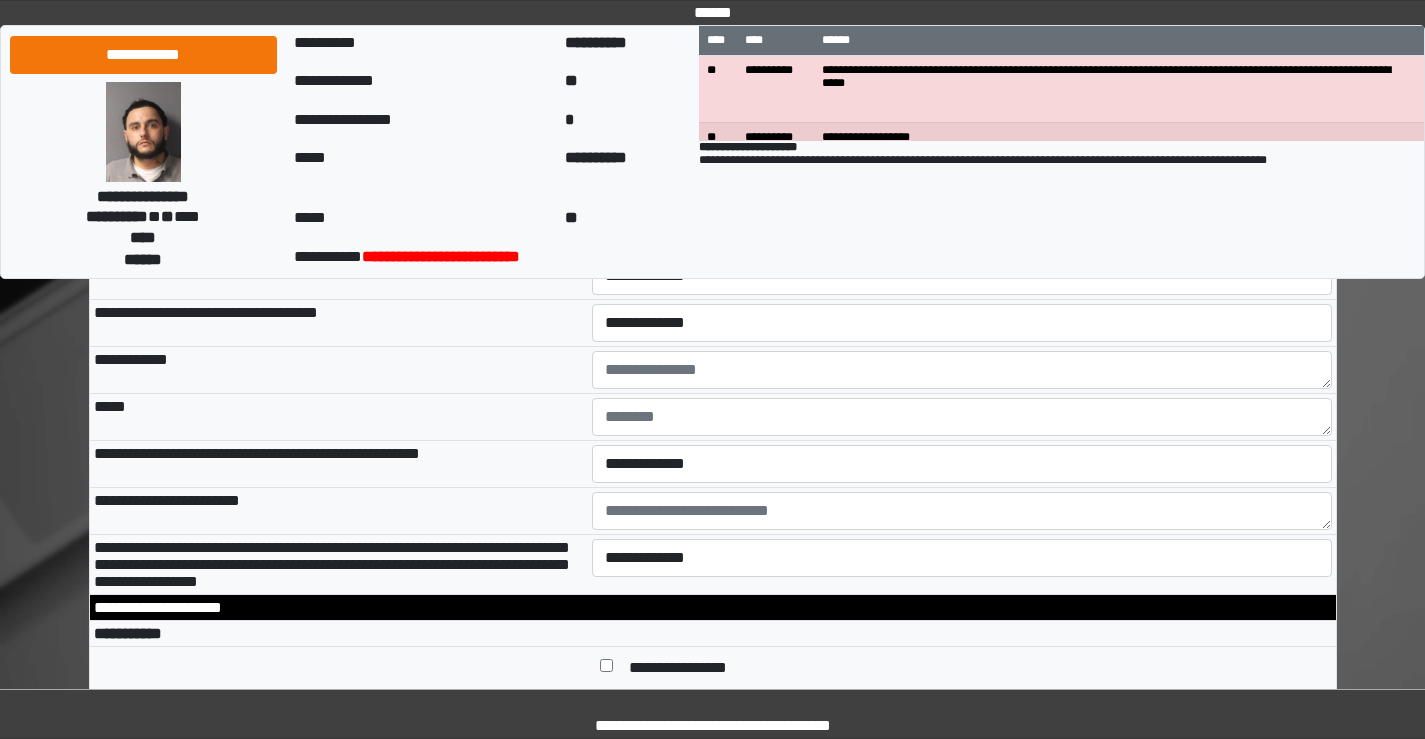 select on "*" 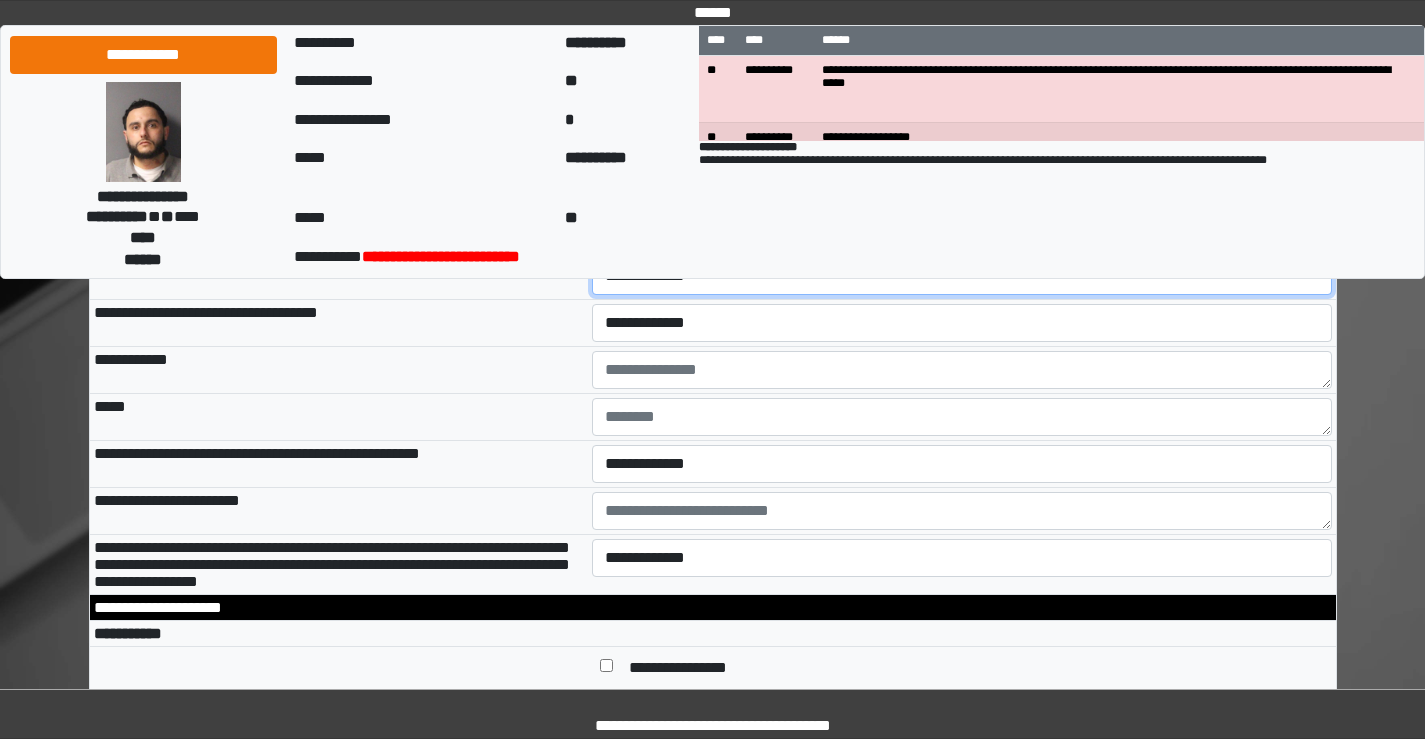drag, startPoint x: 675, startPoint y: 479, endPoint x: 653, endPoint y: 486, distance: 23.086792 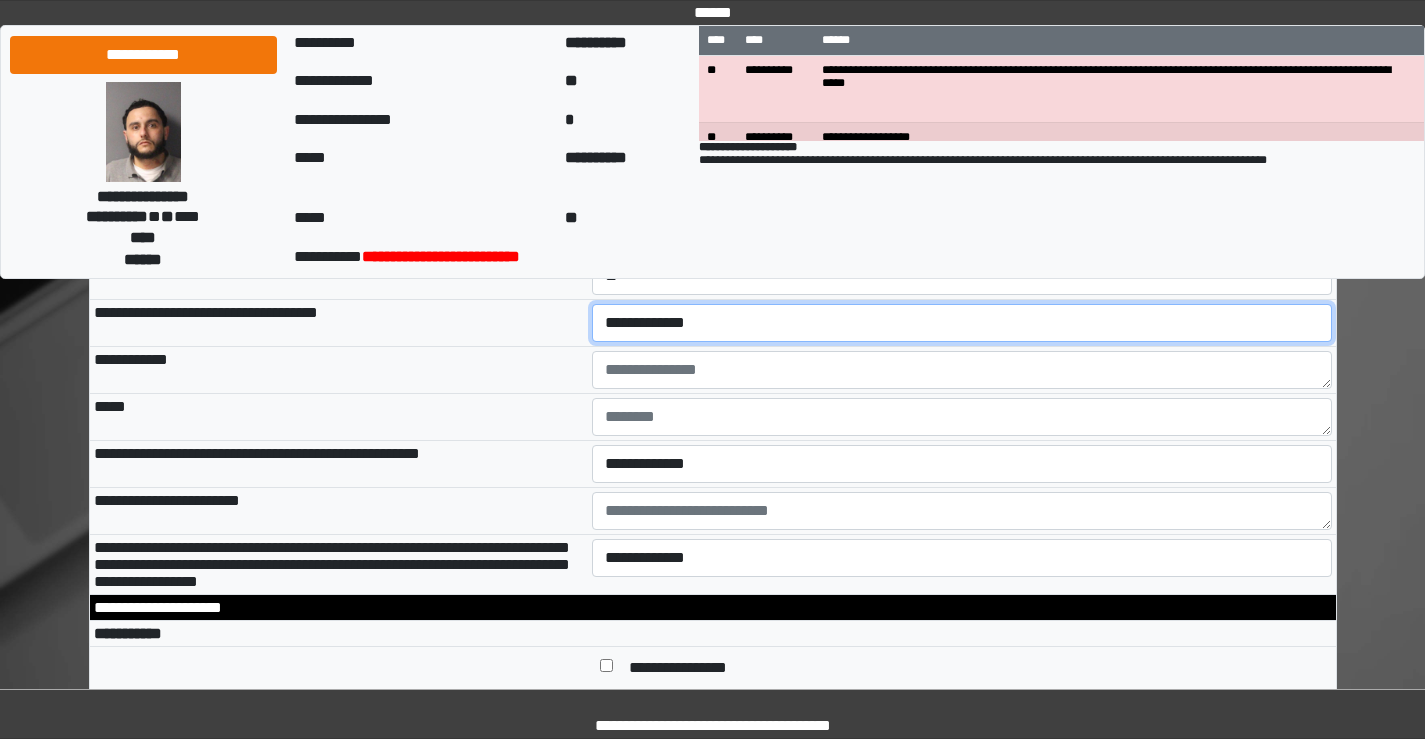 click on "**********" at bounding box center [962, 323] 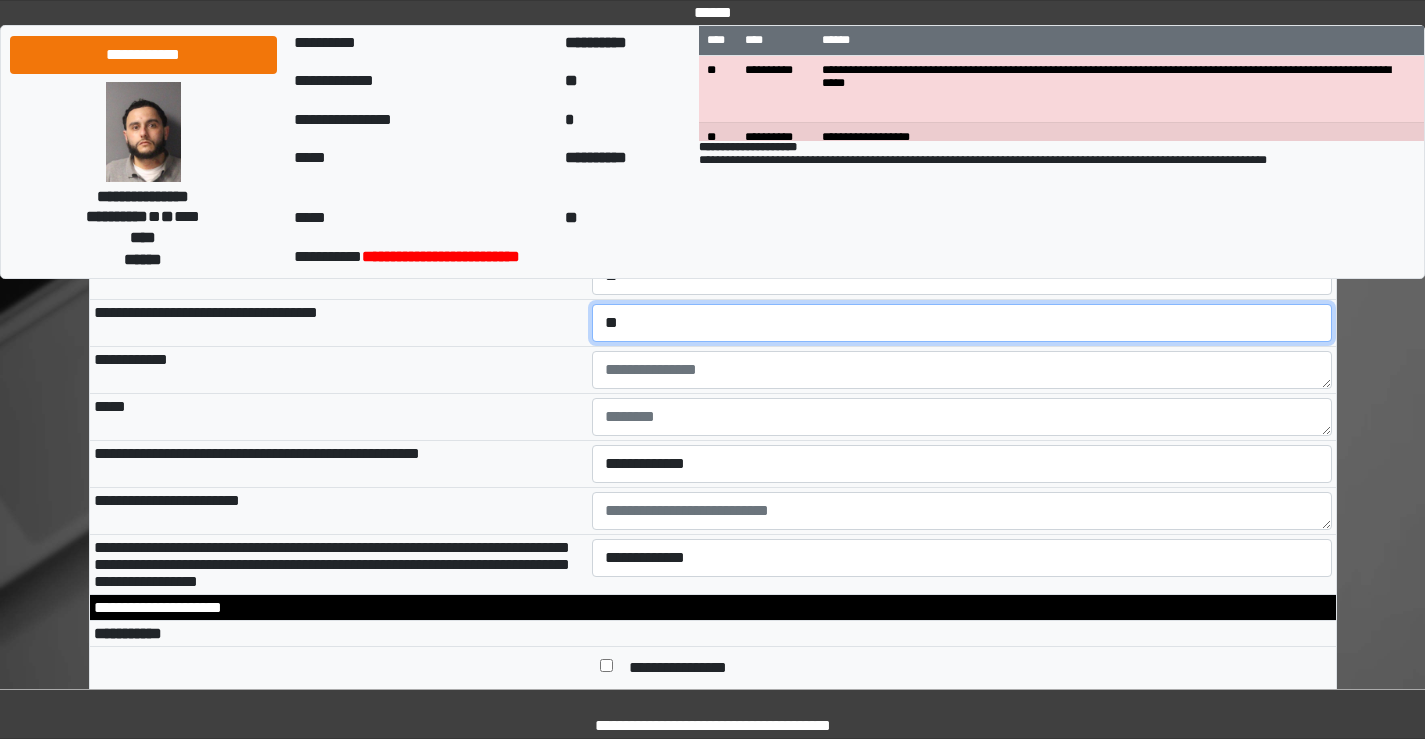click on "**********" at bounding box center [962, 323] 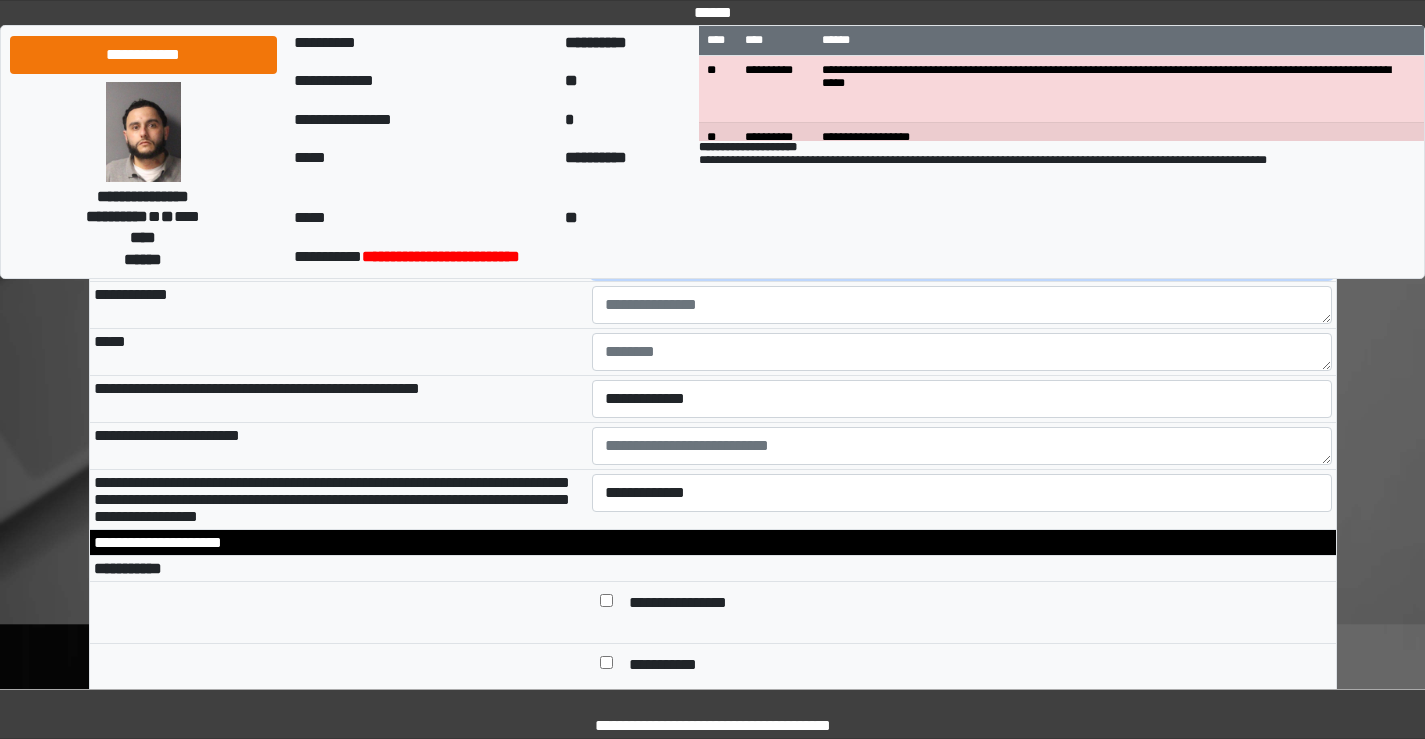 scroll, scrollTop: 6600, scrollLeft: 0, axis: vertical 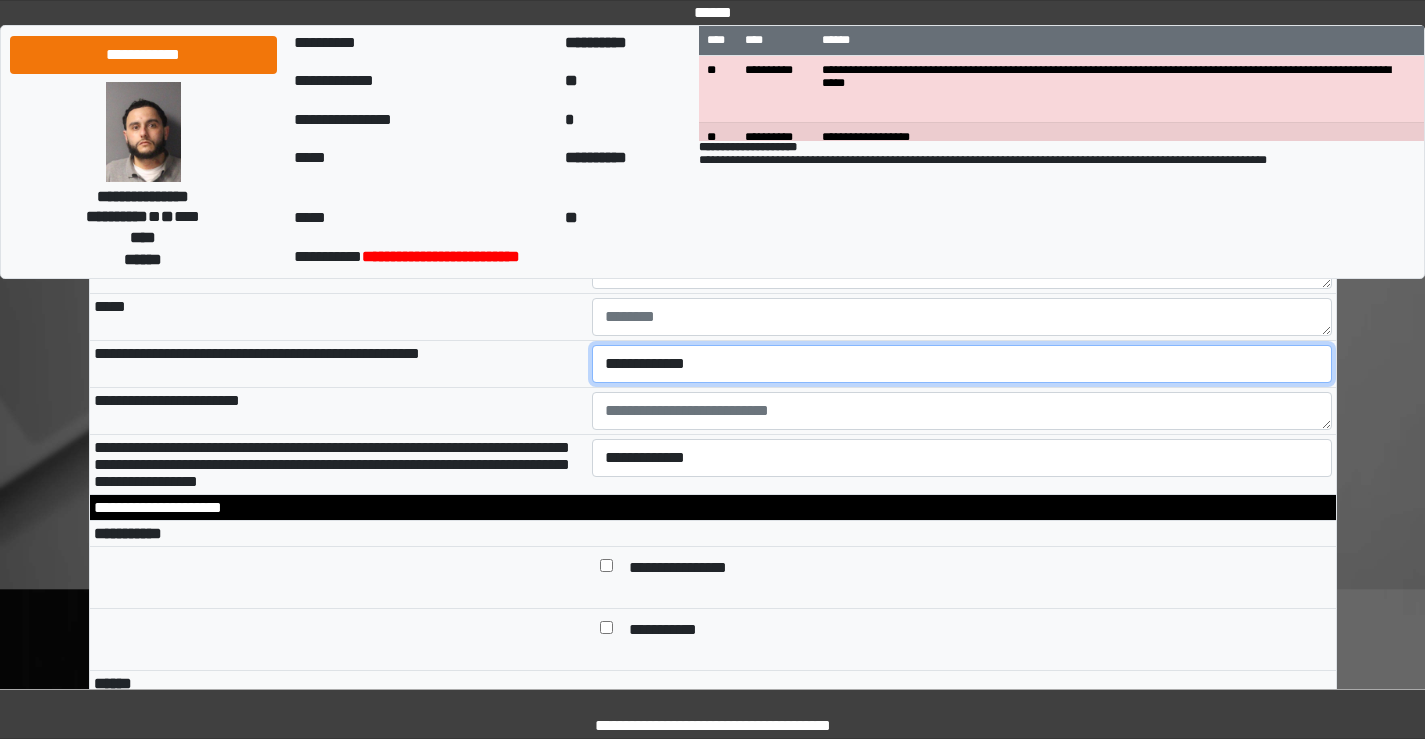 click on "**********" at bounding box center (962, 364) 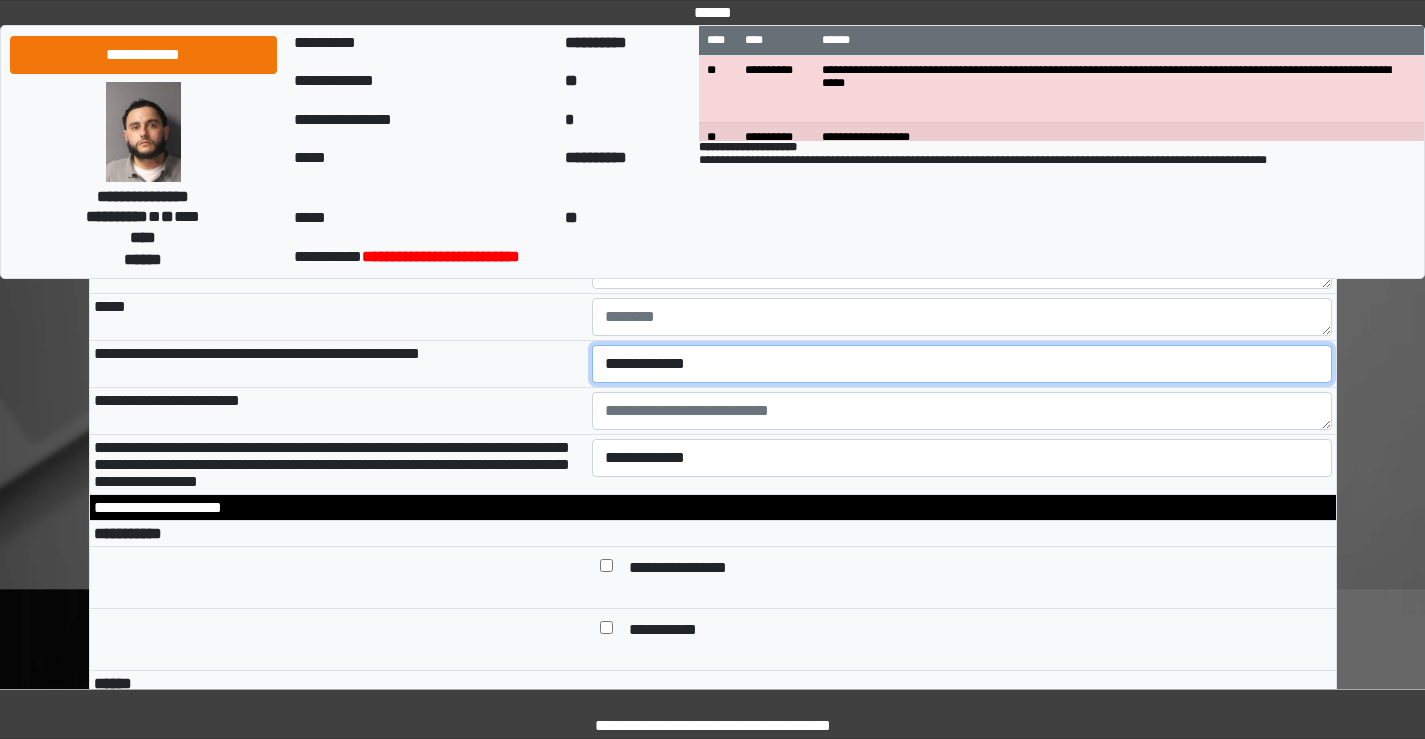 select on "*" 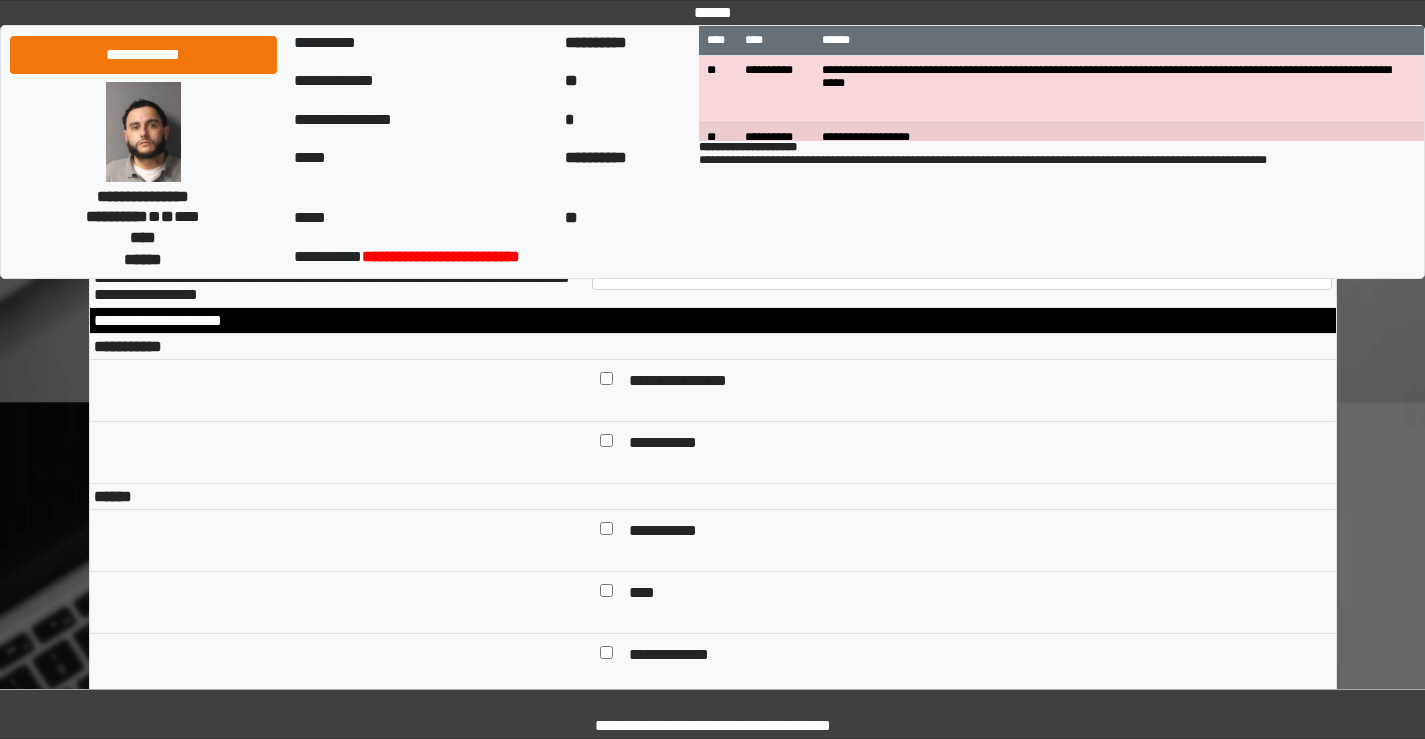 scroll, scrollTop: 6800, scrollLeft: 0, axis: vertical 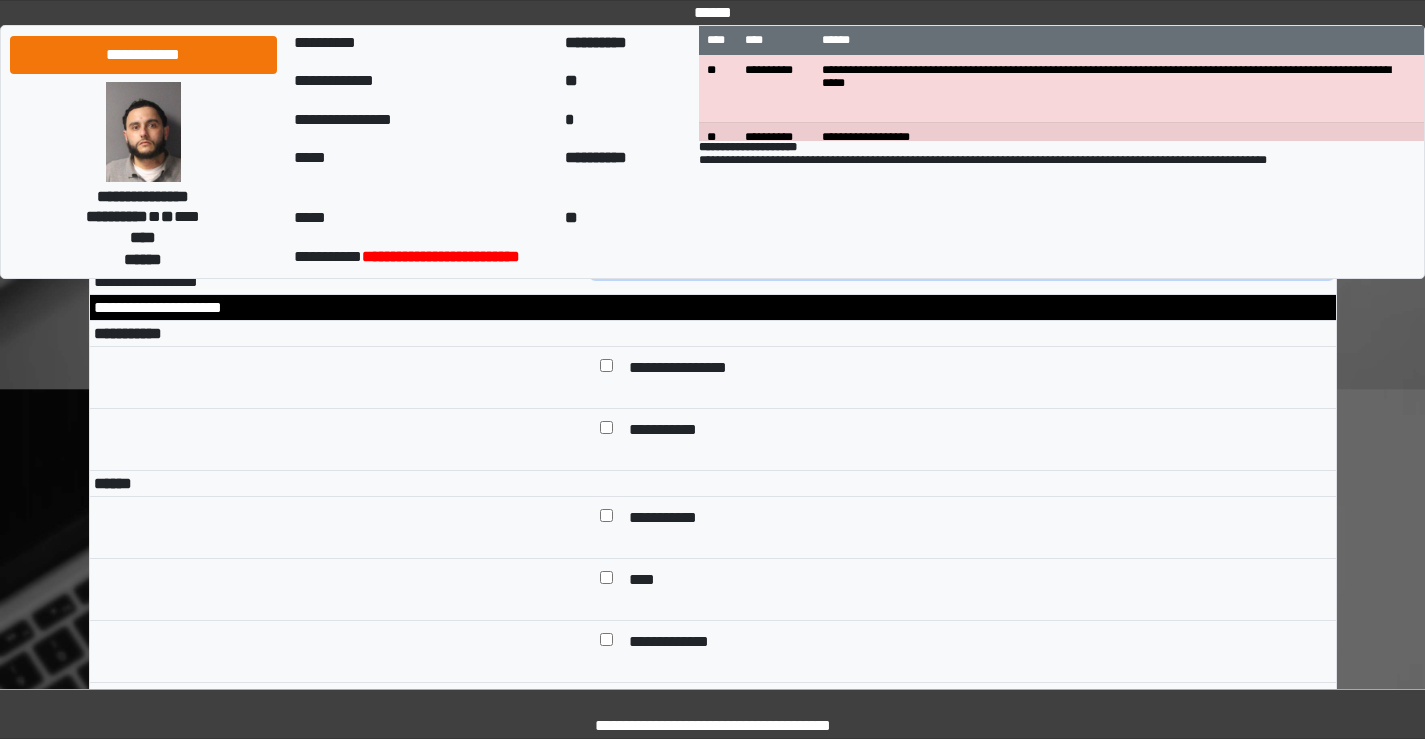 click on "**********" at bounding box center [962, 258] 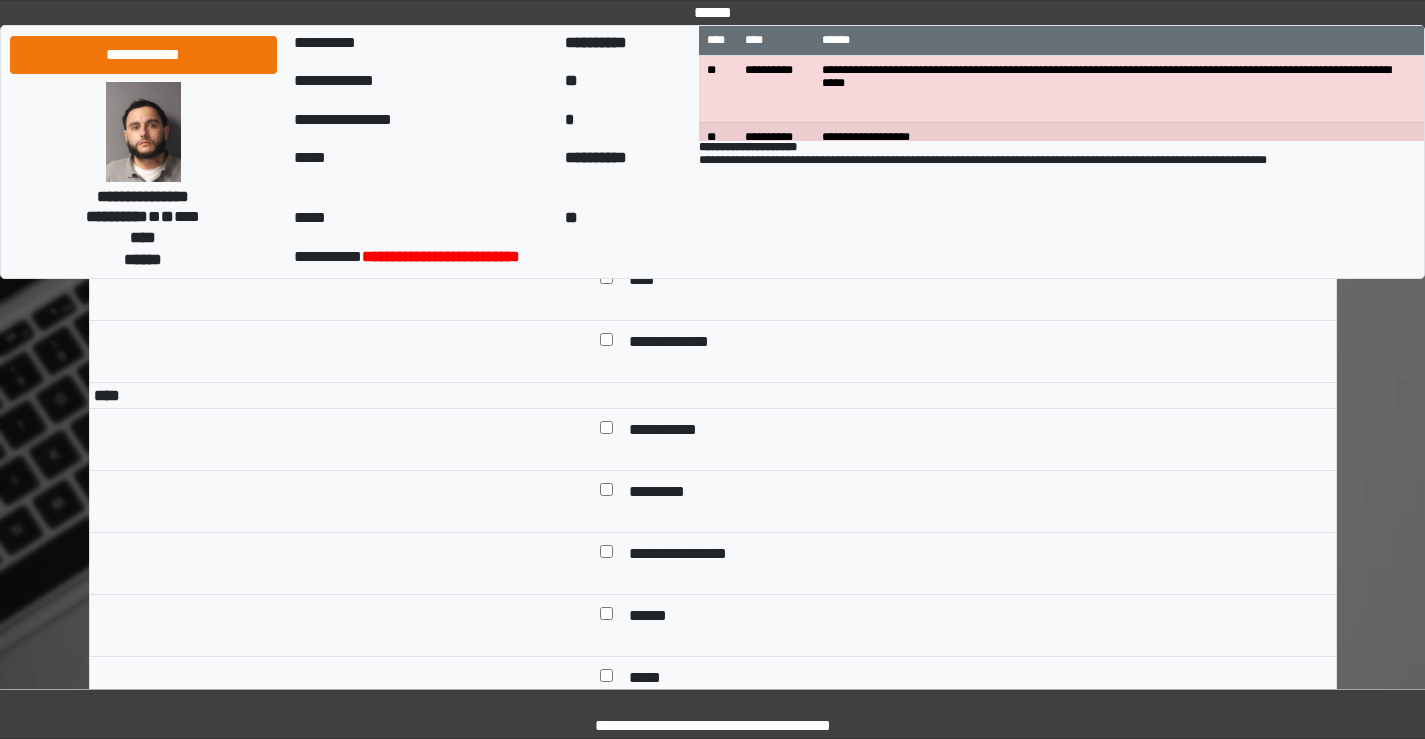 scroll, scrollTop: 7000, scrollLeft: 0, axis: vertical 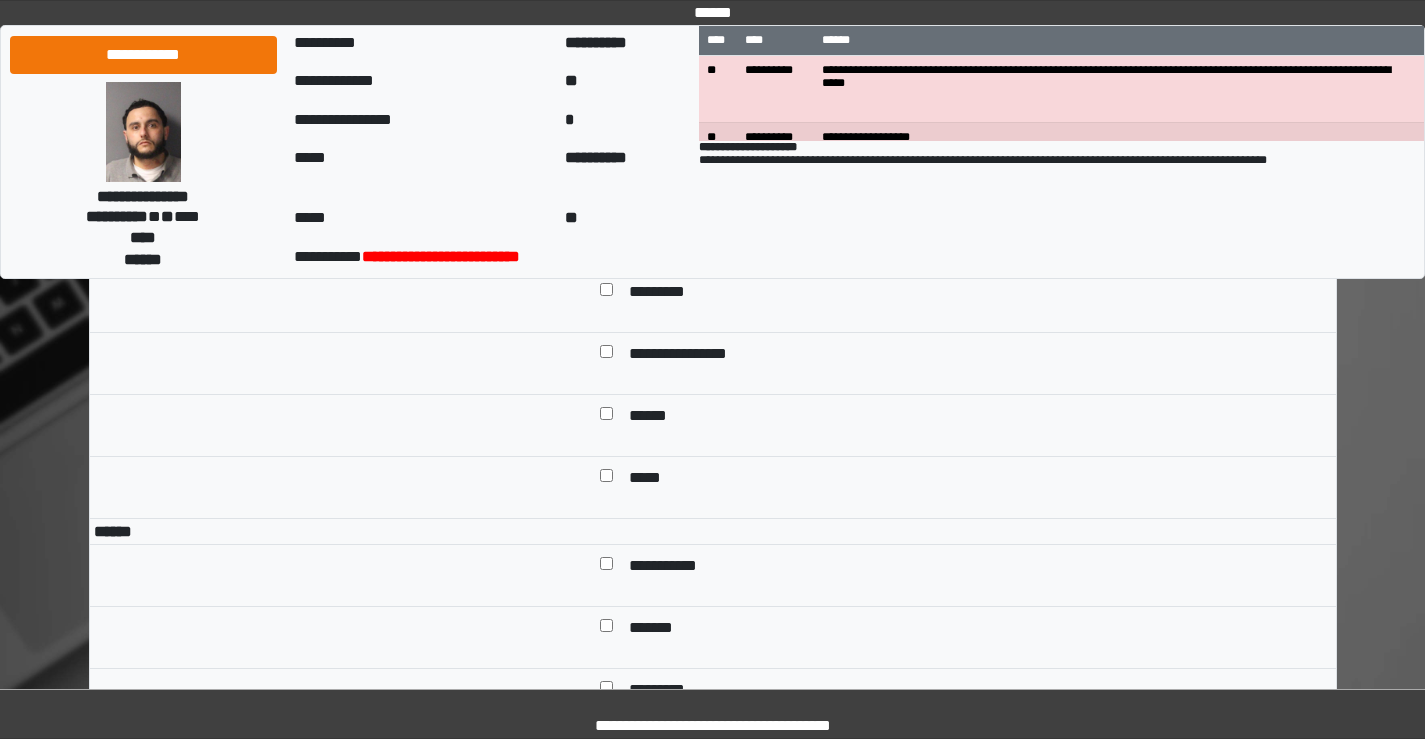 click at bounding box center [606, 231] 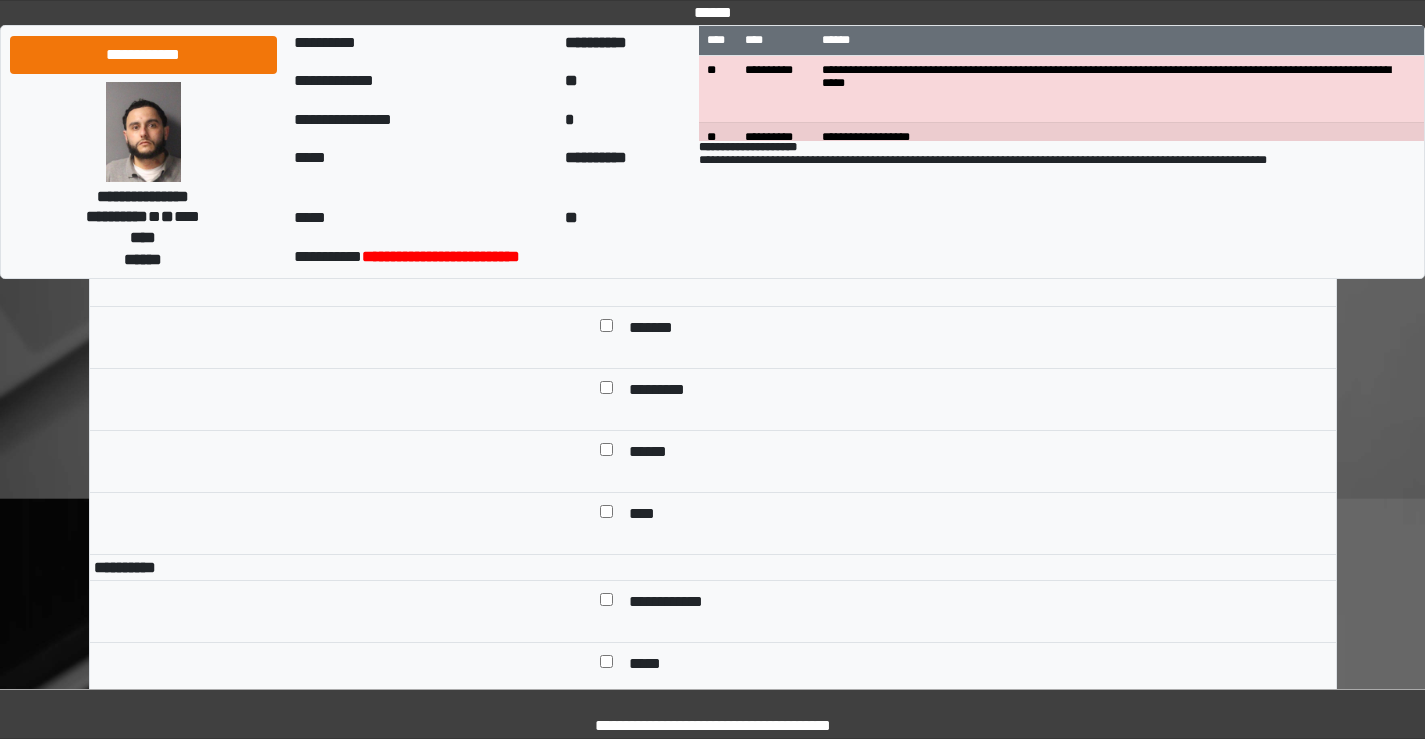 scroll, scrollTop: 7700, scrollLeft: 0, axis: vertical 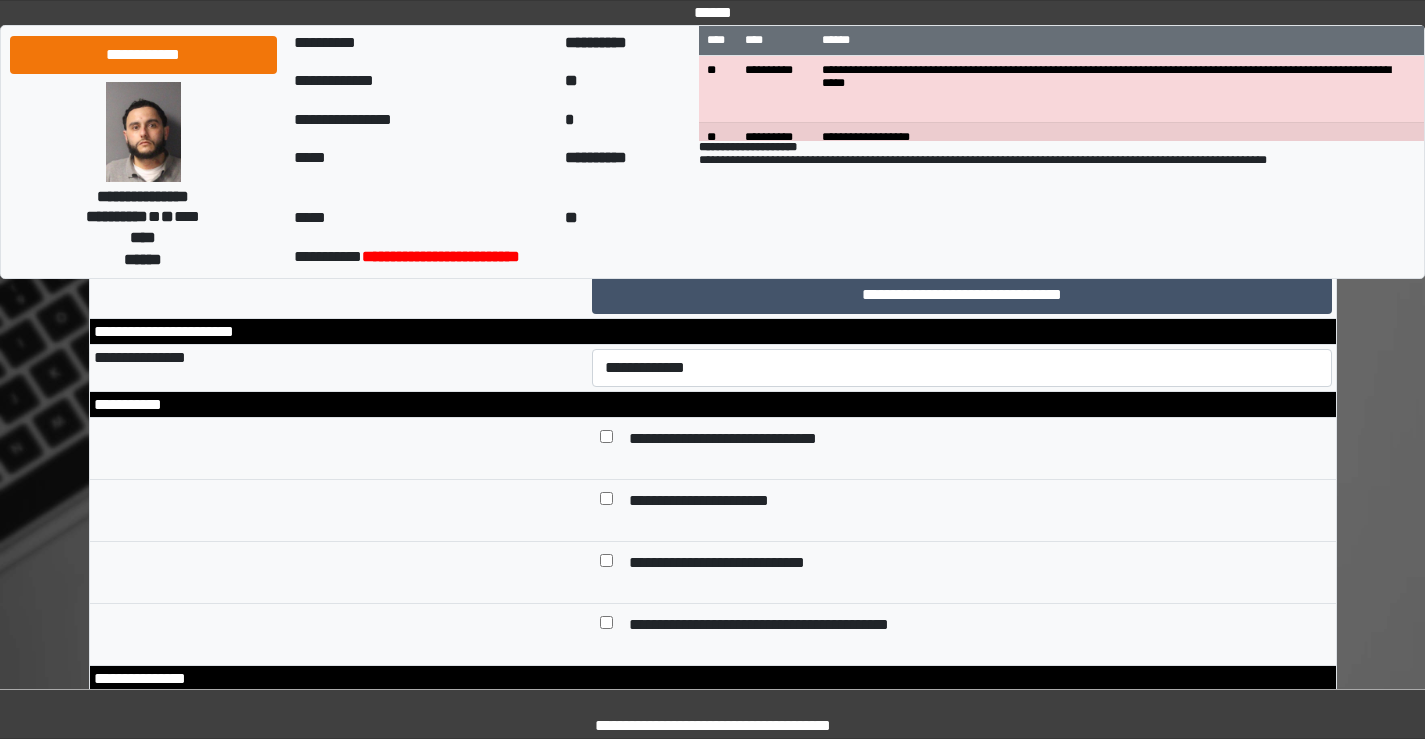 click at bounding box center (962, 212) 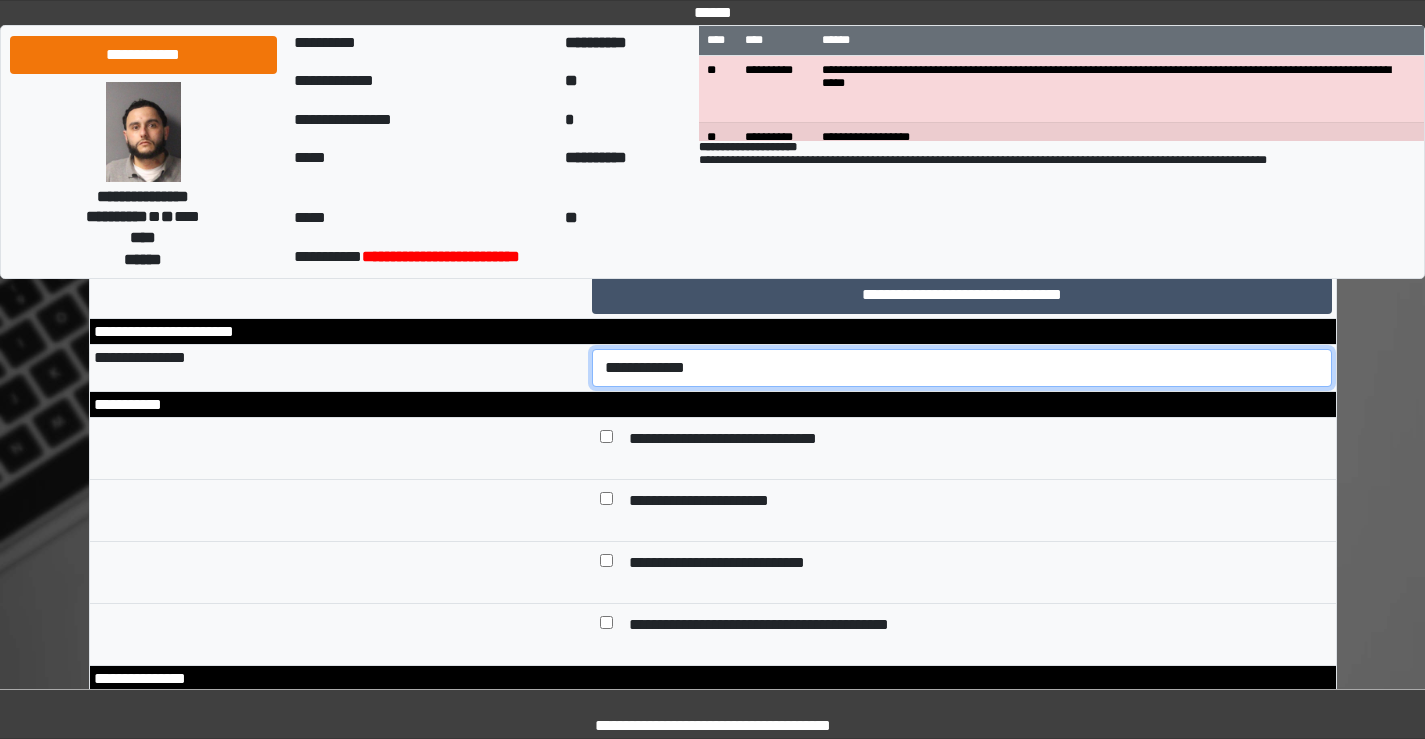 click on "**********" at bounding box center (962, 368) 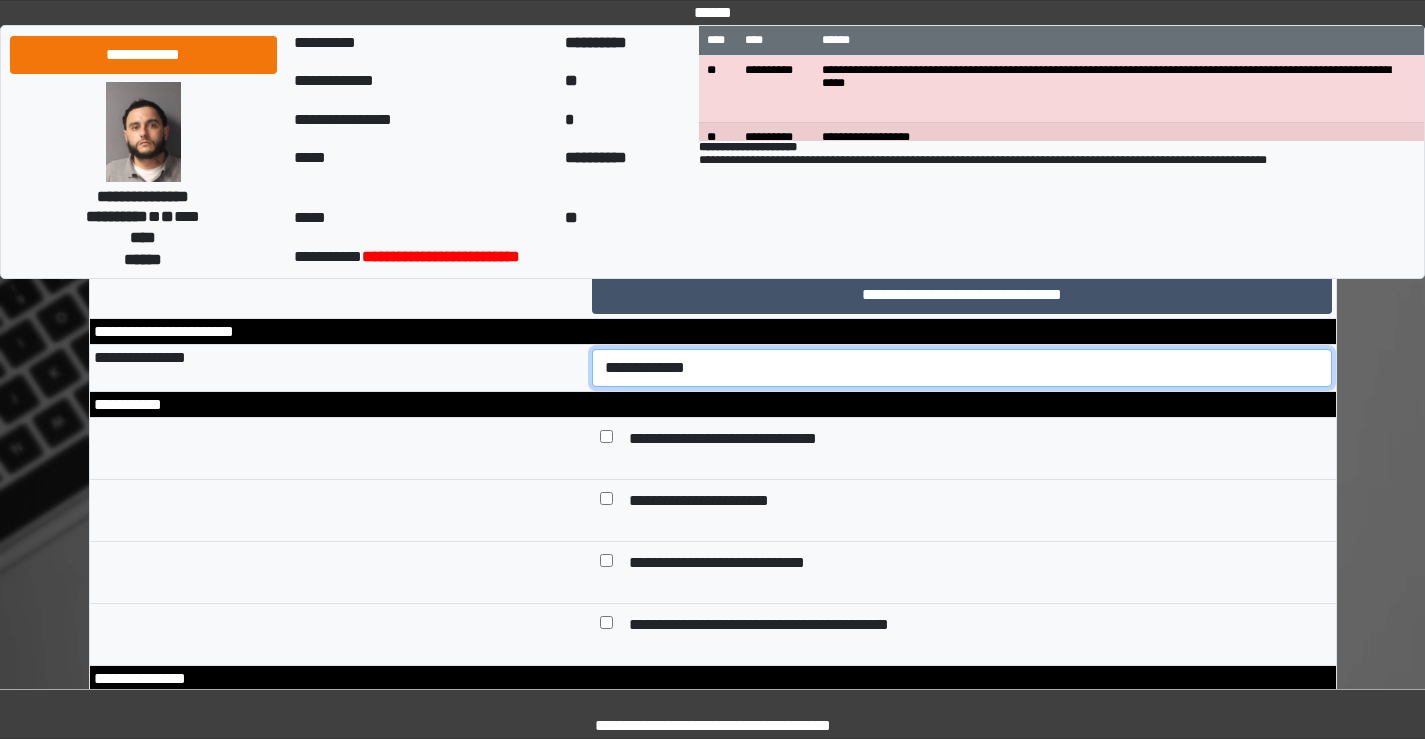 select on "*" 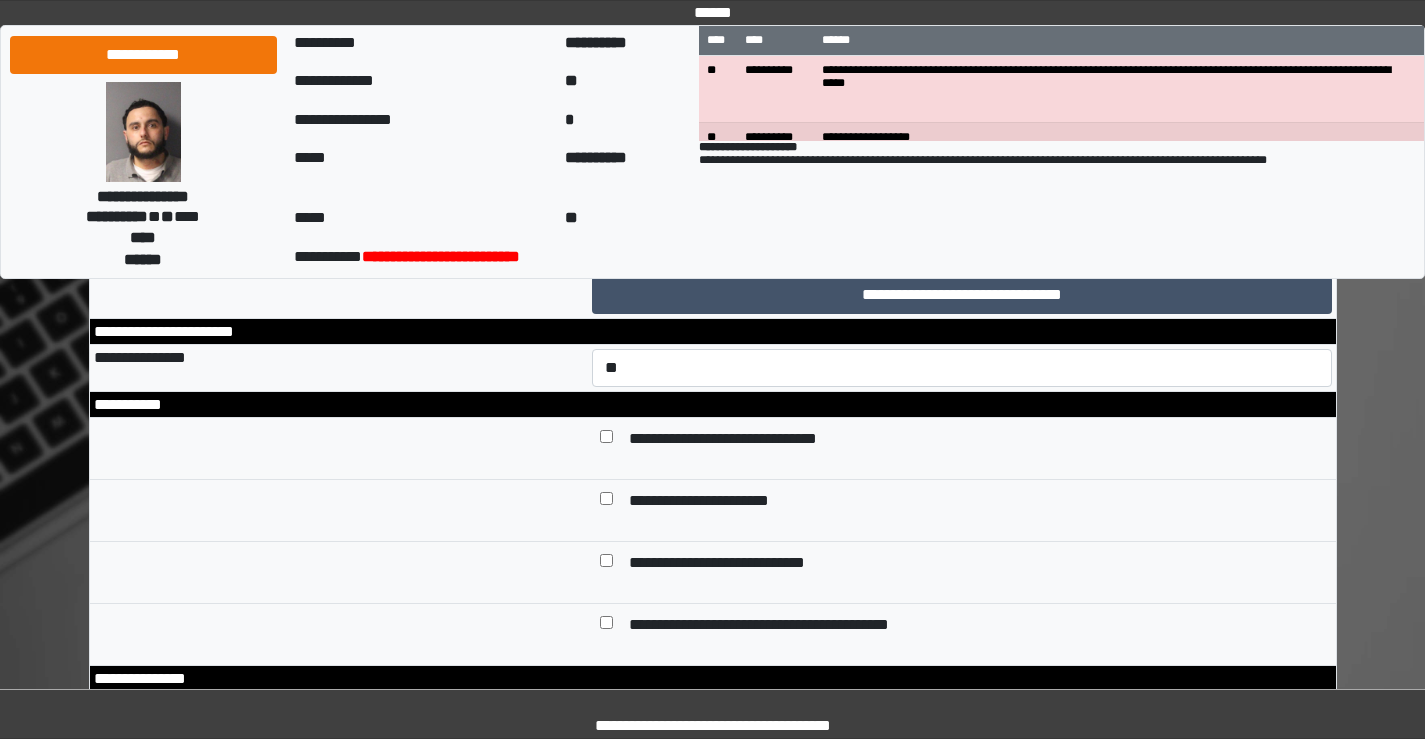 click at bounding box center [962, 212] 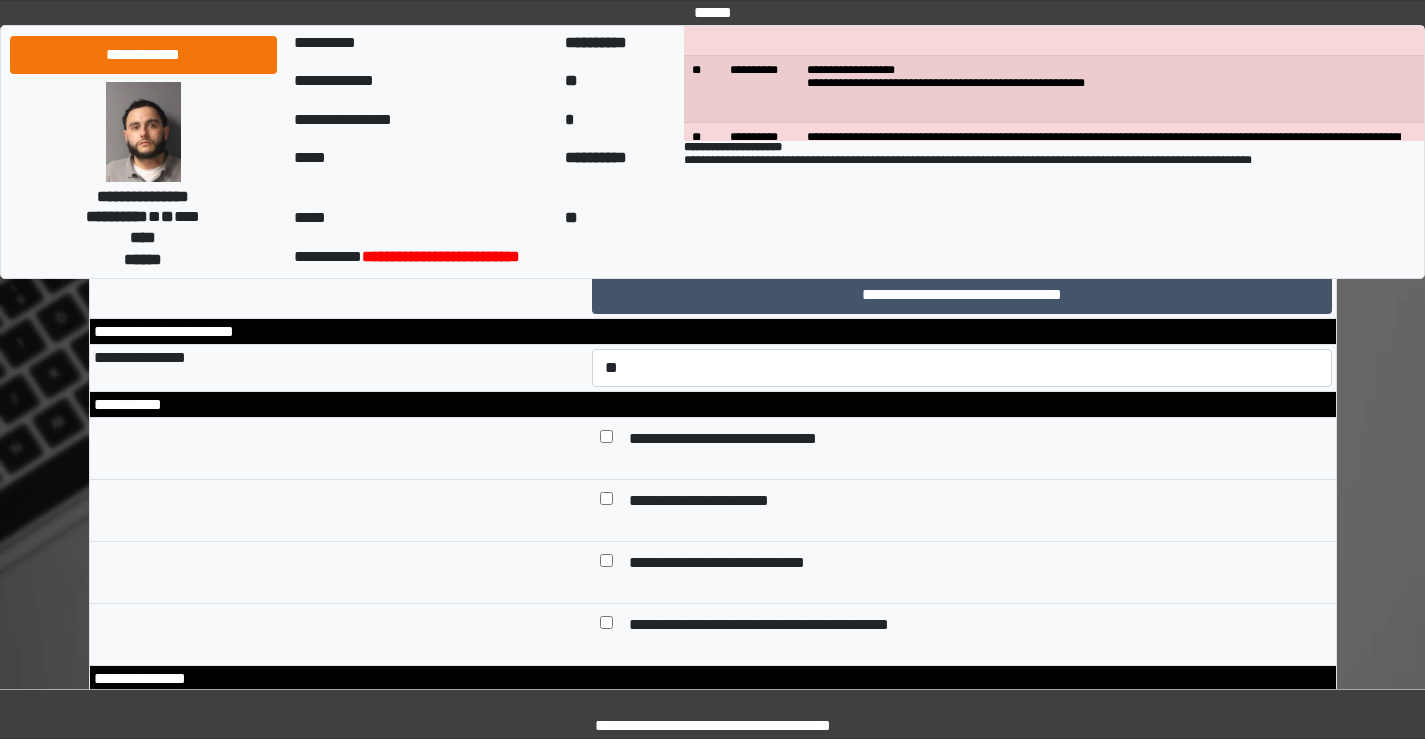 scroll, scrollTop: 100, scrollLeft: 0, axis: vertical 